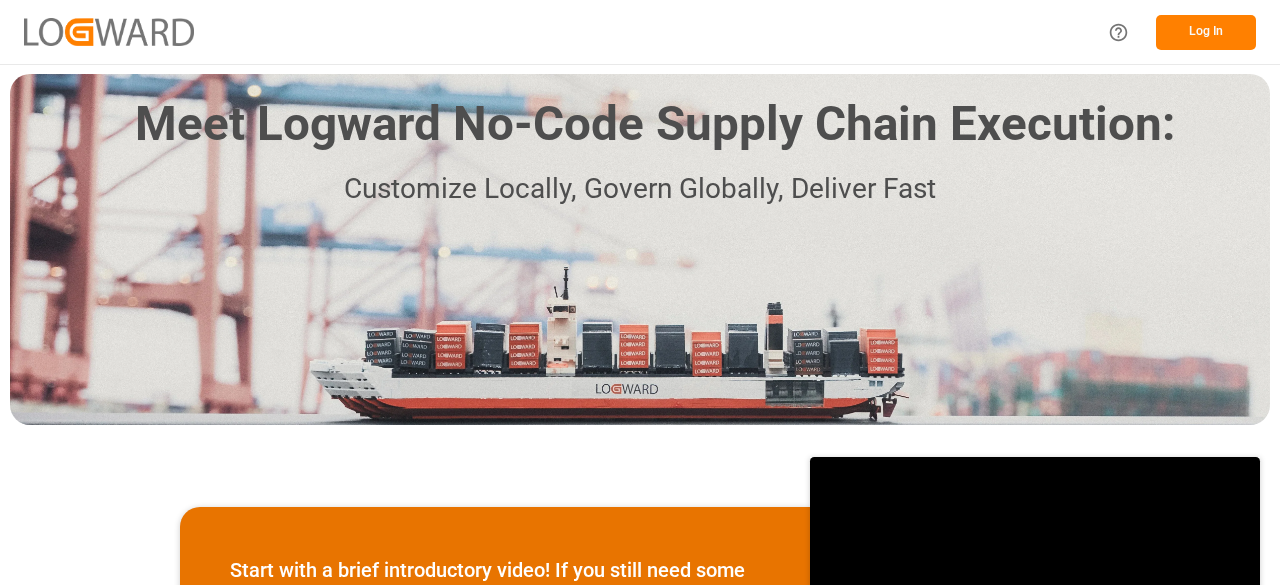 scroll, scrollTop: 0, scrollLeft: 0, axis: both 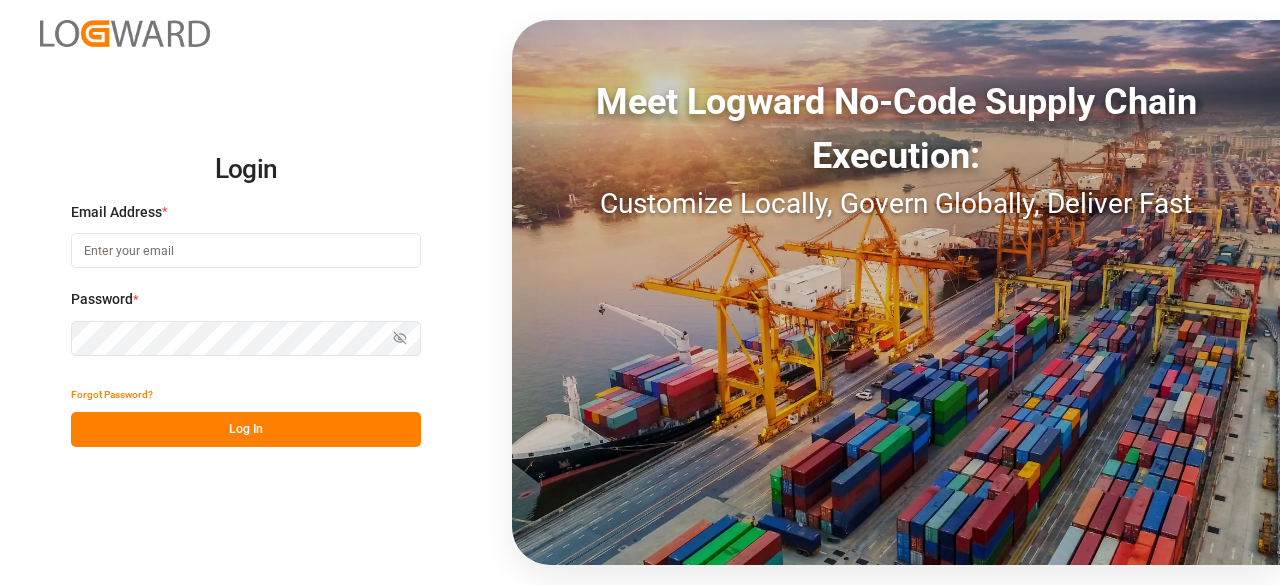 type on "marie-noel.wanji@int.jamindustries.com" 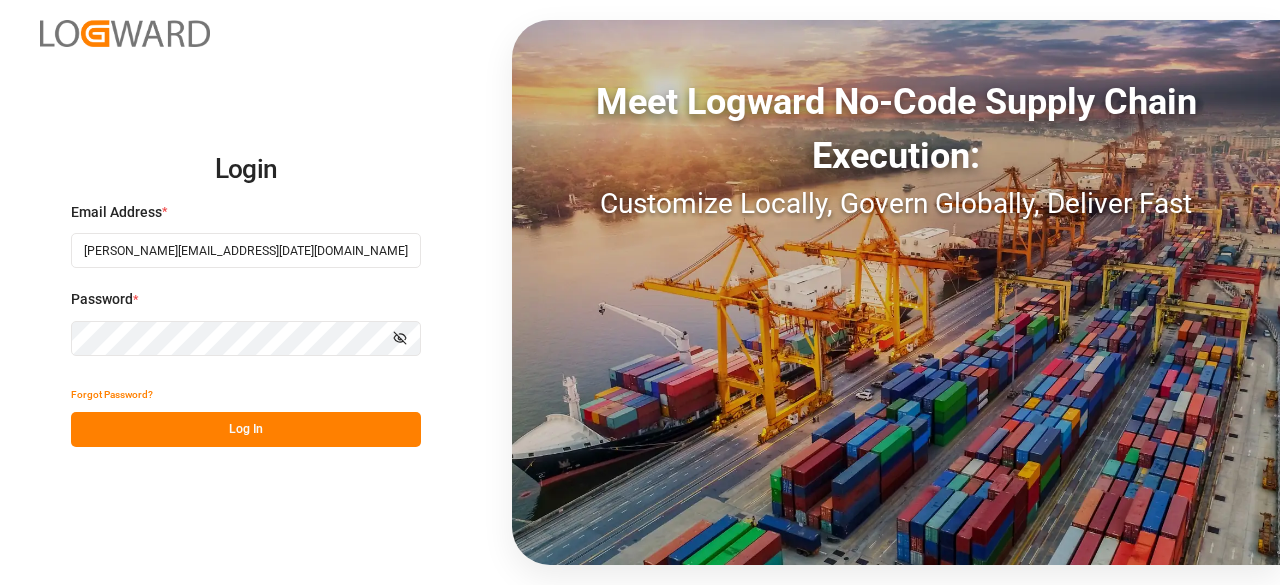 click on "Log In" at bounding box center [246, 429] 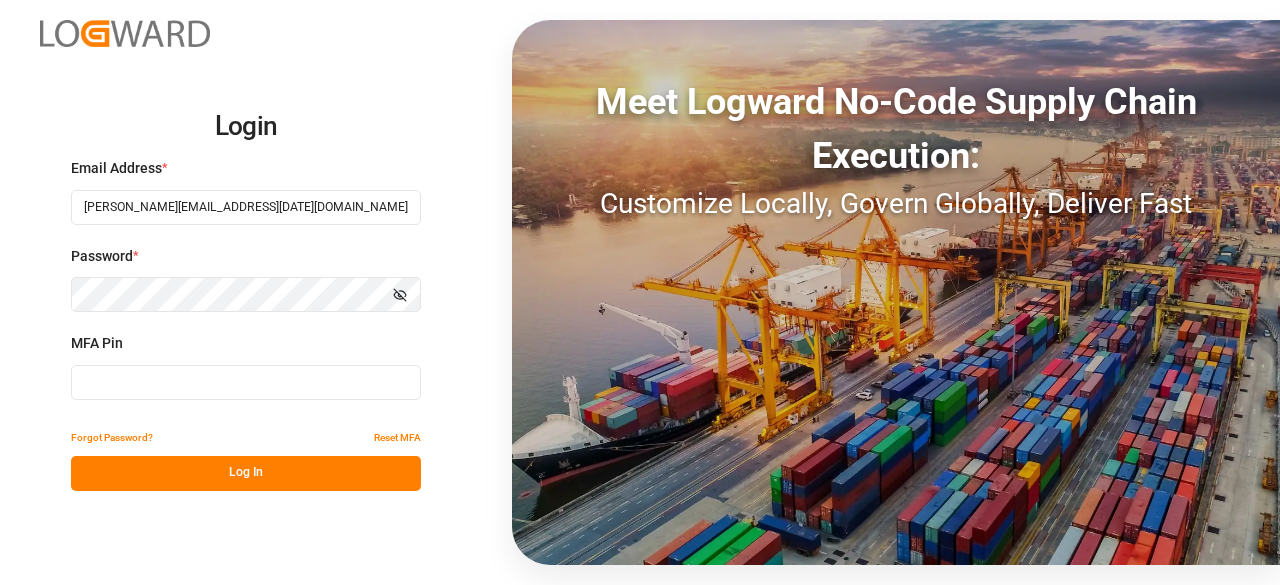click at bounding box center [246, 382] 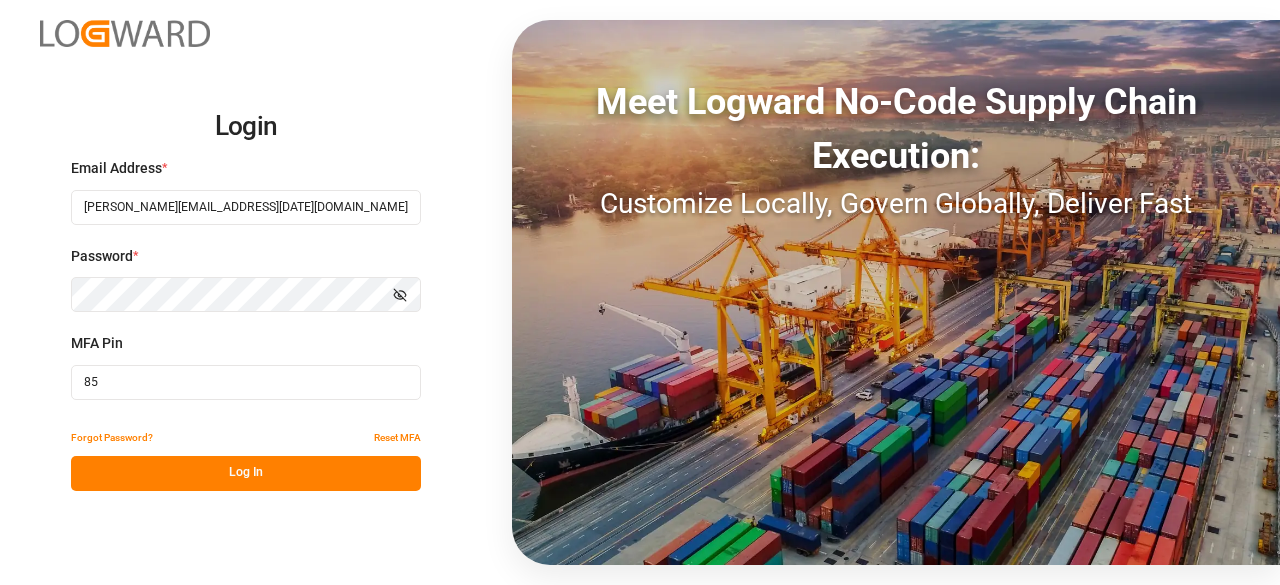 type on "8" 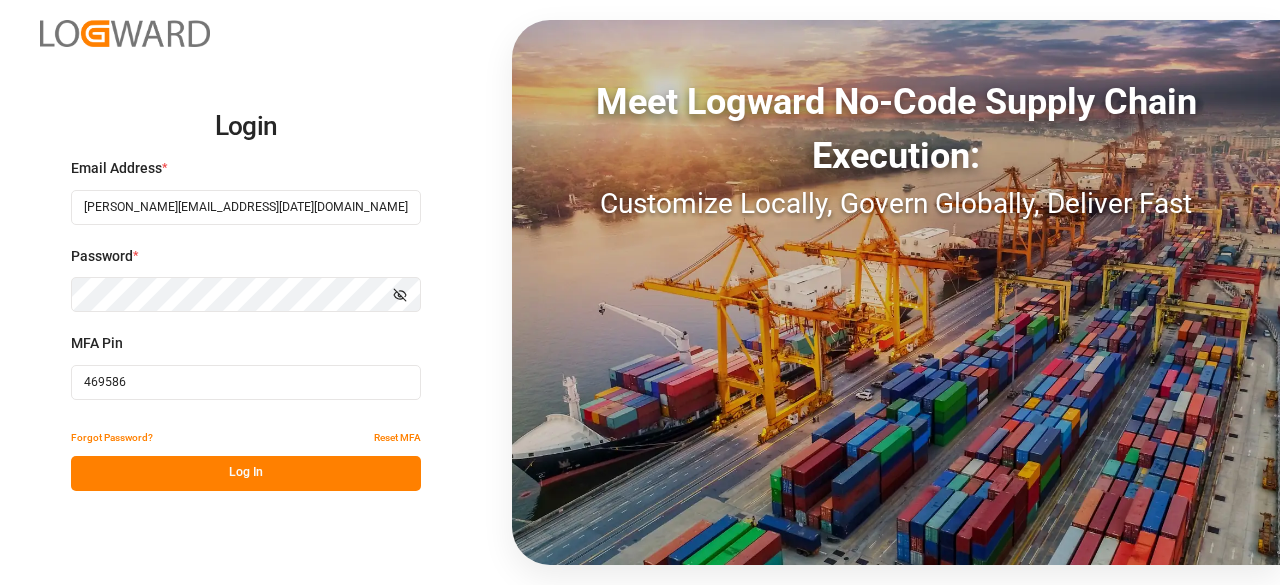type on "469586" 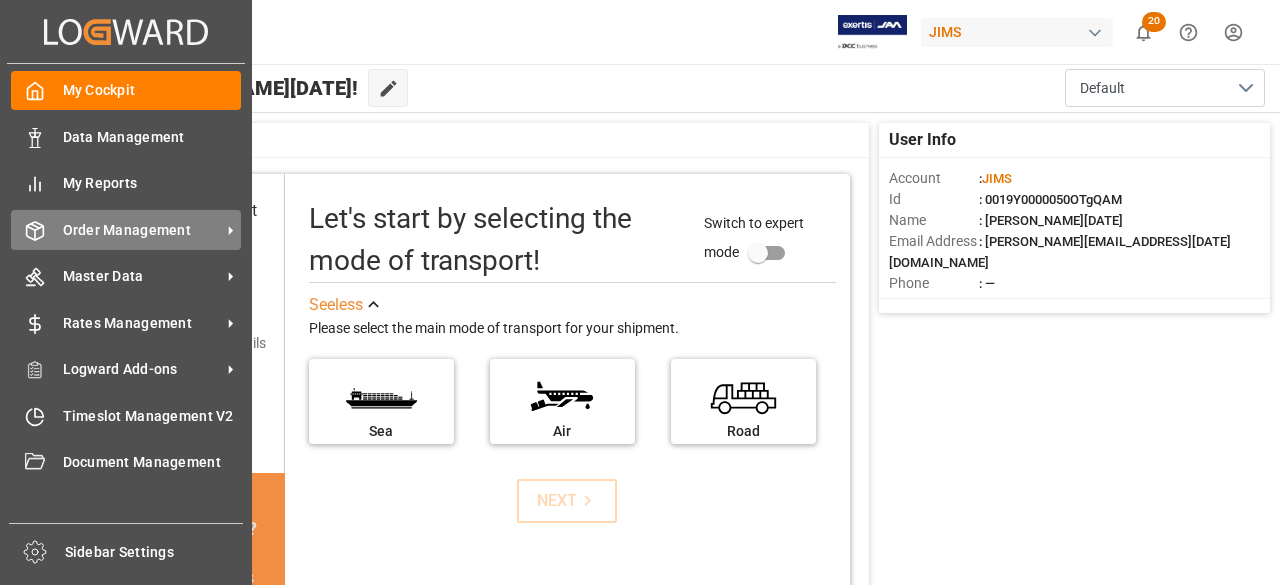 click on "Order Management" at bounding box center [142, 230] 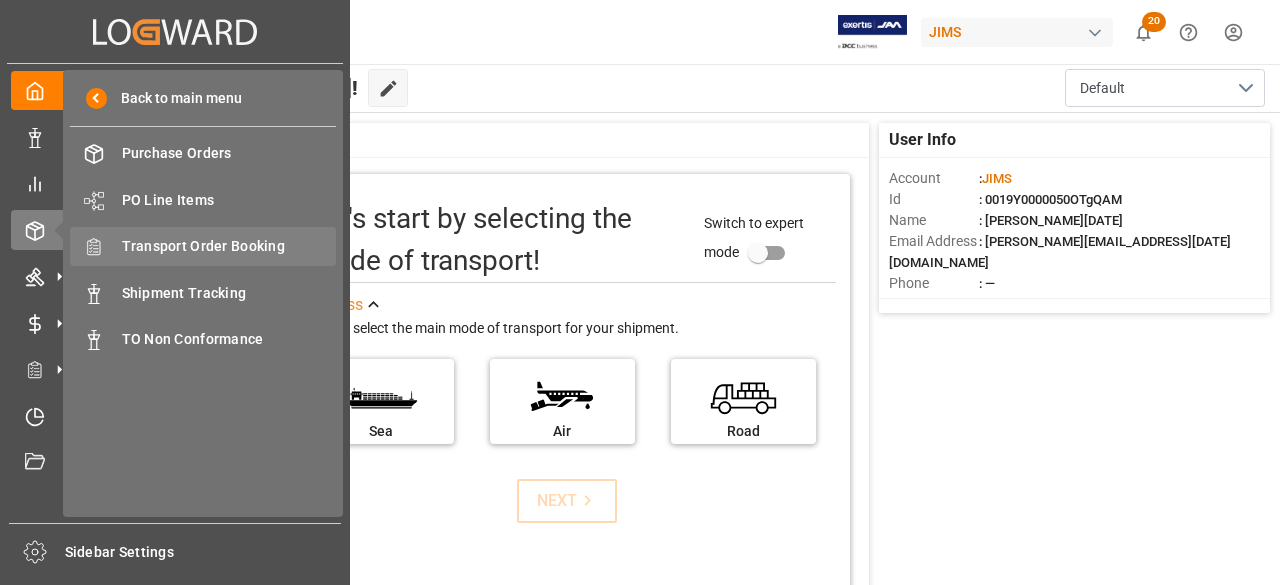 click on "Transport Order Booking" at bounding box center (229, 246) 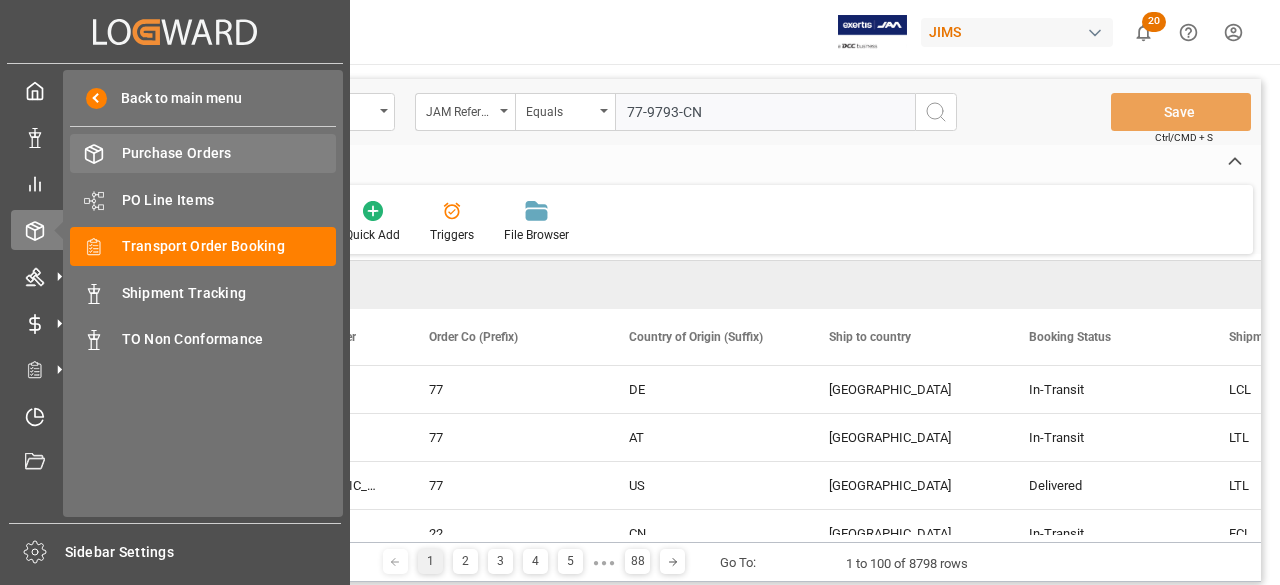 type on "77-9793-CN" 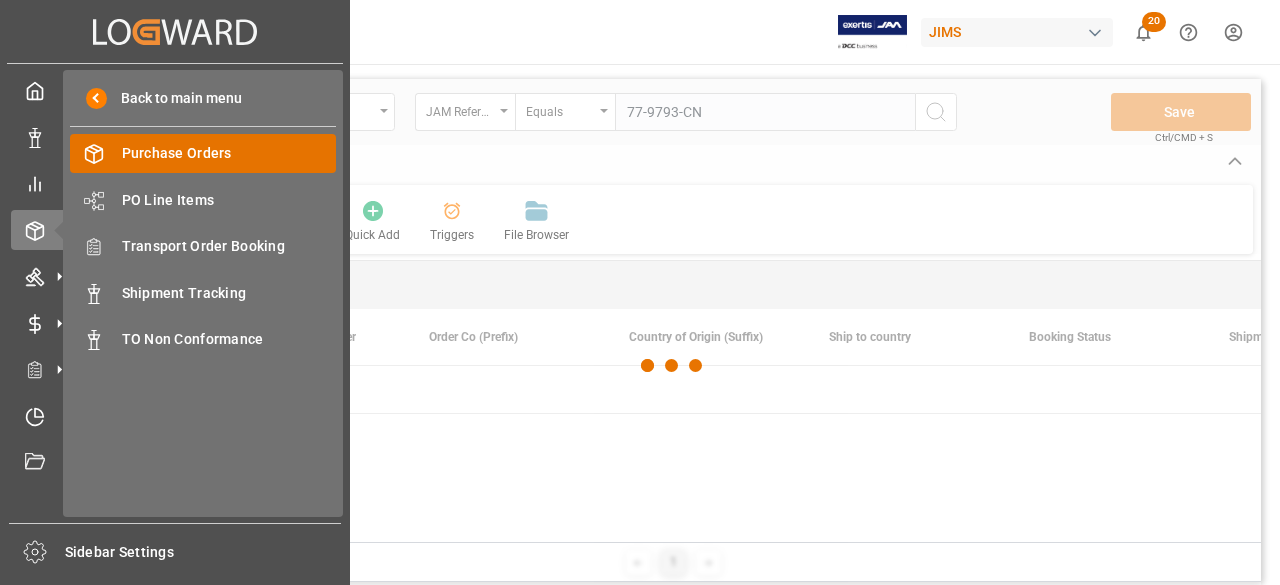 type 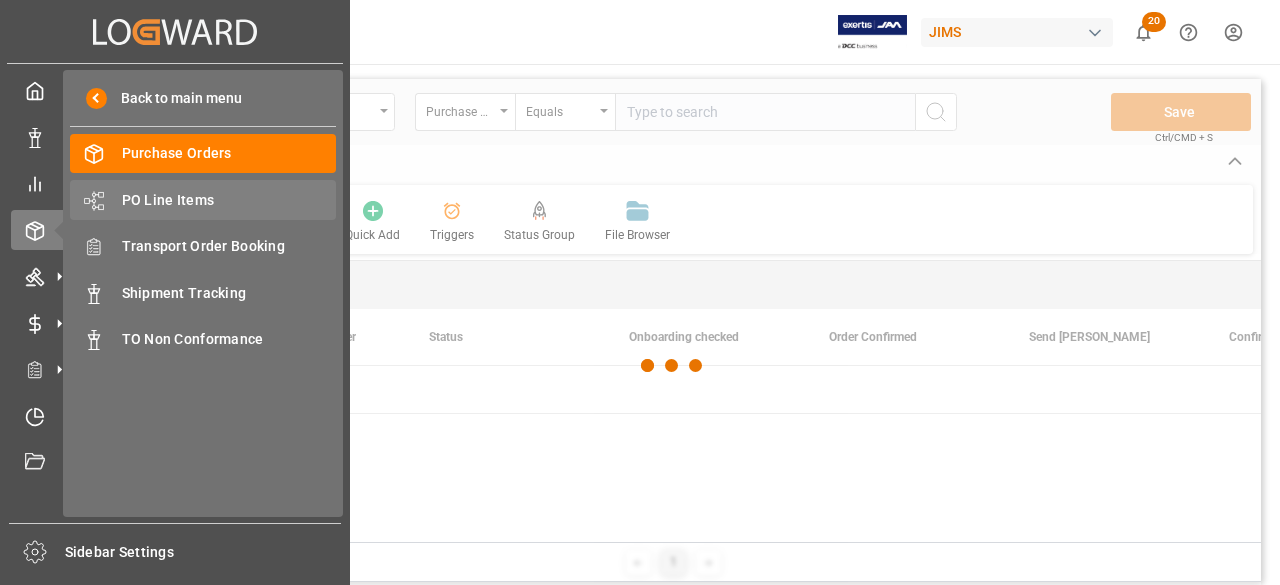 click on "PO Line Items" at bounding box center (229, 200) 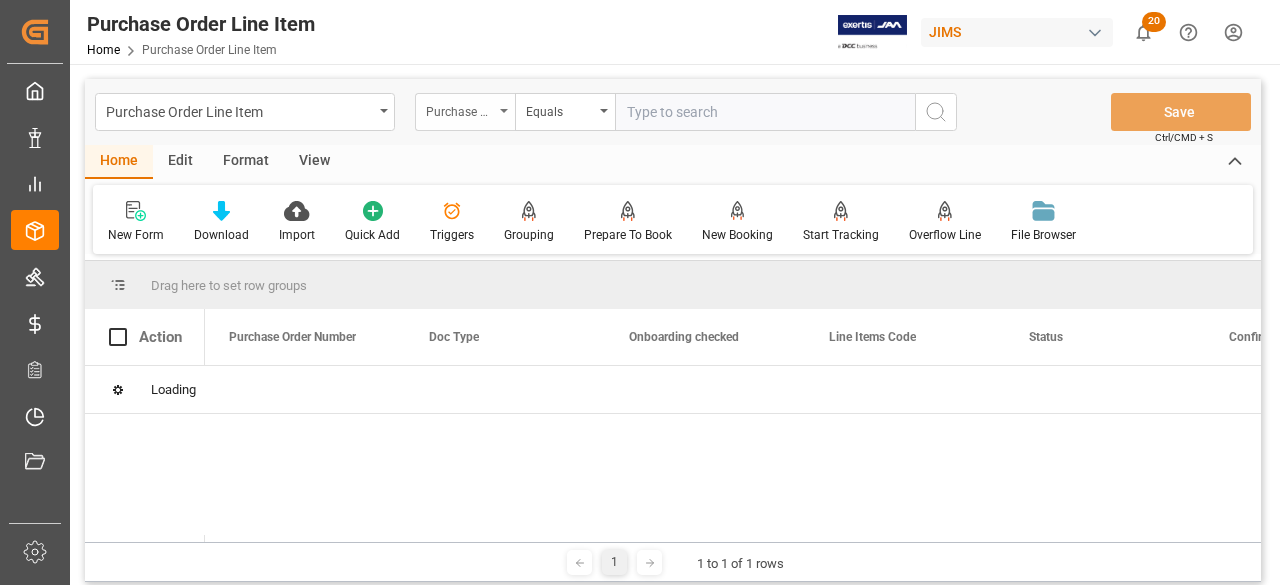 click on "Purchase Order Number" at bounding box center [465, 112] 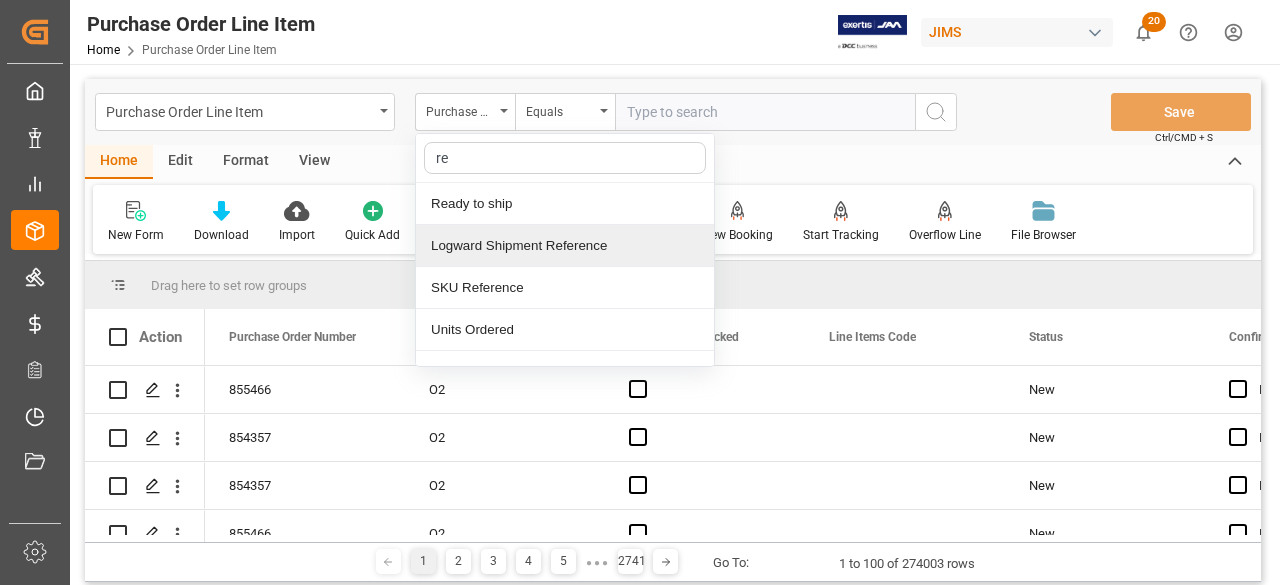 type on "ref" 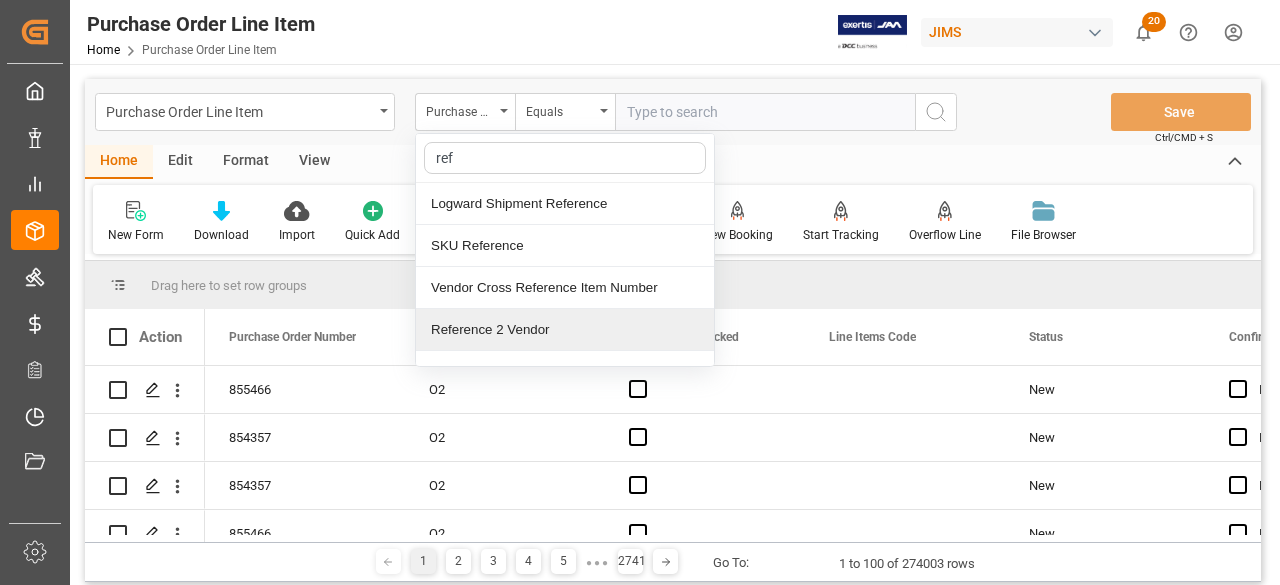 click on "Reference 2 Vendor" at bounding box center (565, 330) 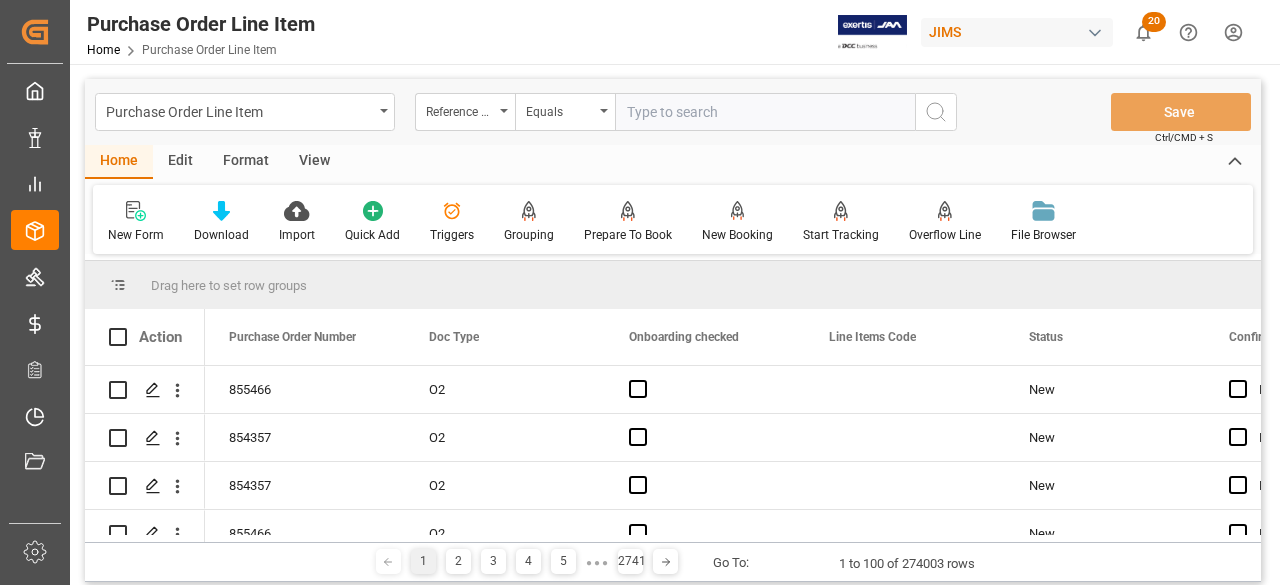 paste on "77-9793-CN" 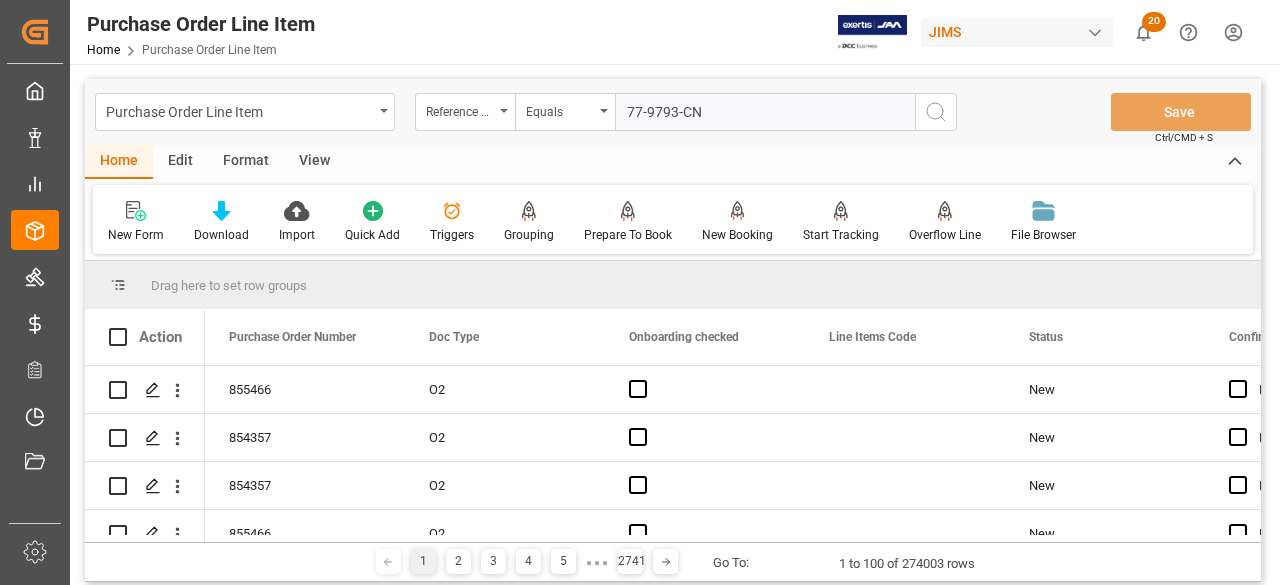 type on "77-9793-CN" 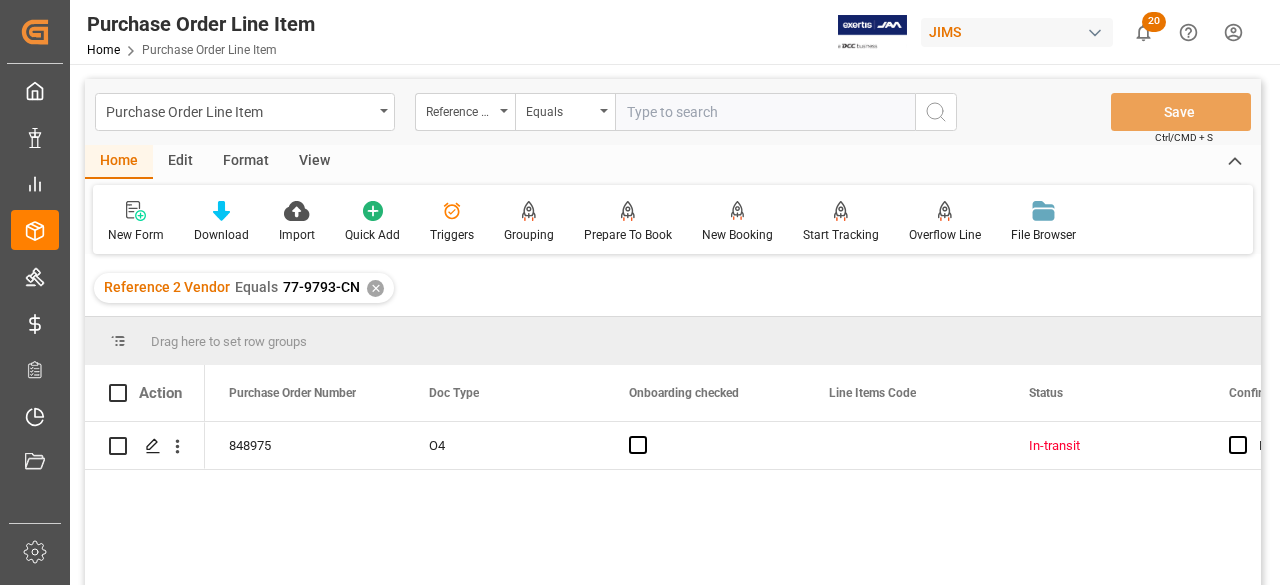 click on "View" at bounding box center [314, 162] 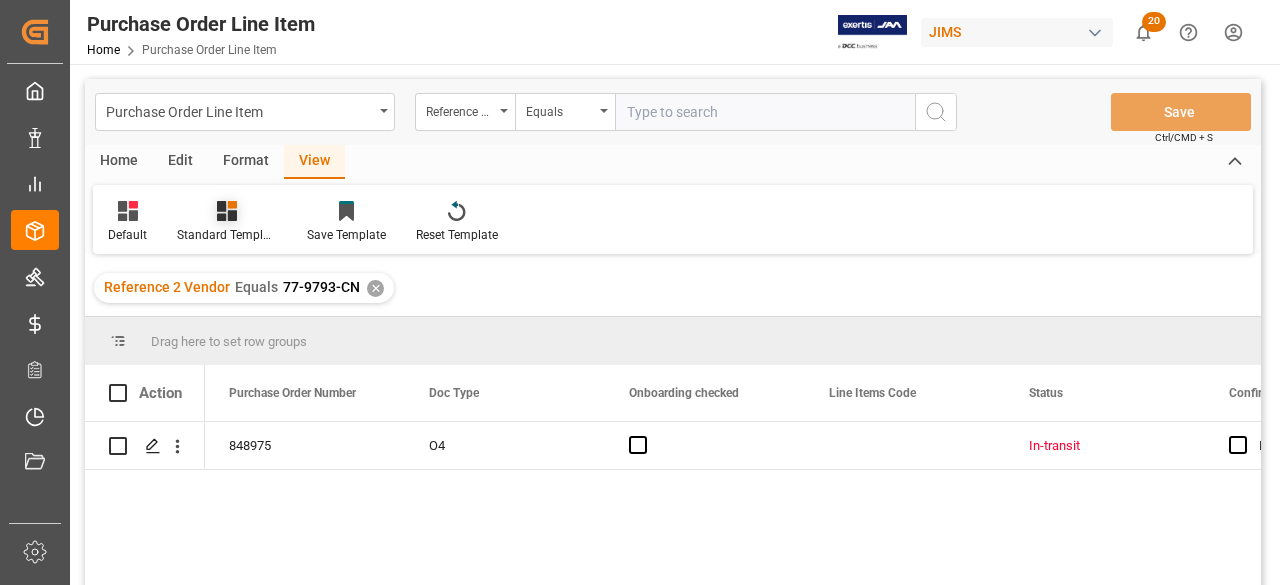 click on "Standard Templates" at bounding box center [227, 235] 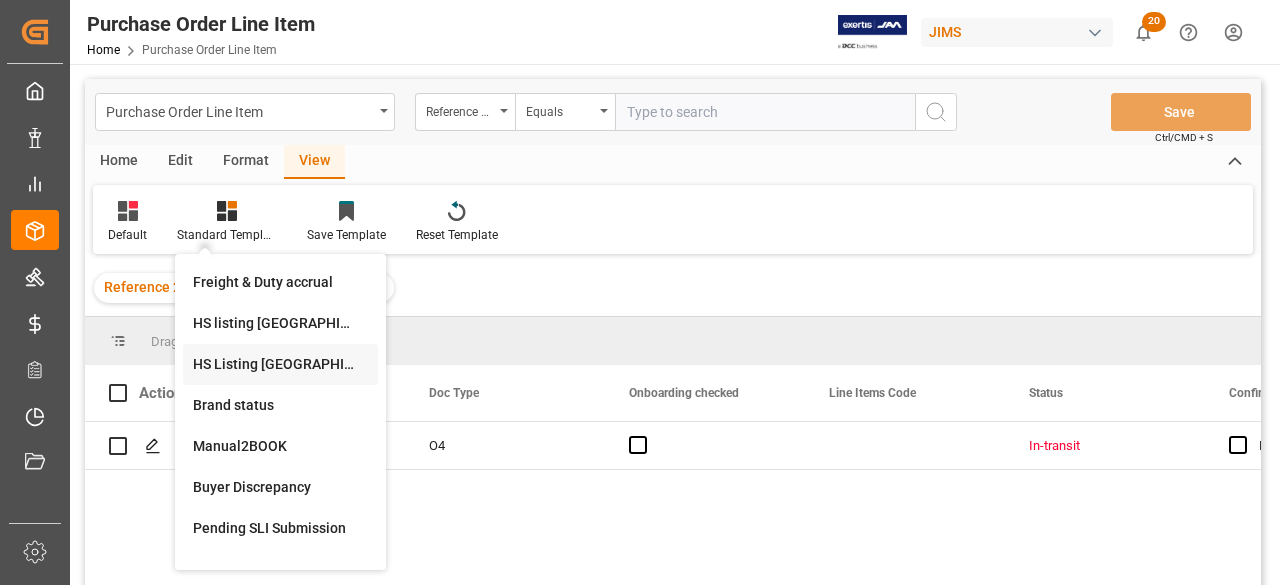 click on "HS Listing [GEOGRAPHIC_DATA]" at bounding box center [280, 364] 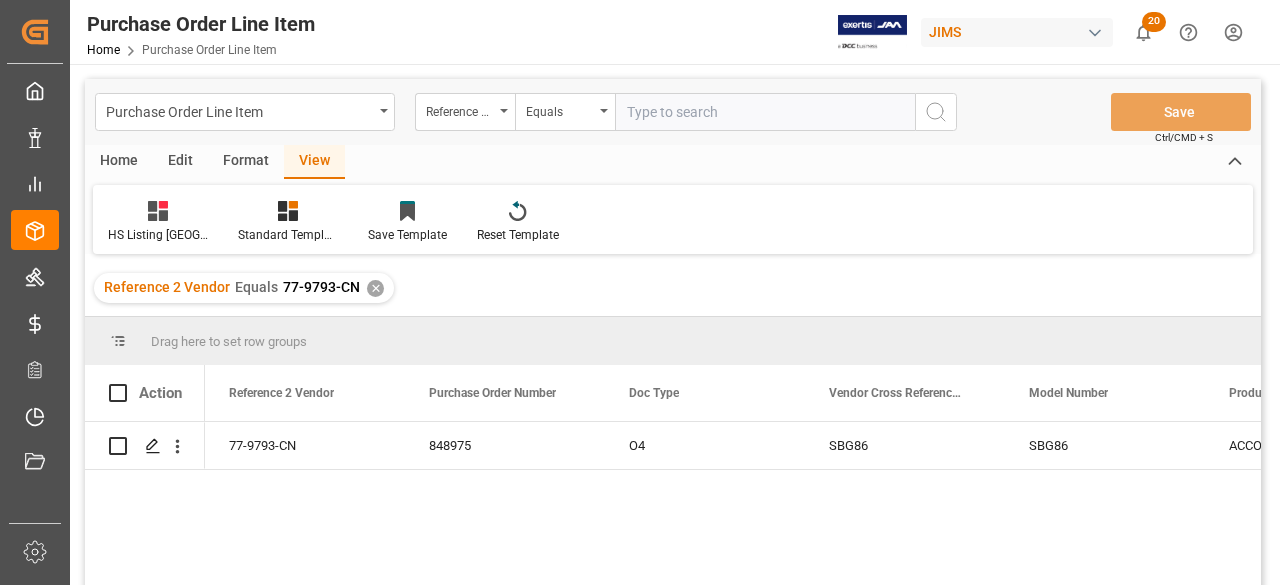 click on "Home" at bounding box center [119, 162] 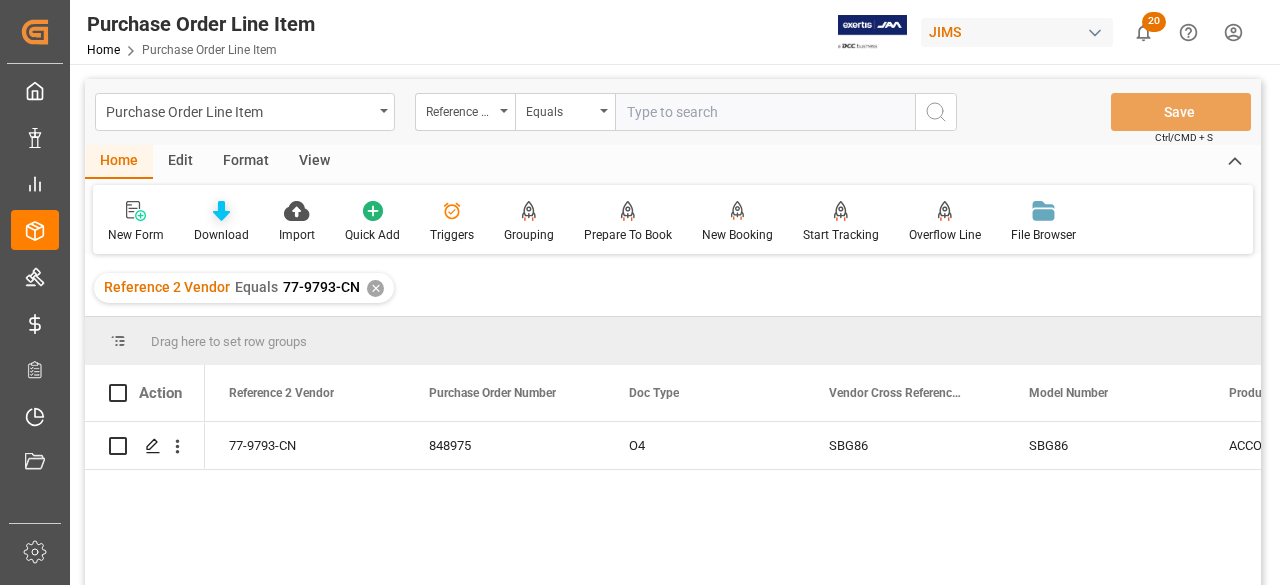 click on "Download" at bounding box center [221, 222] 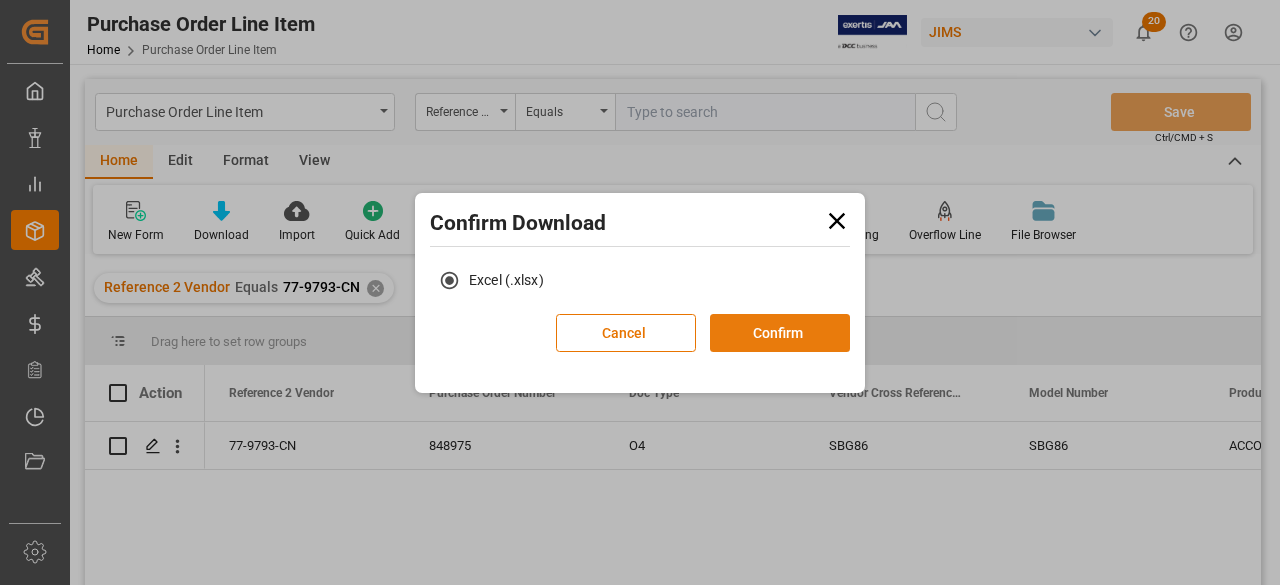 click on "Confirm" at bounding box center [780, 333] 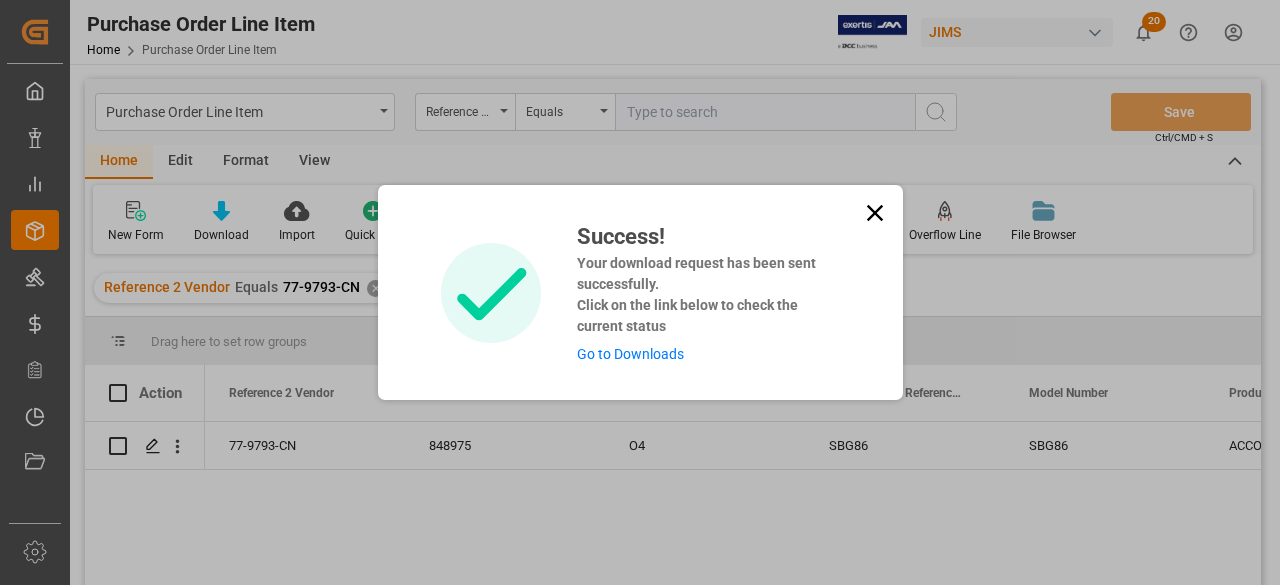 click on "Go to Downloads" at bounding box center [630, 354] 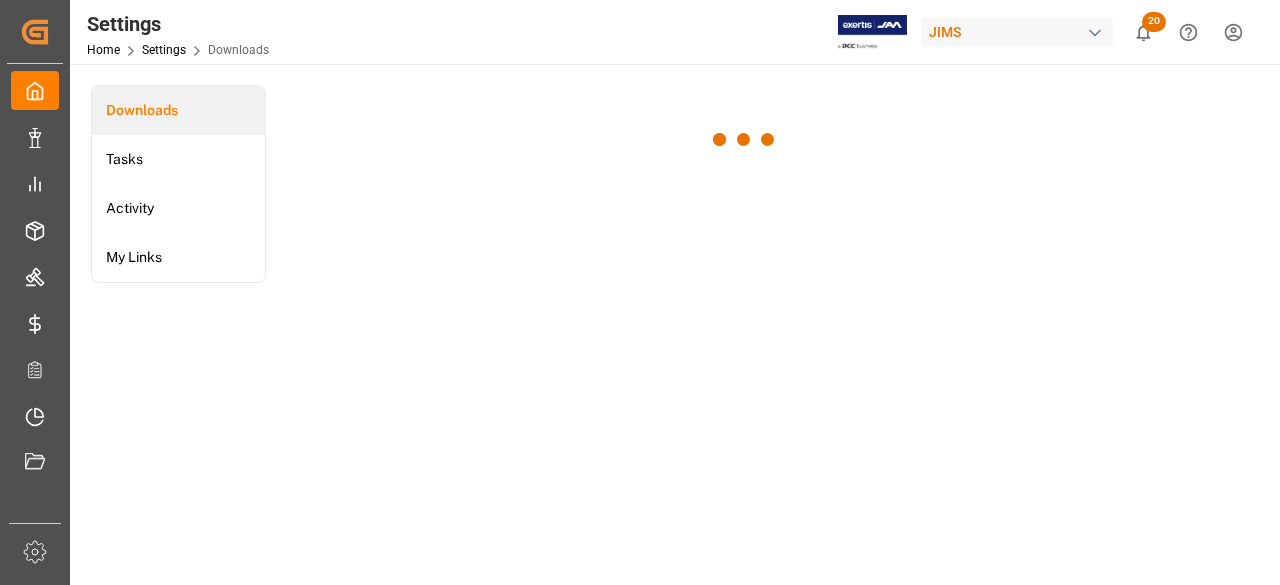scroll, scrollTop: 0, scrollLeft: 0, axis: both 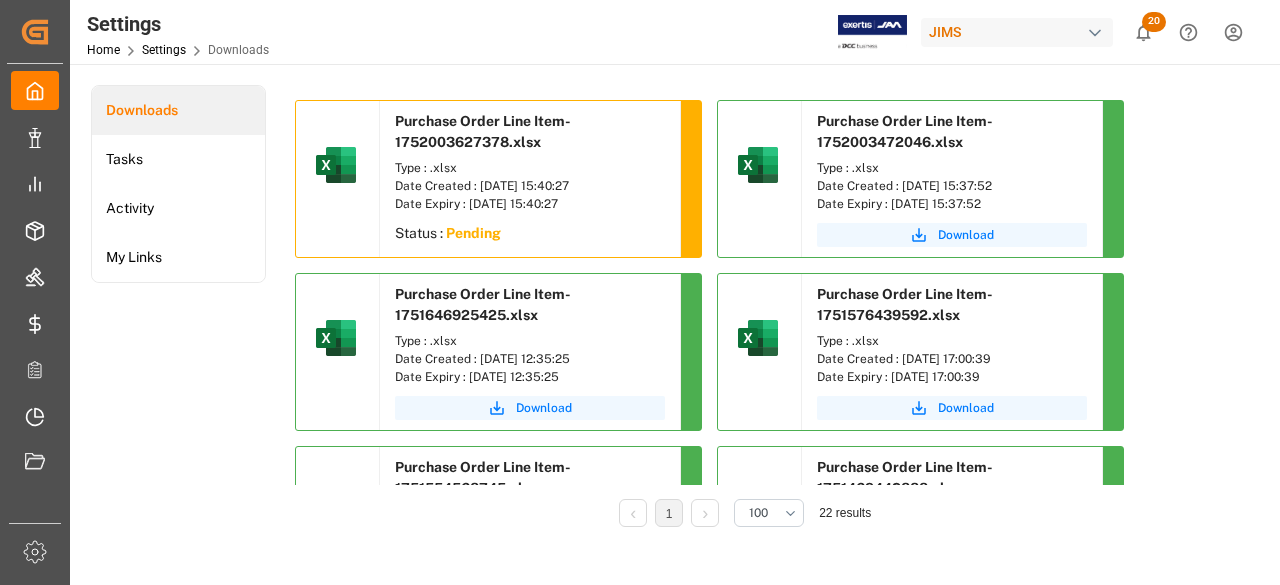 click on "Status :   Pending" at bounding box center (530, 236) 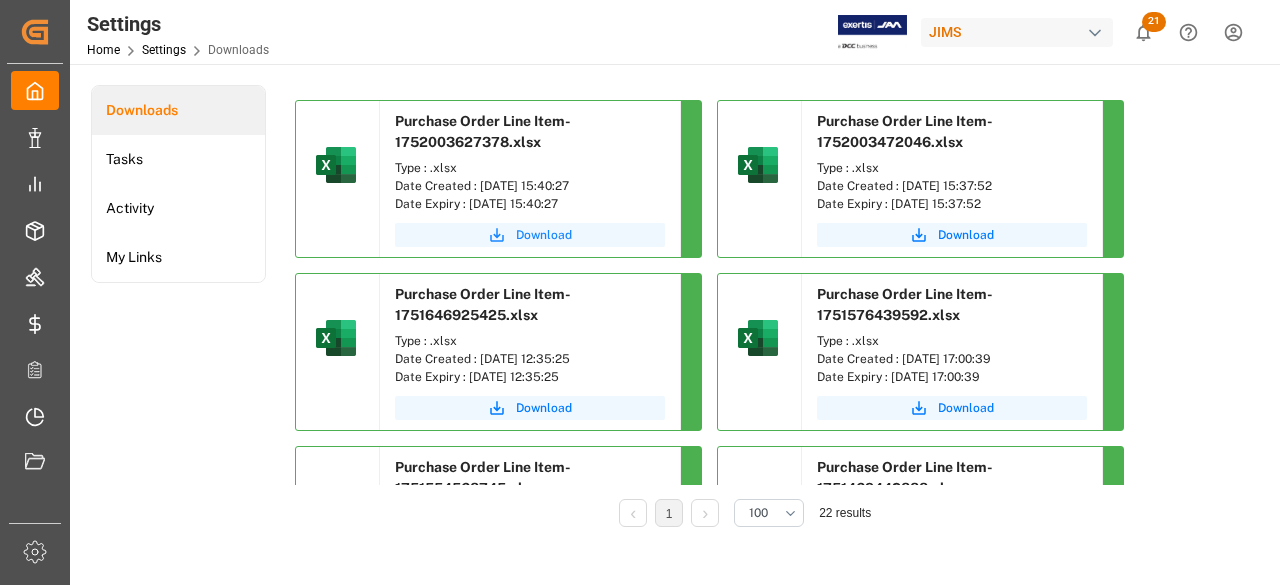 click on "Download" at bounding box center [544, 235] 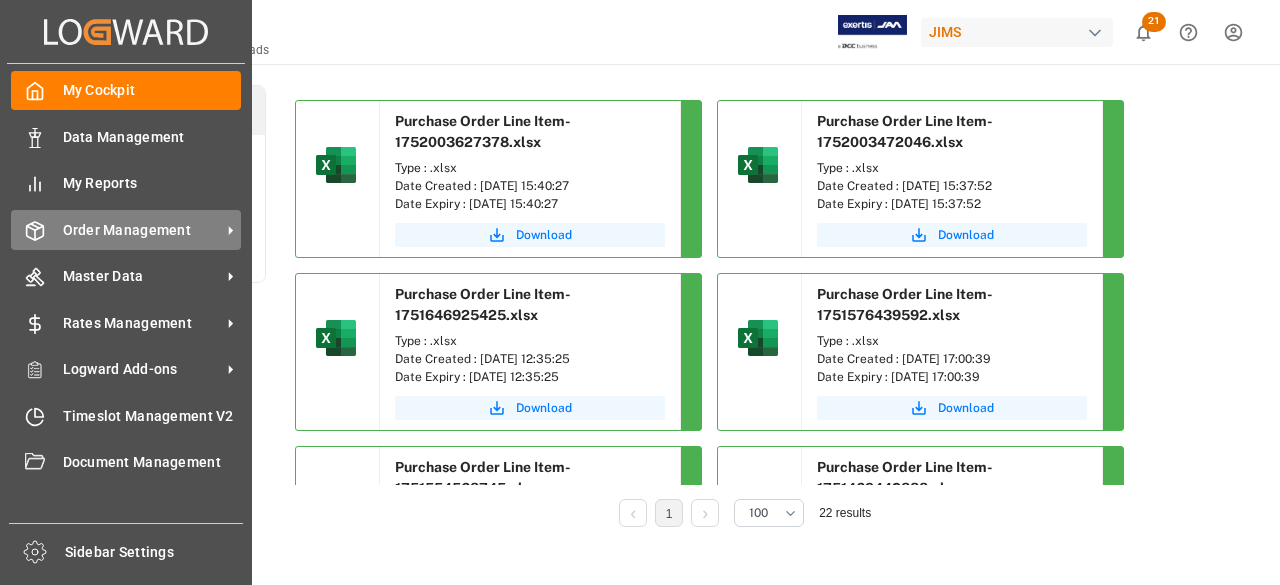 click on "Order Management" at bounding box center (142, 230) 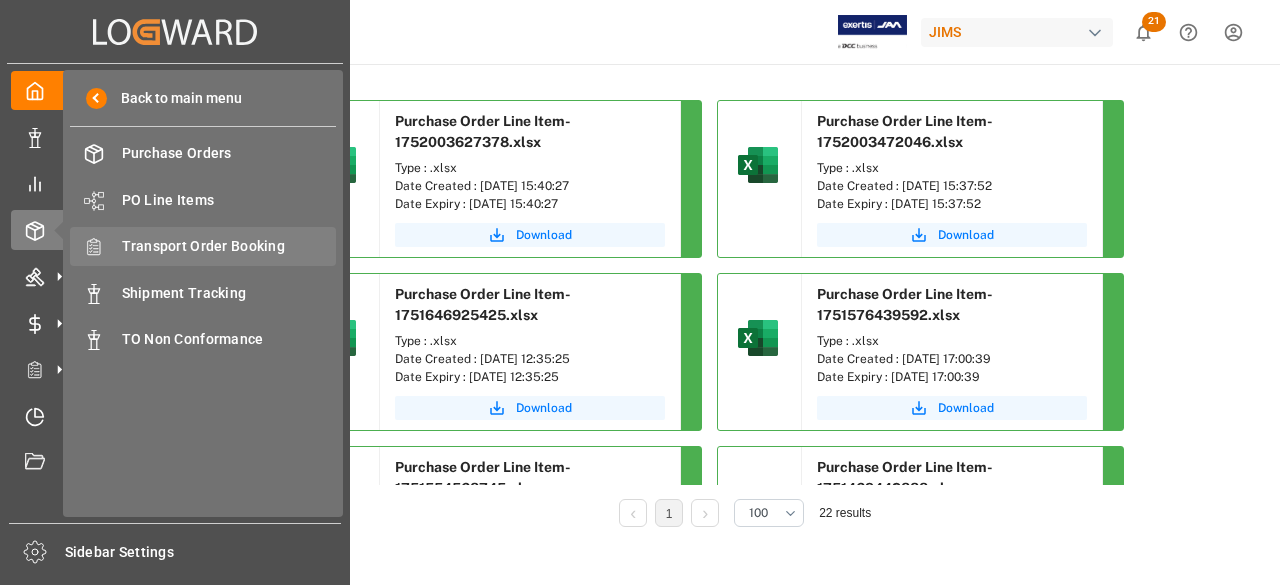 click on "Transport Order Booking" at bounding box center (229, 246) 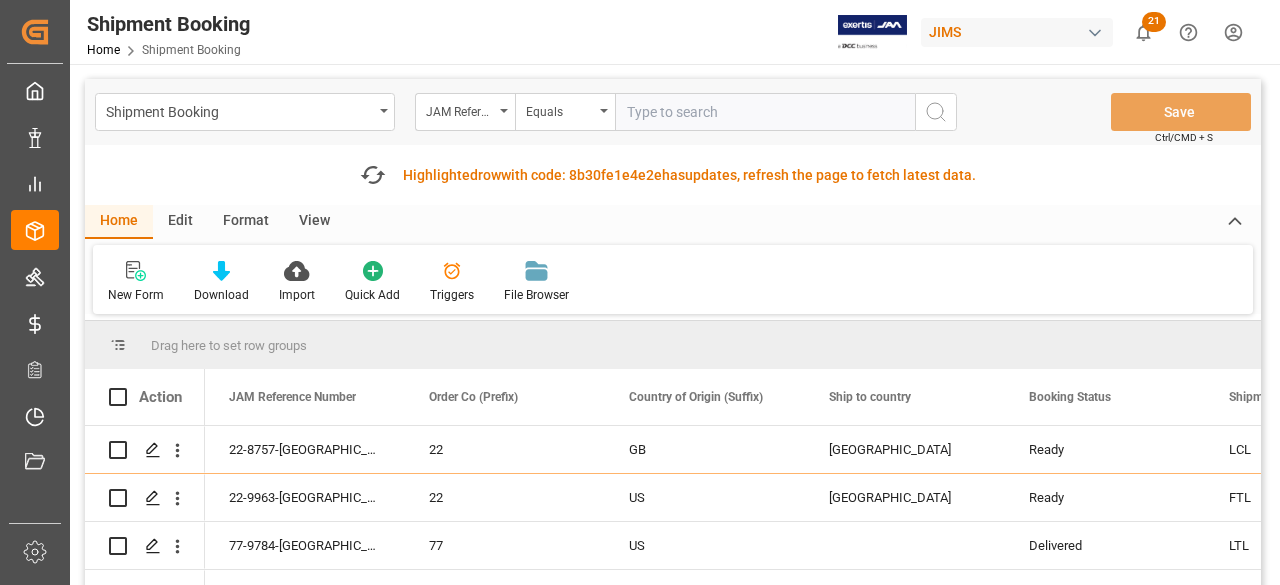 click at bounding box center [765, 112] 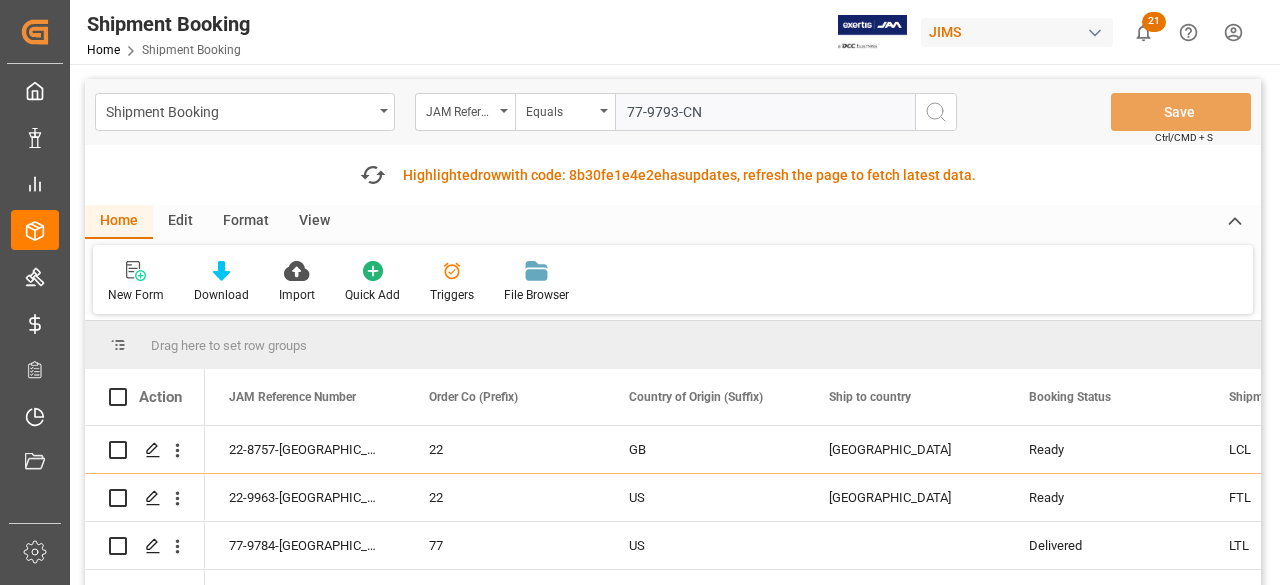 type on "77-9793-CN" 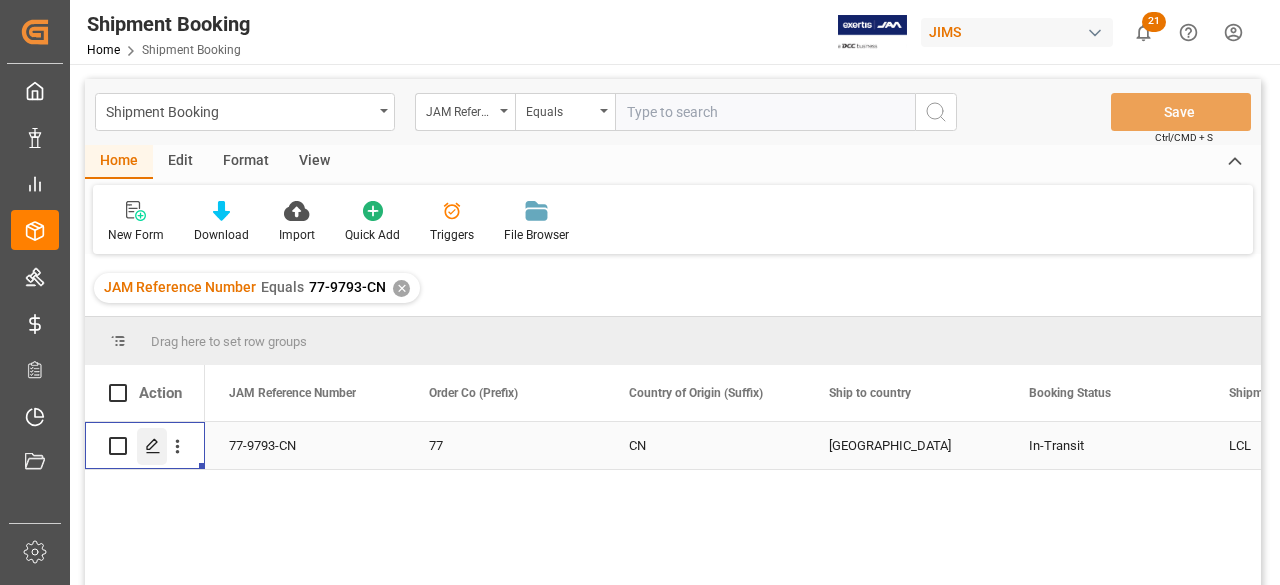 click 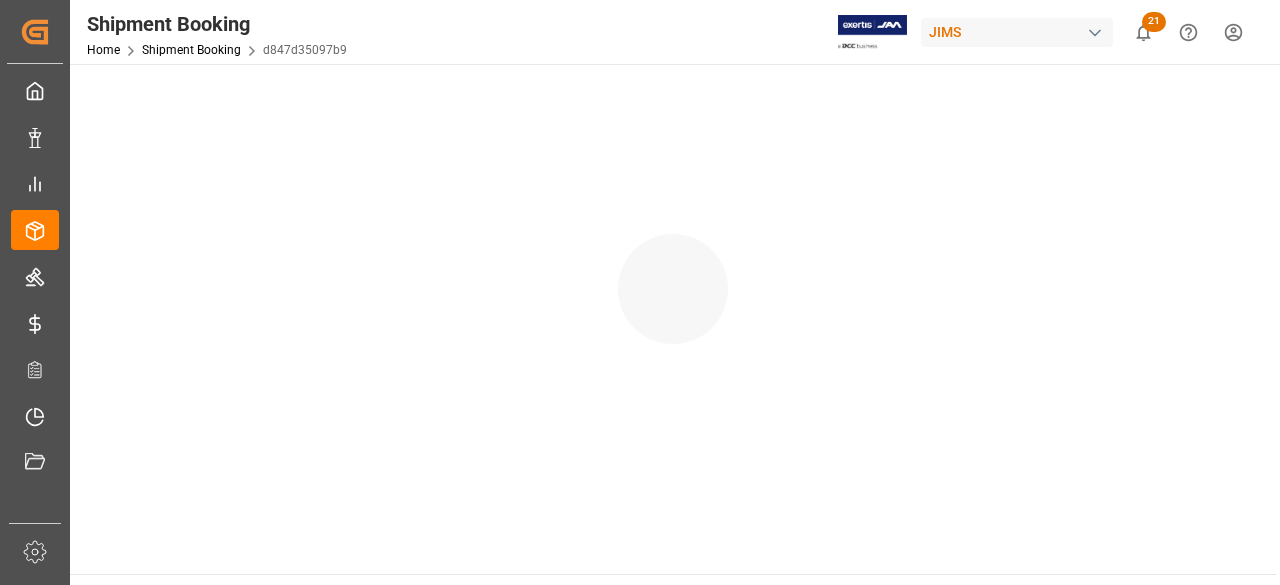 click at bounding box center [673, 269] 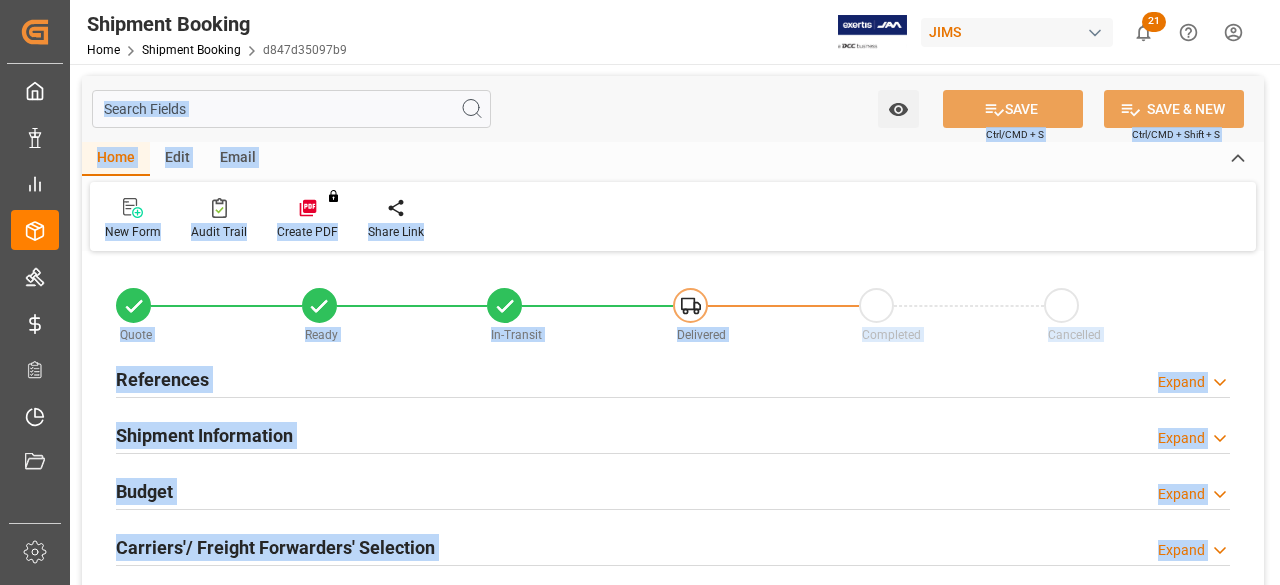 type on "48" 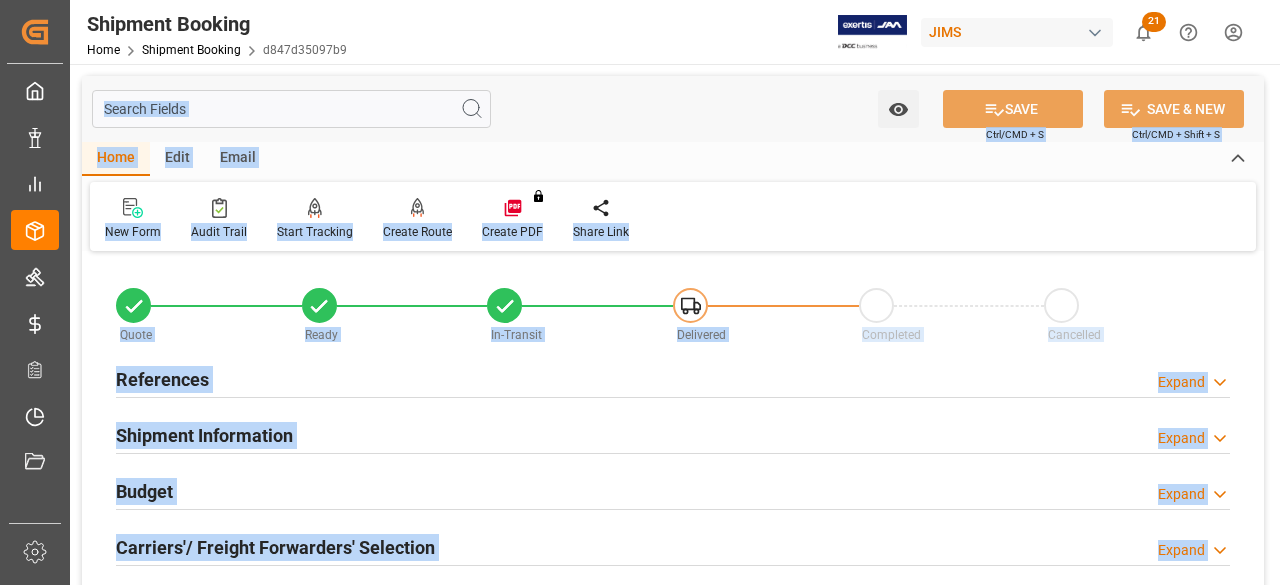 click on "Shipment Information Expand" at bounding box center [673, 434] 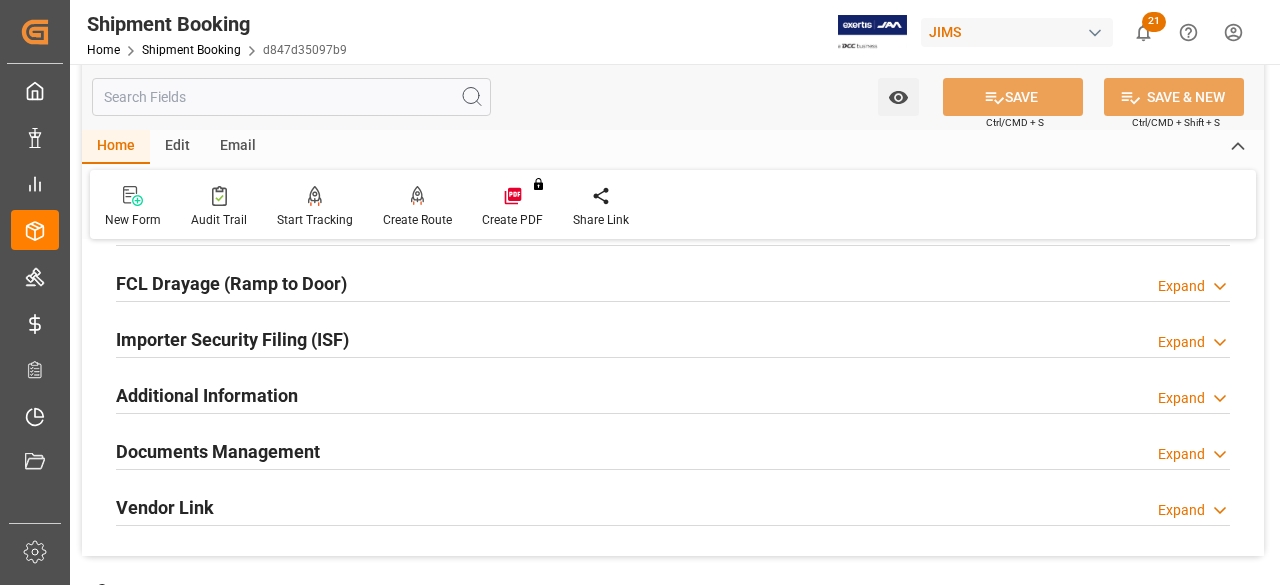 scroll, scrollTop: 1400, scrollLeft: 0, axis: vertical 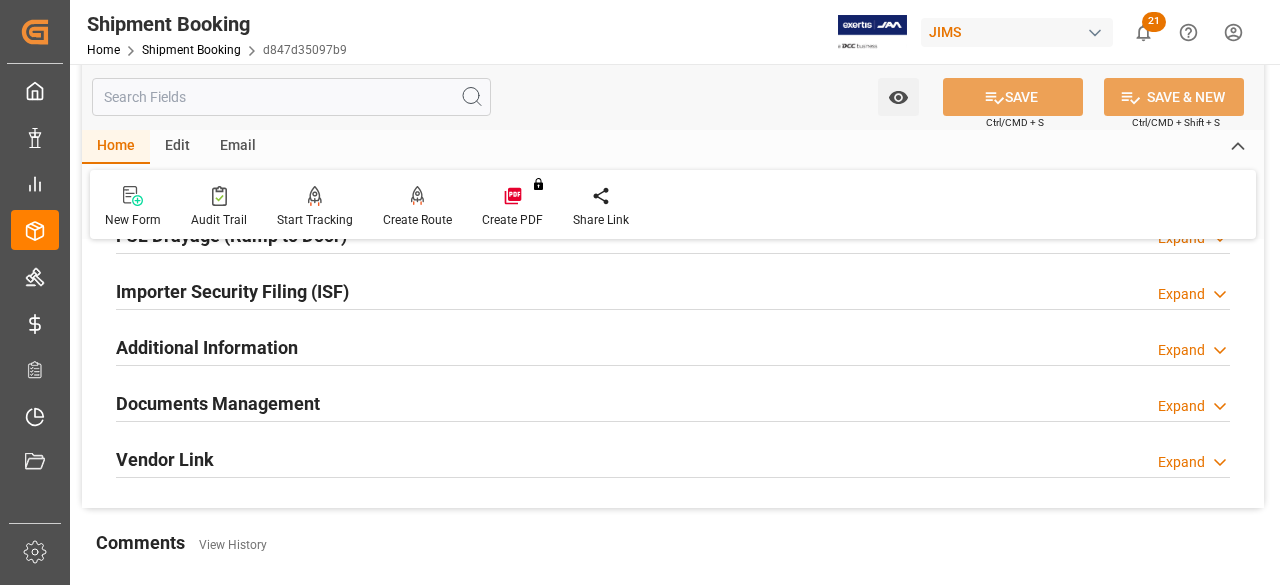 click on "Documents Management" at bounding box center [218, 403] 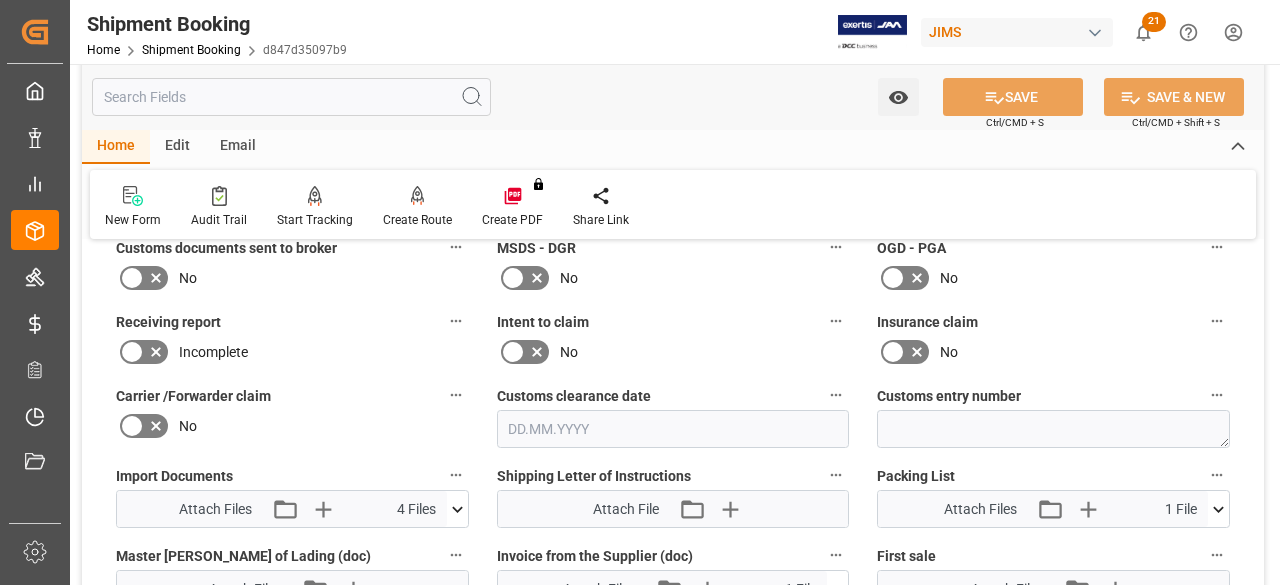 scroll, scrollTop: 1700, scrollLeft: 0, axis: vertical 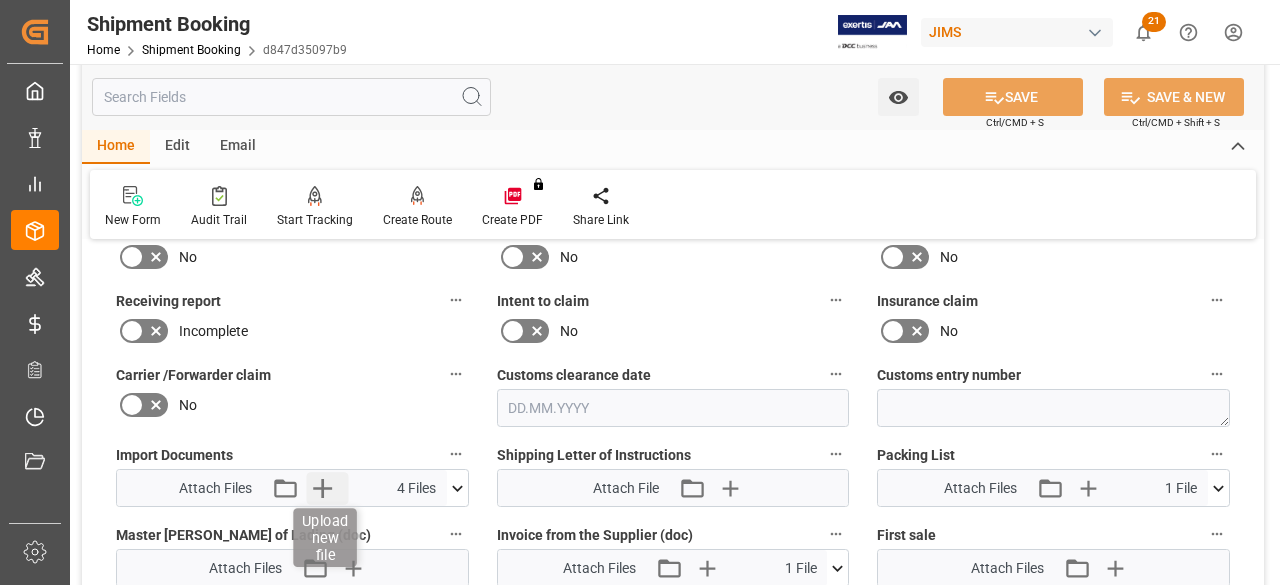 click 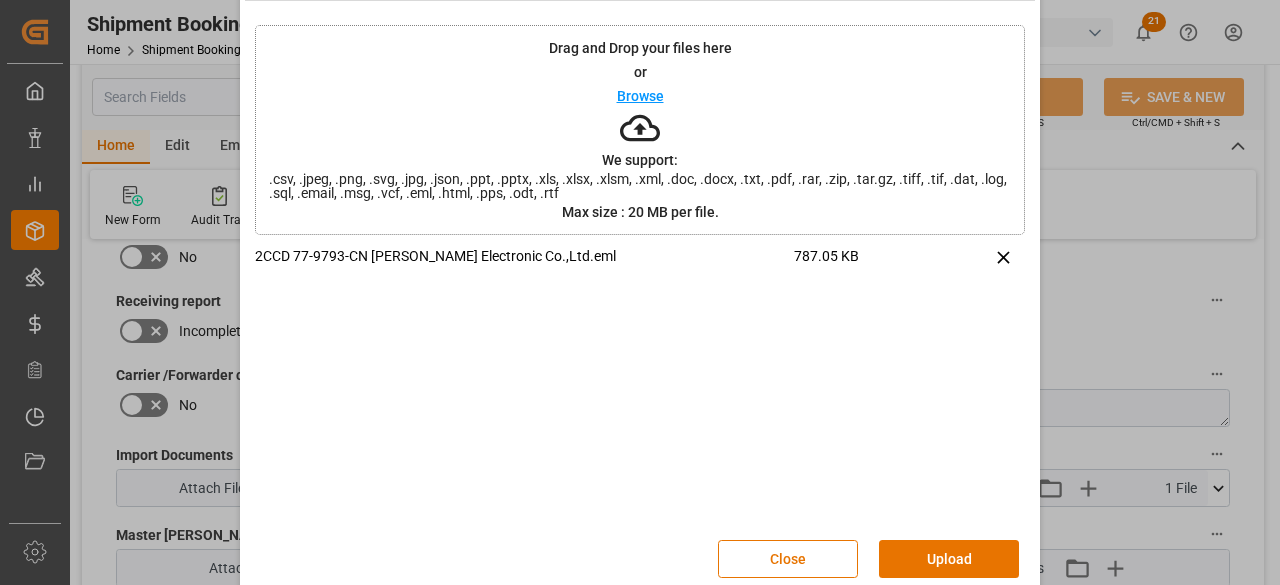 scroll, scrollTop: 88, scrollLeft: 0, axis: vertical 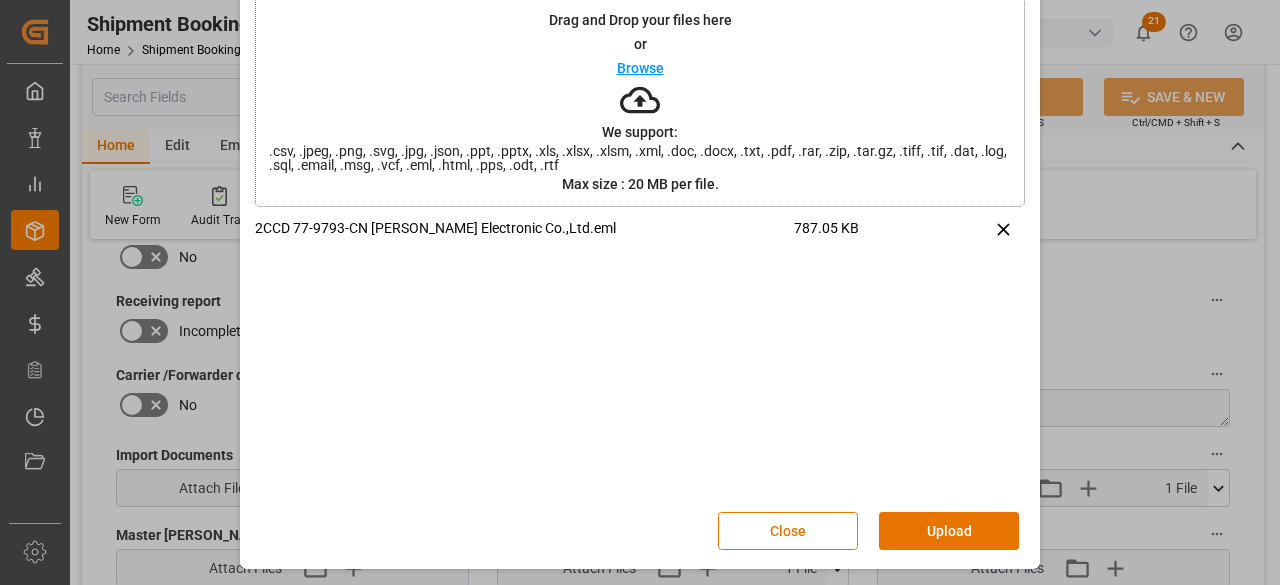 click on "Upload" at bounding box center [949, 531] 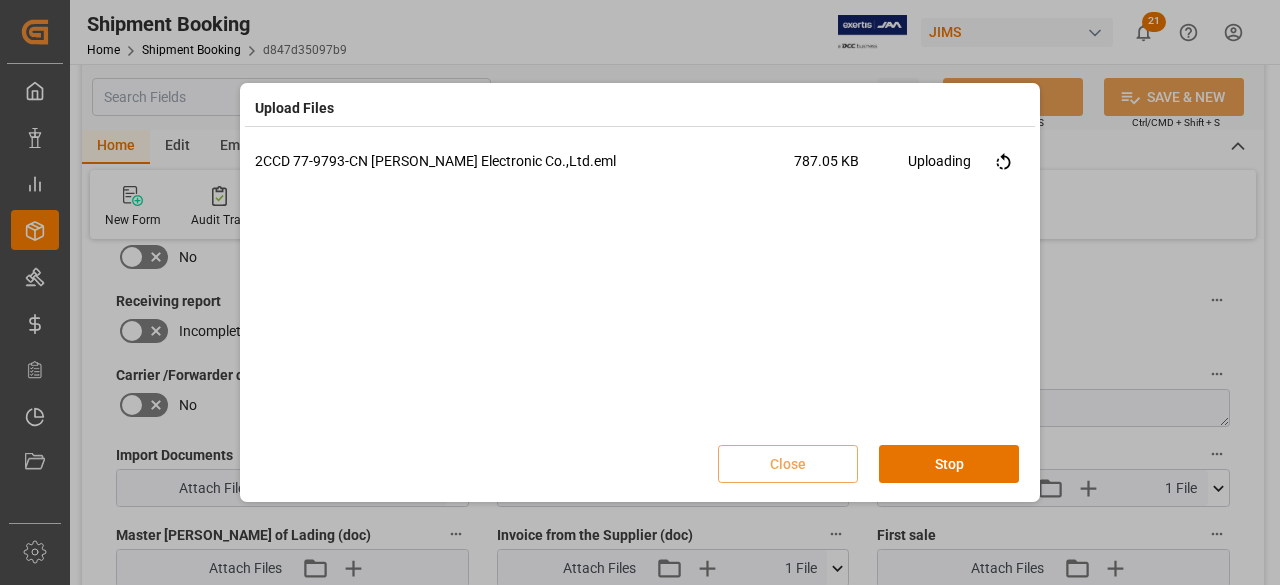 scroll, scrollTop: 0, scrollLeft: 0, axis: both 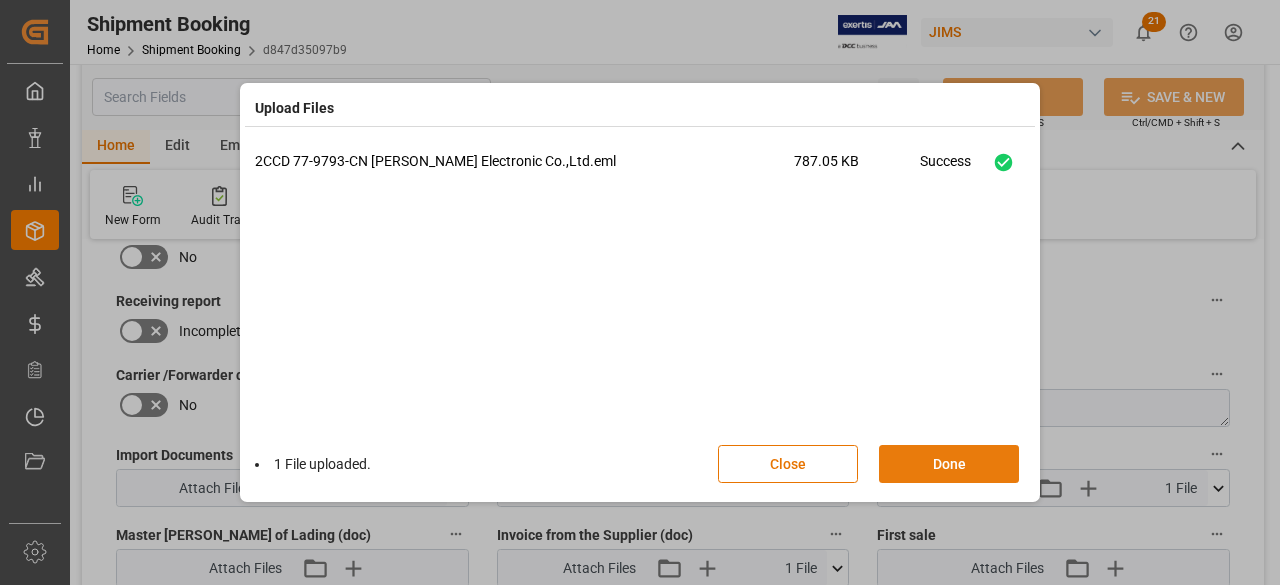 click on "Done" at bounding box center (949, 464) 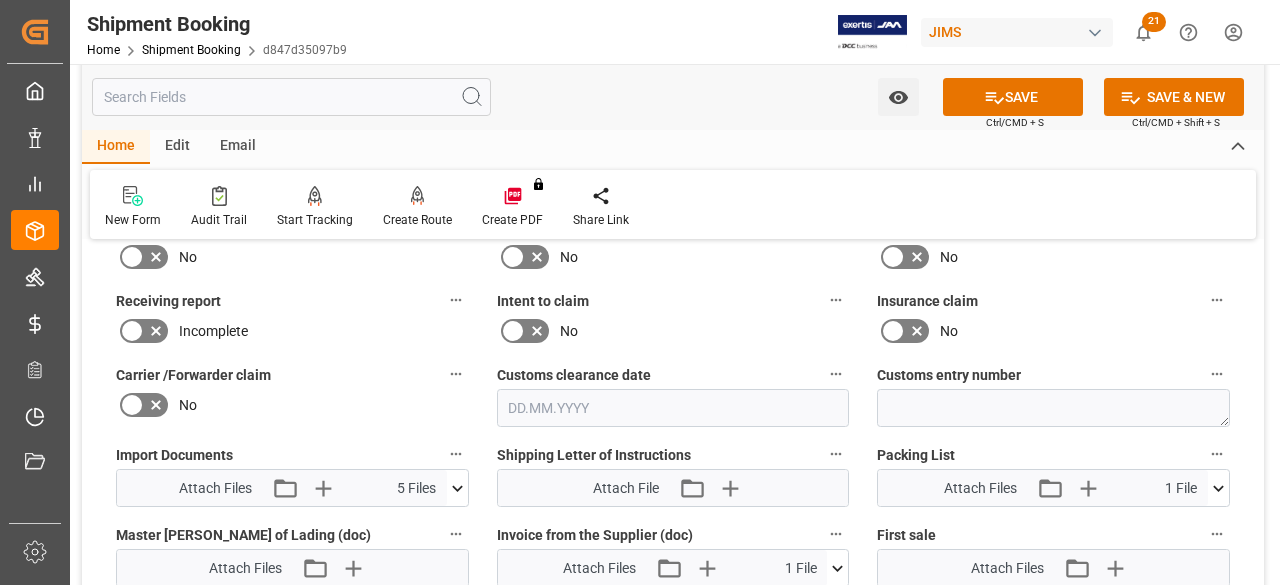 drag, startPoint x: 1022, startPoint y: 88, endPoint x: 1098, endPoint y: 85, distance: 76.05919 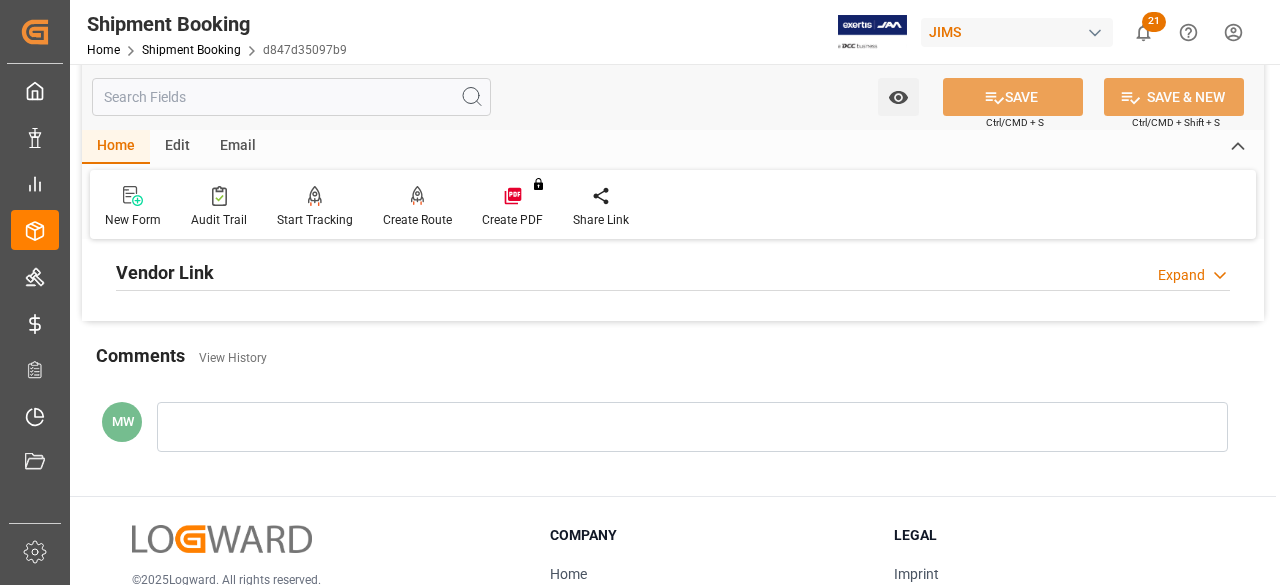 scroll, scrollTop: 594, scrollLeft: 0, axis: vertical 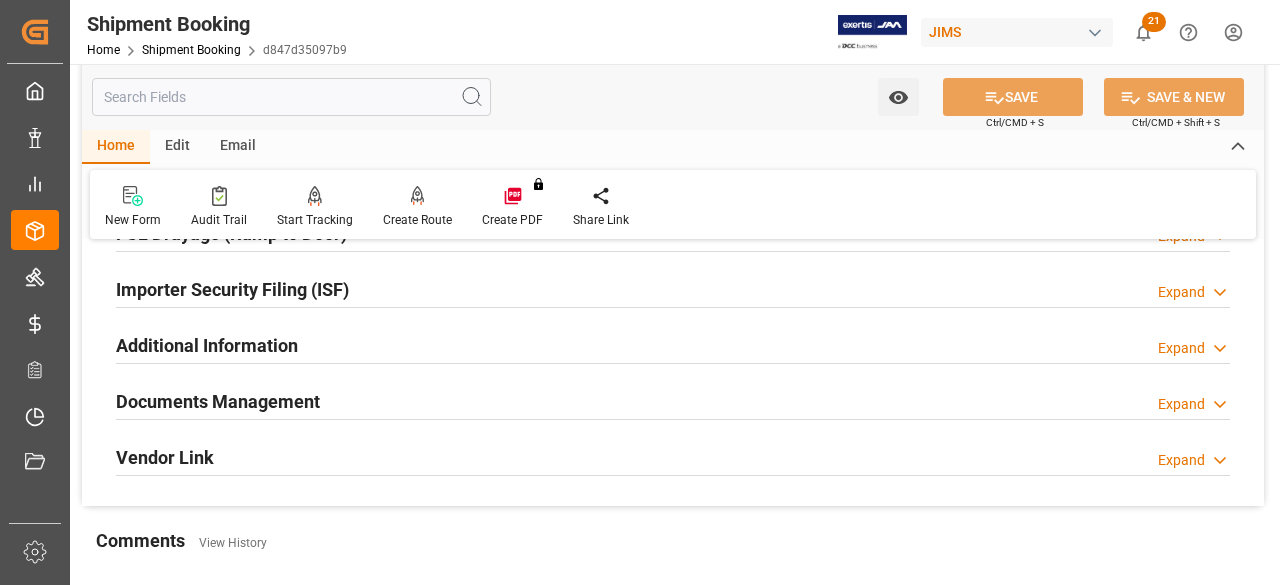 click on "Documents Management" at bounding box center [218, 401] 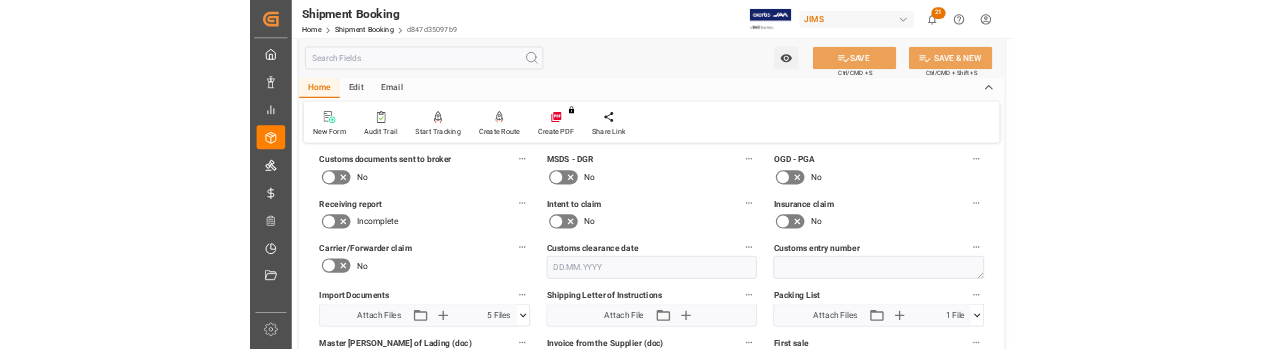 scroll, scrollTop: 894, scrollLeft: 0, axis: vertical 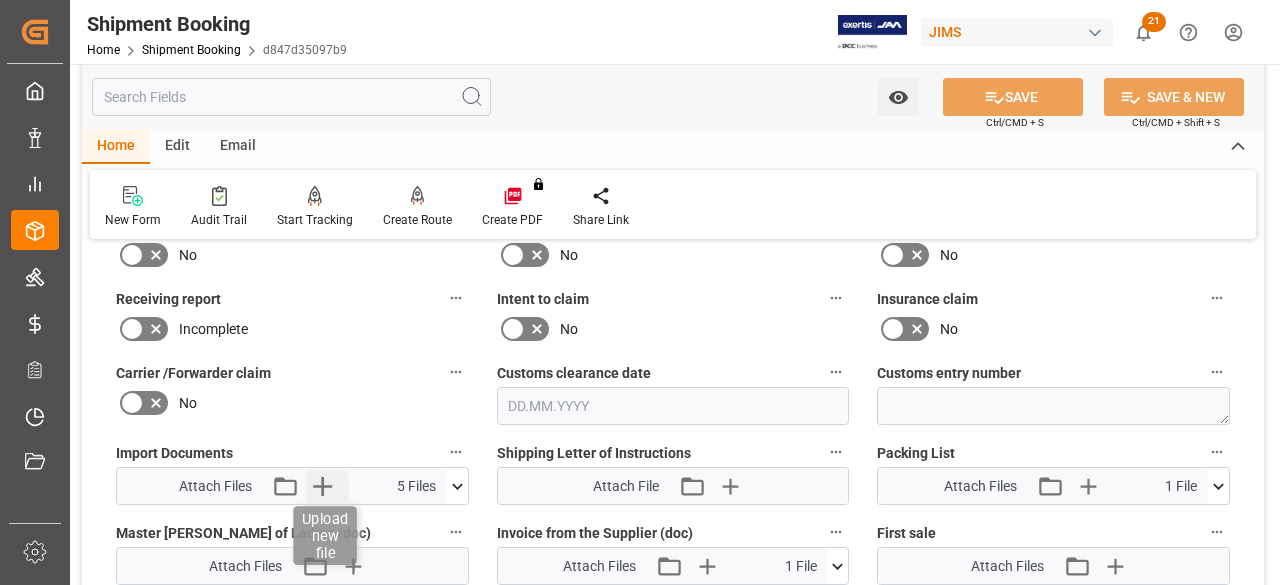 click 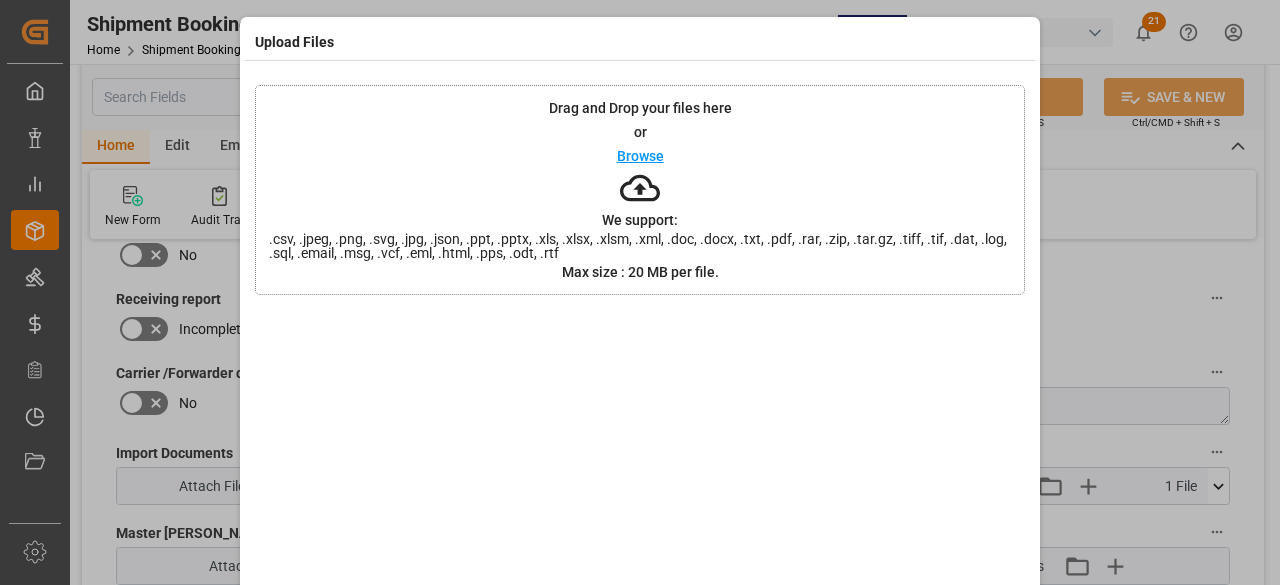 drag, startPoint x: 1165, startPoint y: 290, endPoint x: 1152, endPoint y: 291, distance: 13.038404 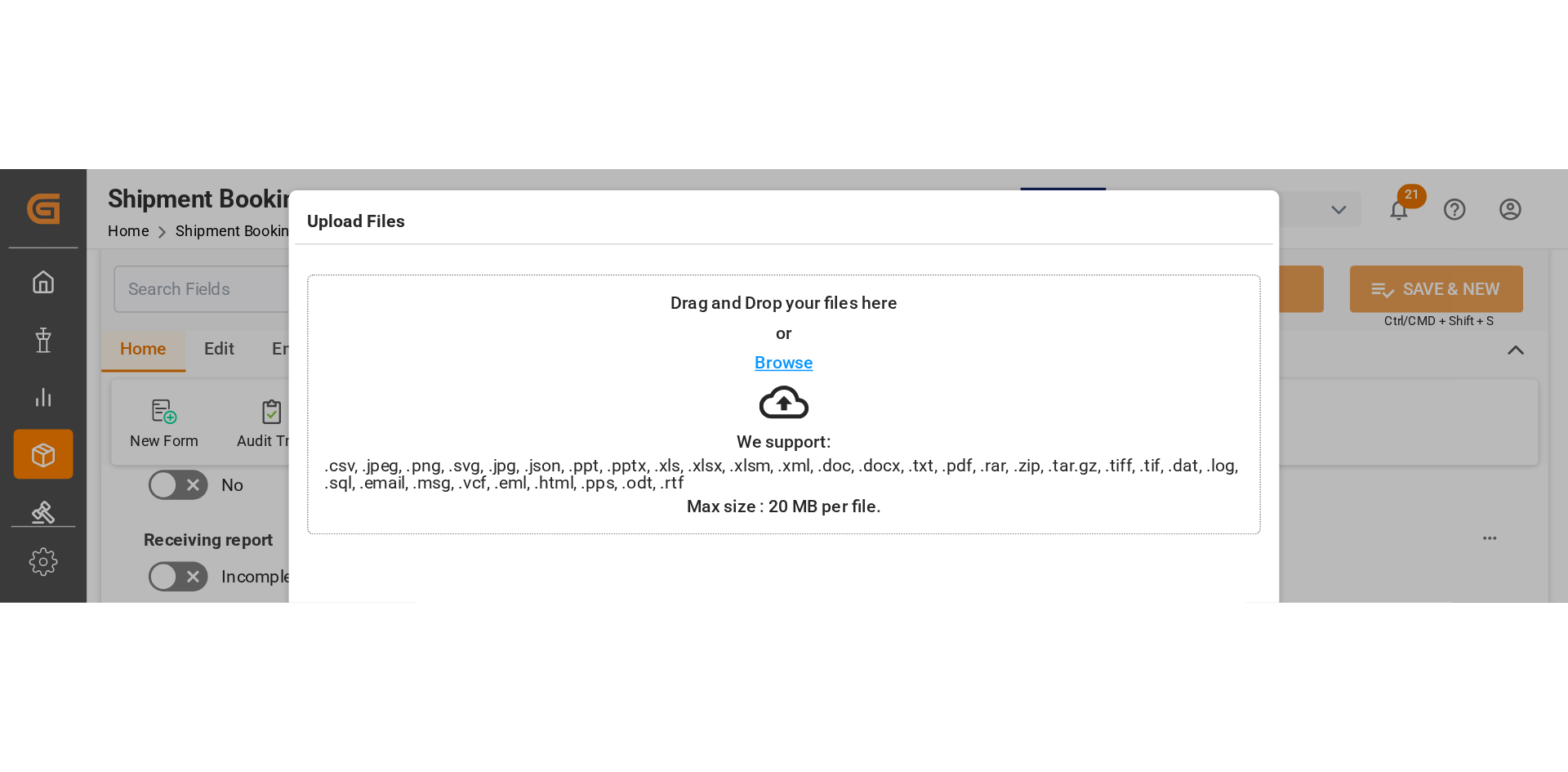 scroll, scrollTop: 731, scrollLeft: 0, axis: vertical 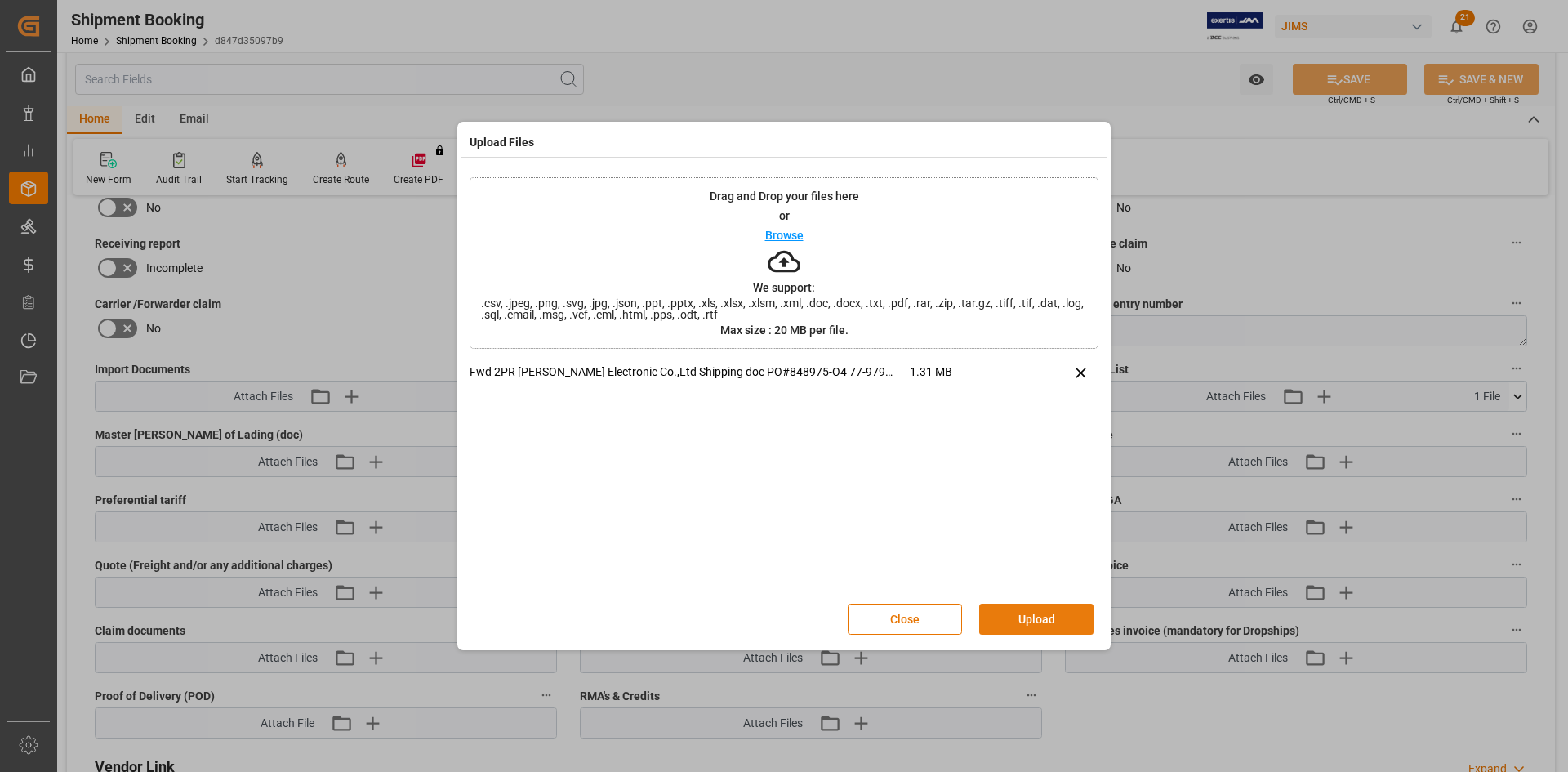 click on "Upload" at bounding box center [1036, 619] 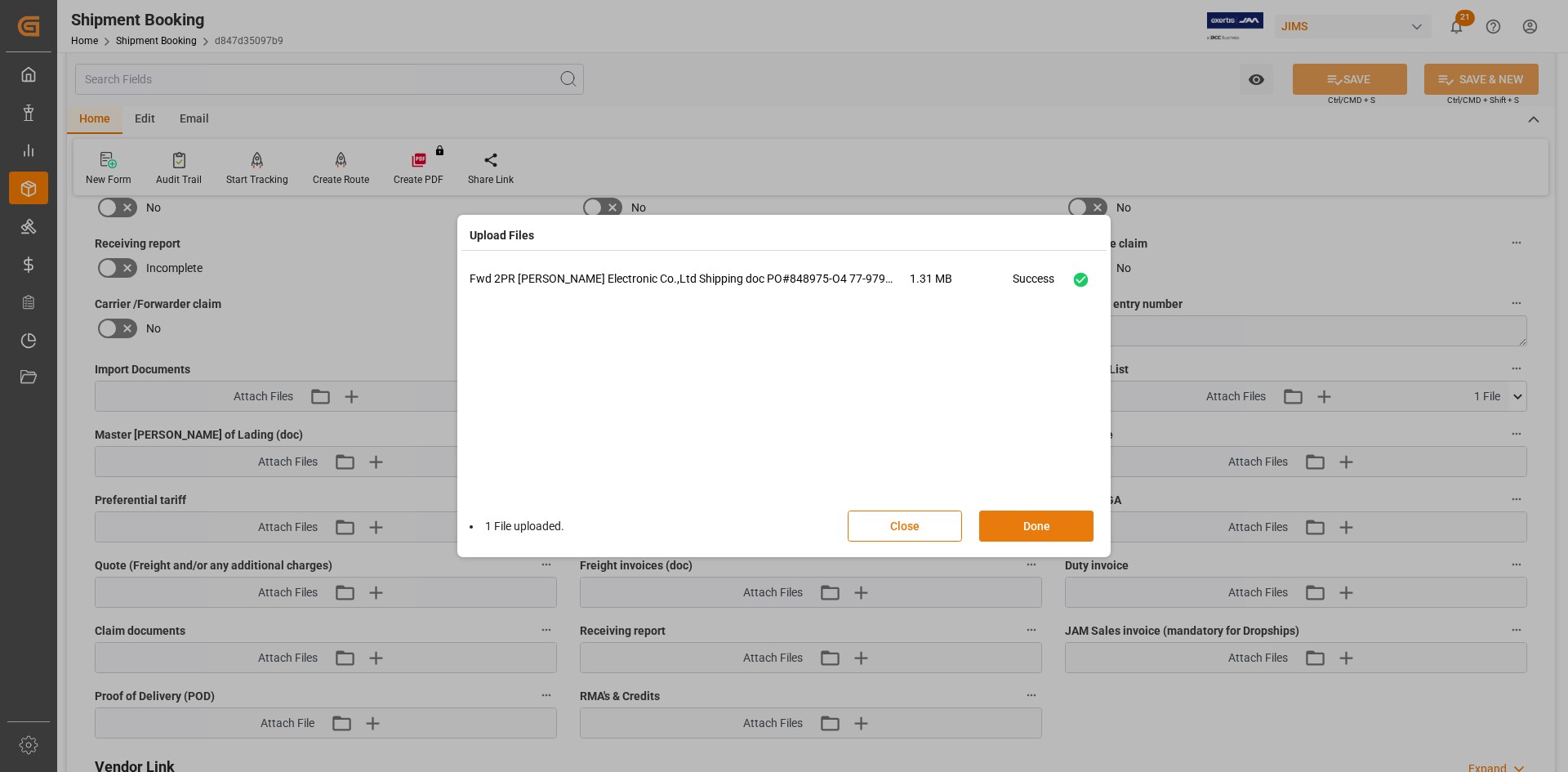 click on "Done" at bounding box center [1036, 526] 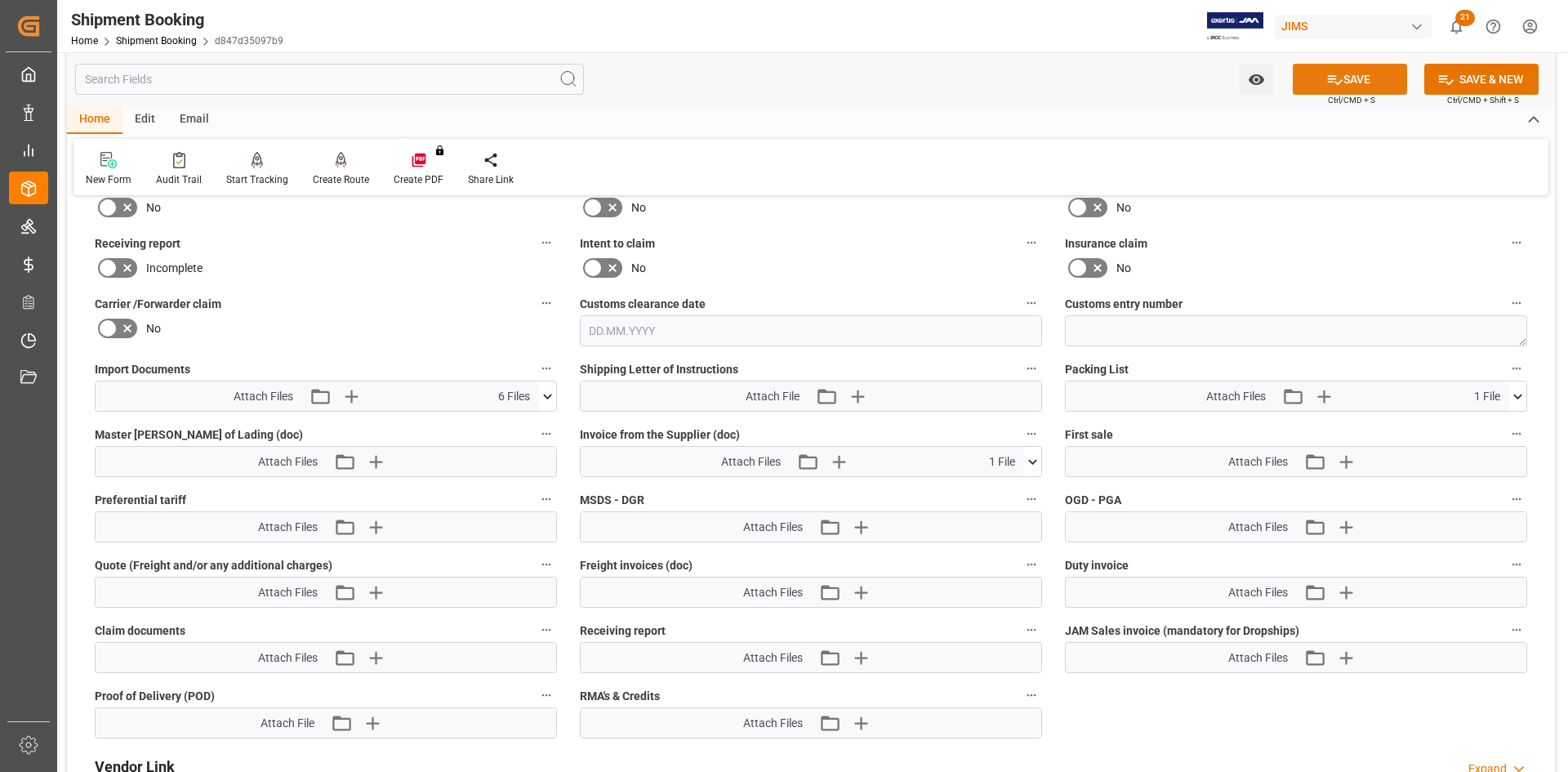 click on "SAVE" at bounding box center (1350, 79) 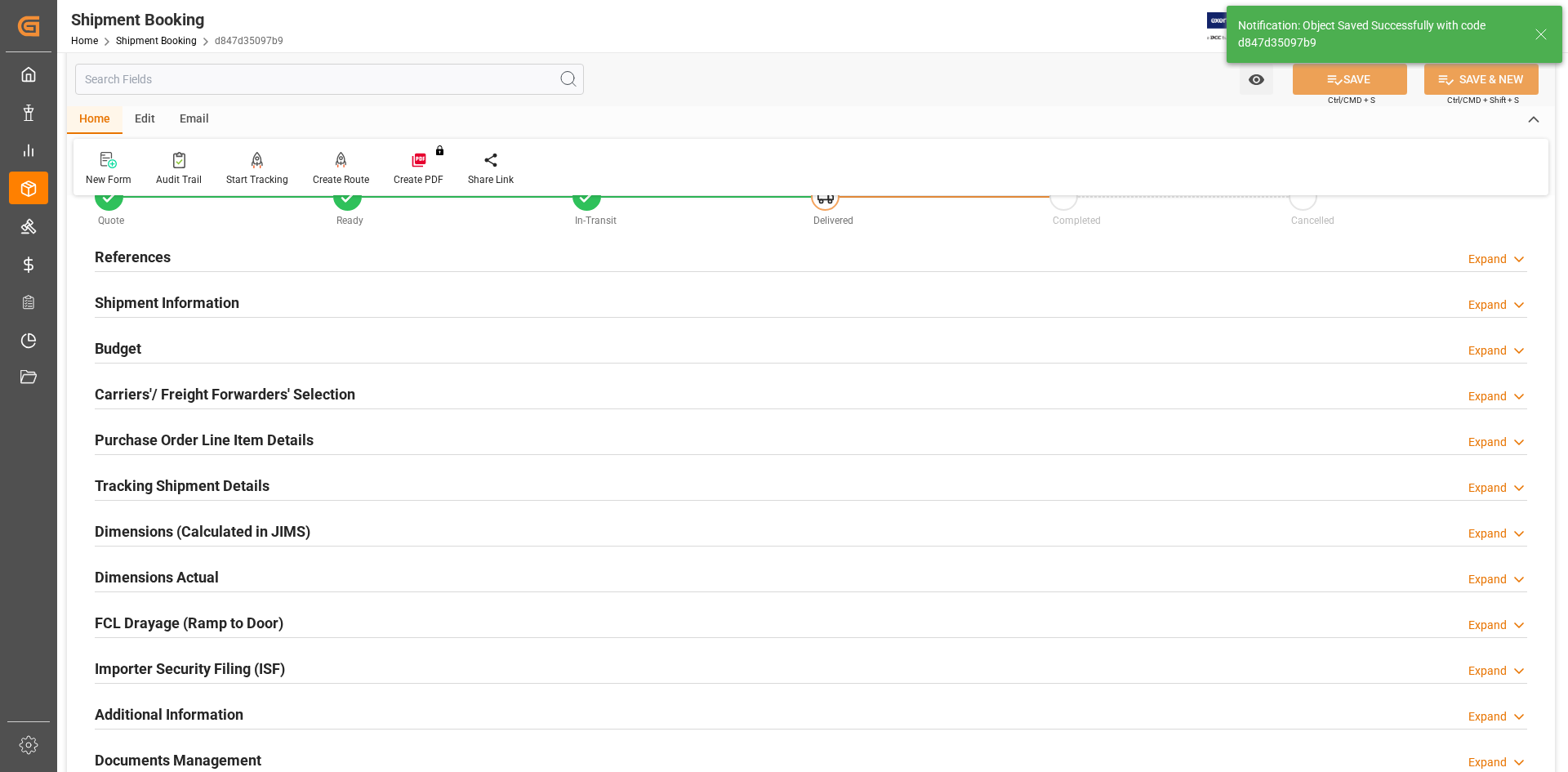 scroll, scrollTop: 0, scrollLeft: 0, axis: both 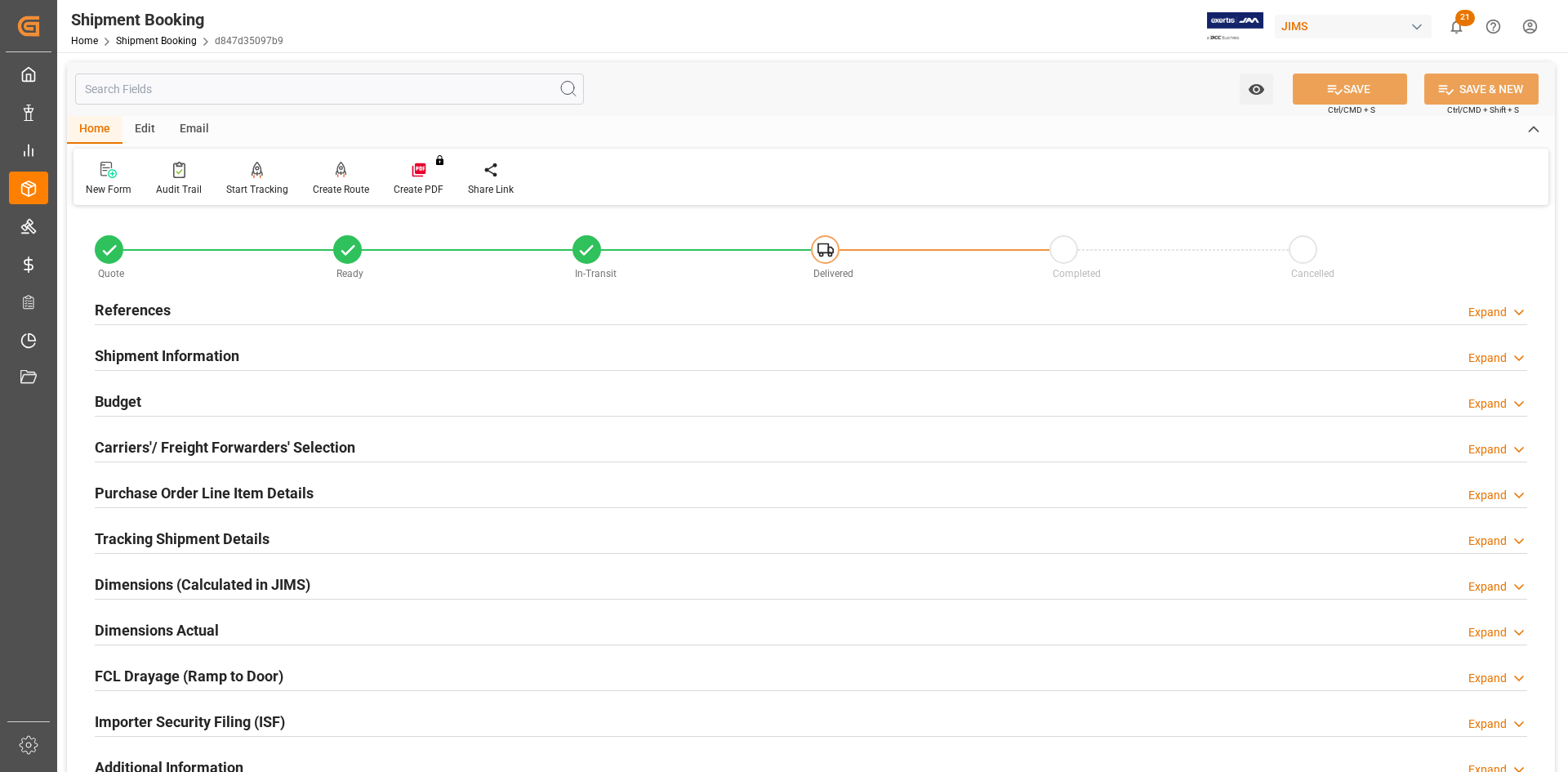 click on "References" at bounding box center (132, 310) 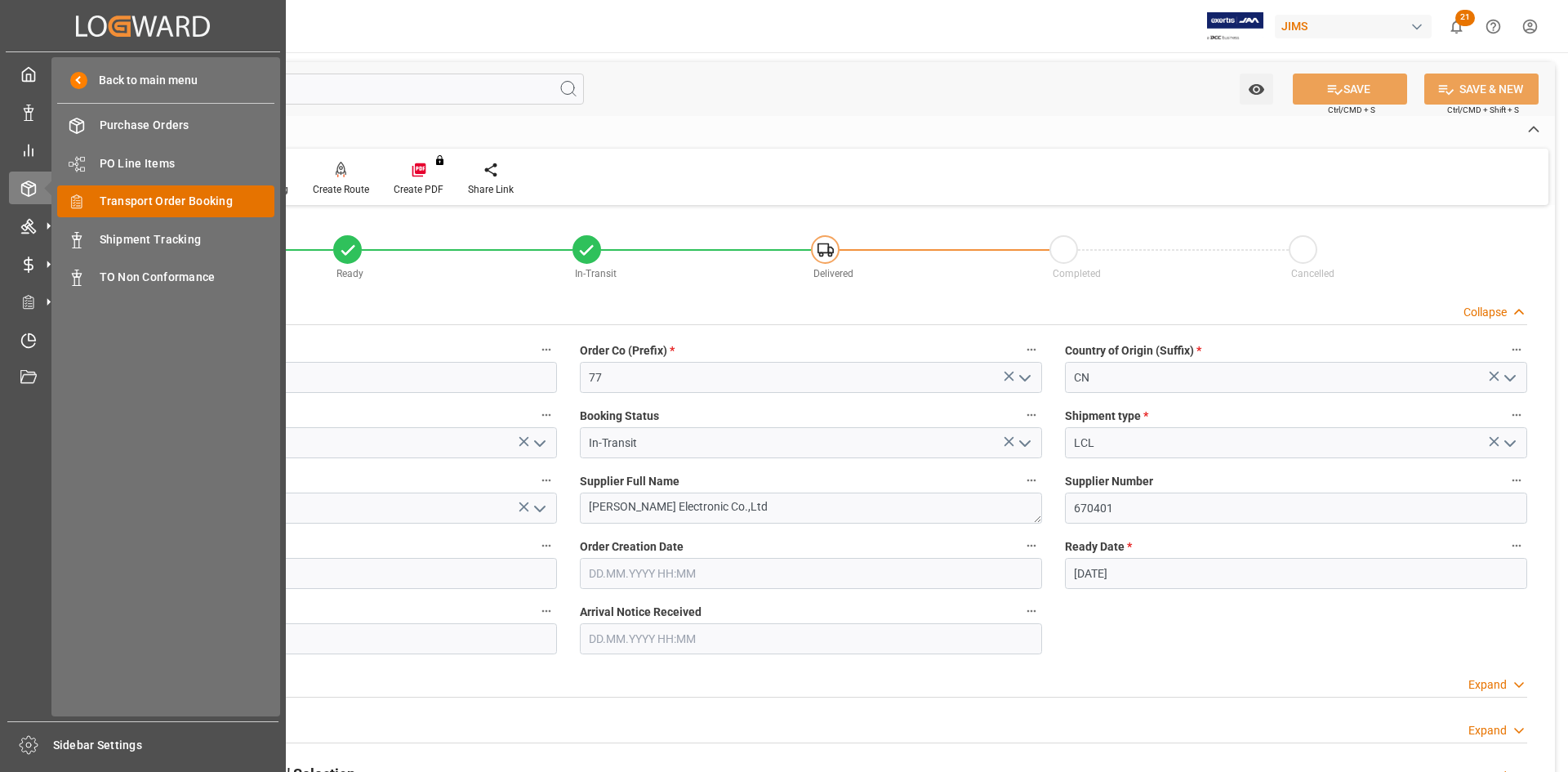 click on "Transport Order Booking" at bounding box center (187, 201) 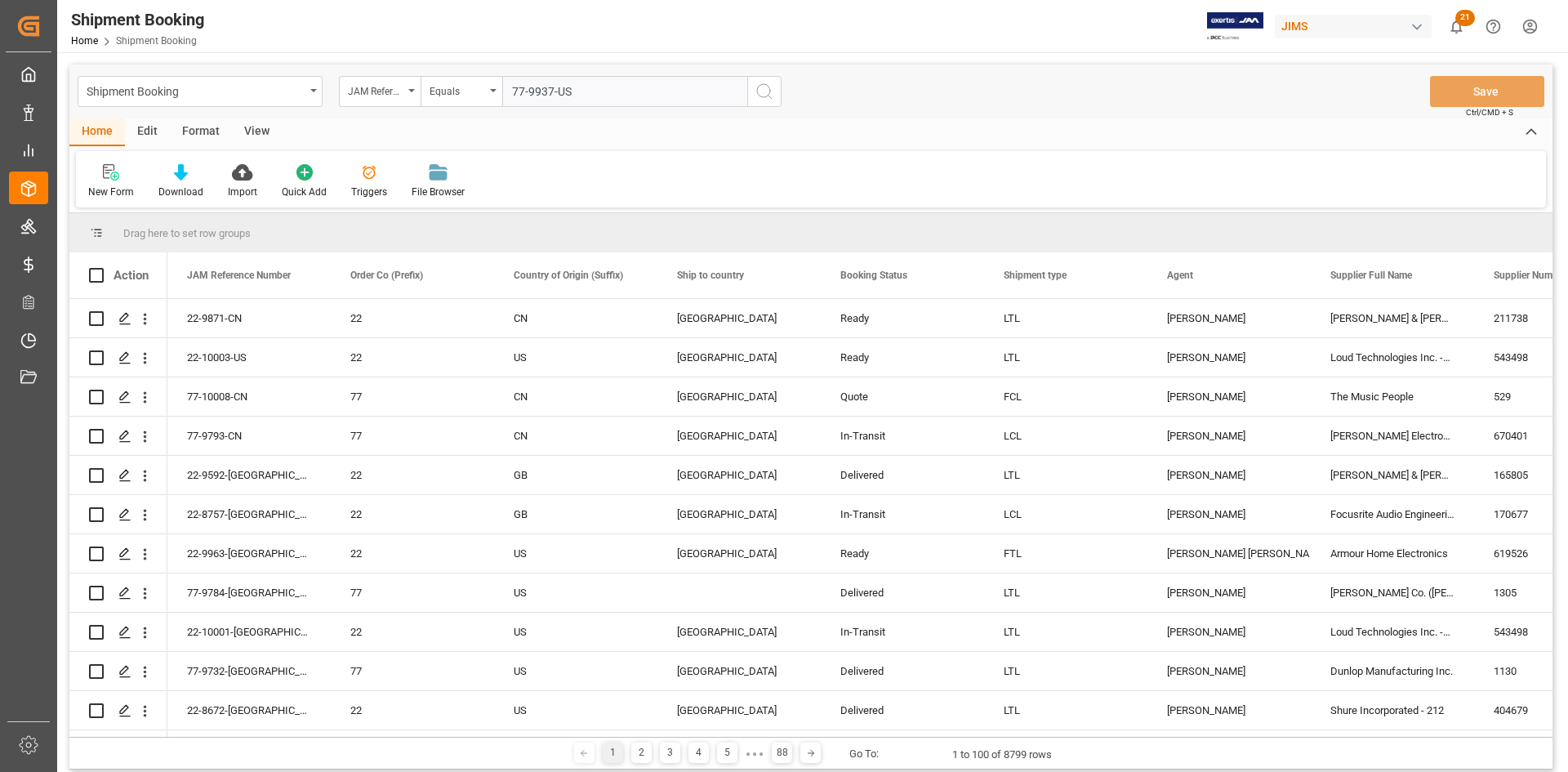 type on "77-9937-US" 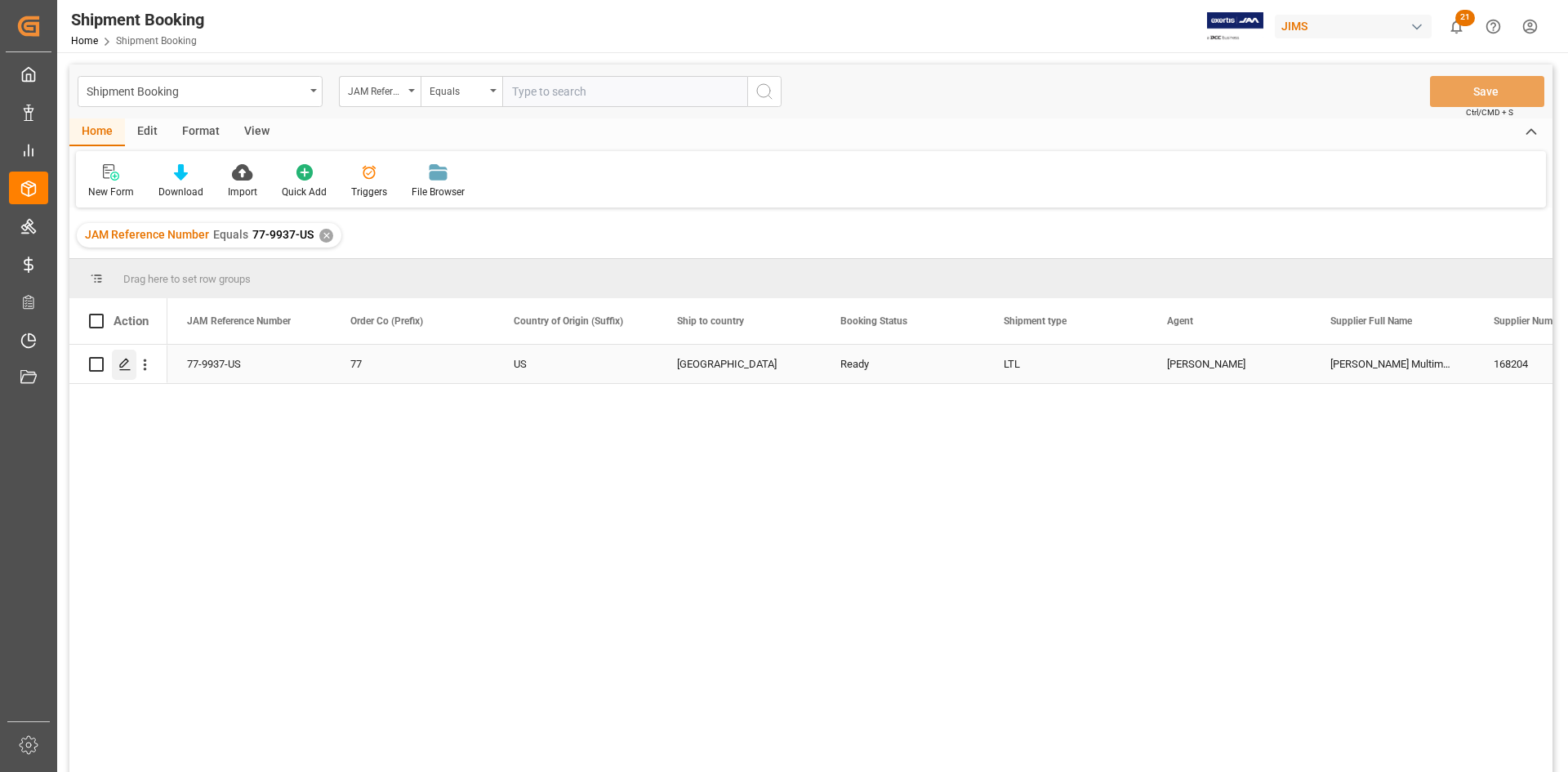 click 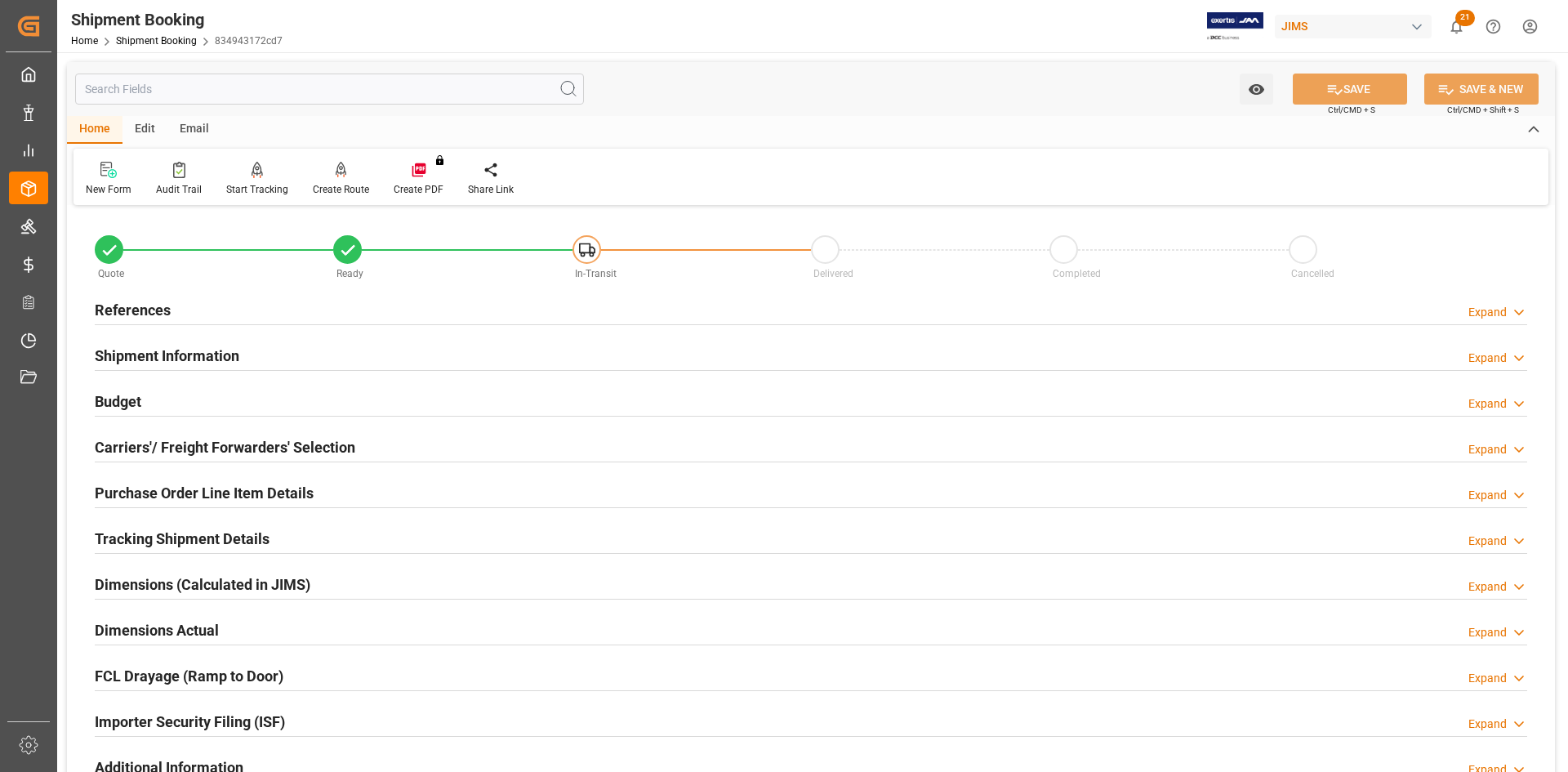click on "Shipment Information" at bounding box center [167, 355] 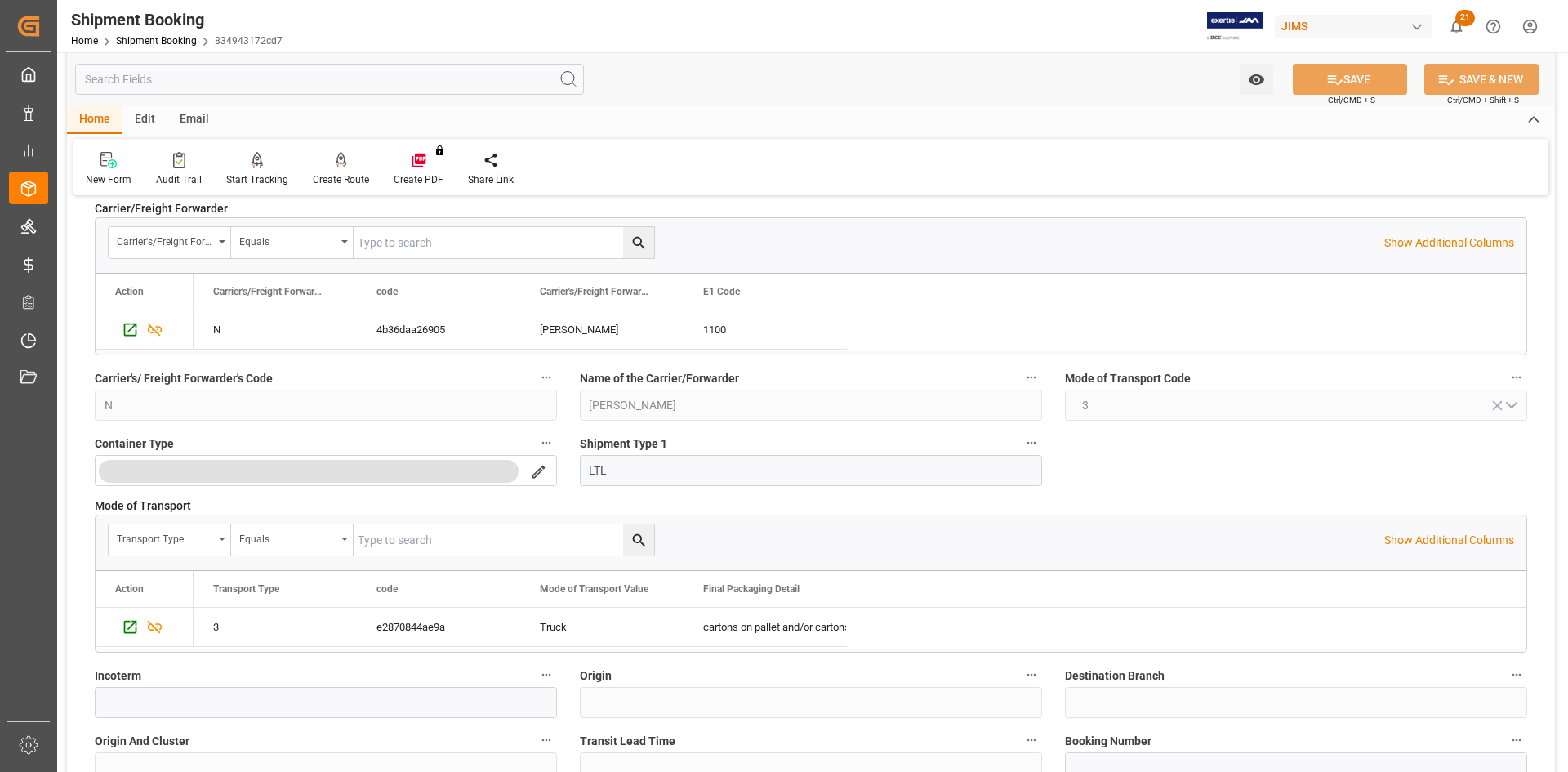 scroll, scrollTop: 82, scrollLeft: 0, axis: vertical 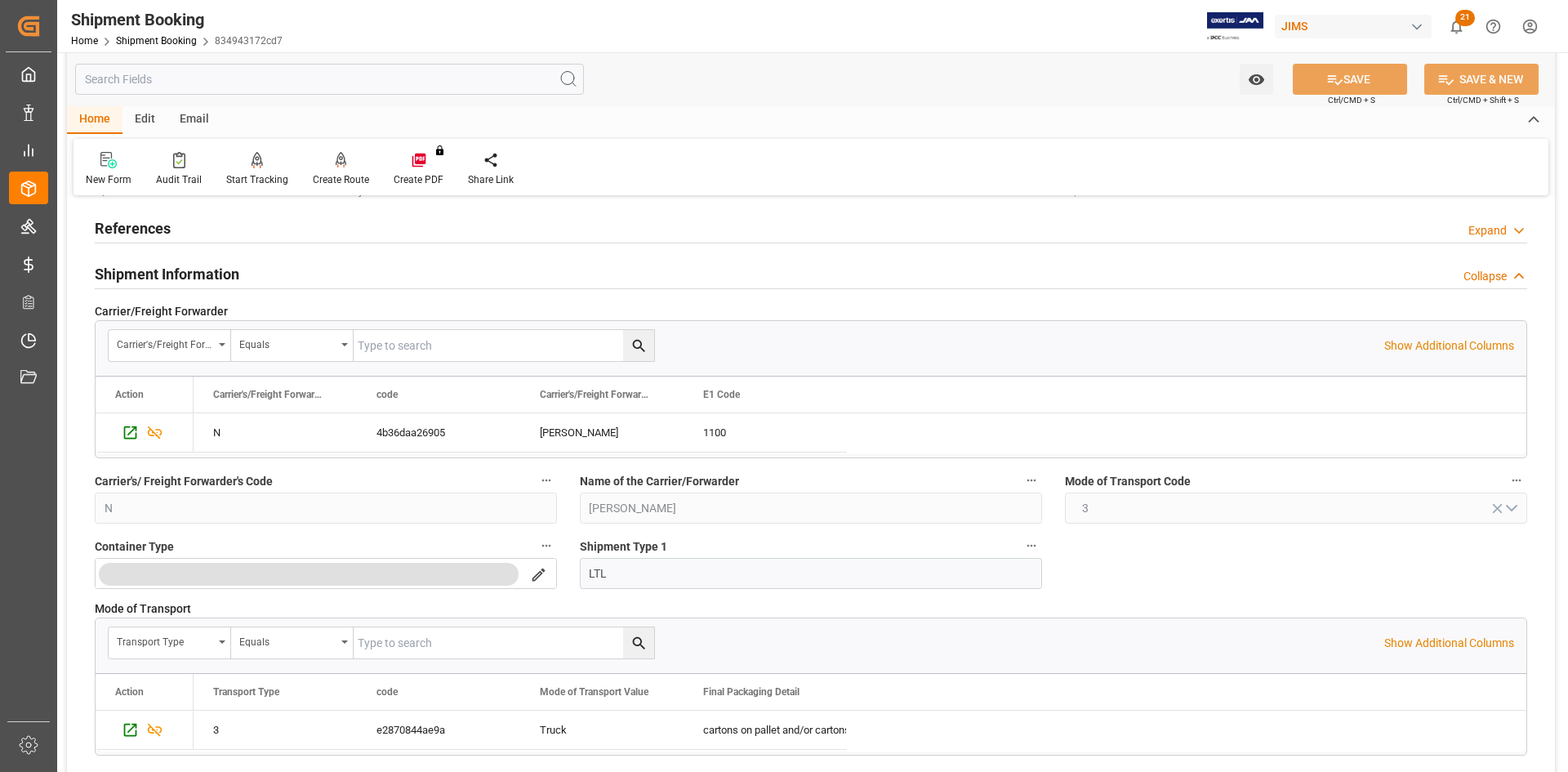 click on "Shipment Information" at bounding box center (167, 274) 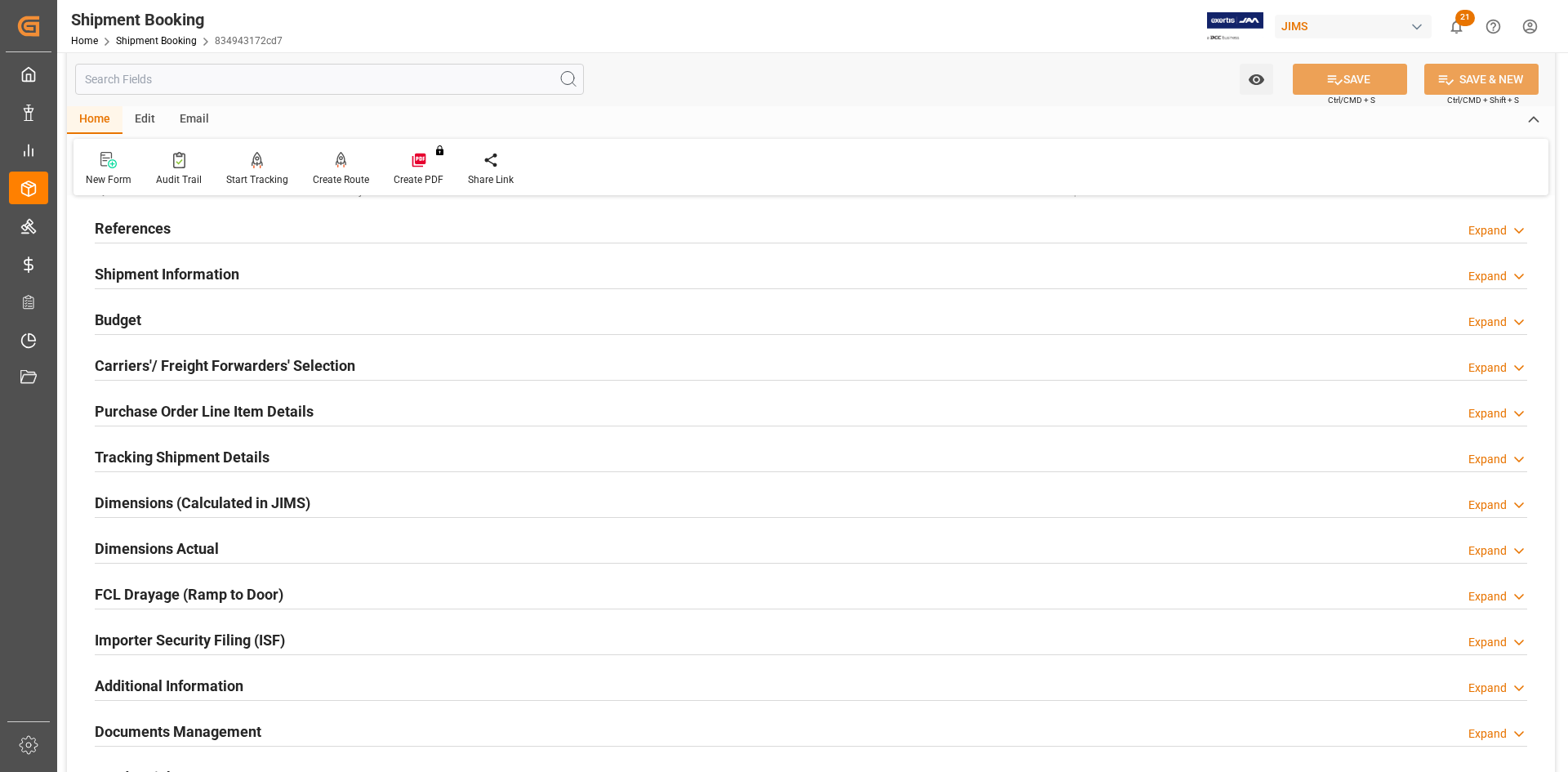 click on "Shipment Information" at bounding box center [167, 274] 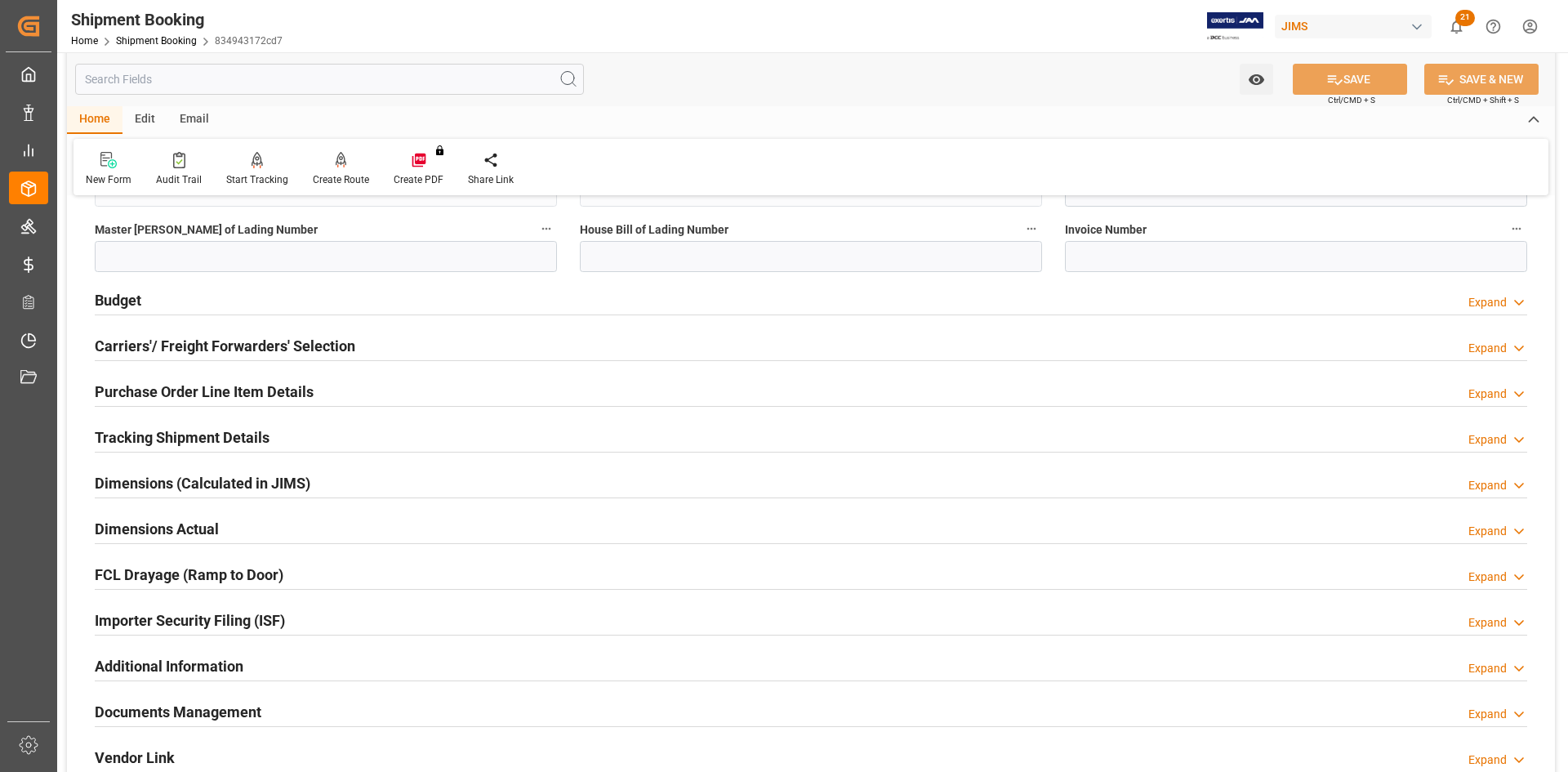 scroll, scrollTop: 817, scrollLeft: 0, axis: vertical 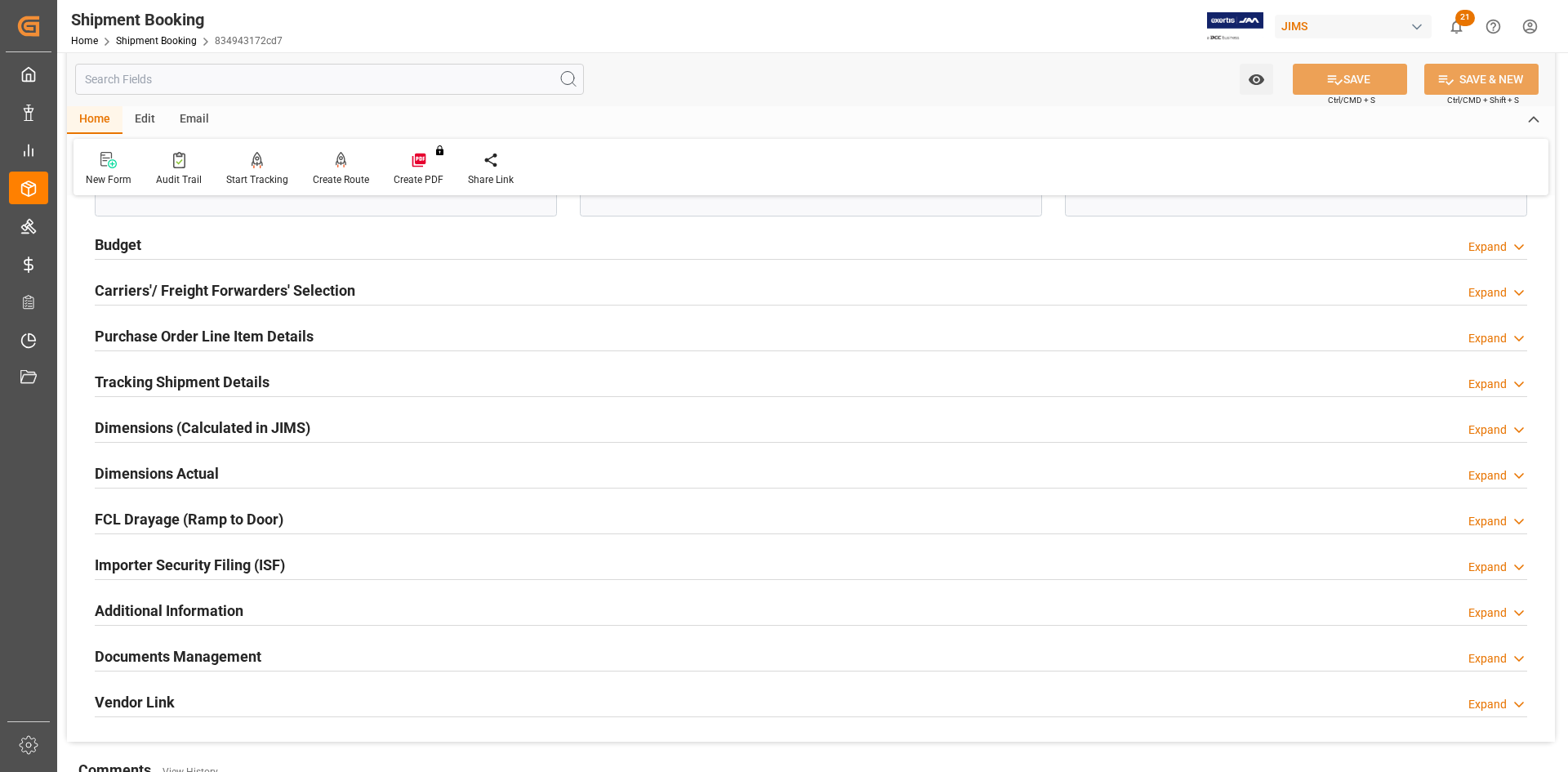 click on "Tracking Shipment Details" at bounding box center (182, 382) 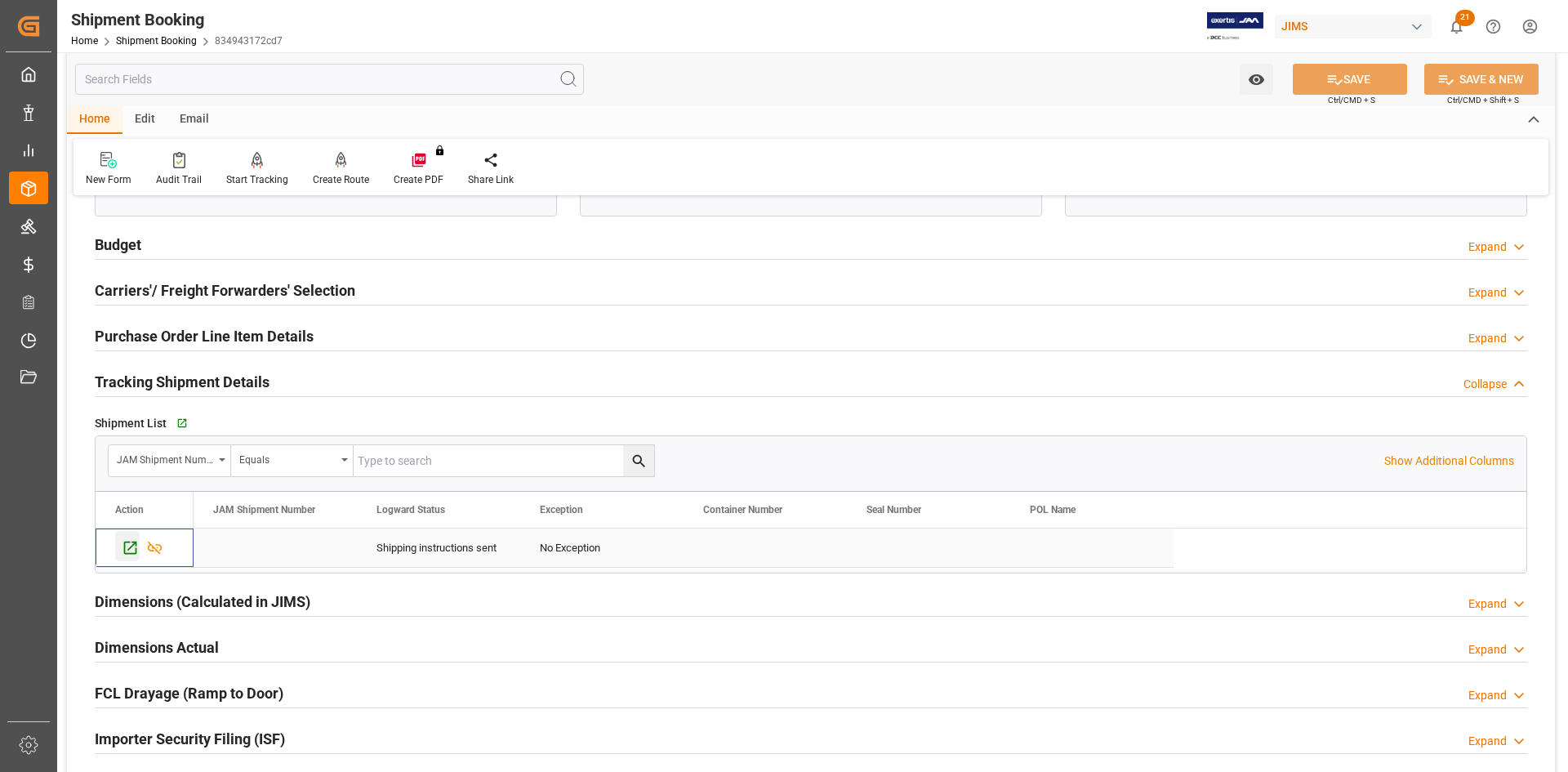 click 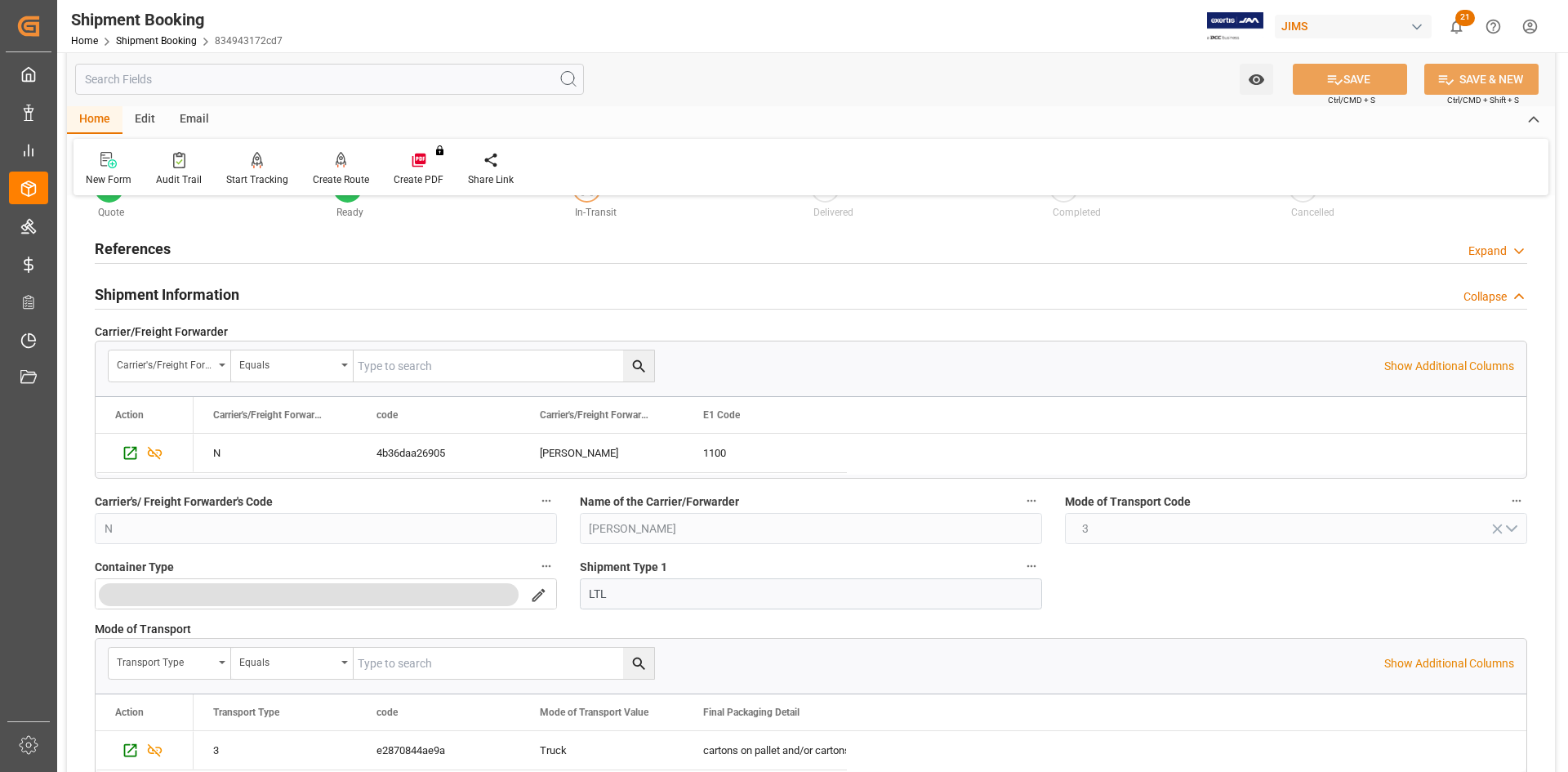 scroll, scrollTop: 0, scrollLeft: 0, axis: both 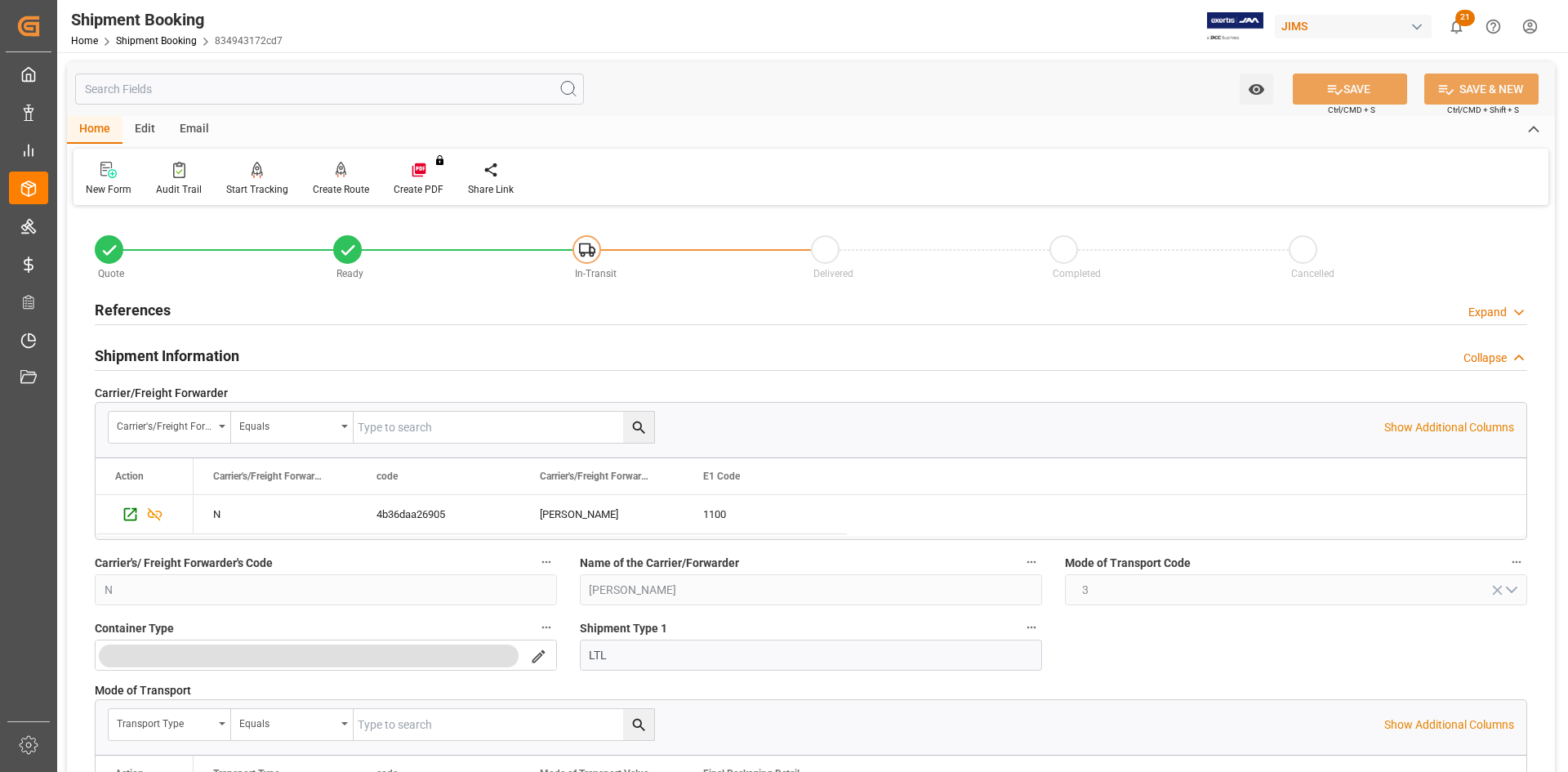 click on "References" at bounding box center [132, 310] 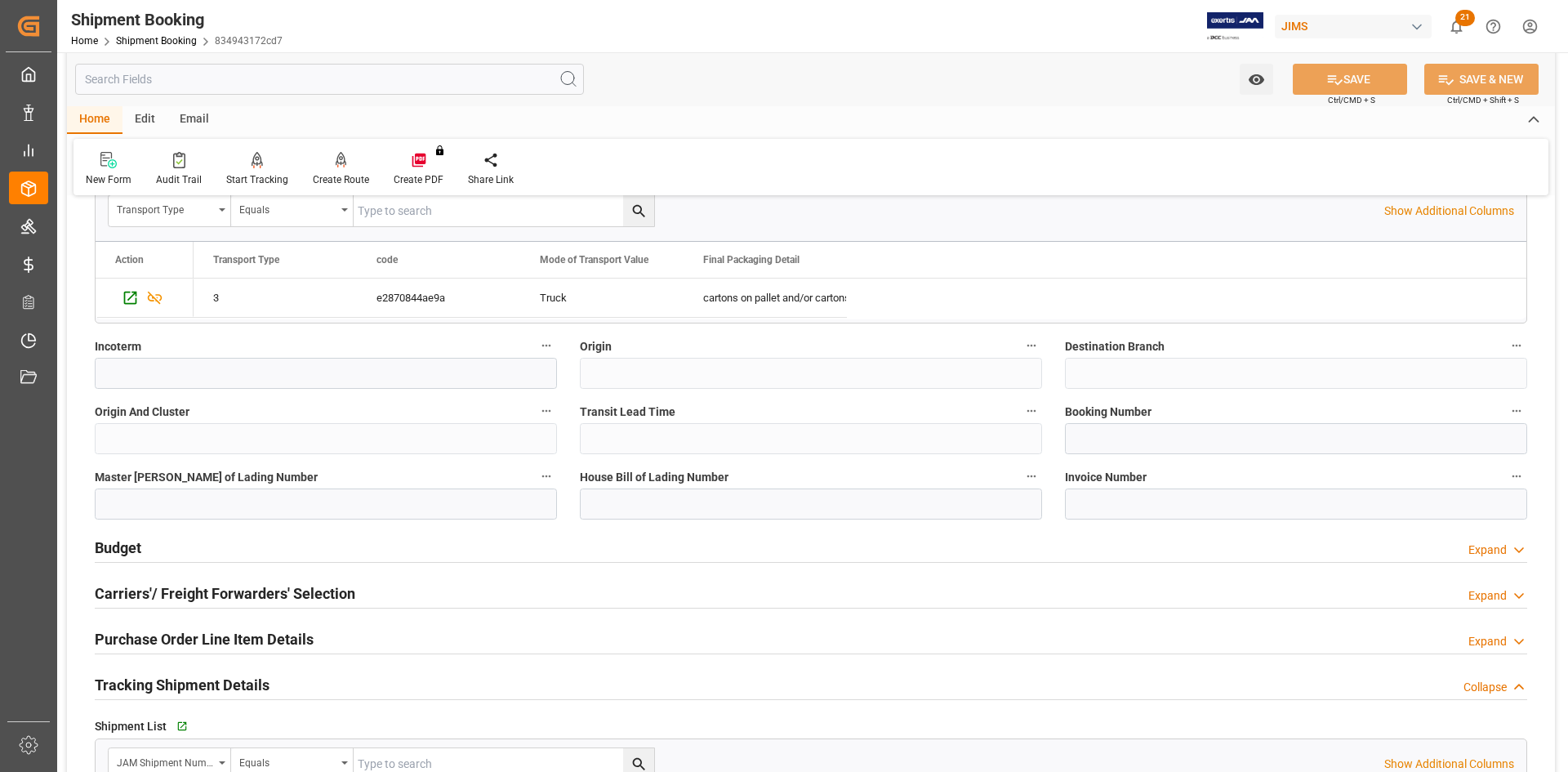 scroll, scrollTop: 899, scrollLeft: 0, axis: vertical 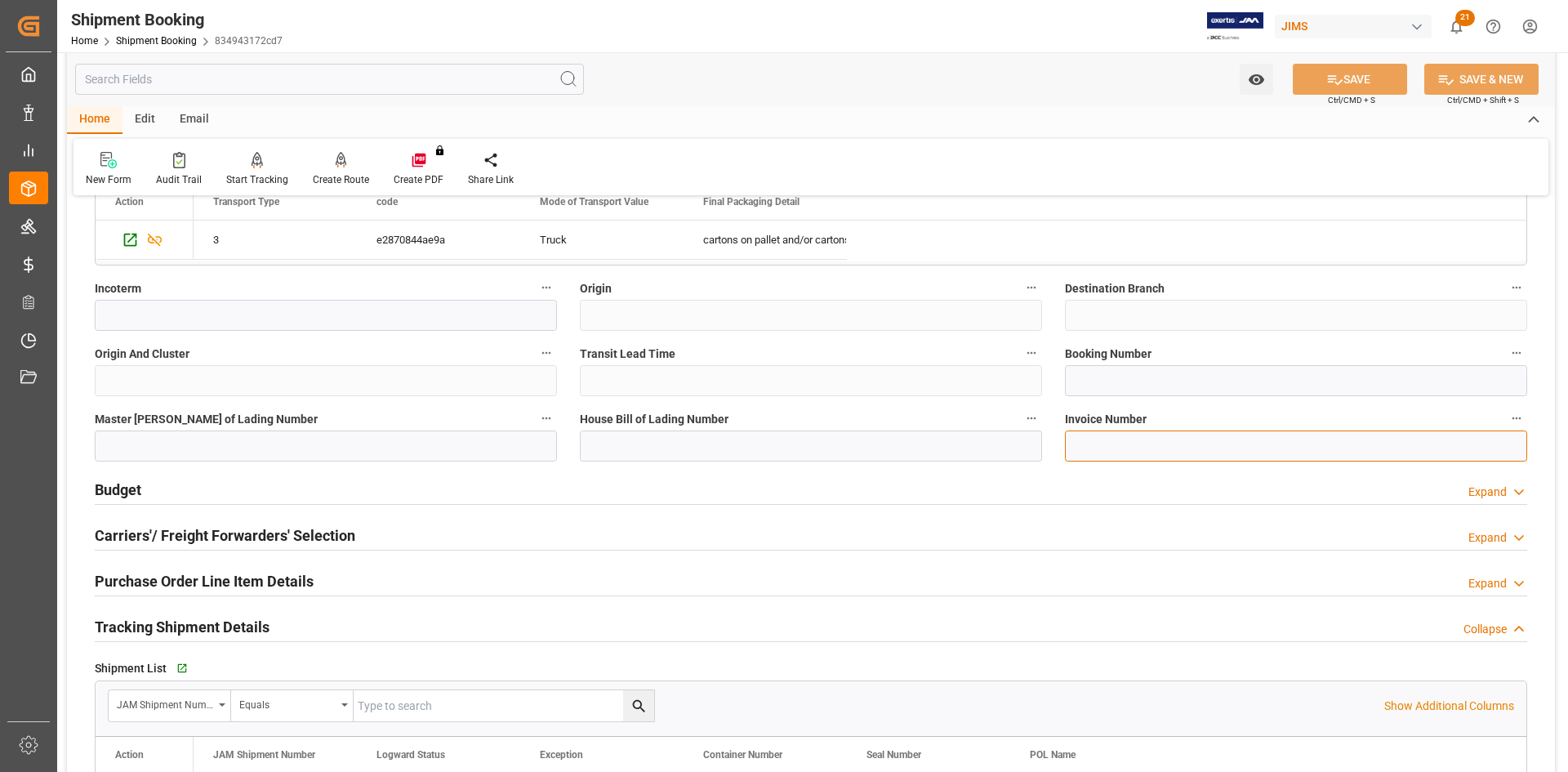 paste on "110169633" 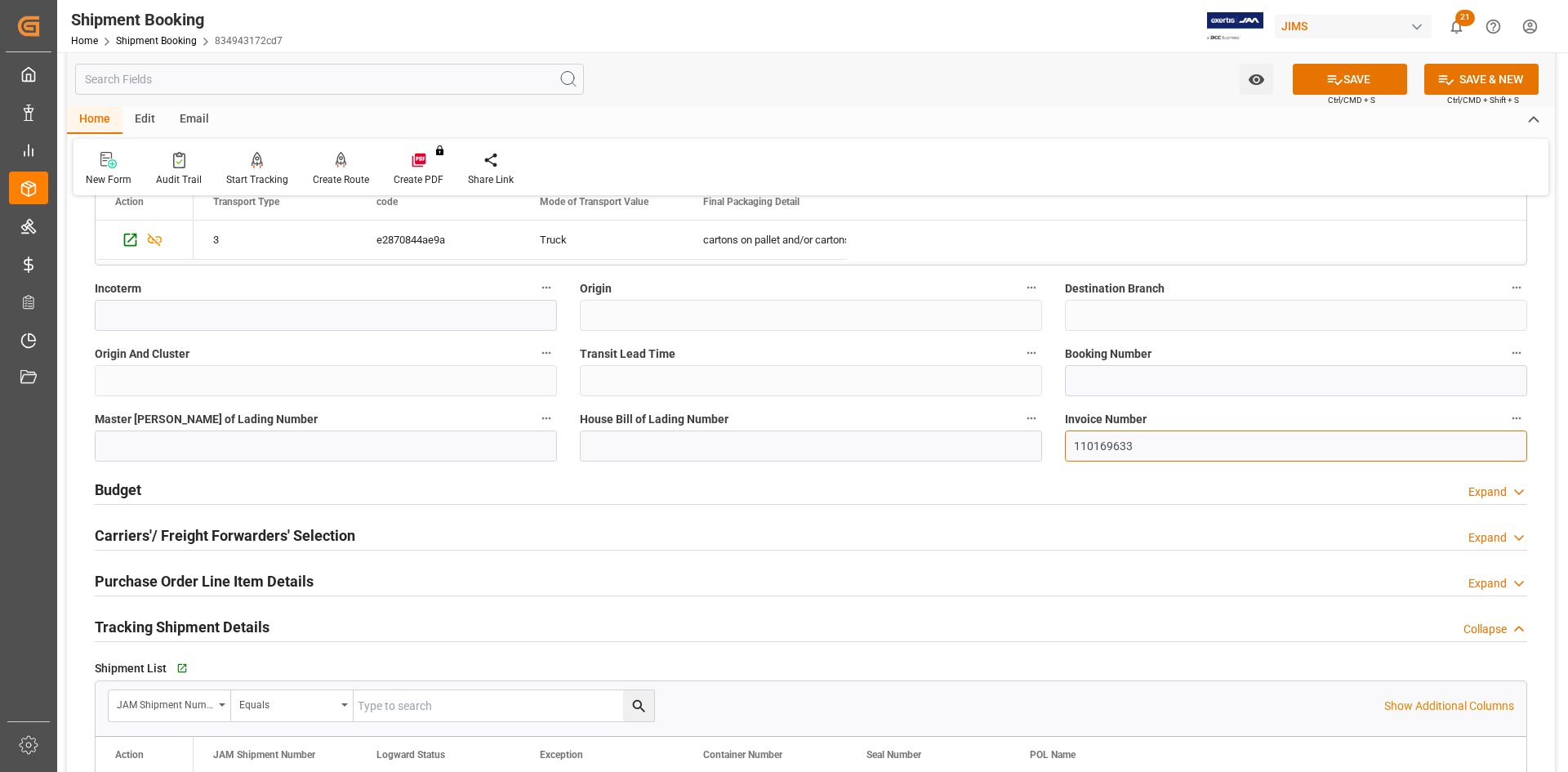 click on "110169633" at bounding box center [1296, 446] 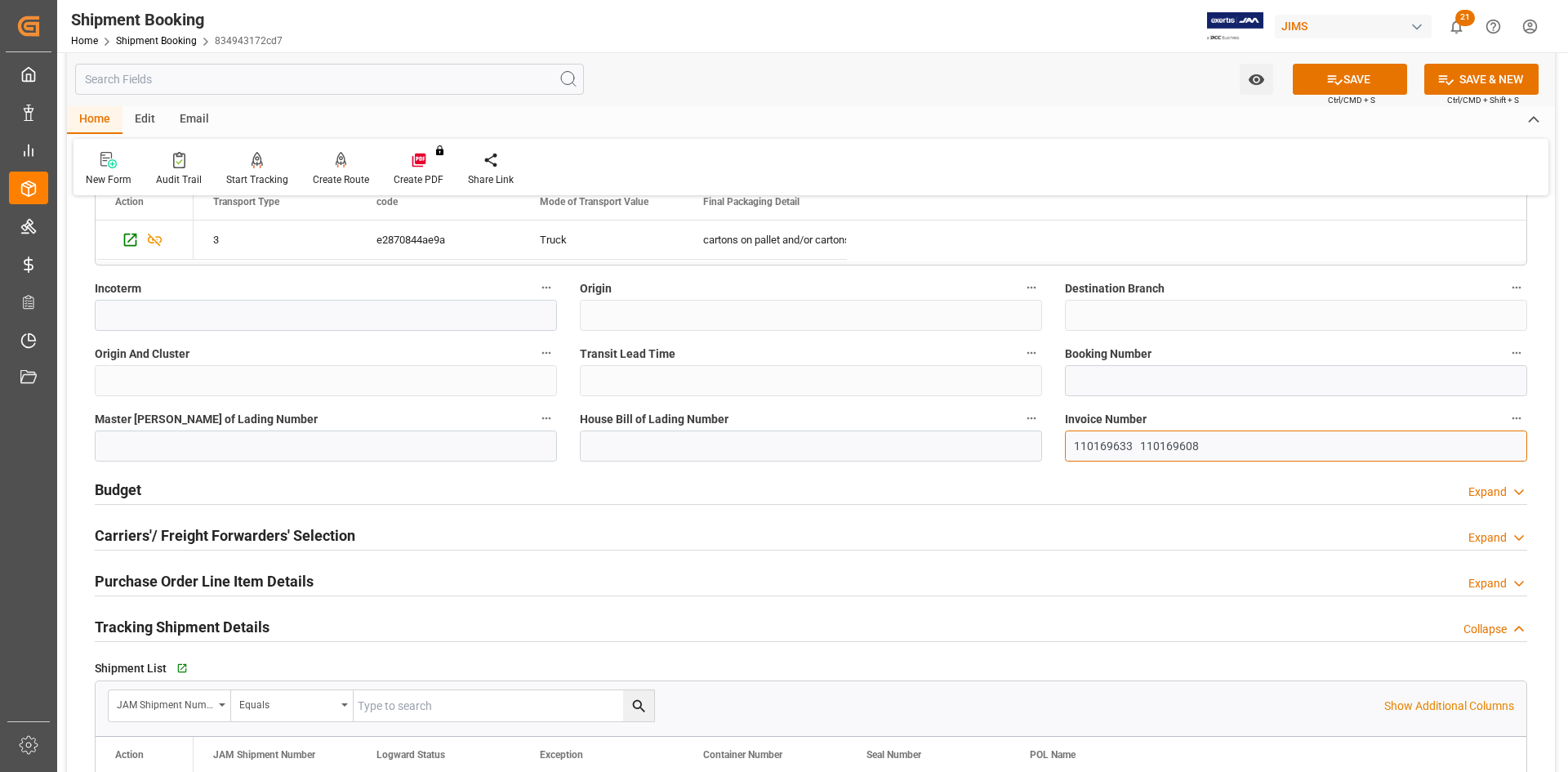 type on "110169633   110169608" 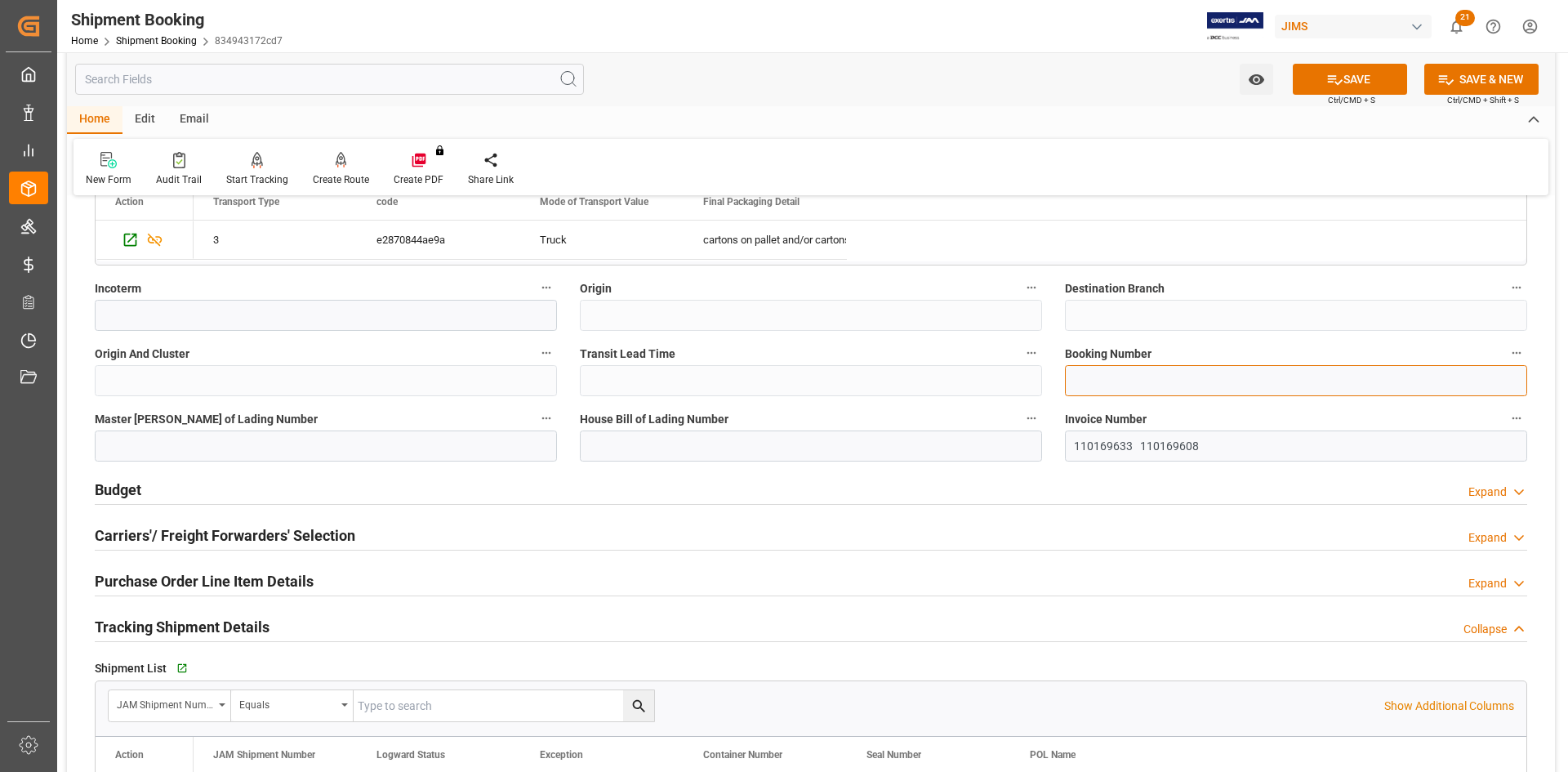 click at bounding box center [1296, 381] 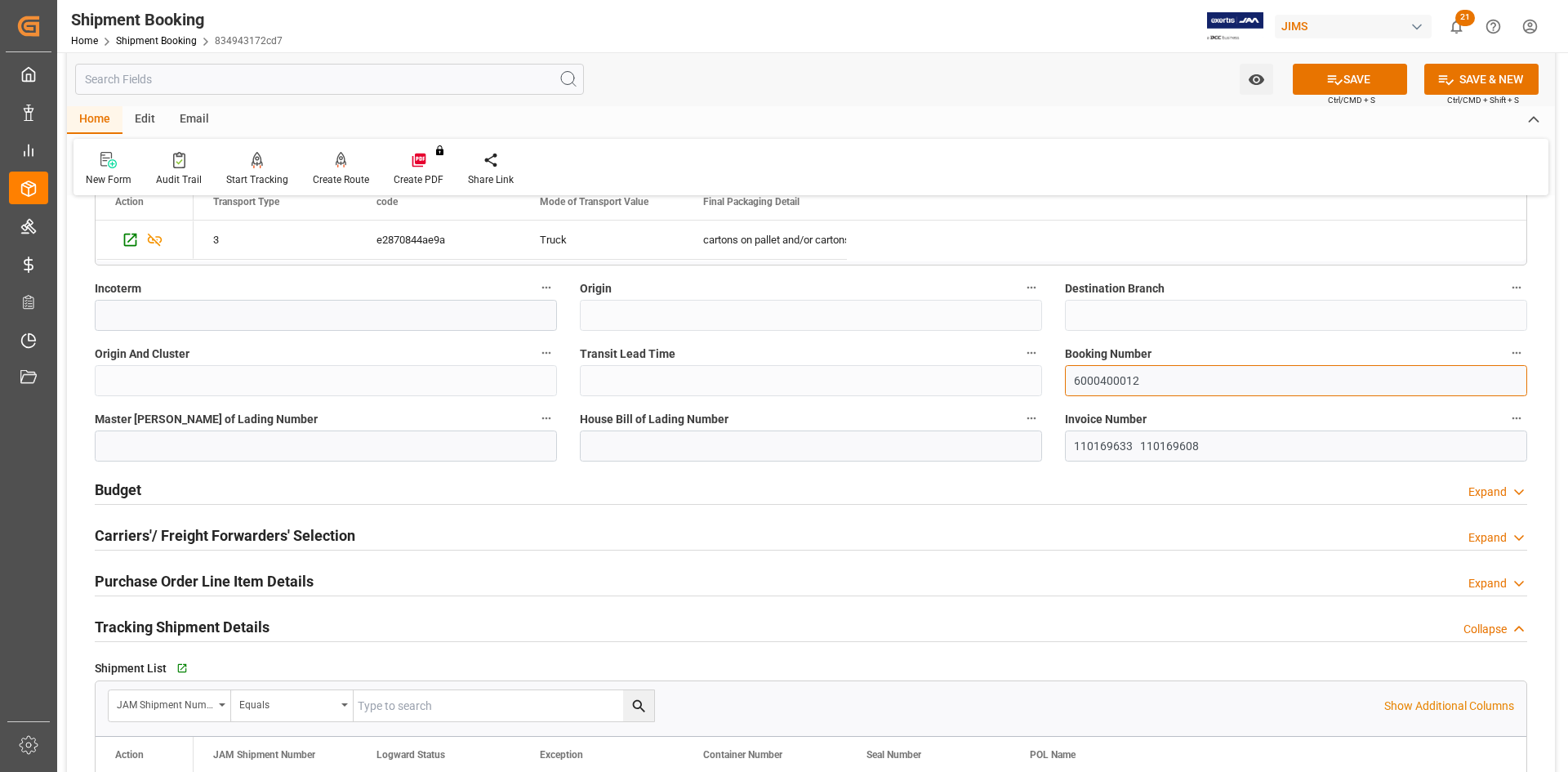 drag, startPoint x: 1147, startPoint y: 373, endPoint x: 1042, endPoint y: 373, distance: 105 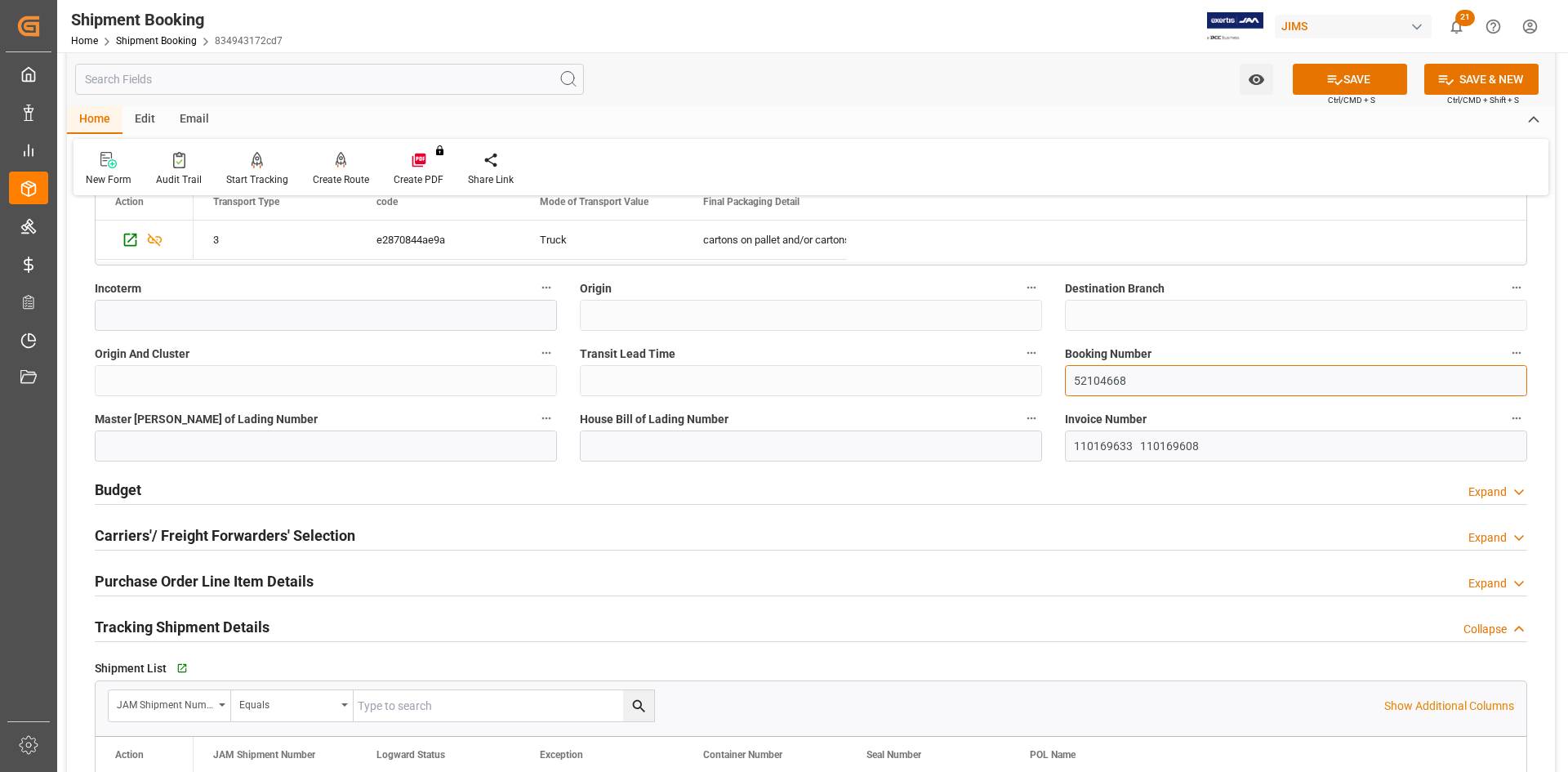 type on "52104668" 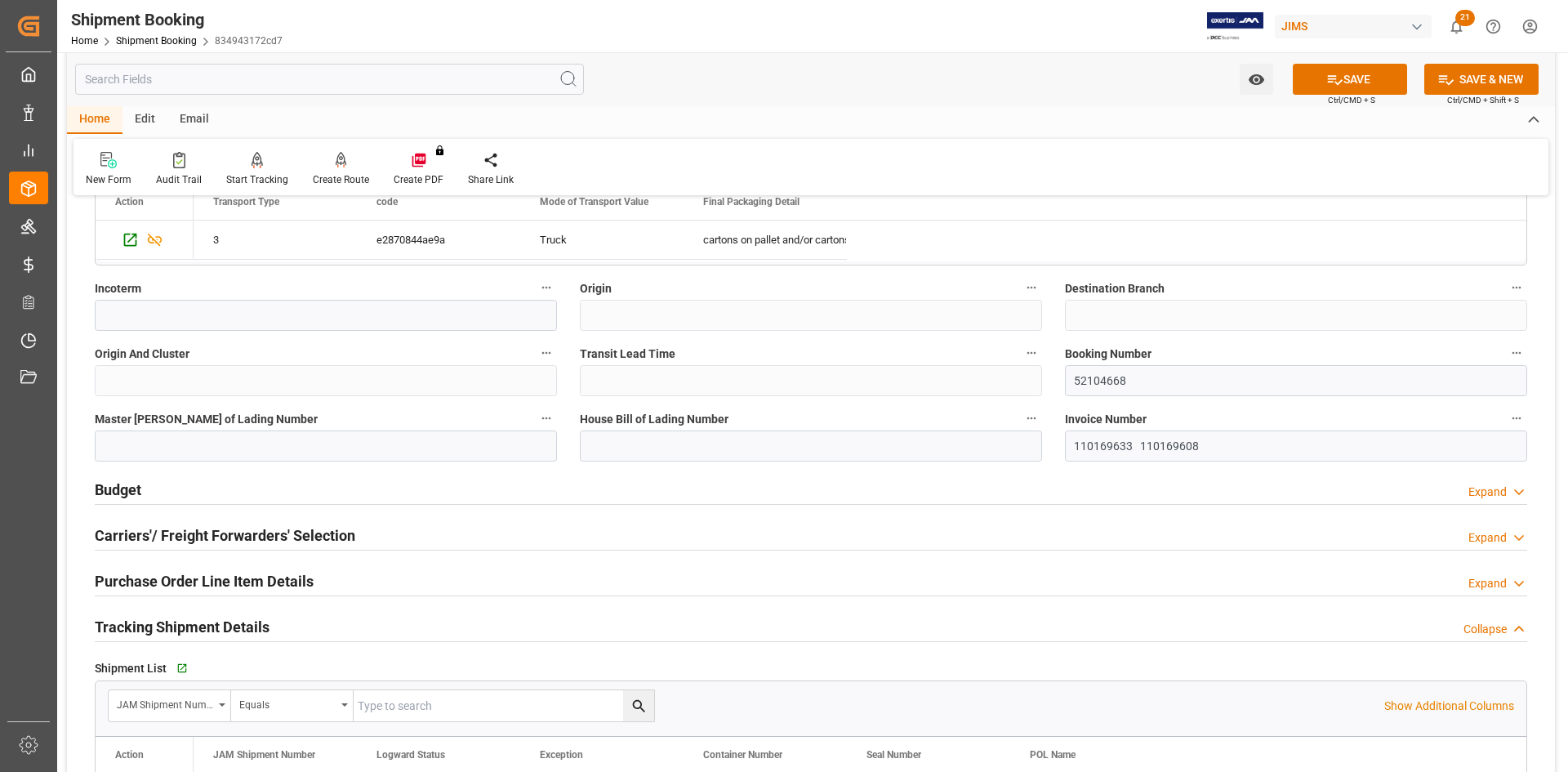 click on "Budget" at bounding box center (118, 489) 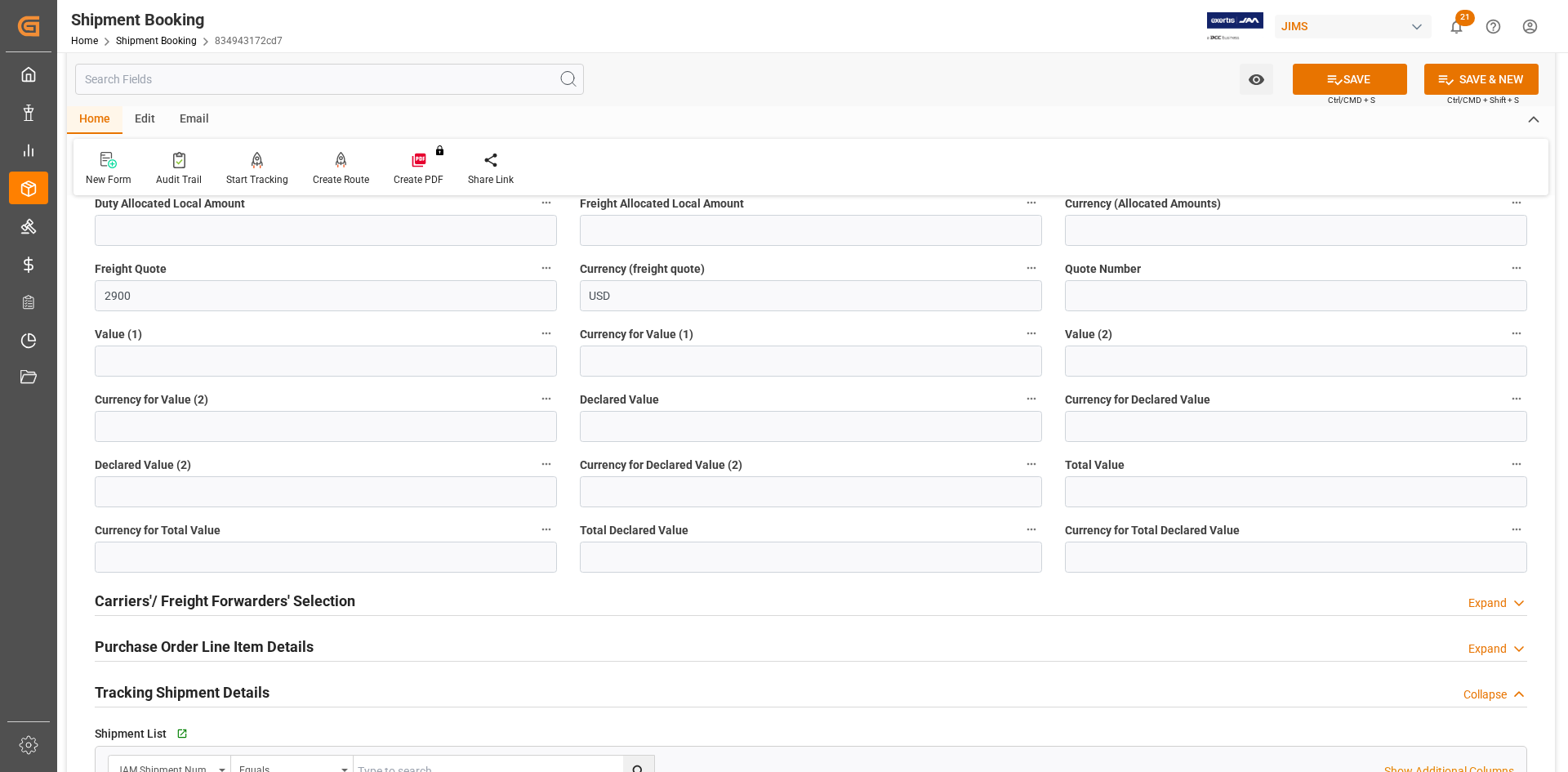 scroll, scrollTop: 1307, scrollLeft: 0, axis: vertical 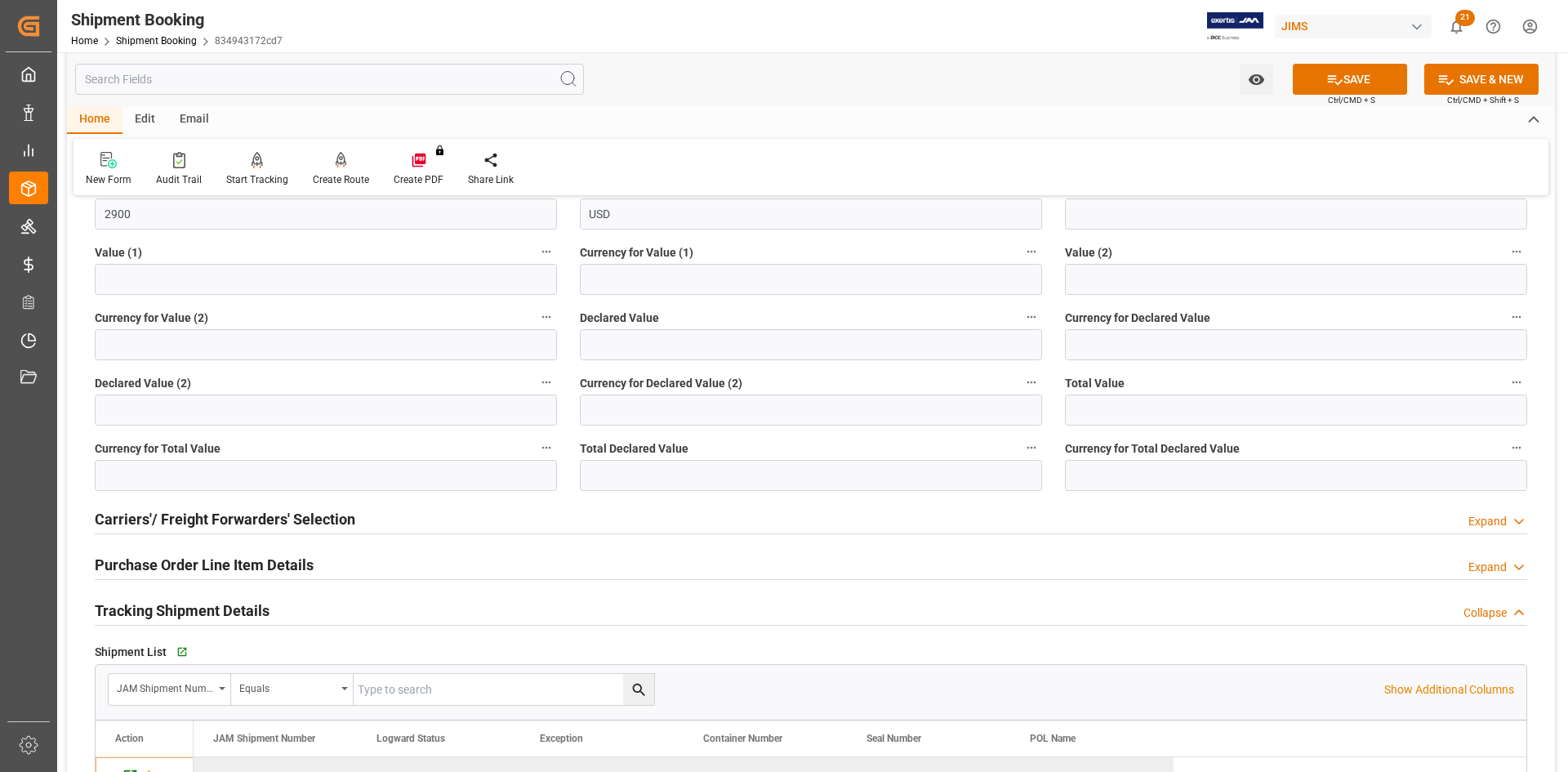 click on "Carriers'/ Freight Forwarders' Selection" at bounding box center [225, 519] 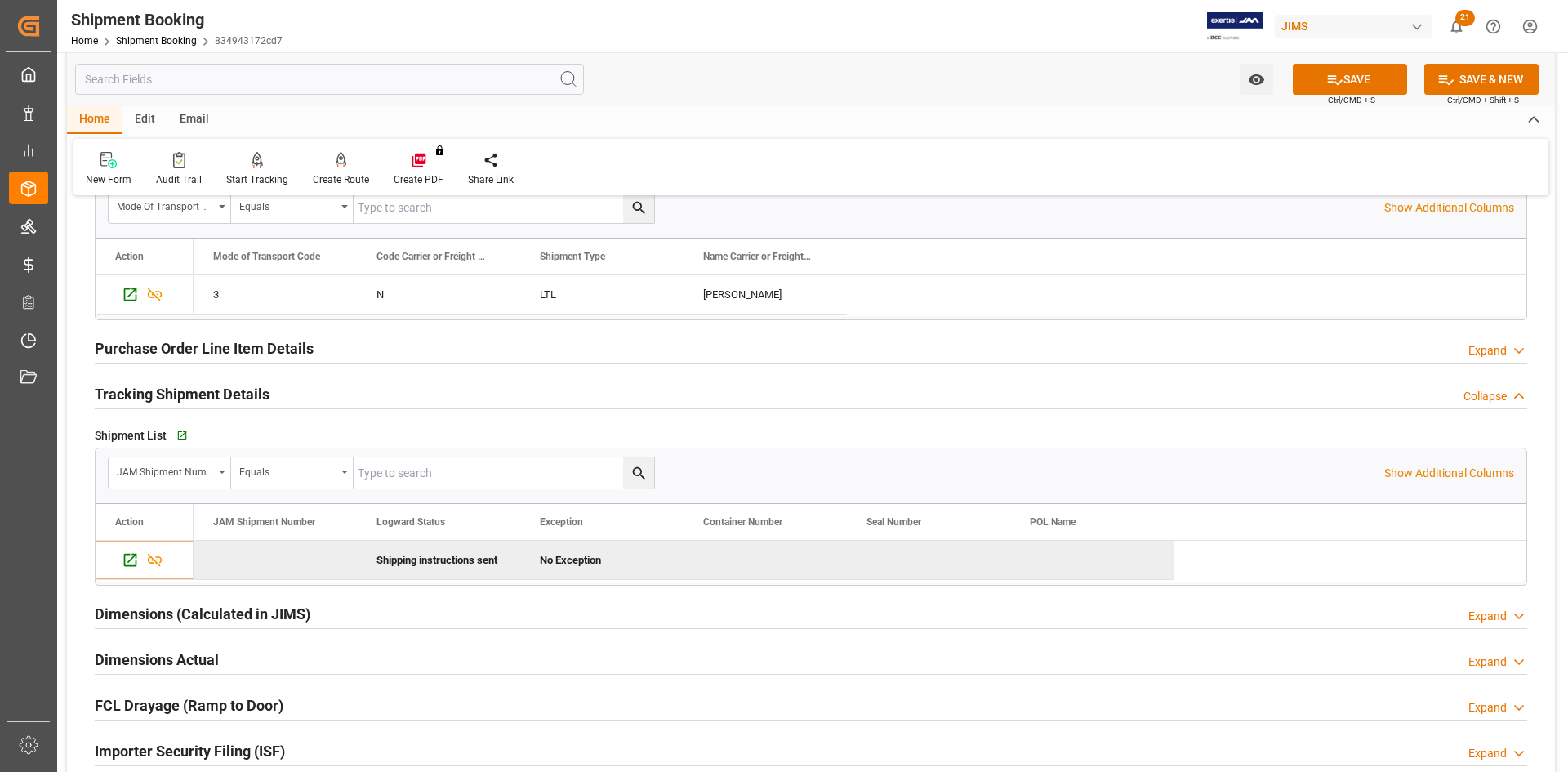 scroll, scrollTop: 1961, scrollLeft: 0, axis: vertical 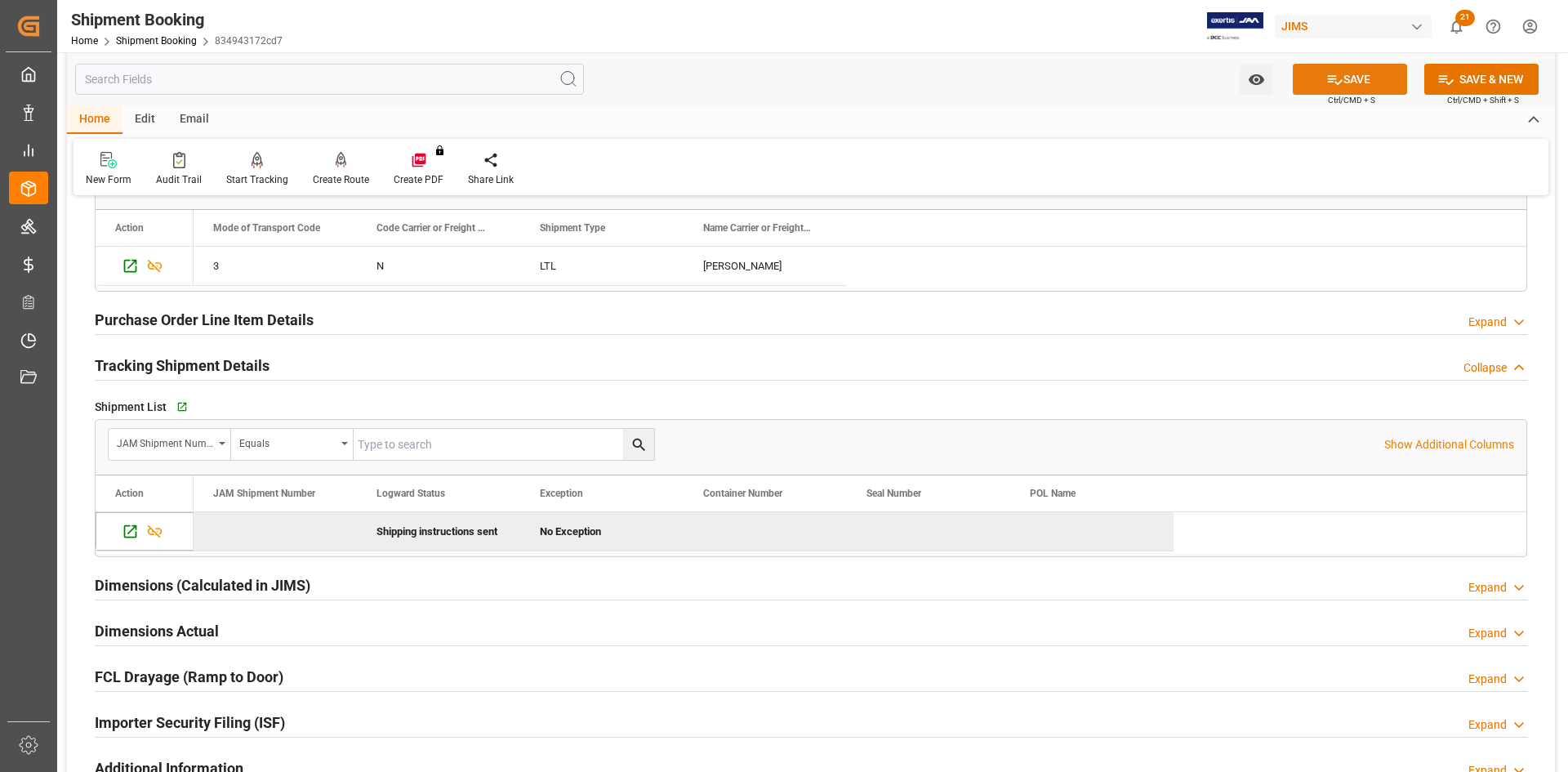 click on "SAVE" at bounding box center (1350, 79) 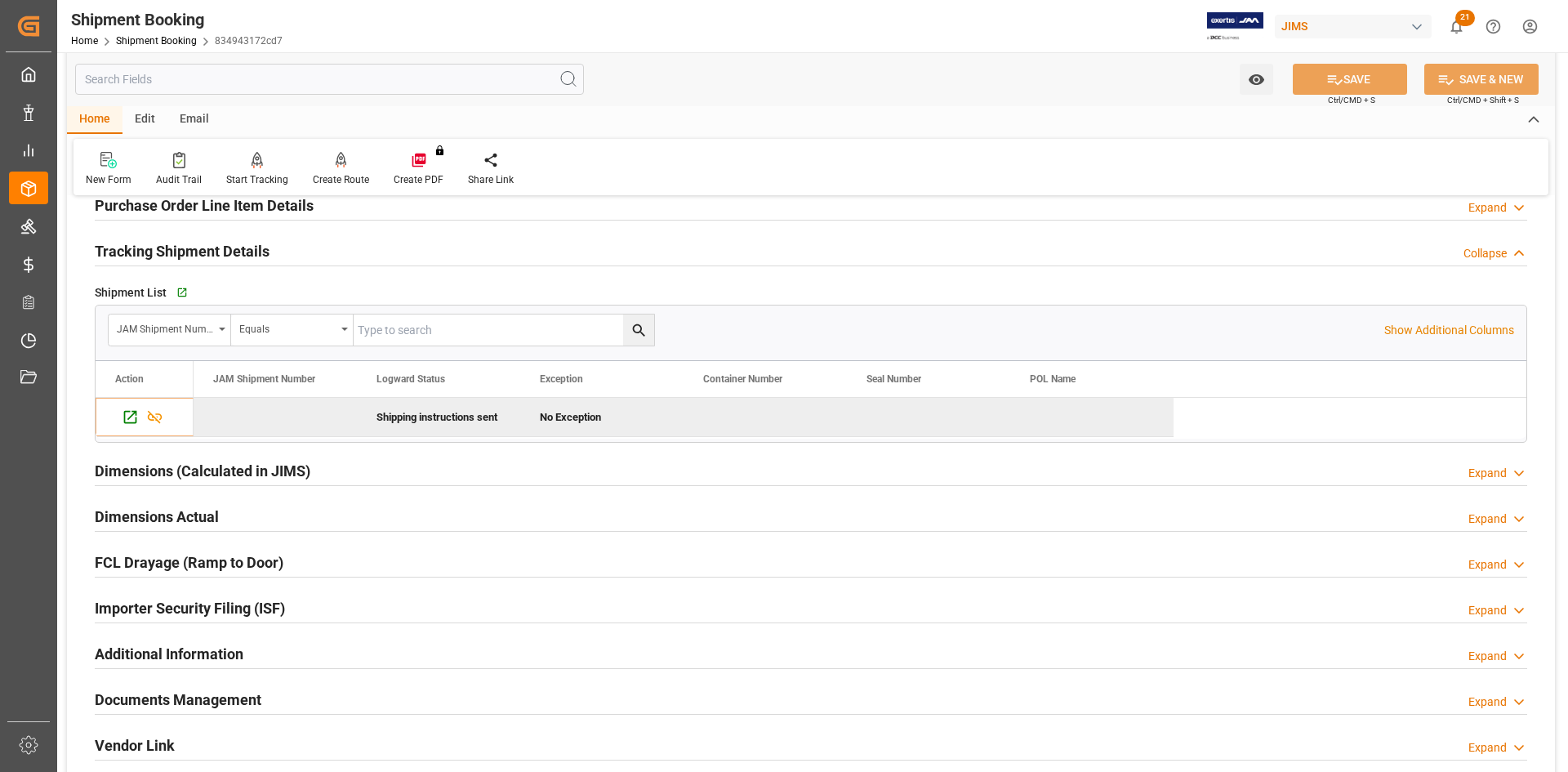 scroll, scrollTop: 2124, scrollLeft: 0, axis: vertical 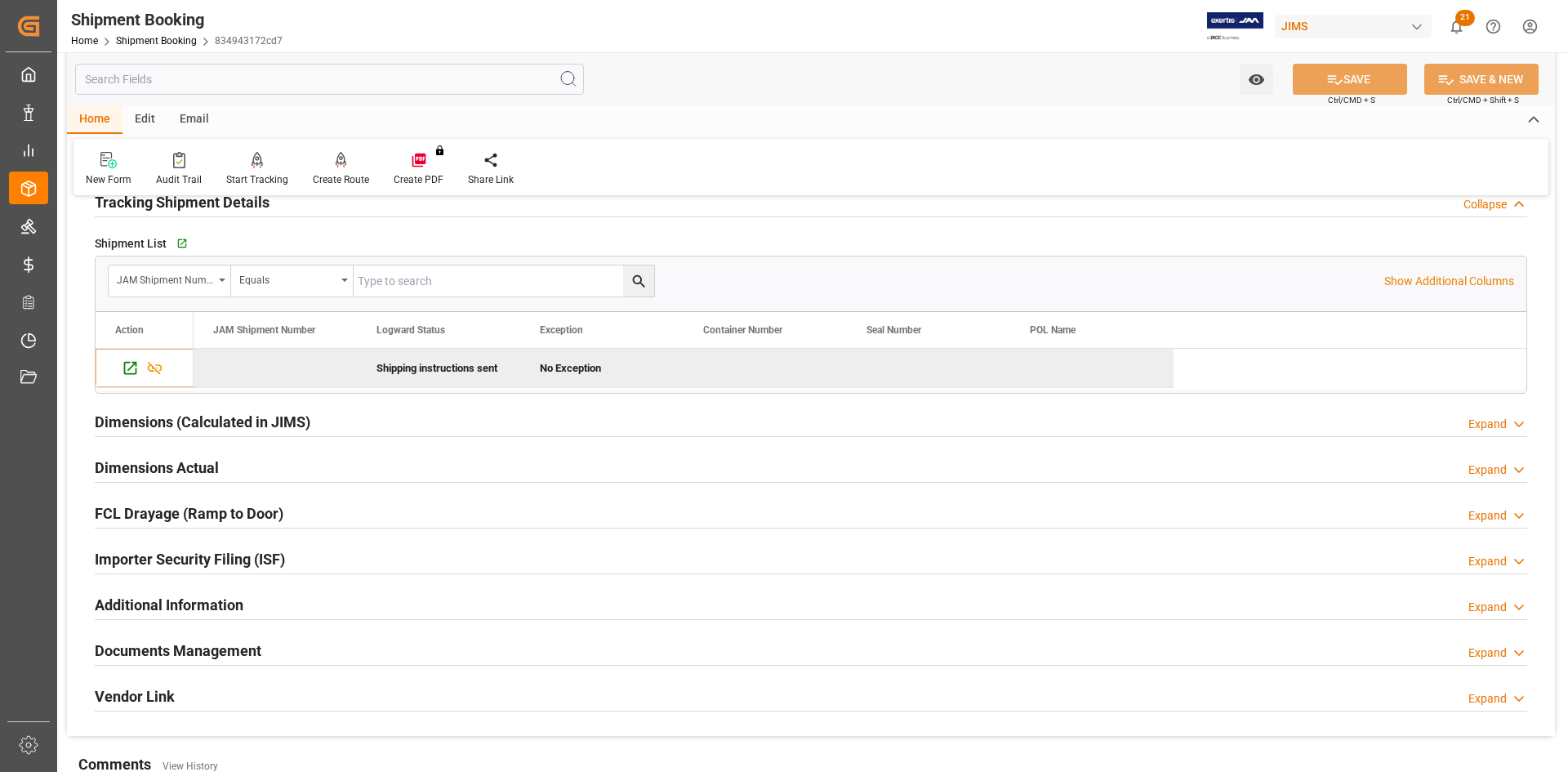 click on "Dimensions Actual" at bounding box center (157, 467) 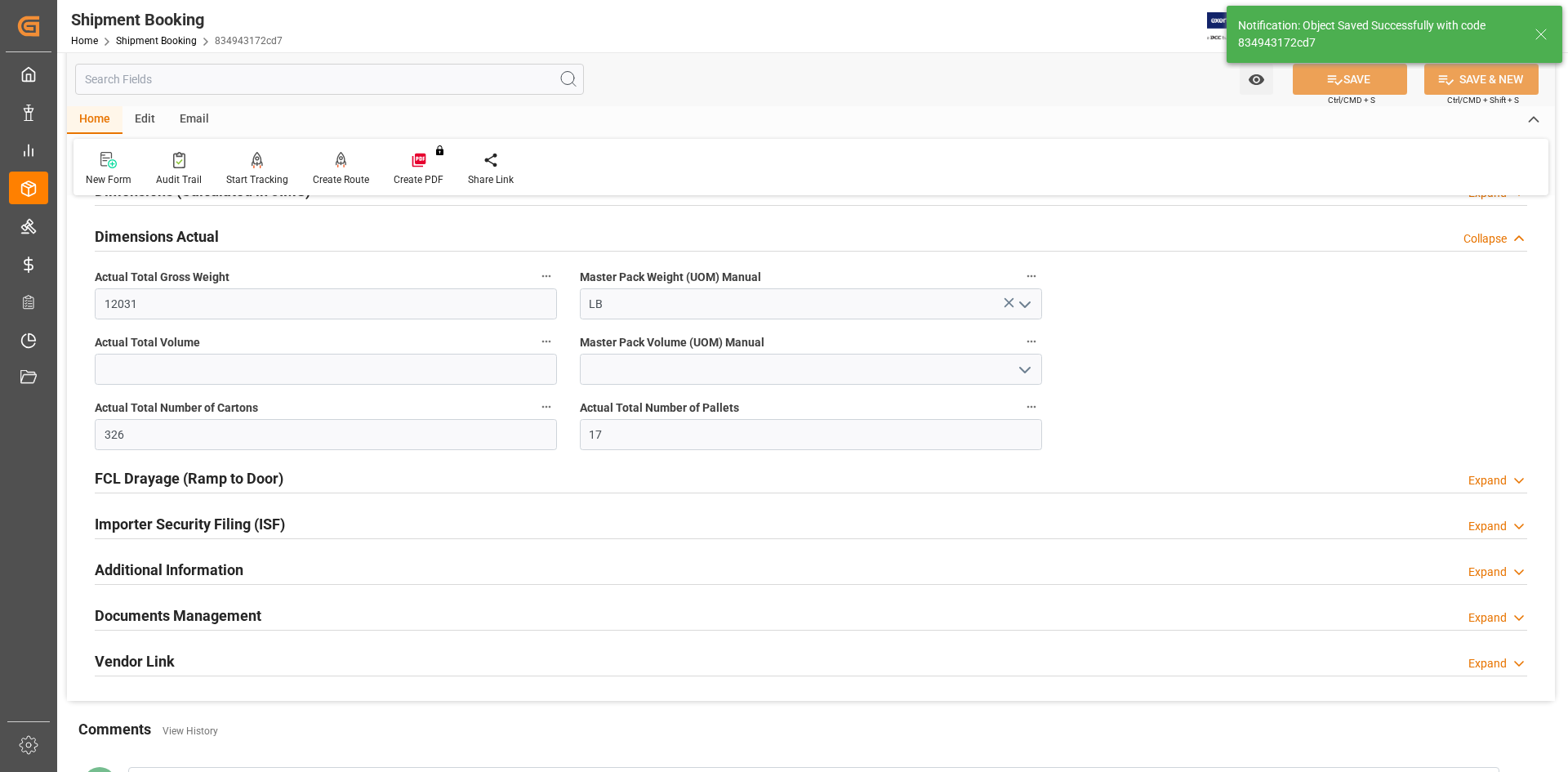 scroll, scrollTop: 418, scrollLeft: 0, axis: vertical 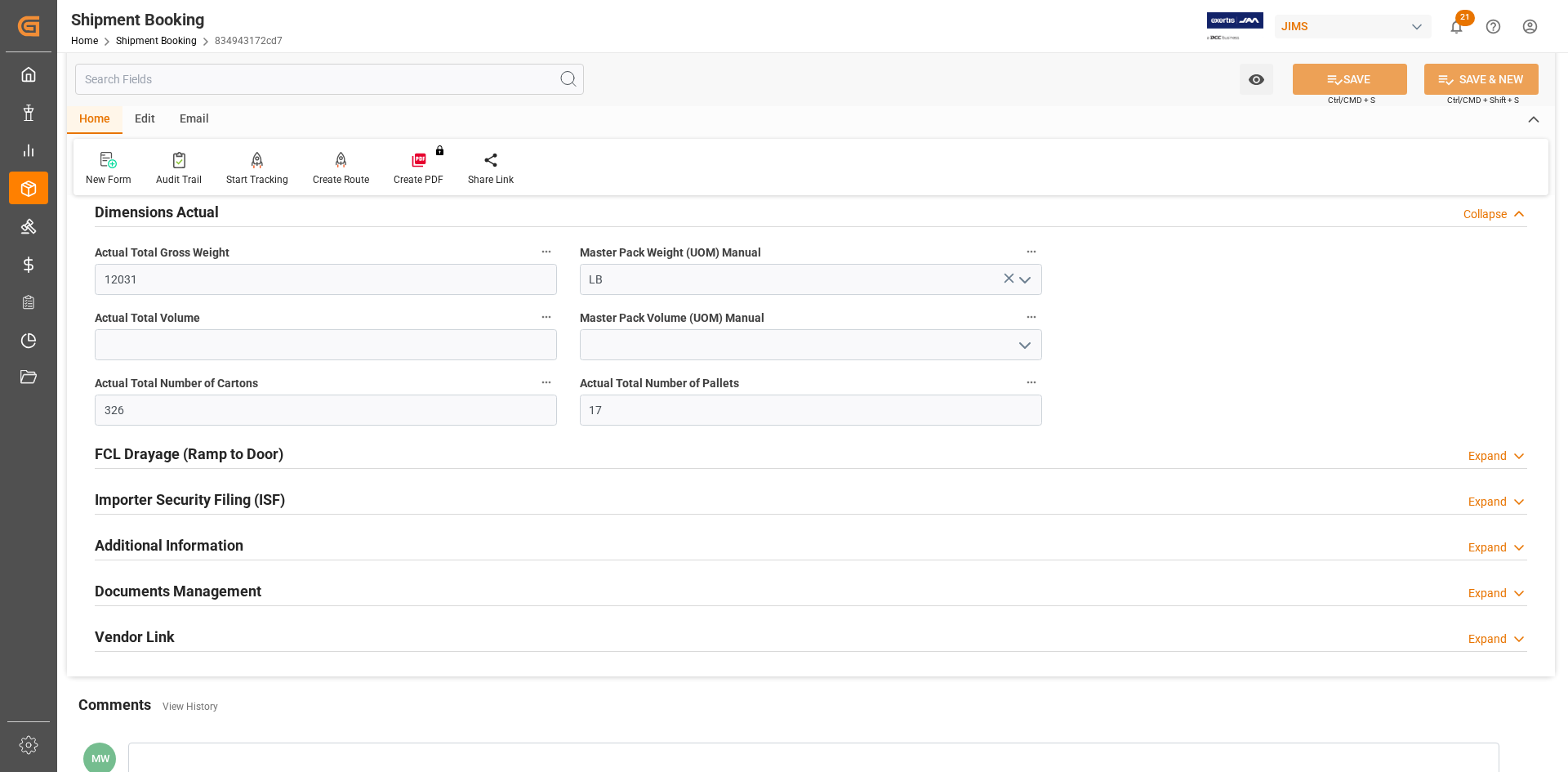 click on "Documents Management" at bounding box center (178, 591) 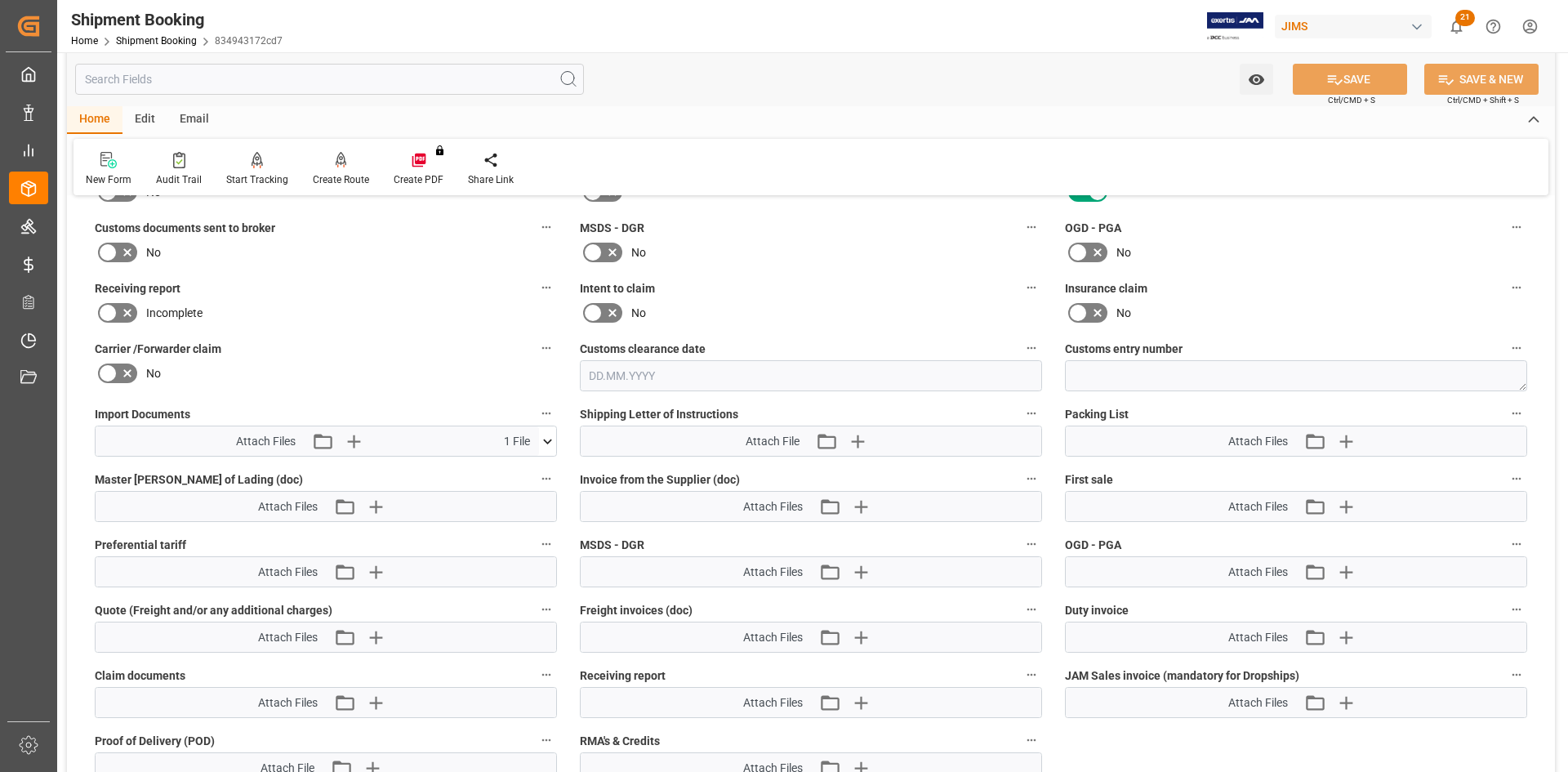 scroll, scrollTop: 908, scrollLeft: 0, axis: vertical 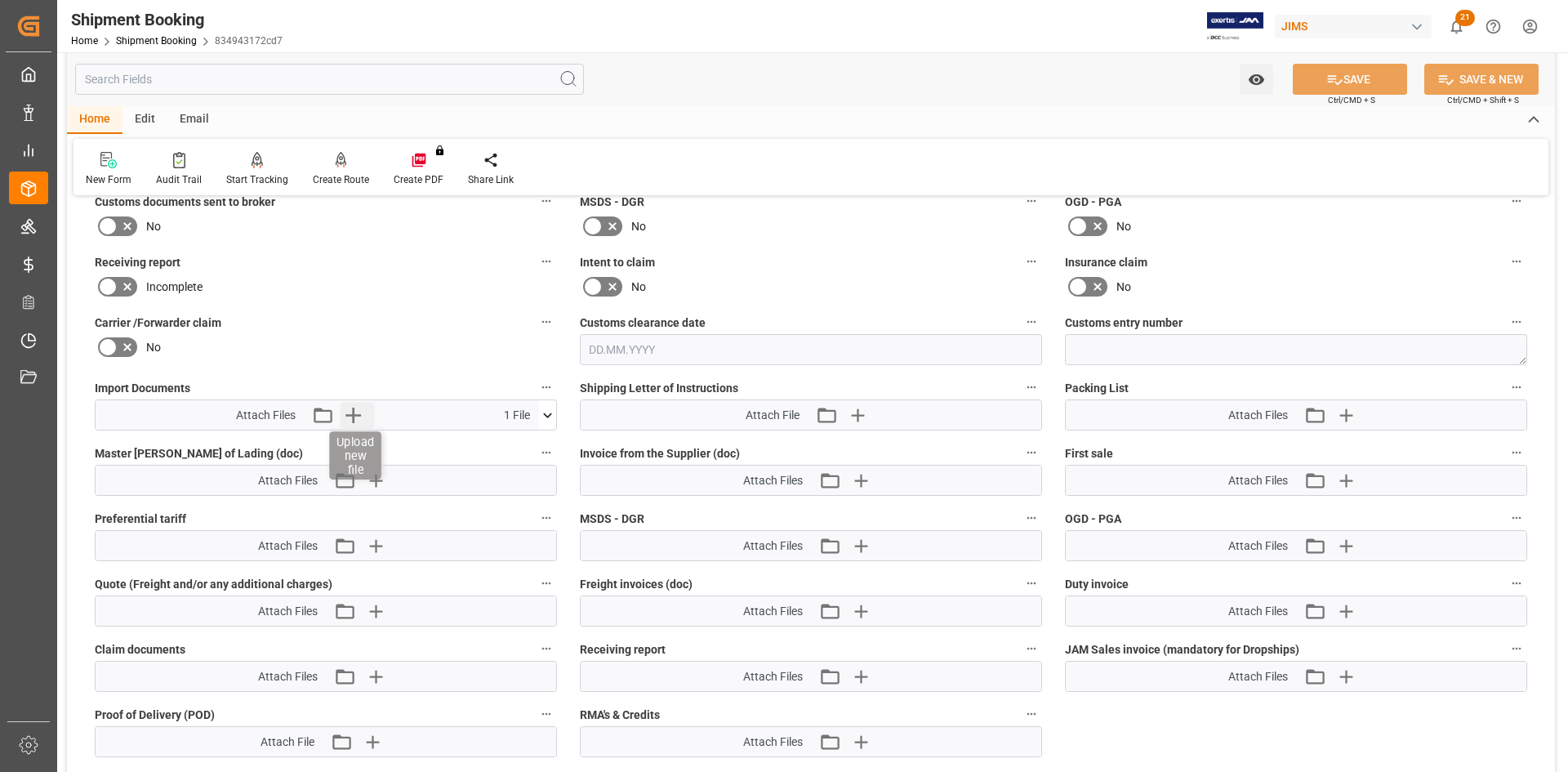 click 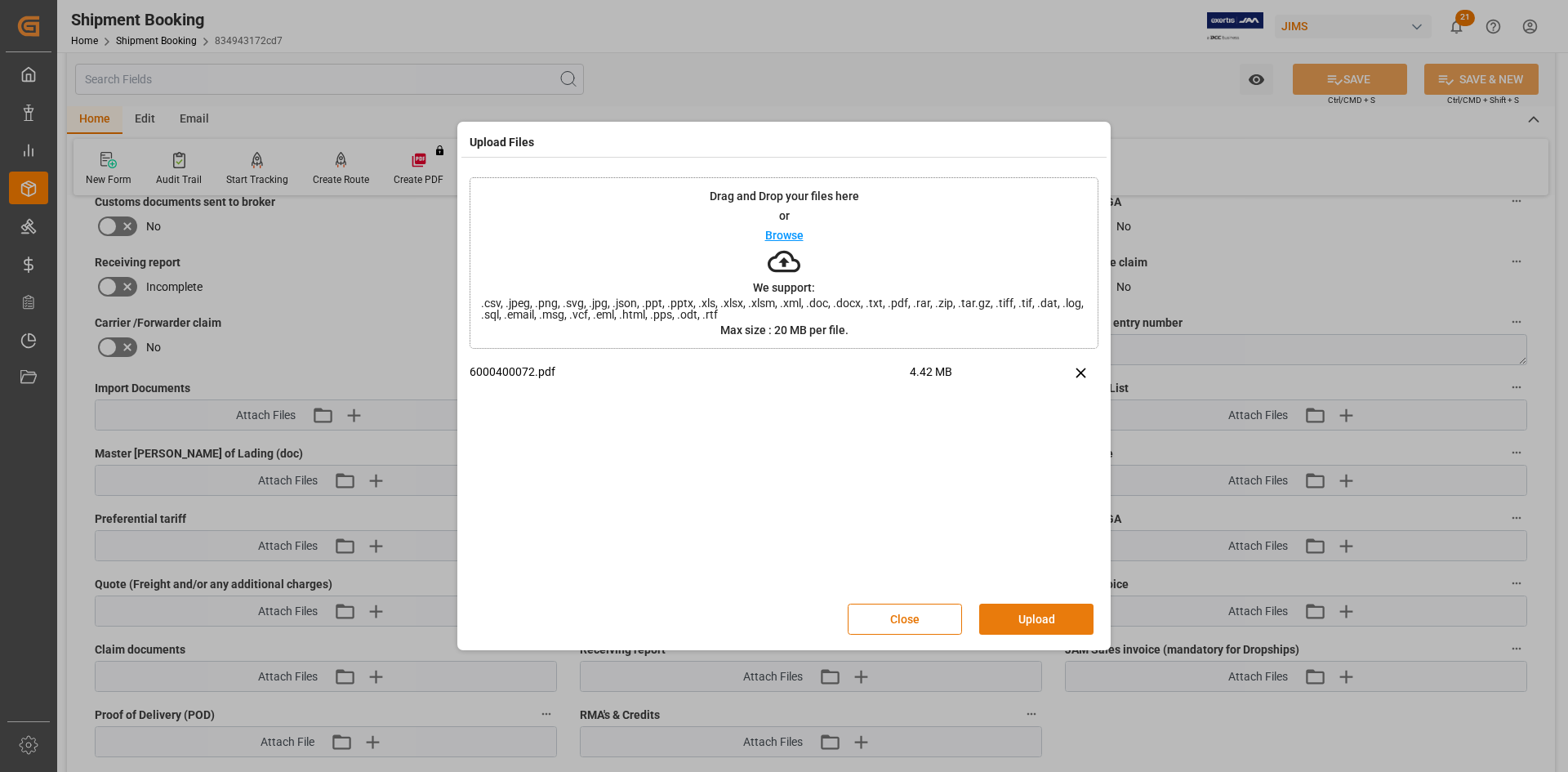 click on "Upload" at bounding box center [1036, 619] 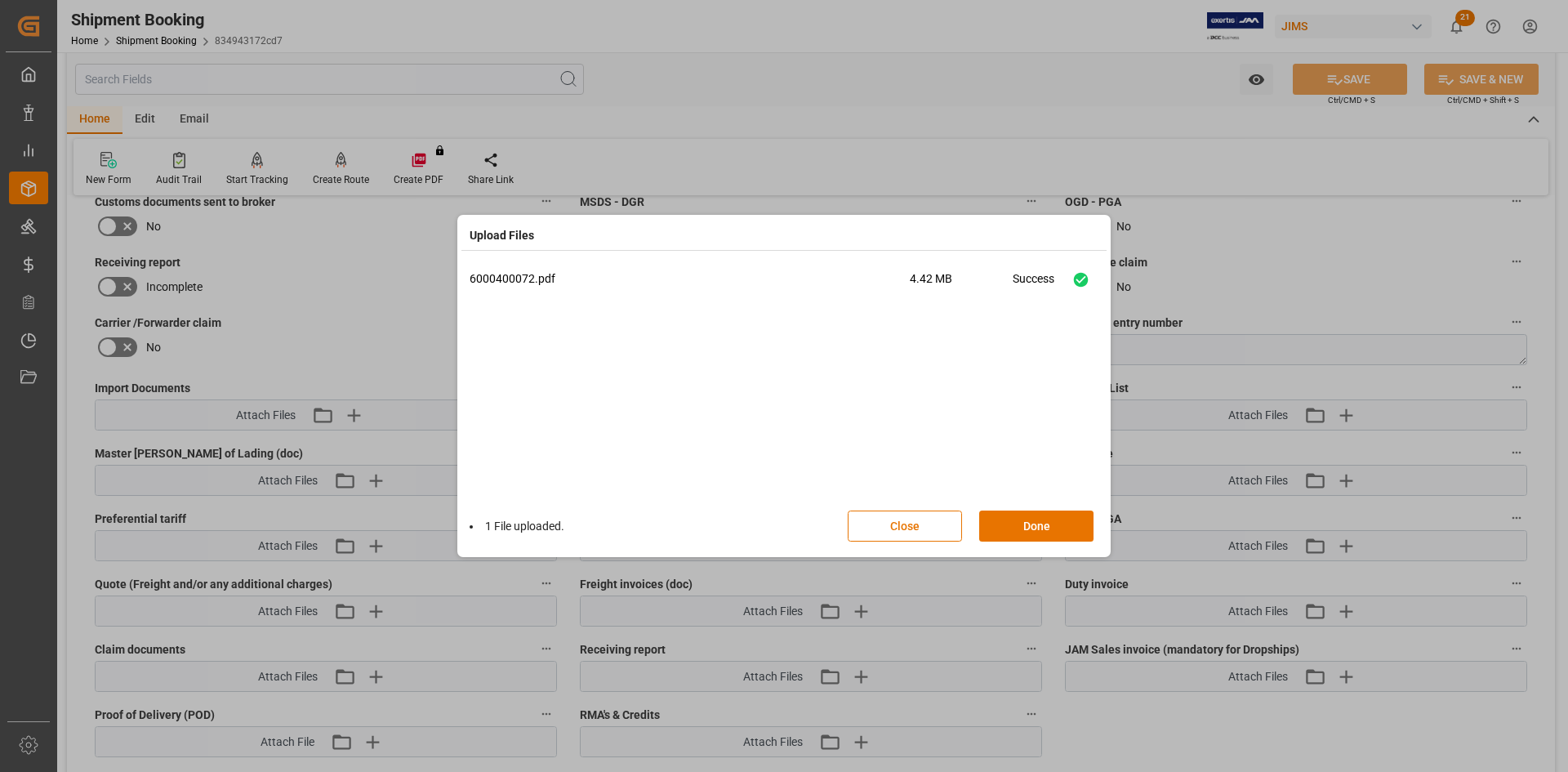 click on "1 File uploaded. Close Done" at bounding box center (784, 526) 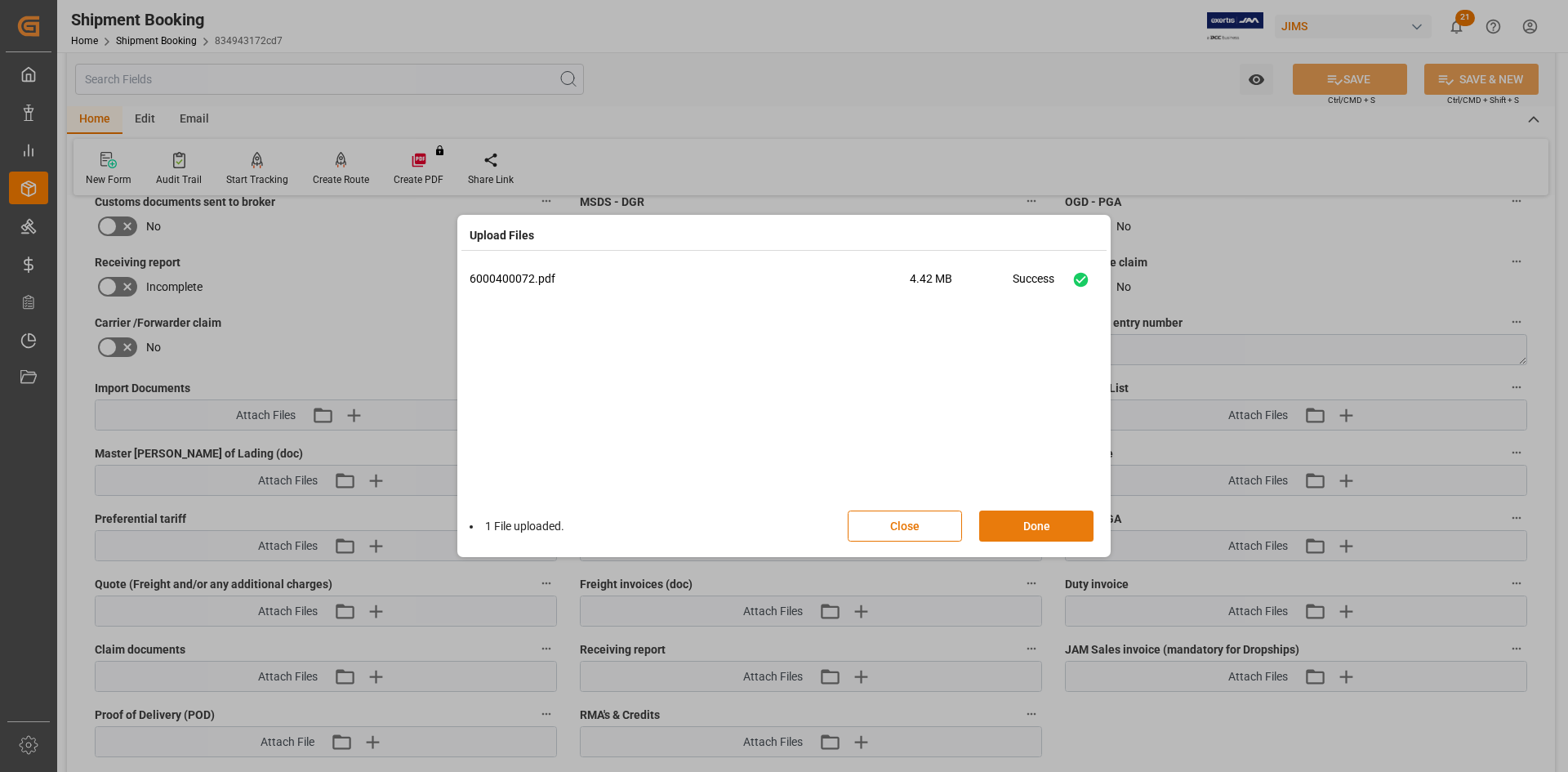 click on "Done" at bounding box center [1036, 526] 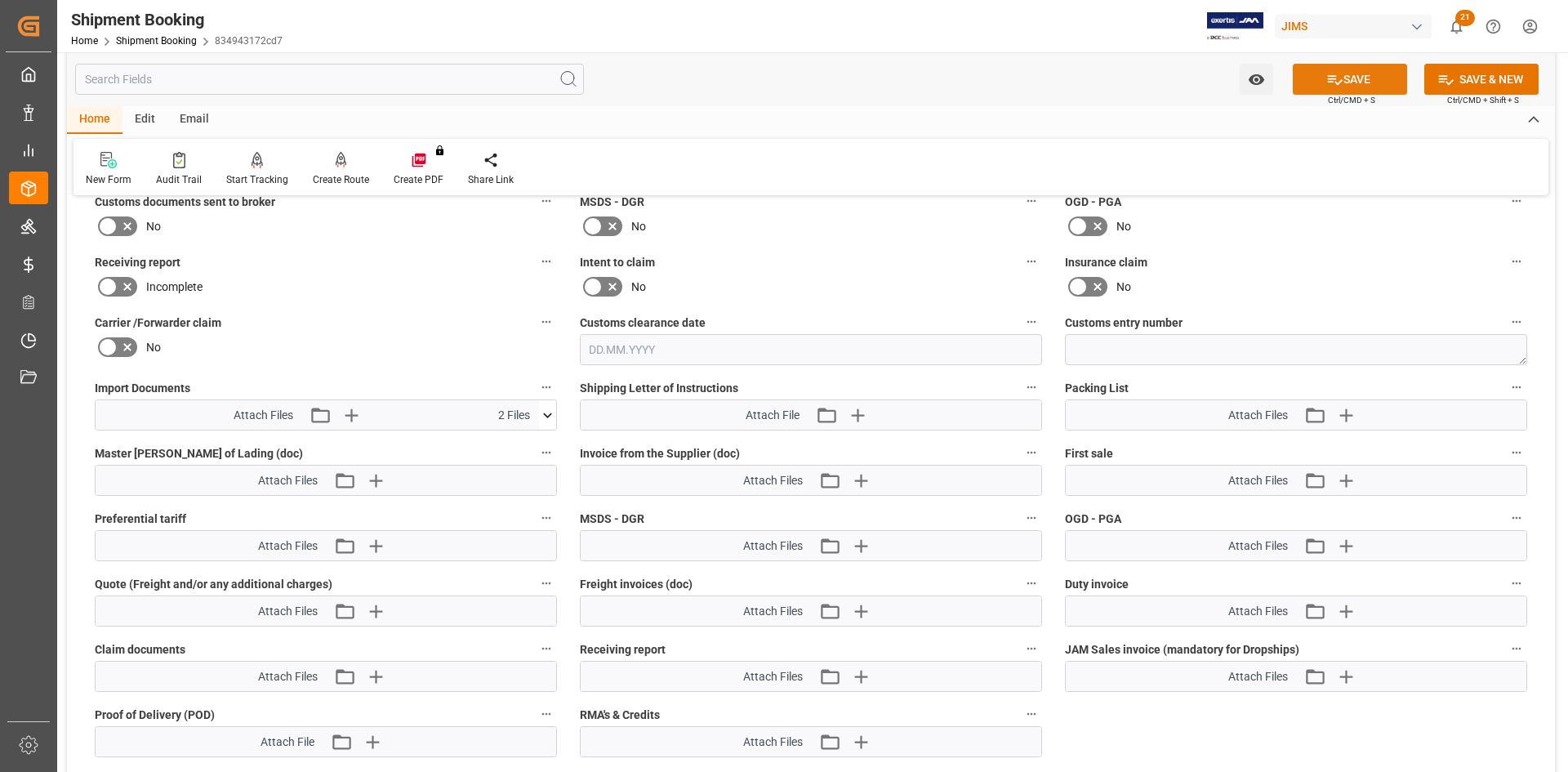 click on "SAVE" at bounding box center (1350, 79) 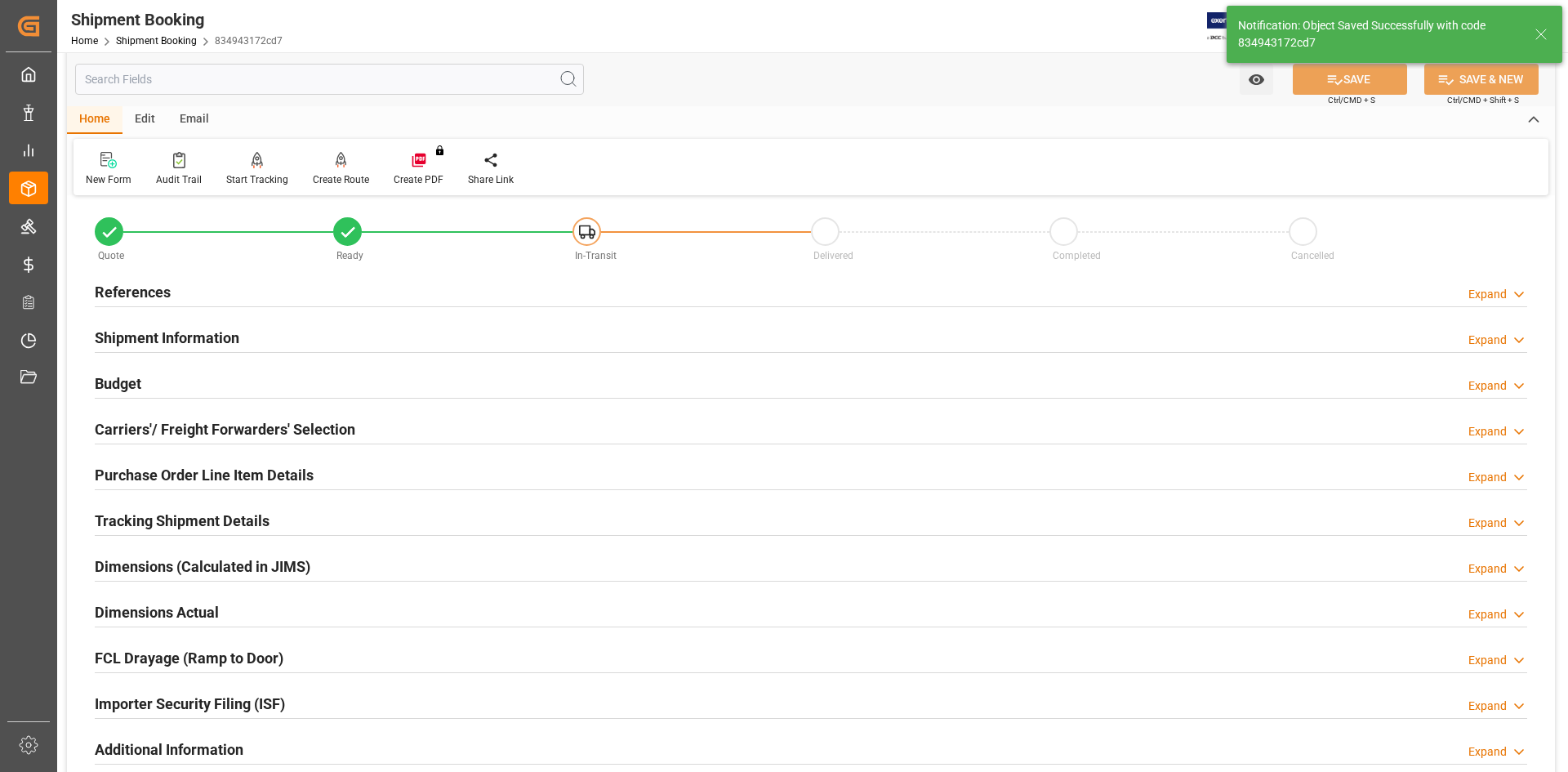 scroll, scrollTop: 0, scrollLeft: 0, axis: both 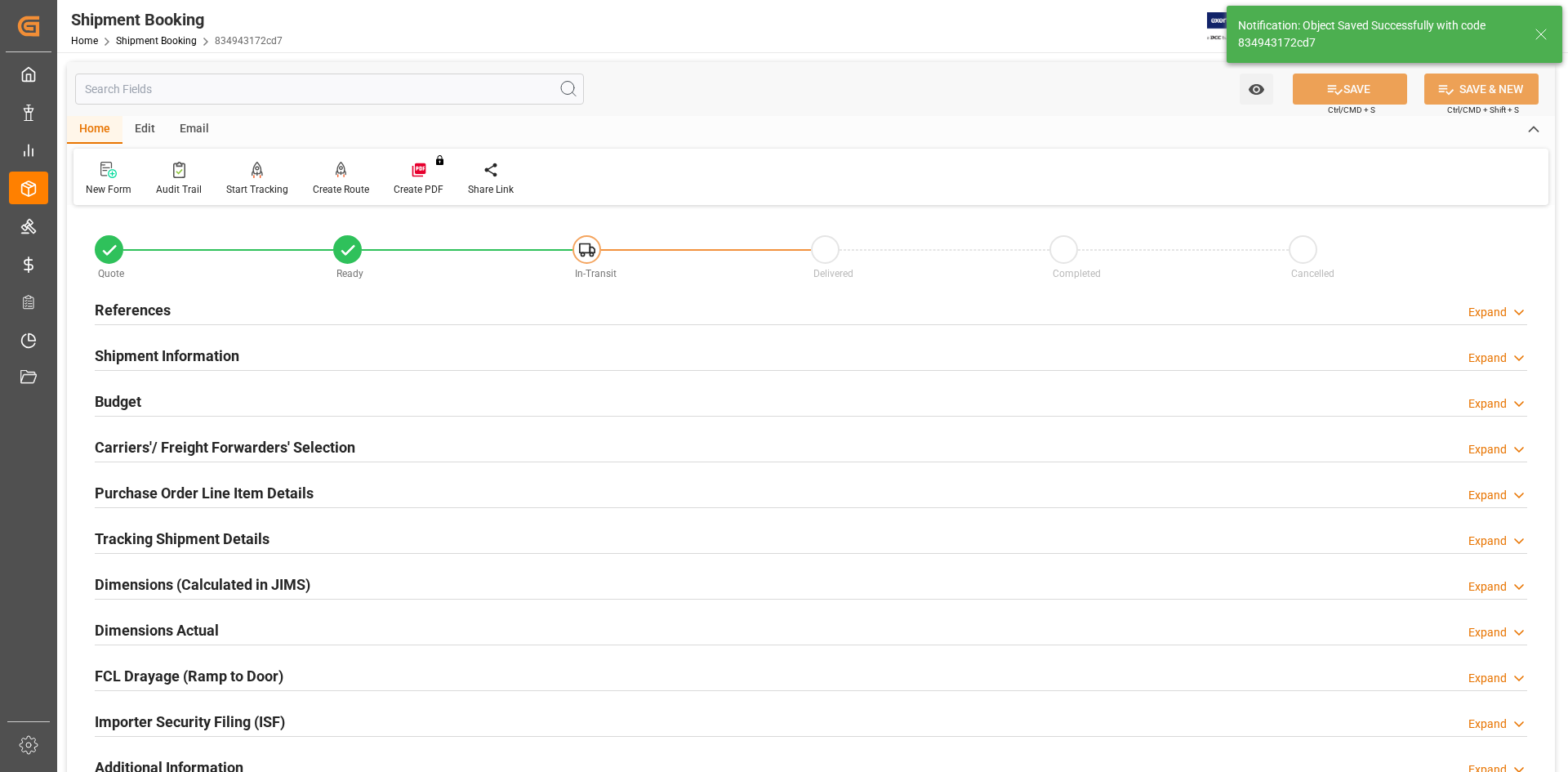 click on "References" at bounding box center (132, 310) 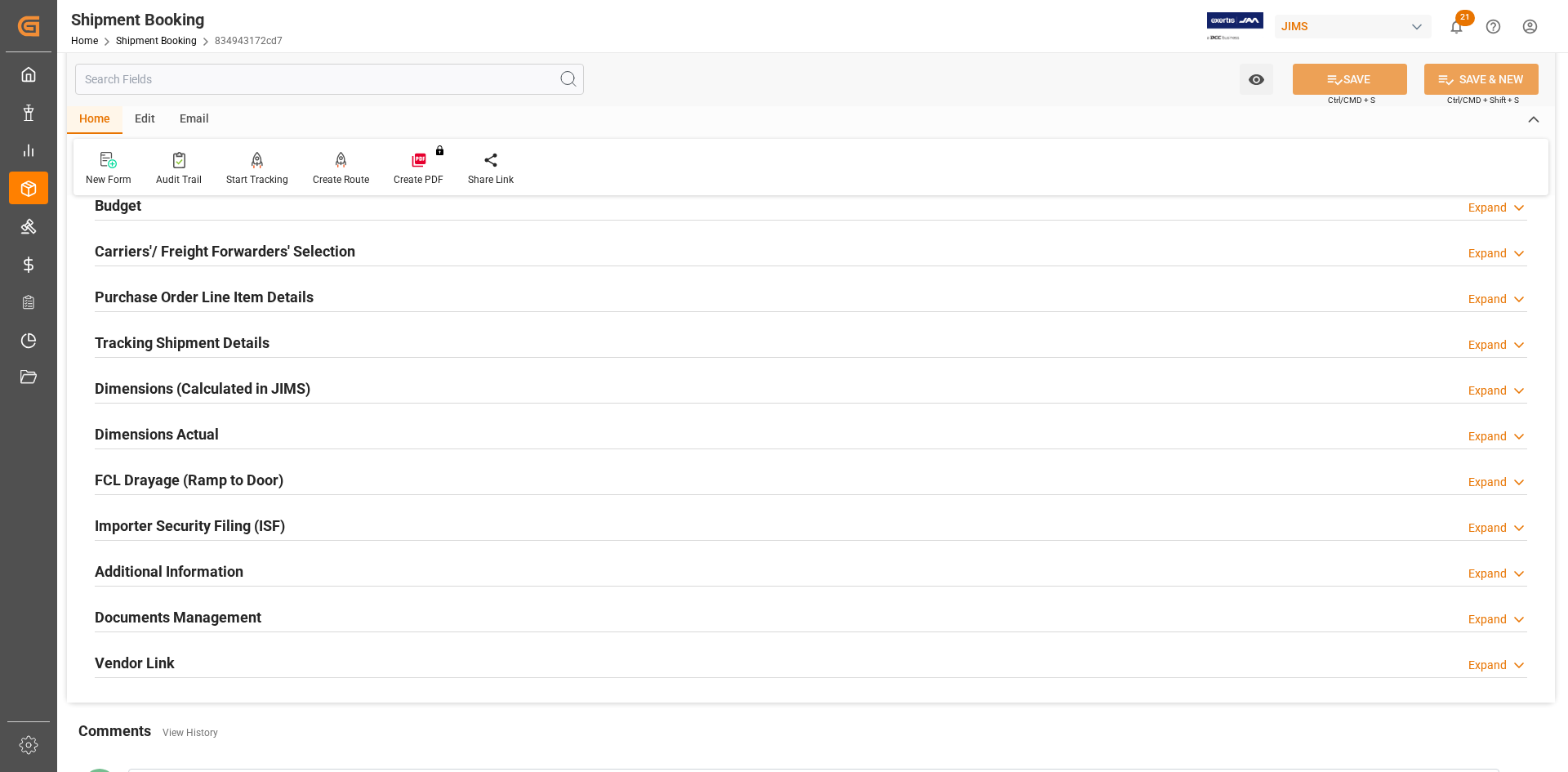 scroll, scrollTop: 572, scrollLeft: 0, axis: vertical 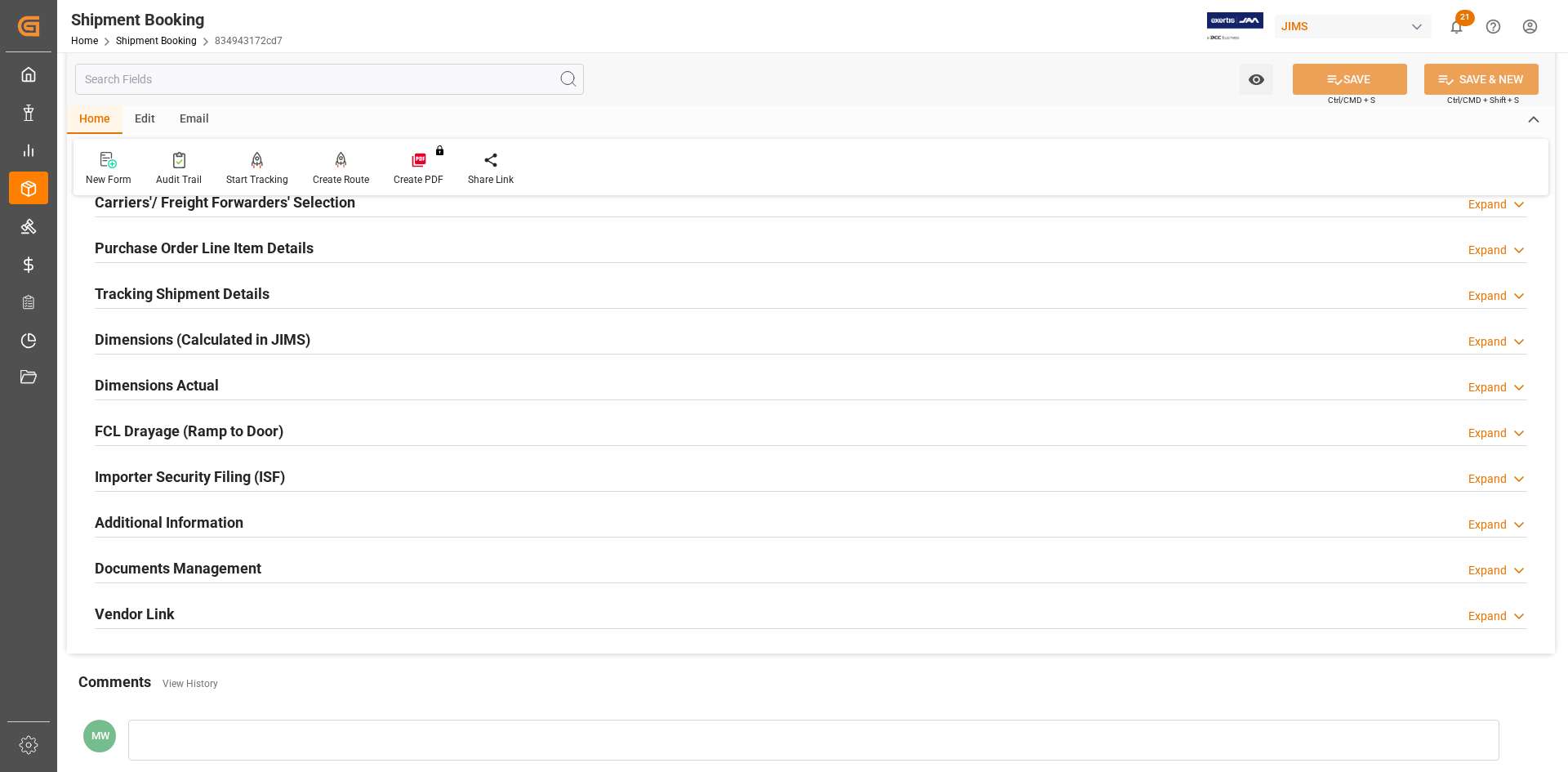 click on "Tracking Shipment Details" at bounding box center [182, 293] 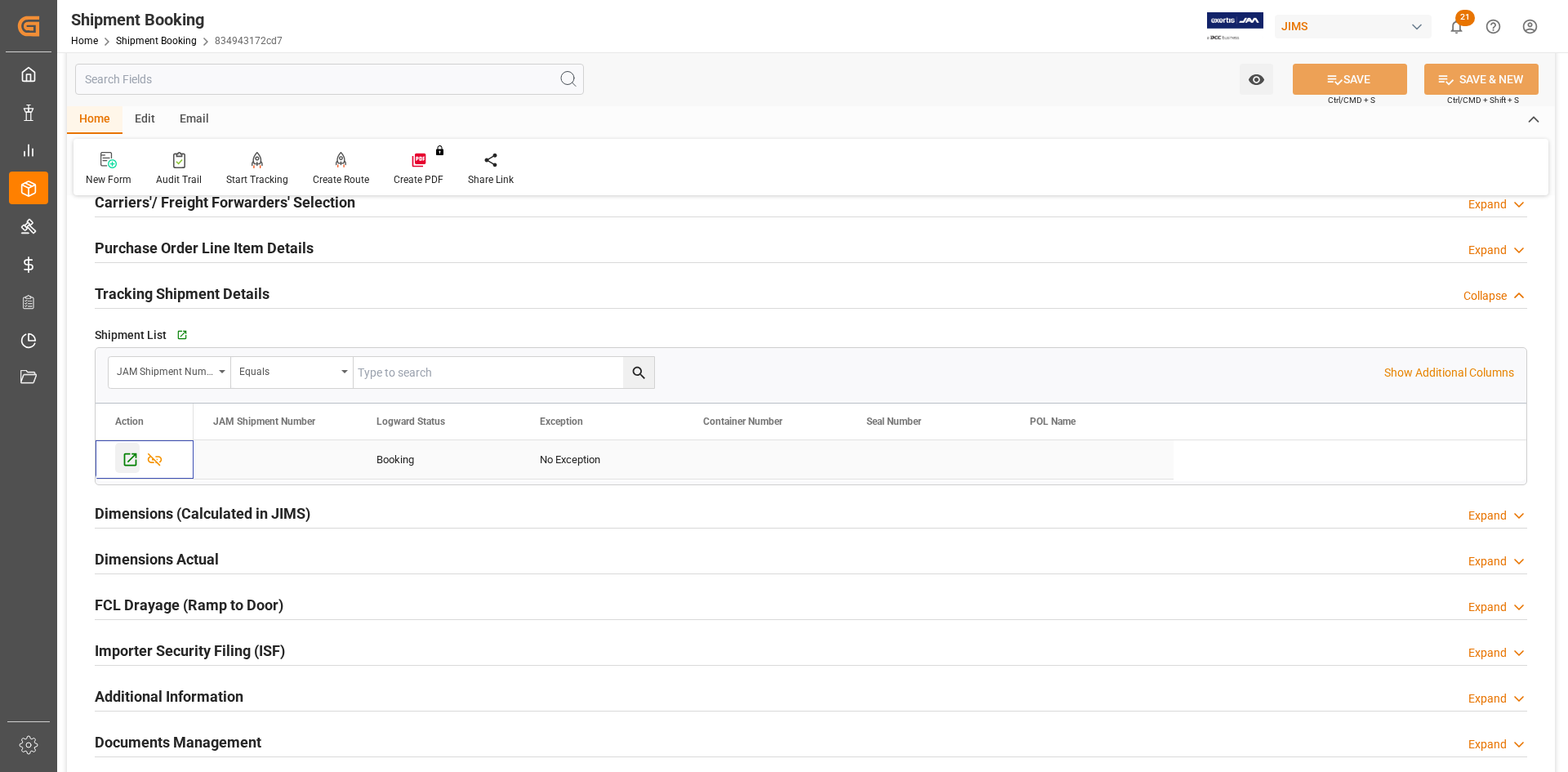 click 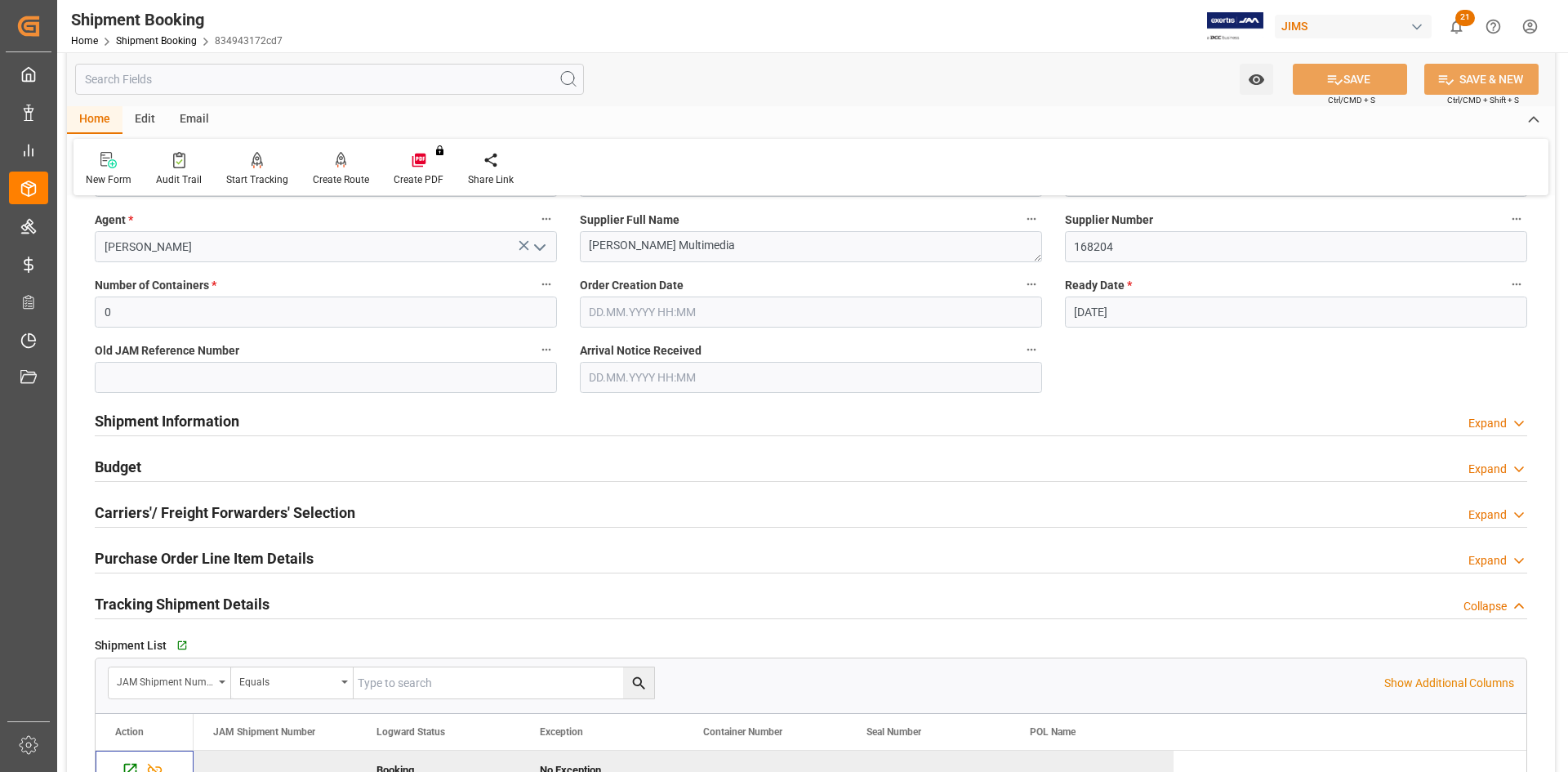scroll, scrollTop: 408, scrollLeft: 0, axis: vertical 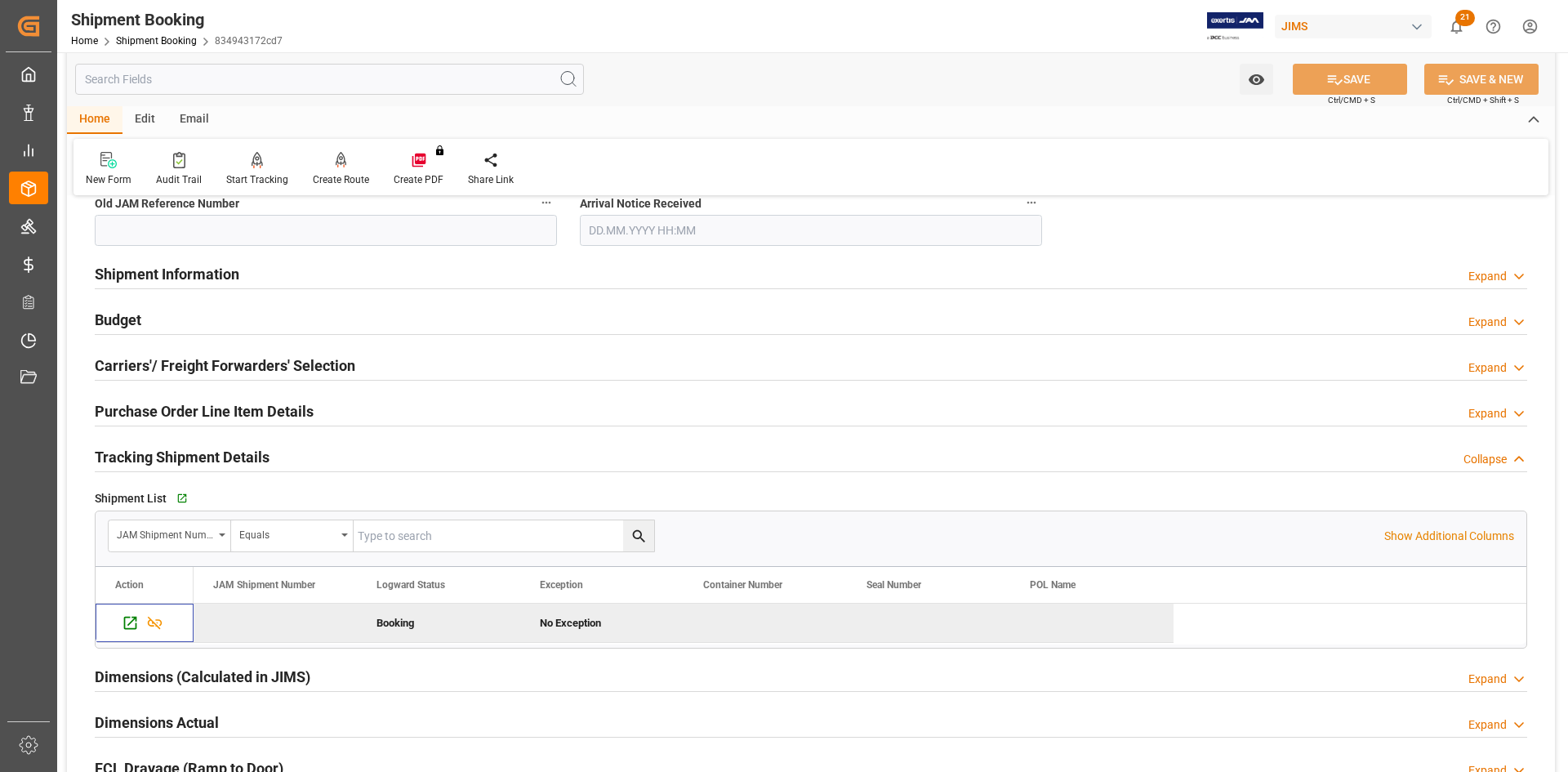 click on "Carriers'/ Freight Forwarders' Selection" at bounding box center [225, 365] 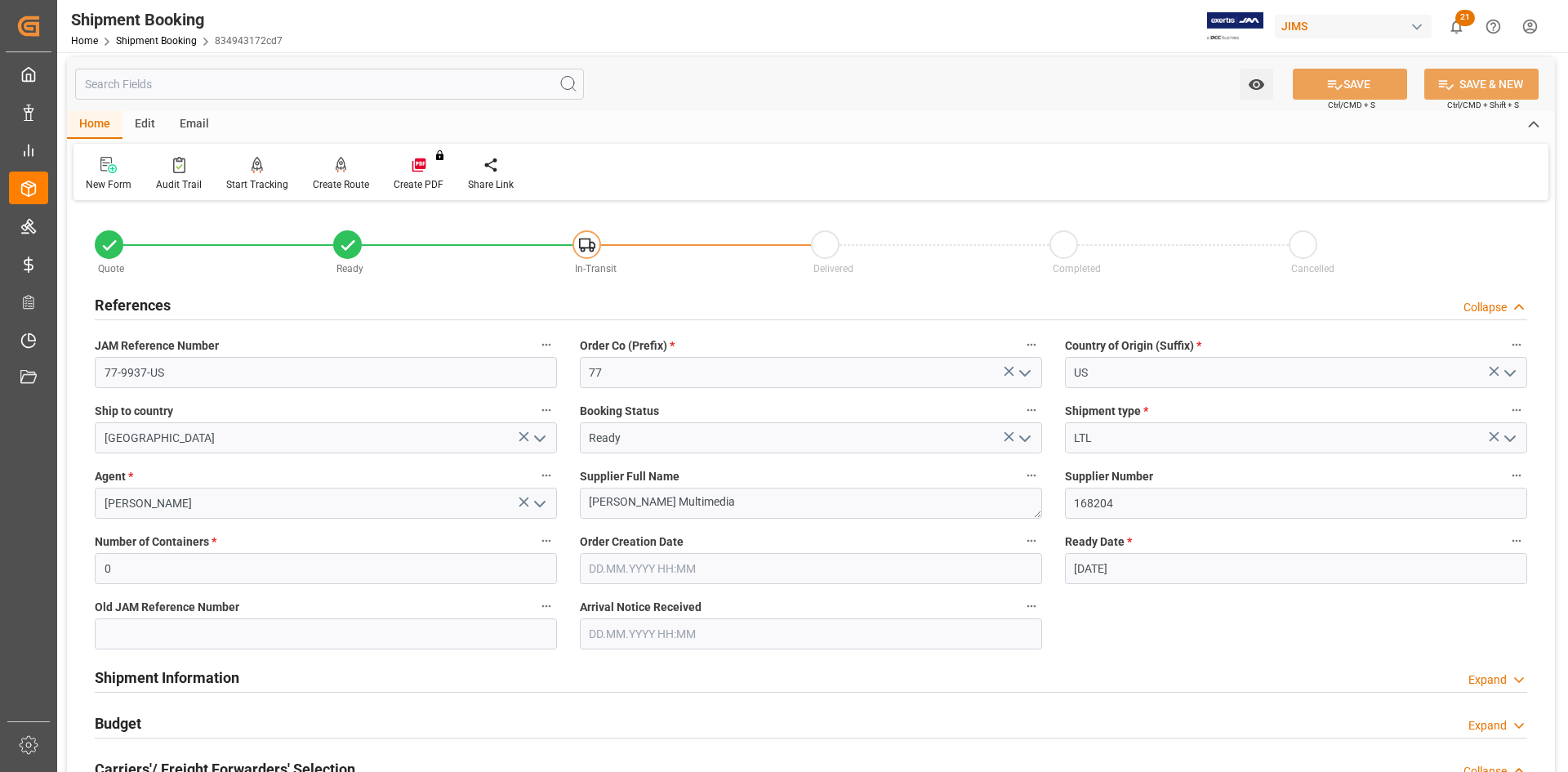 scroll, scrollTop: 0, scrollLeft: 0, axis: both 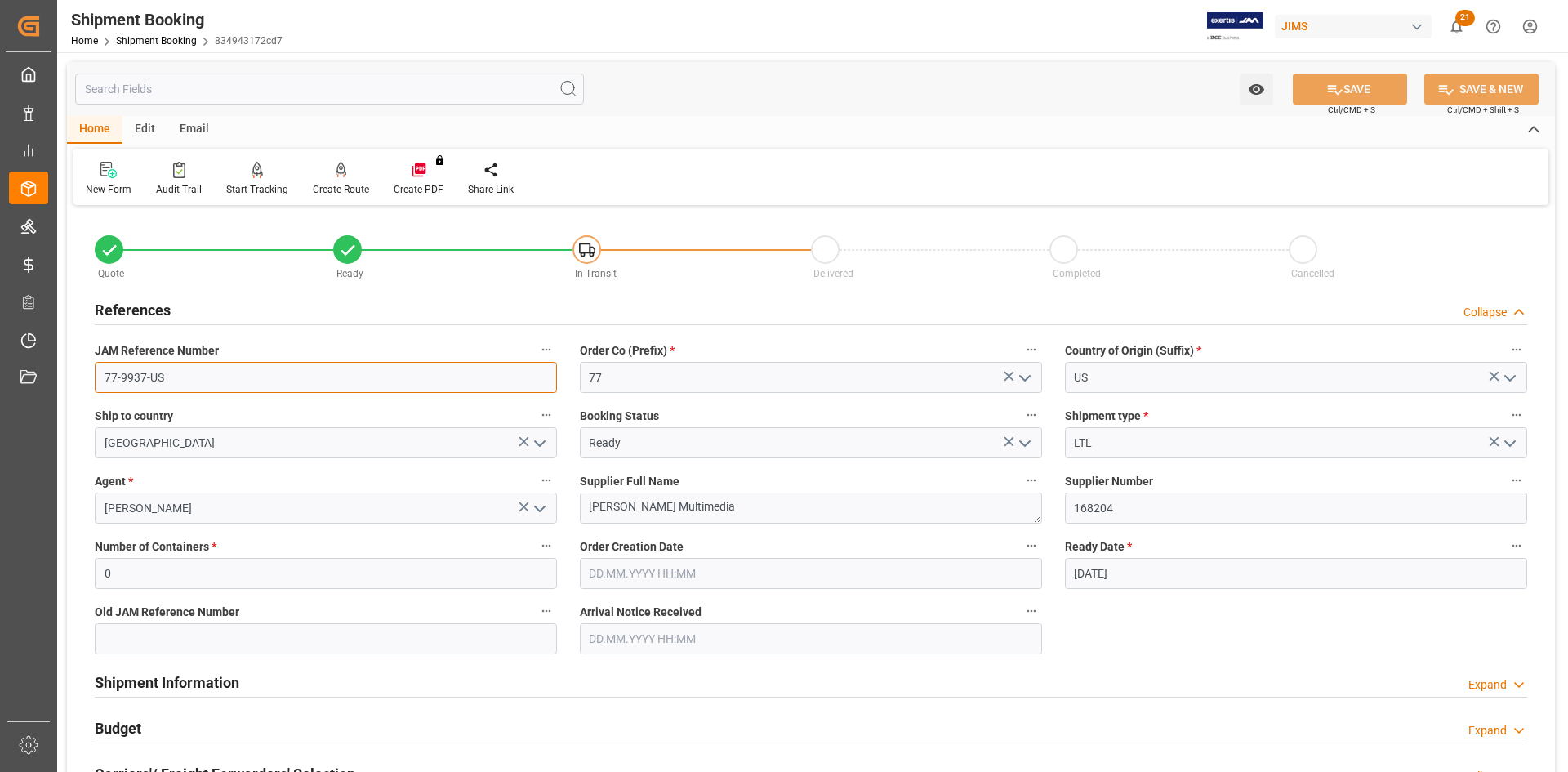 drag, startPoint x: 179, startPoint y: 385, endPoint x: 99, endPoint y: 373, distance: 80.89499 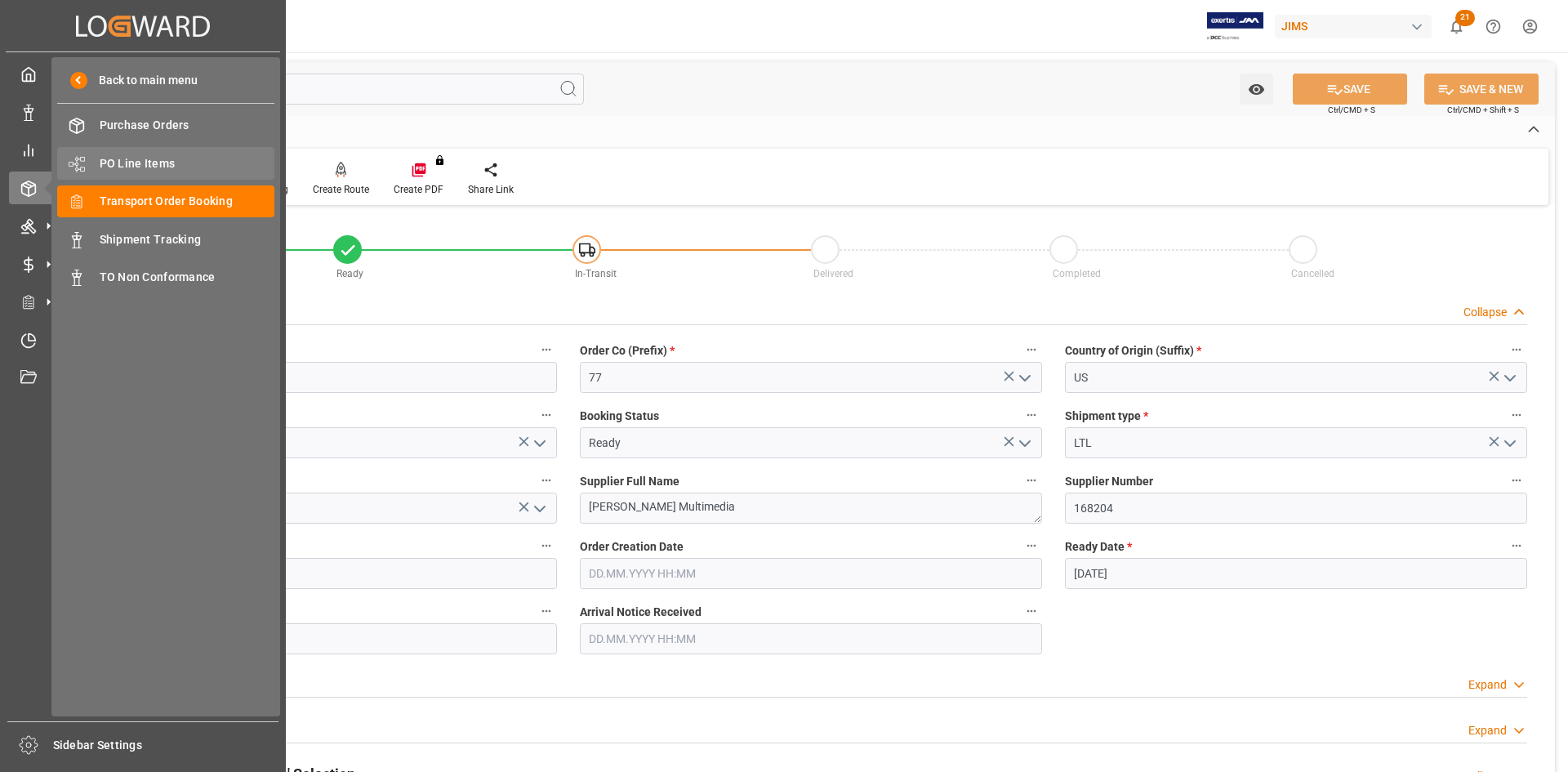 click on "PO Line Items" at bounding box center [187, 163] 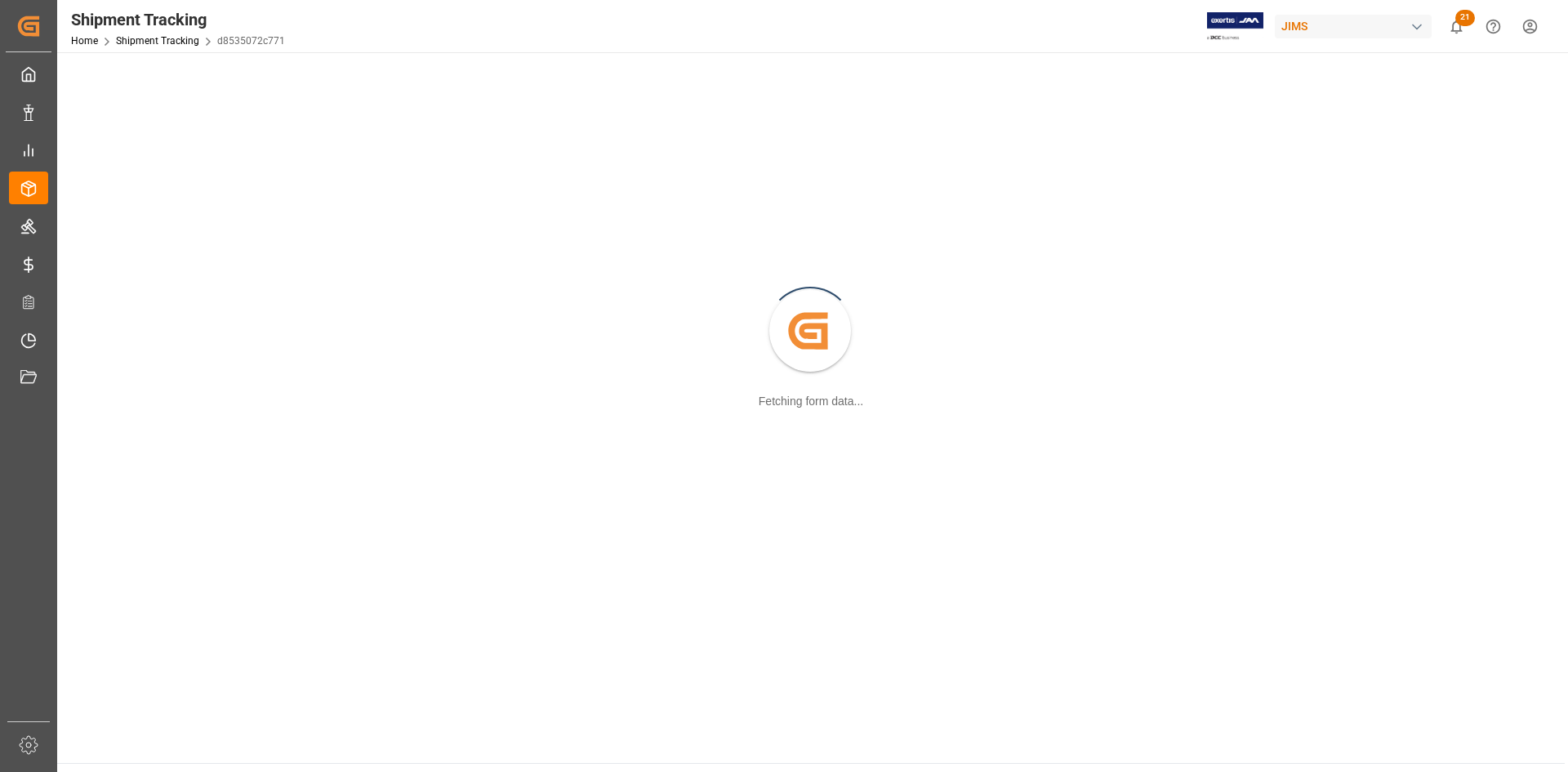scroll, scrollTop: 0, scrollLeft: 0, axis: both 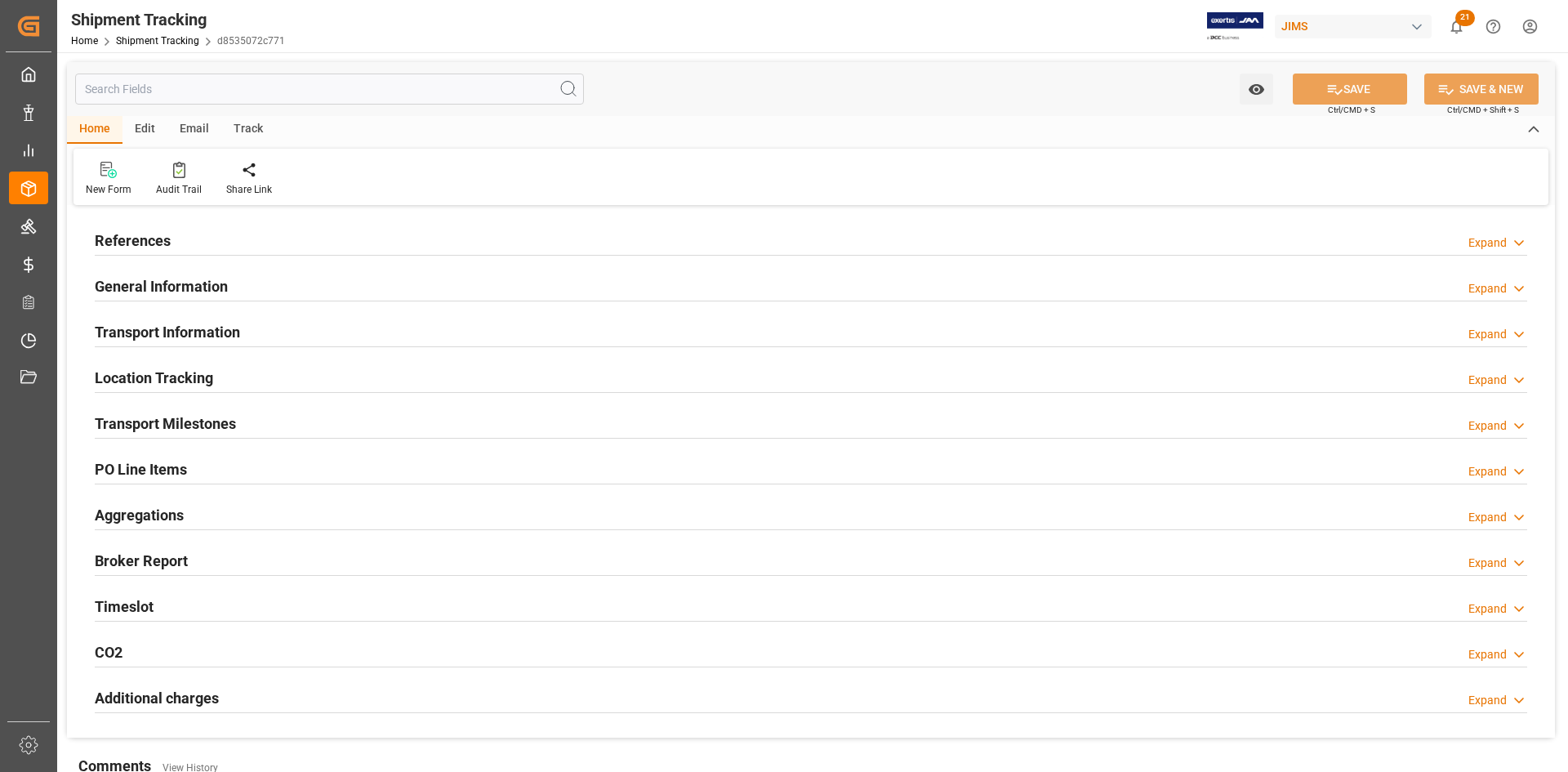 type on "04.07.2025" 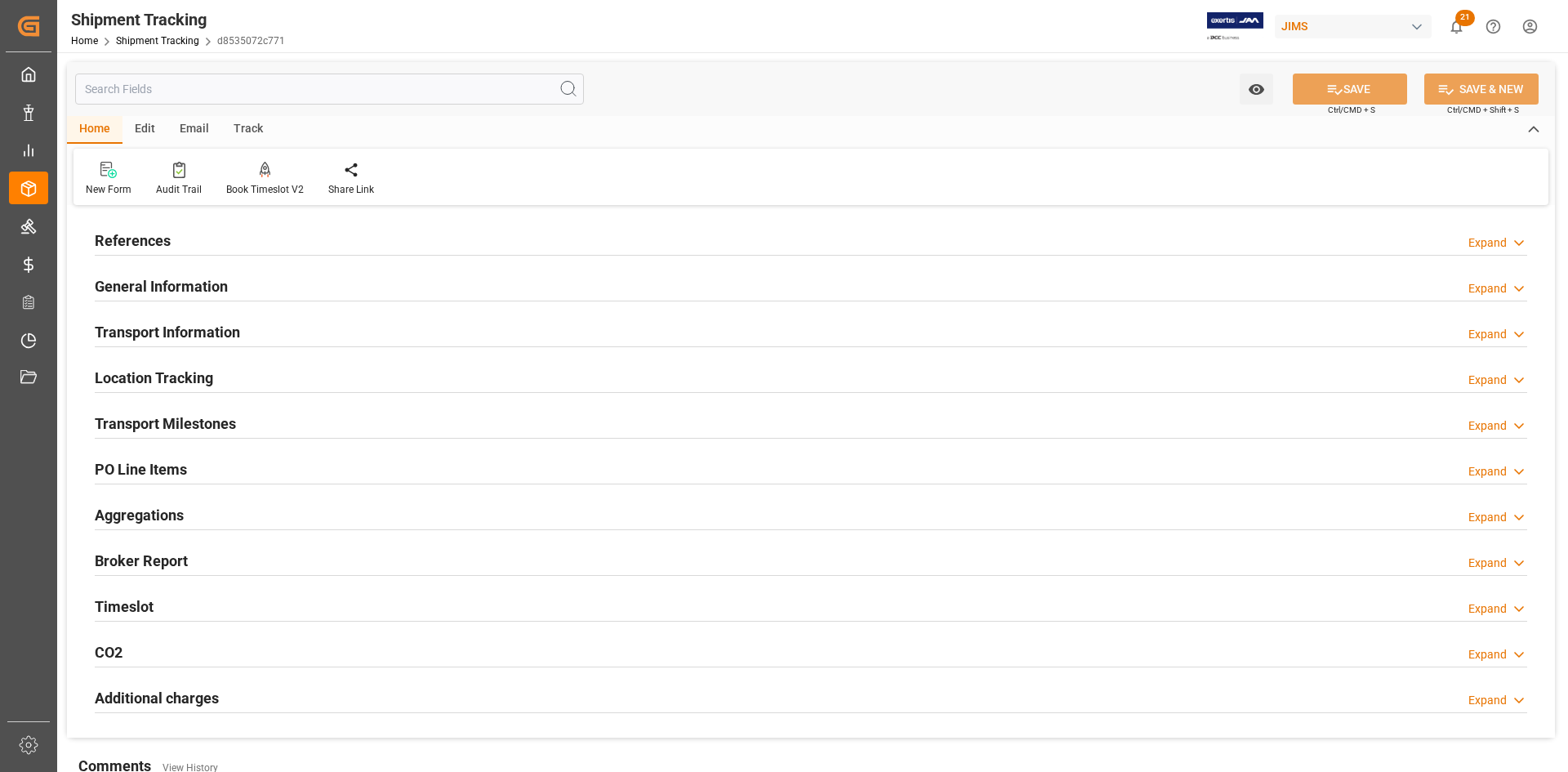 click on "References" at bounding box center [132, 240] 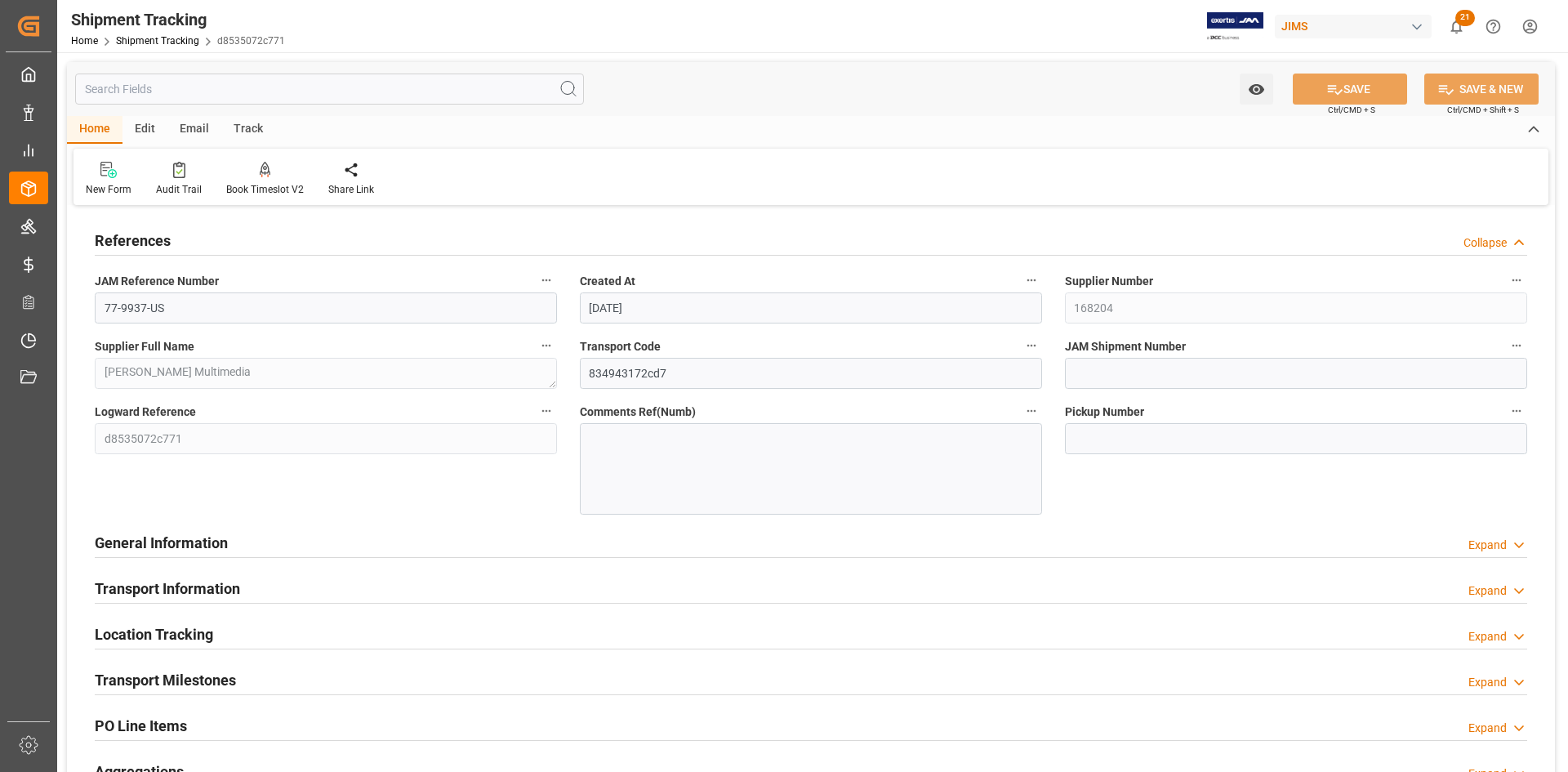 click on "General Information" at bounding box center [161, 542] 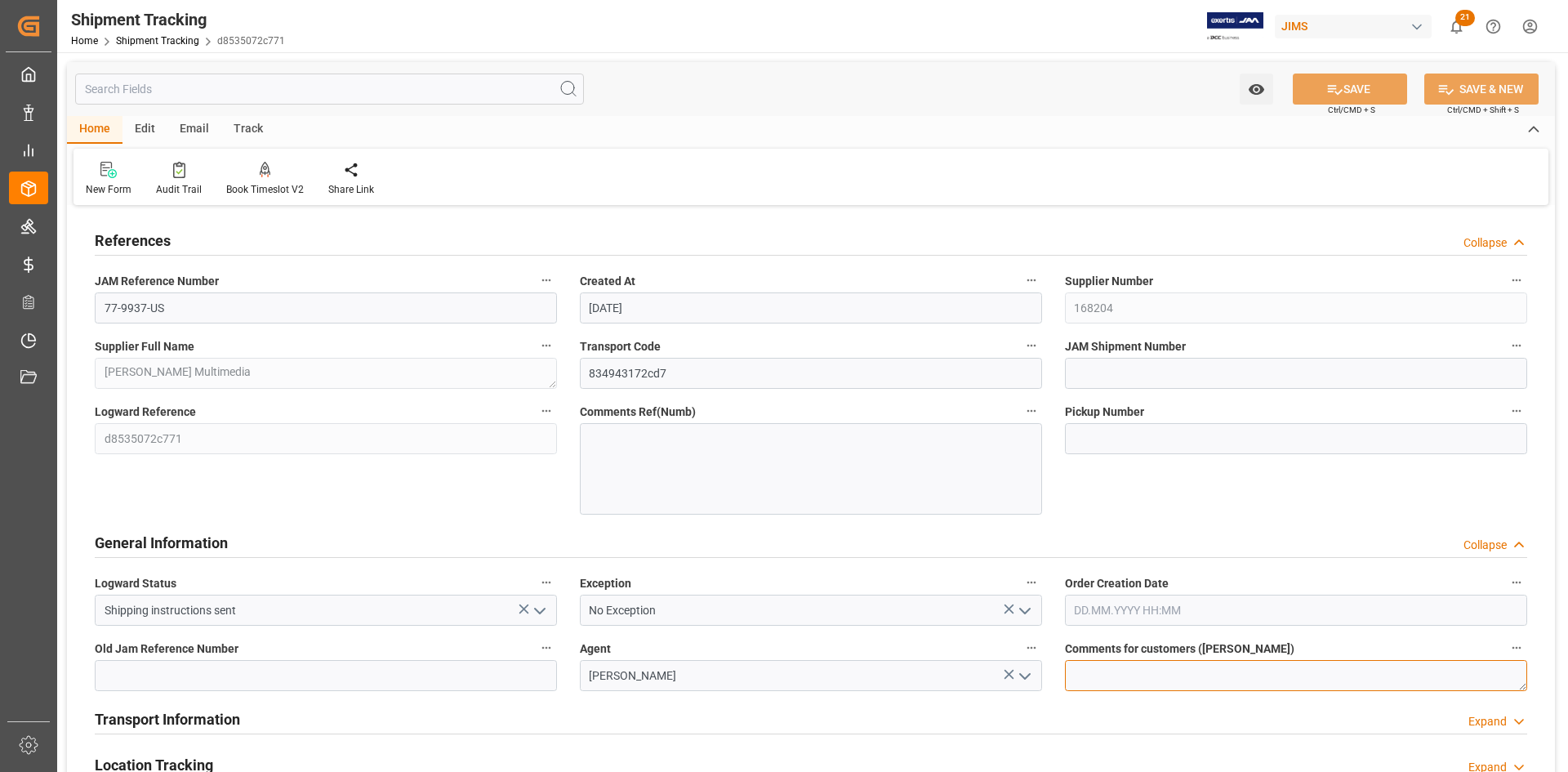 click at bounding box center [1296, 676] 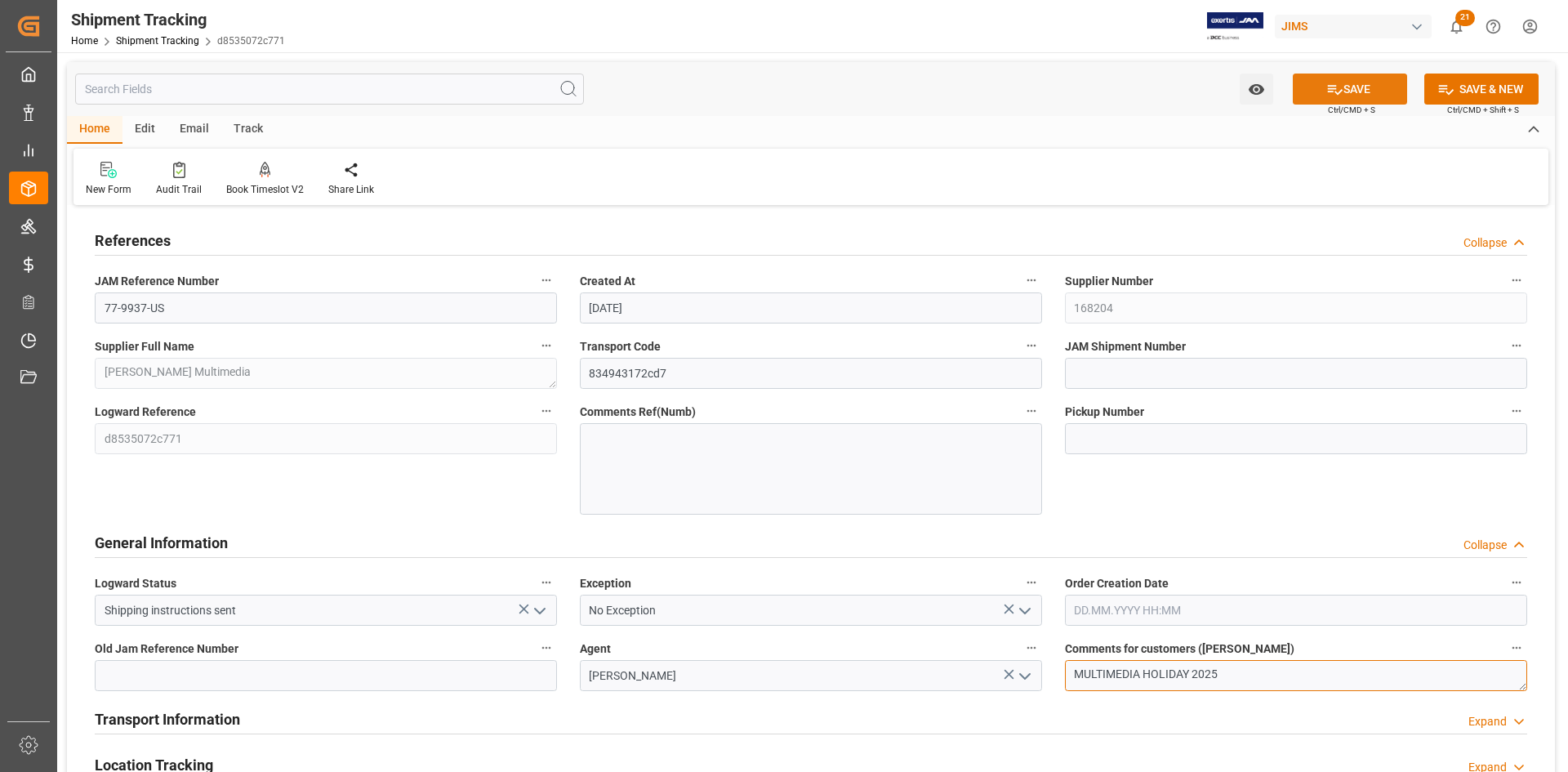 type on "MULTIMEDIA HOLIDAY 2025" 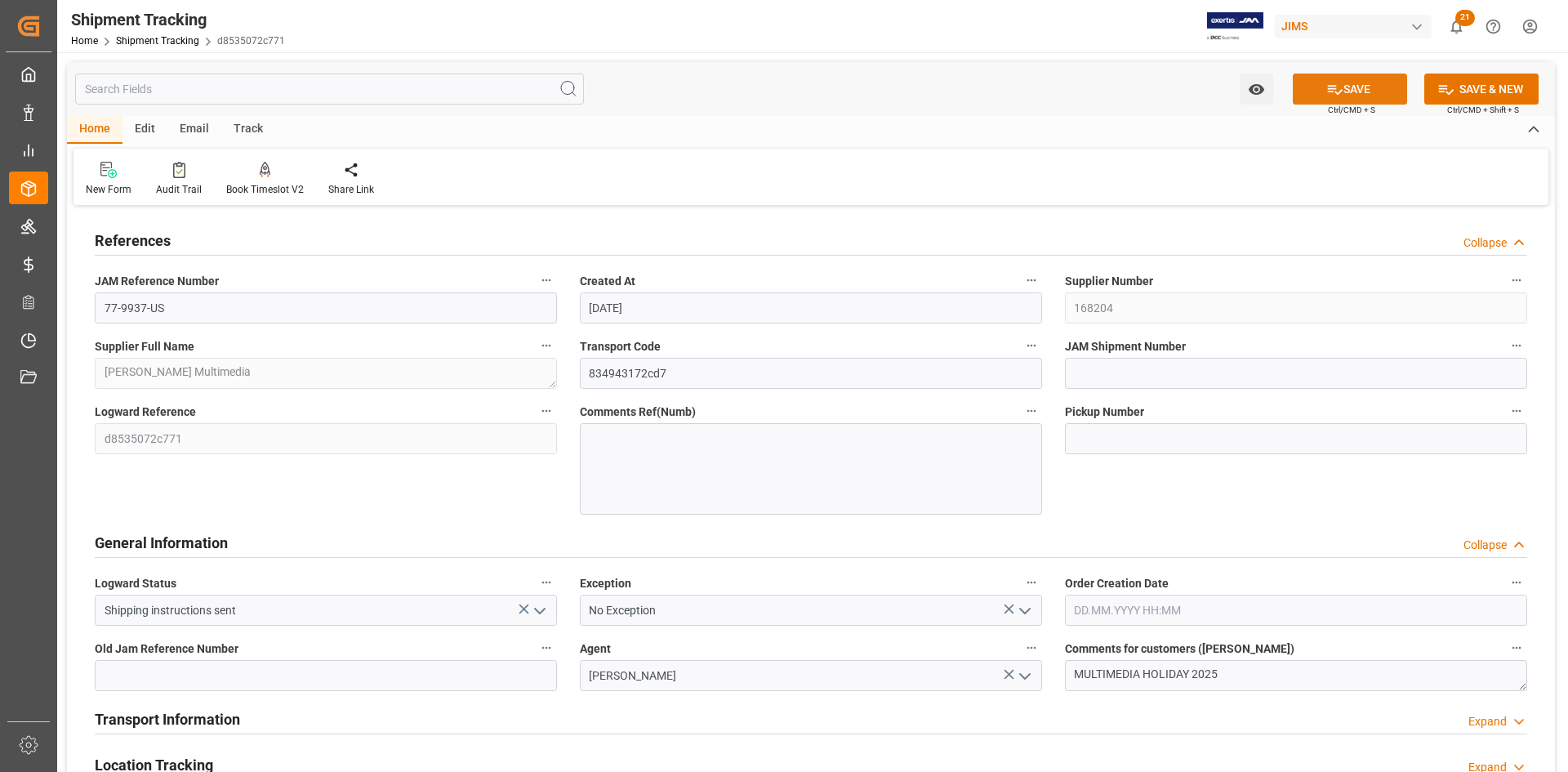 click on "SAVE" at bounding box center (1350, 89) 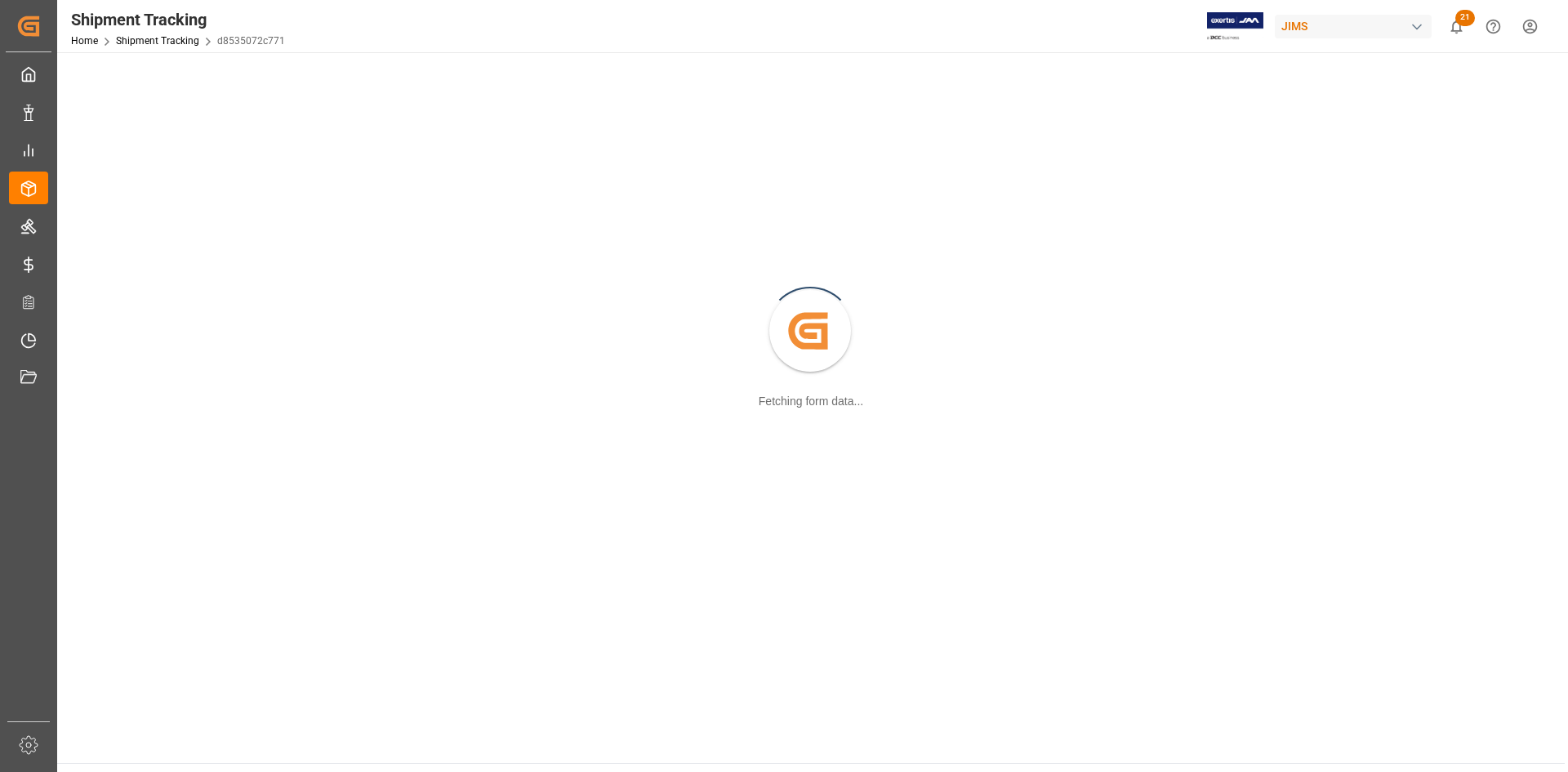 scroll, scrollTop: 0, scrollLeft: 0, axis: both 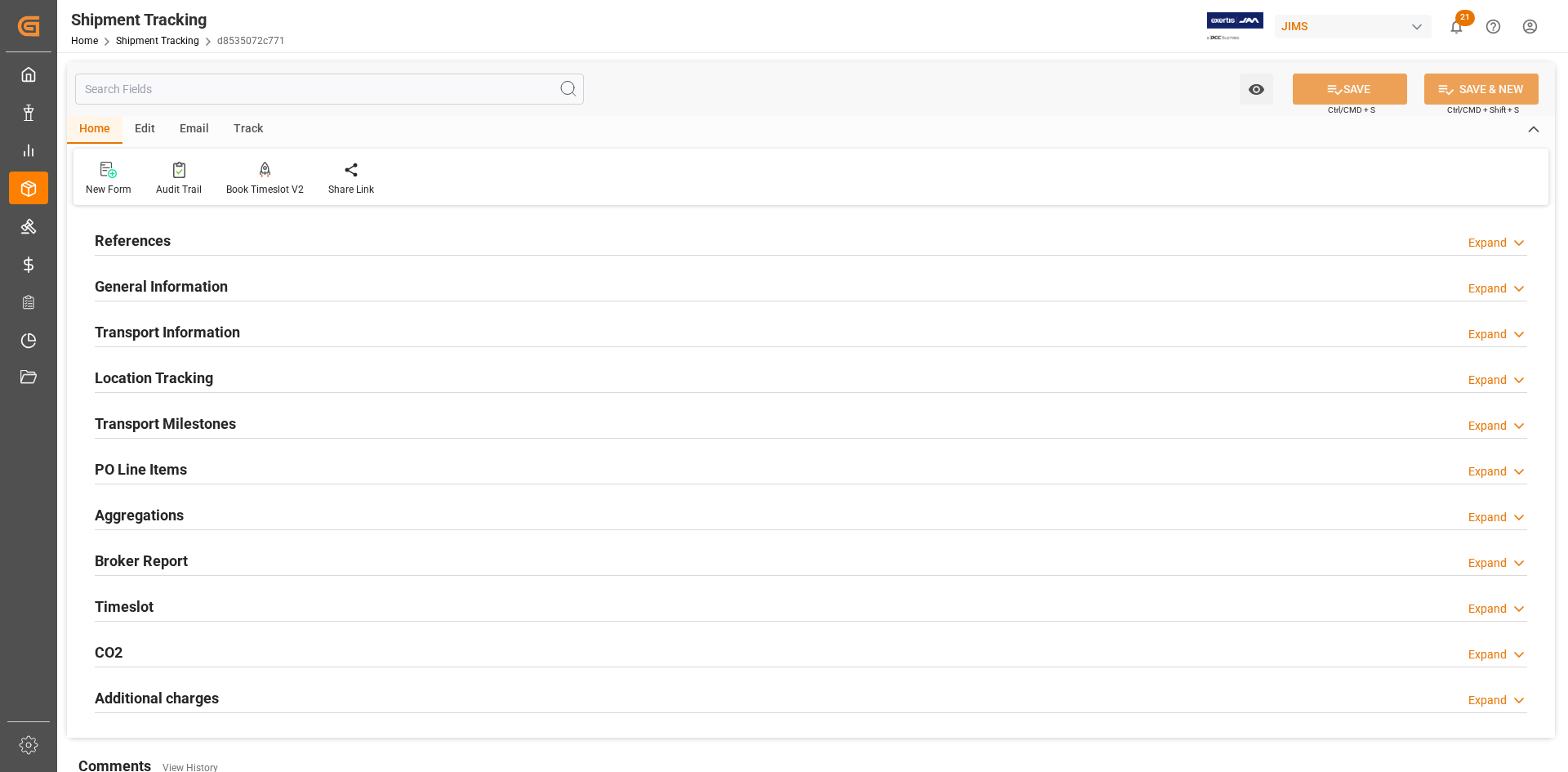 click on "References" at bounding box center [132, 240] 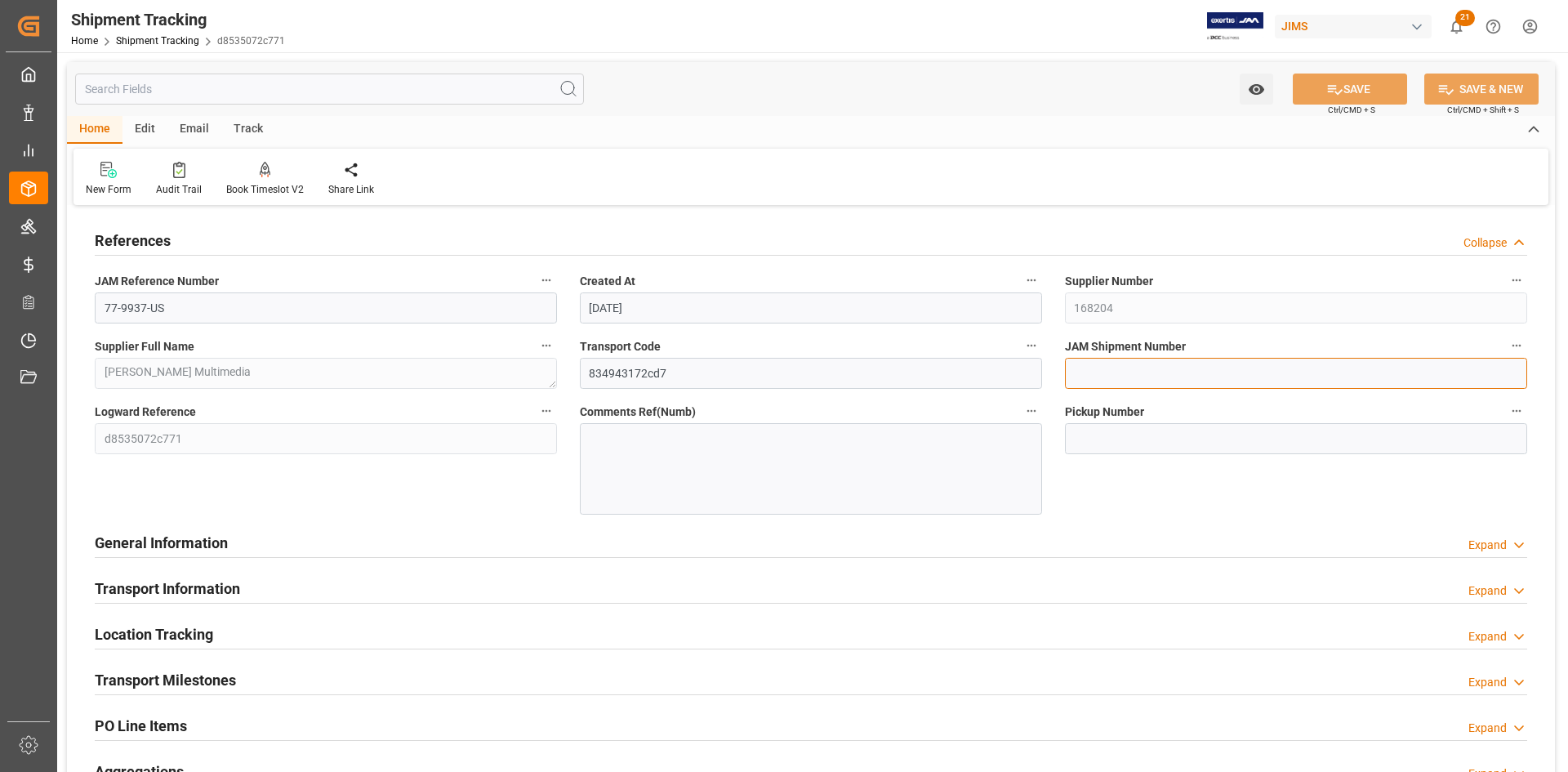 paste on "71981" 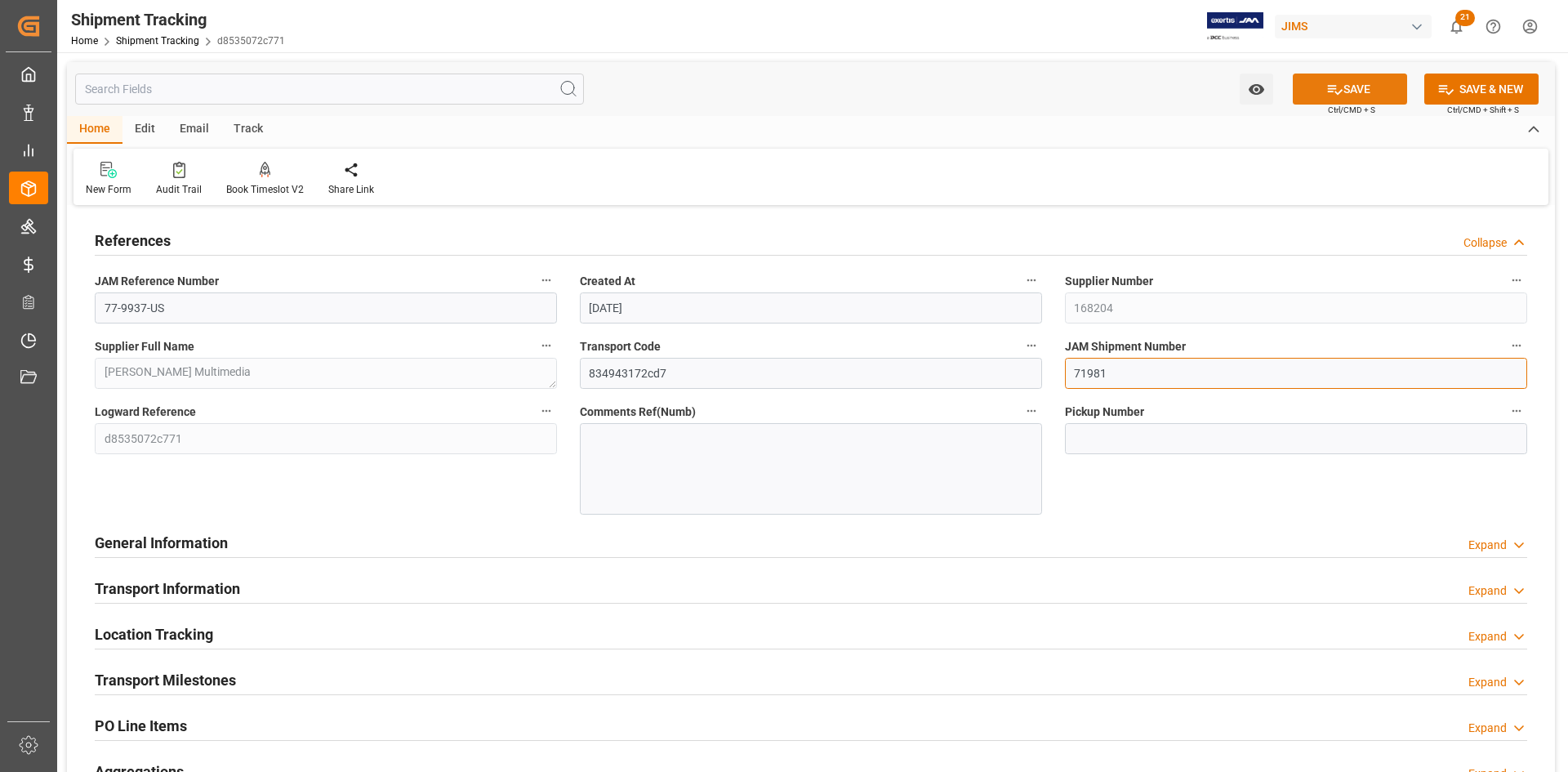 type on "71981" 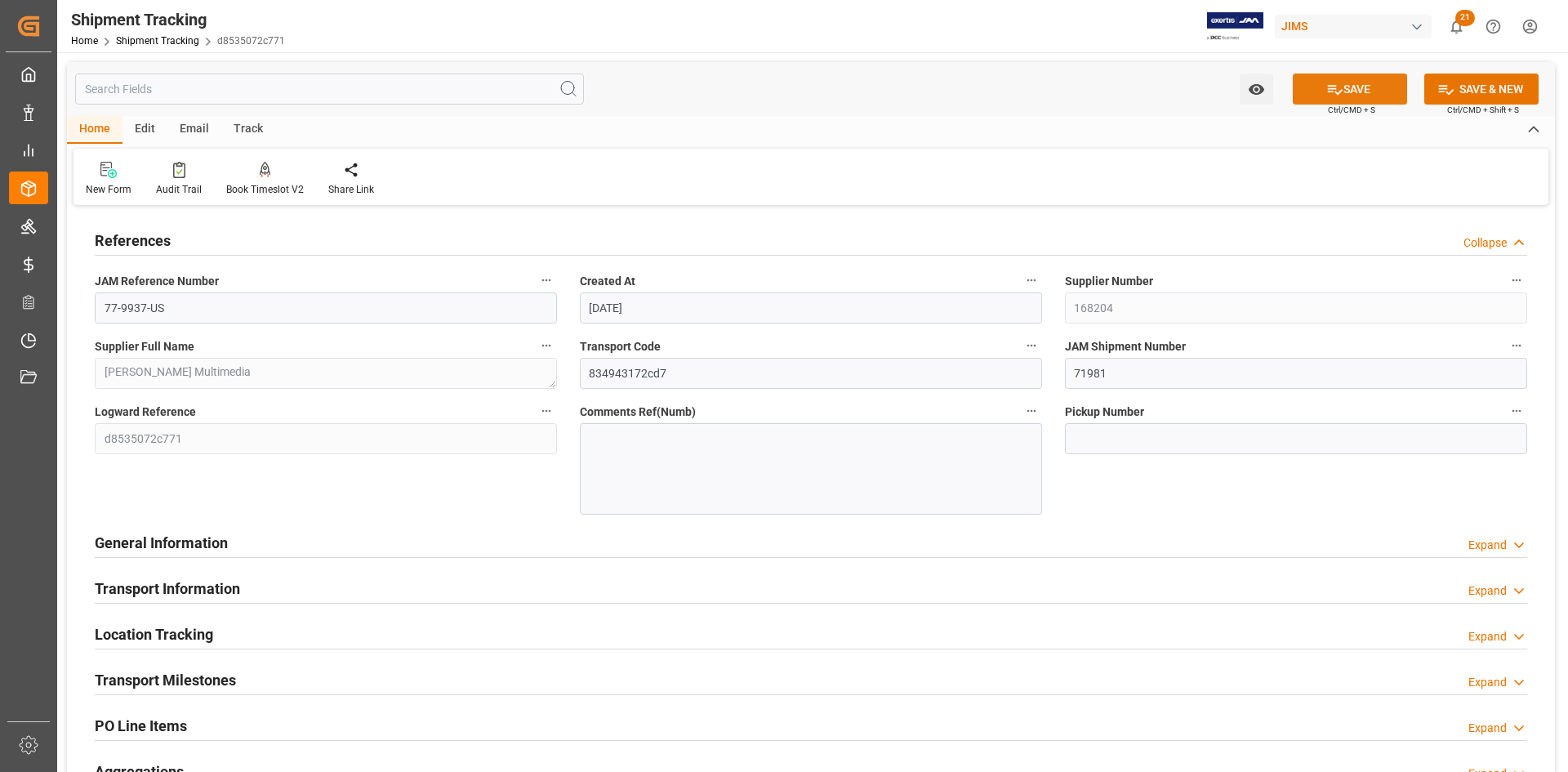 click on "SAVE" at bounding box center (1350, 89) 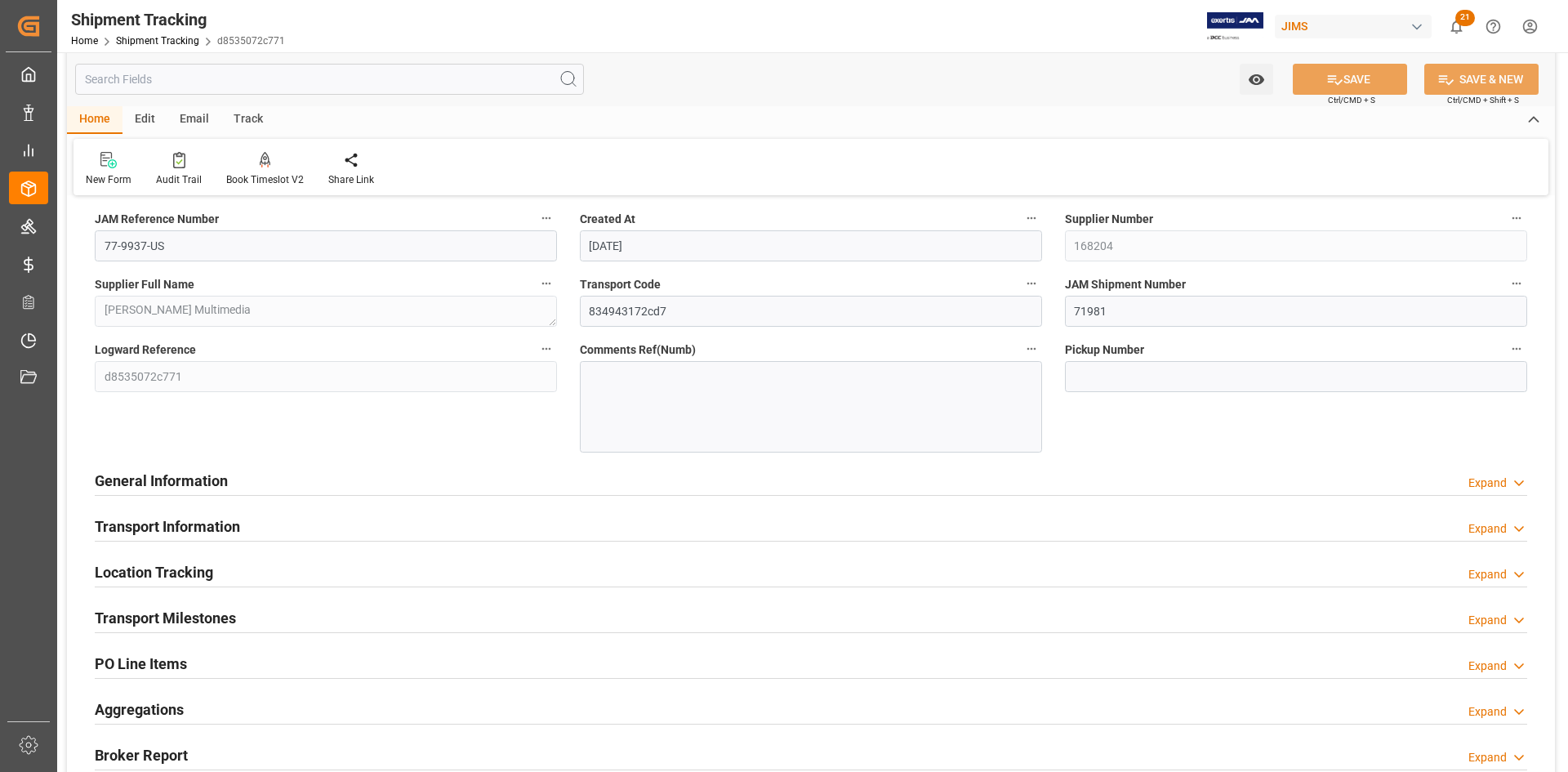 scroll, scrollTop: 163, scrollLeft: 0, axis: vertical 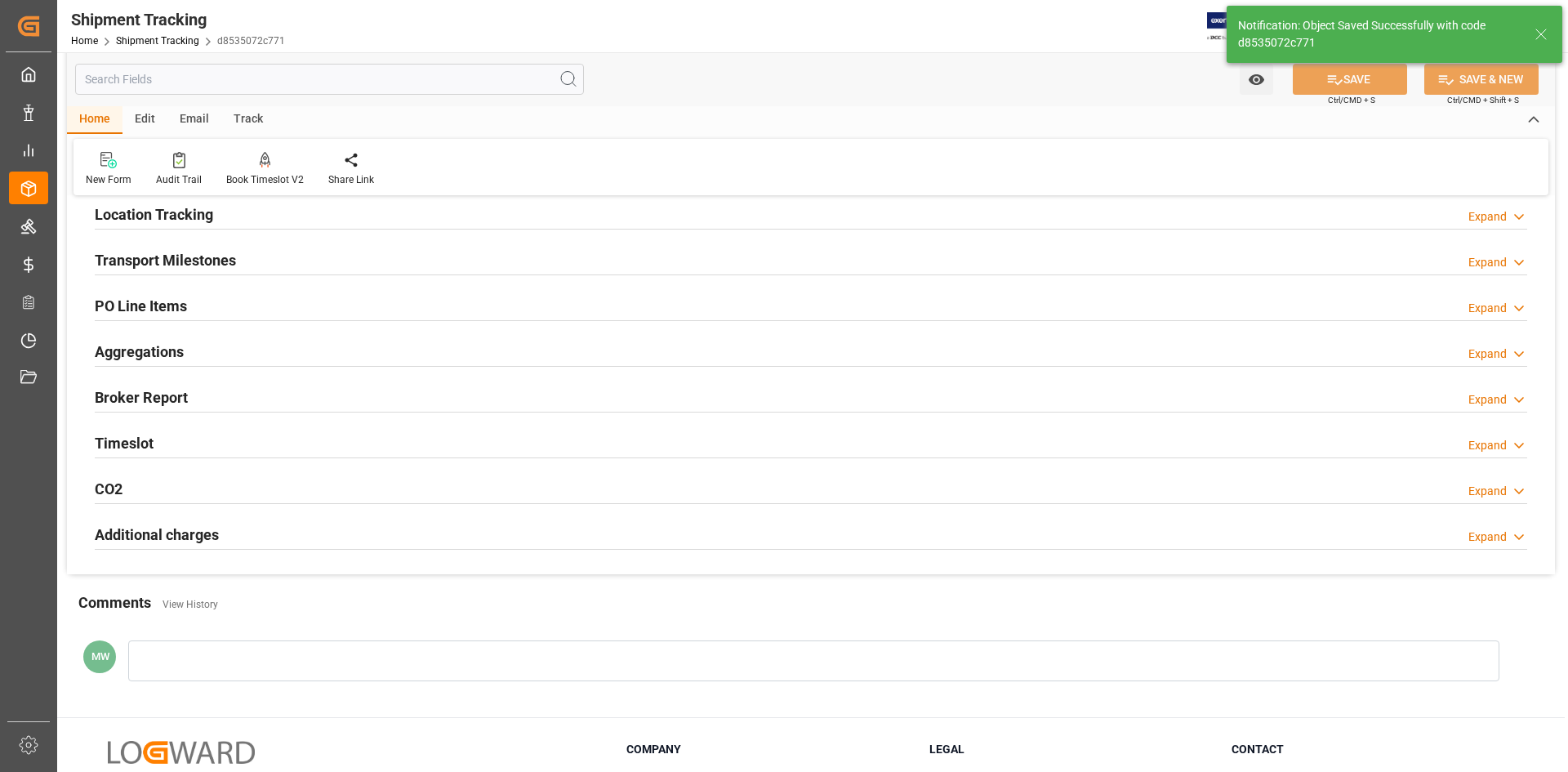 click on "Broker Report Expand" at bounding box center (811, 398) 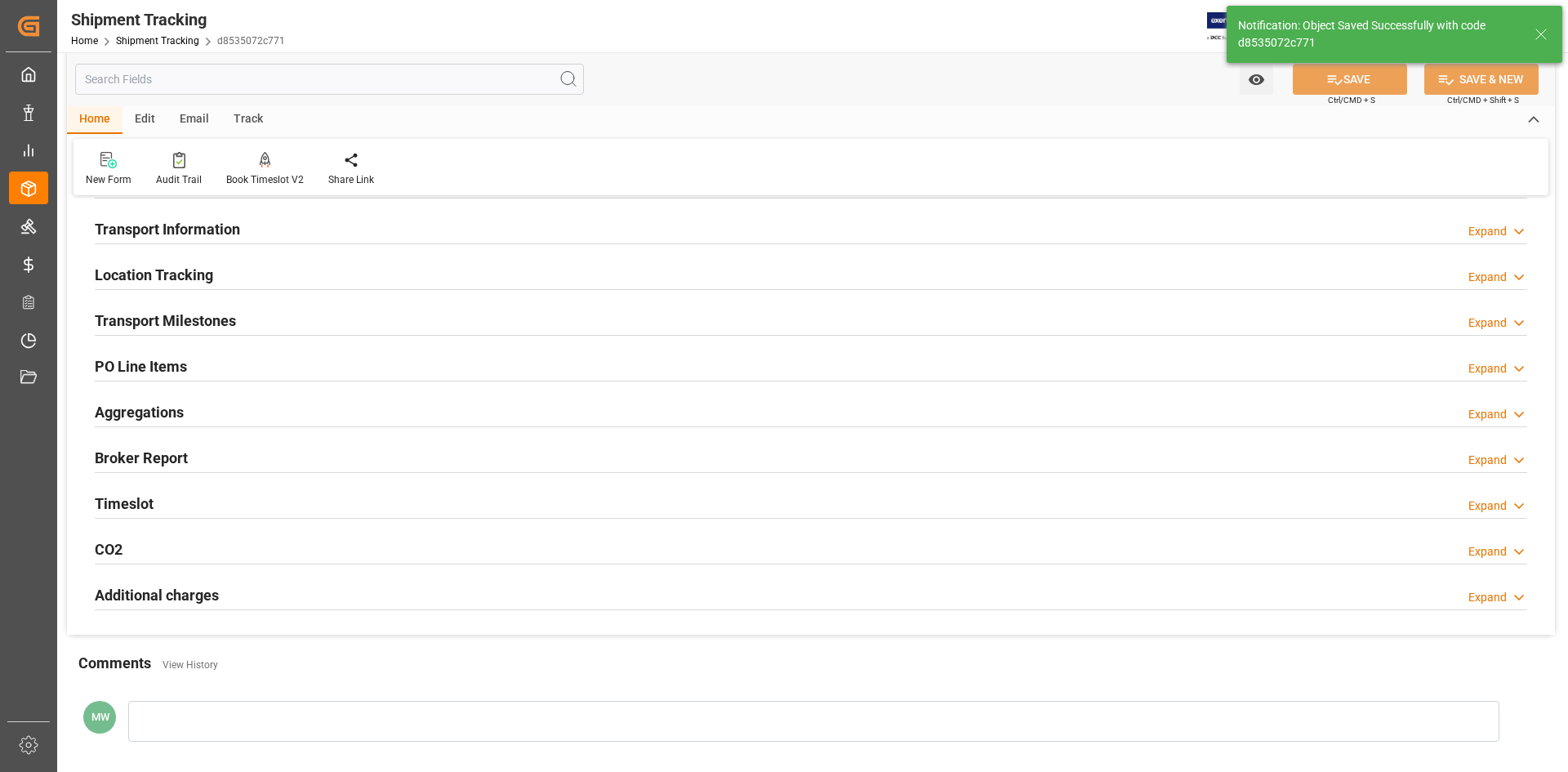 scroll, scrollTop: 0, scrollLeft: 0, axis: both 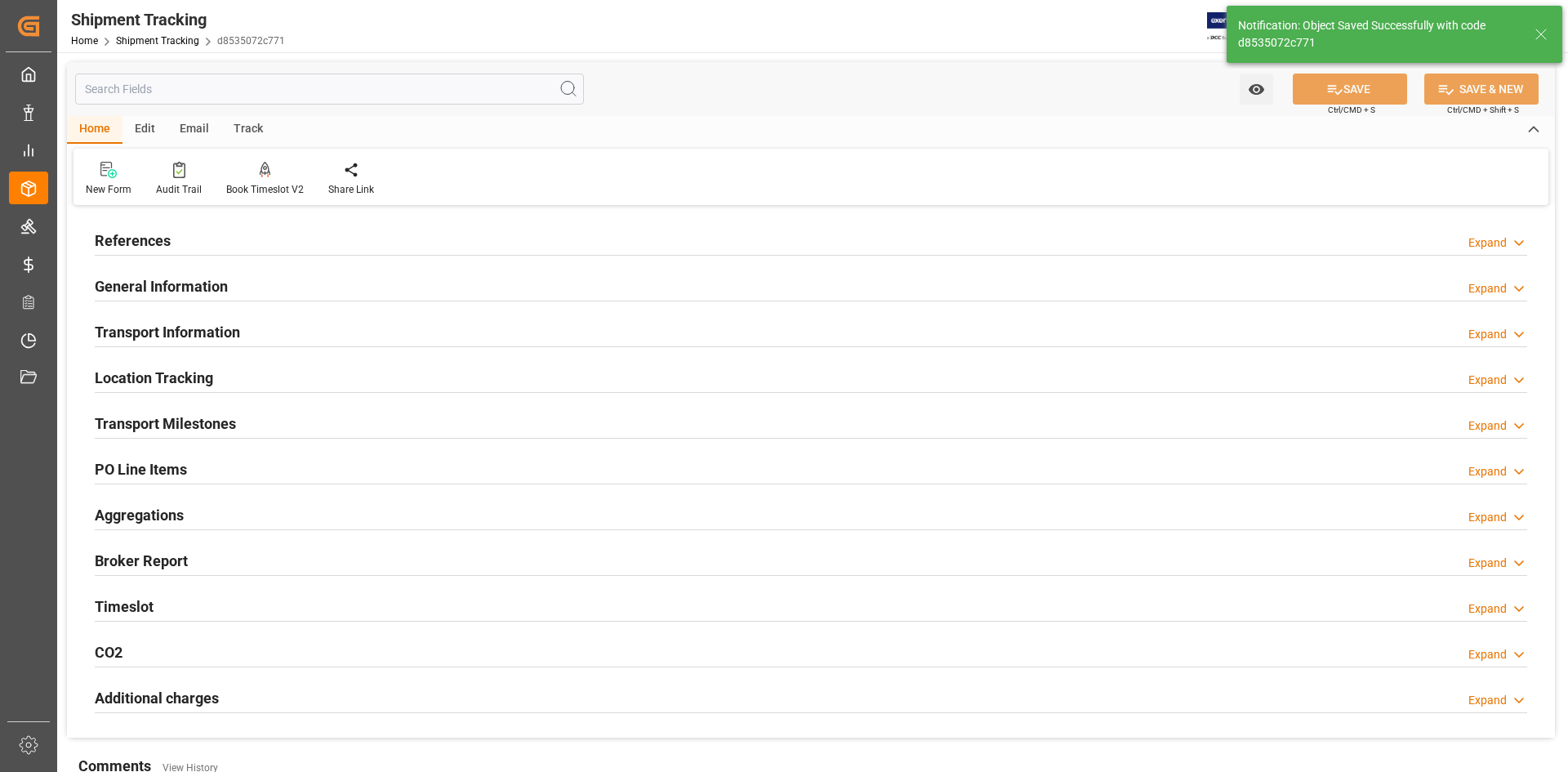 click on "General Information" at bounding box center (161, 286) 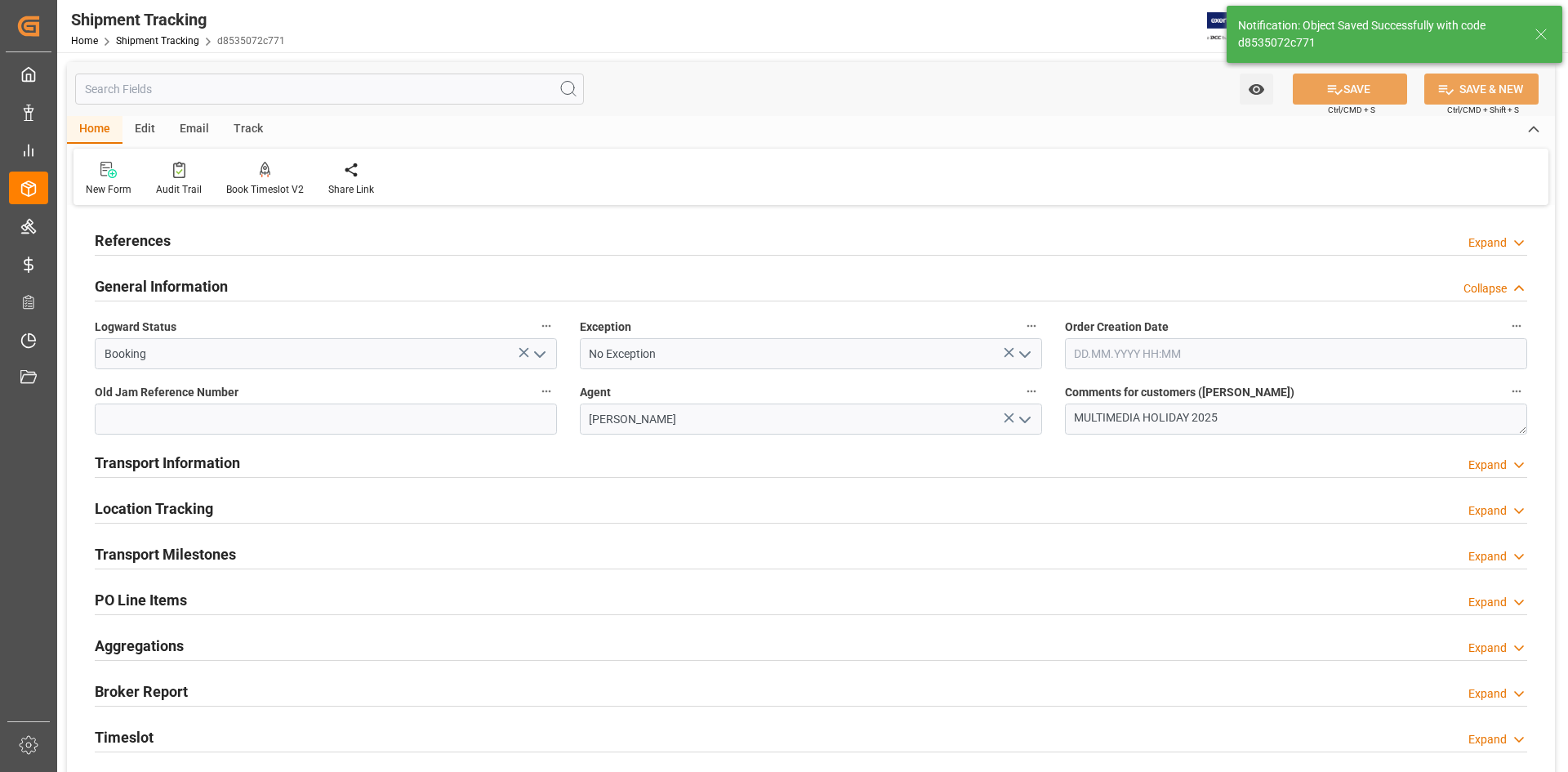 click on "Transport Information" at bounding box center [167, 462] 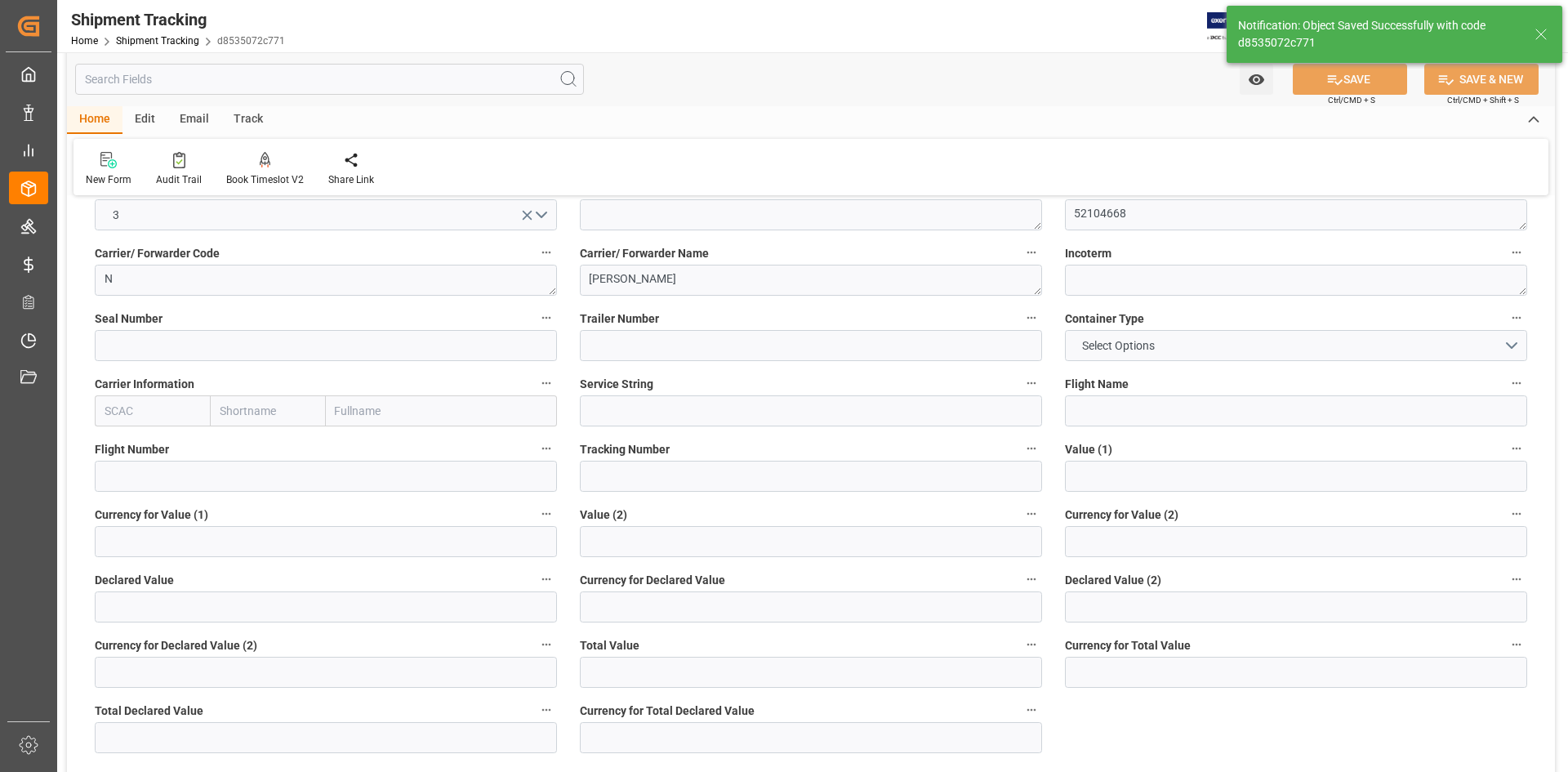 scroll, scrollTop: 327, scrollLeft: 0, axis: vertical 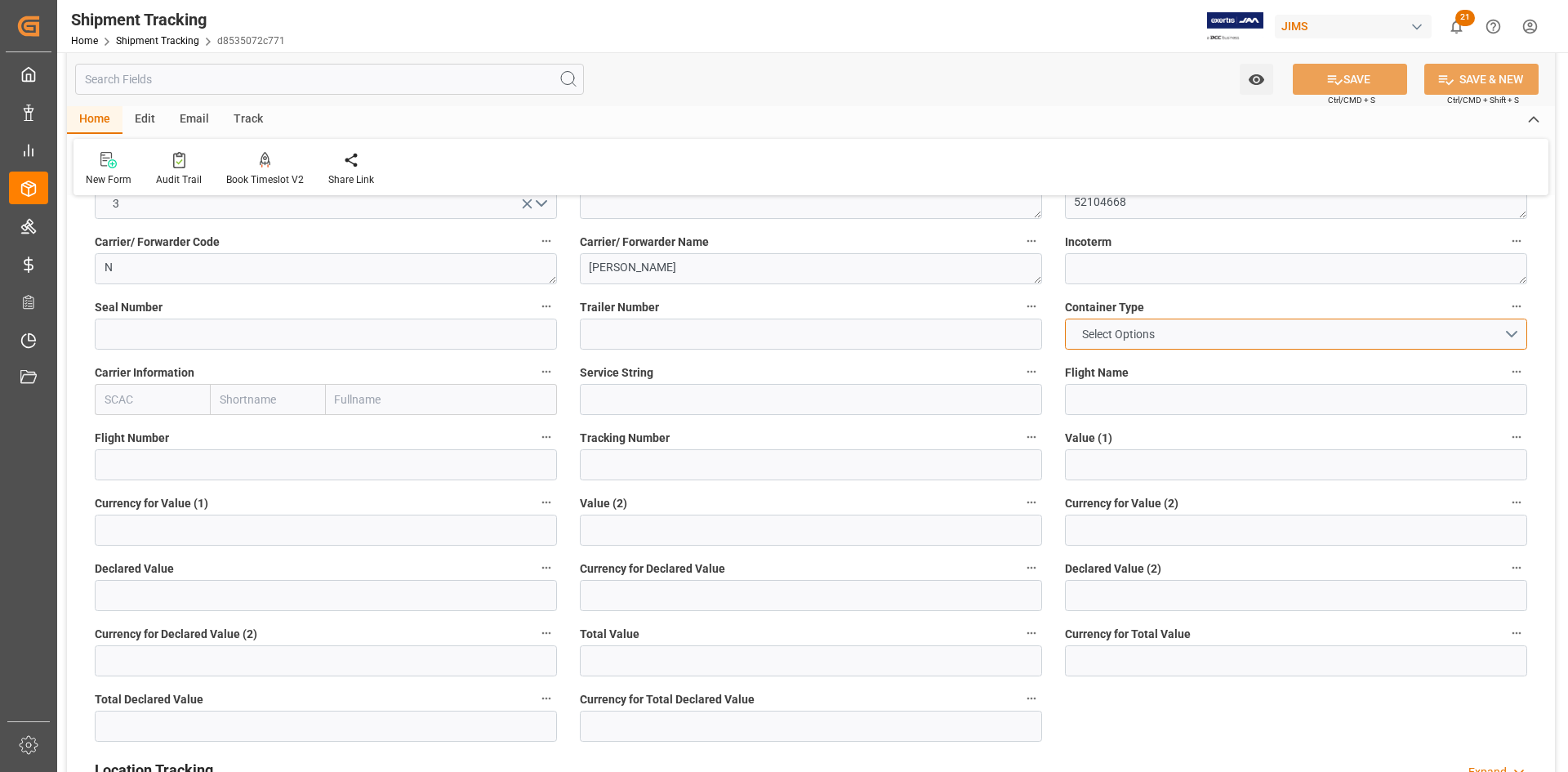 click on "Select Options" at bounding box center (1118, 334) 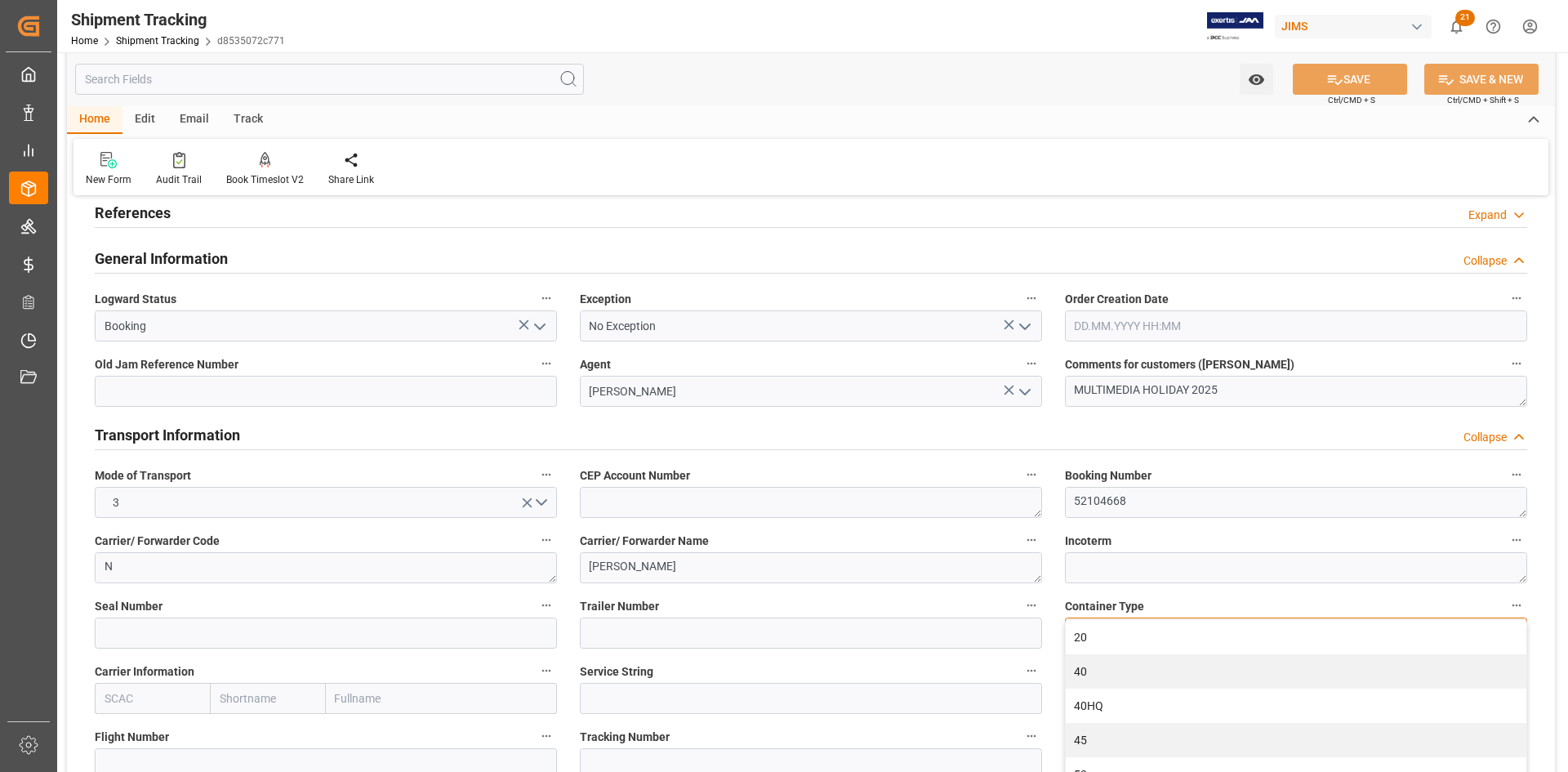 scroll, scrollTop: 0, scrollLeft: 0, axis: both 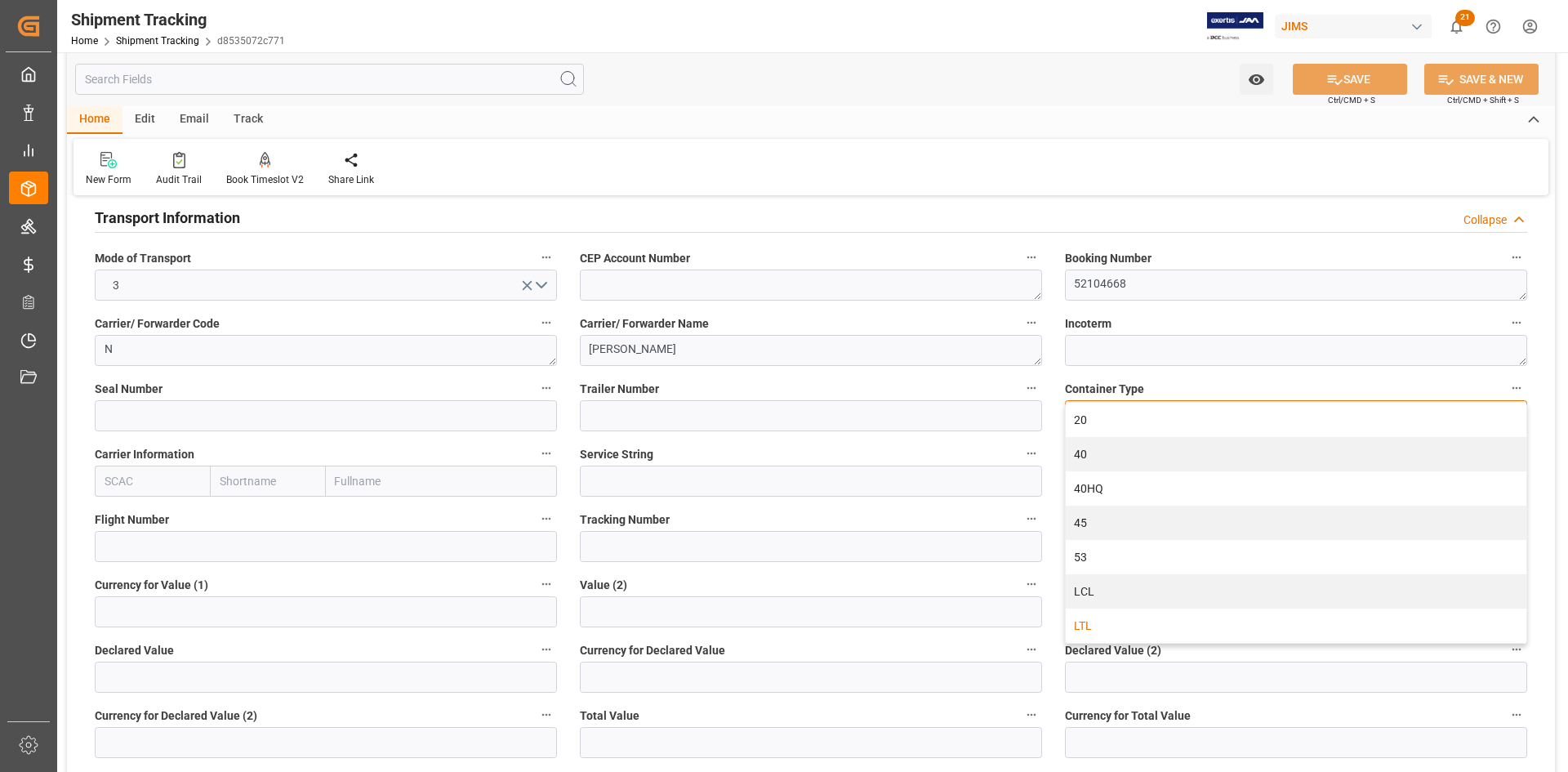 click on "LTL" at bounding box center [1296, 626] 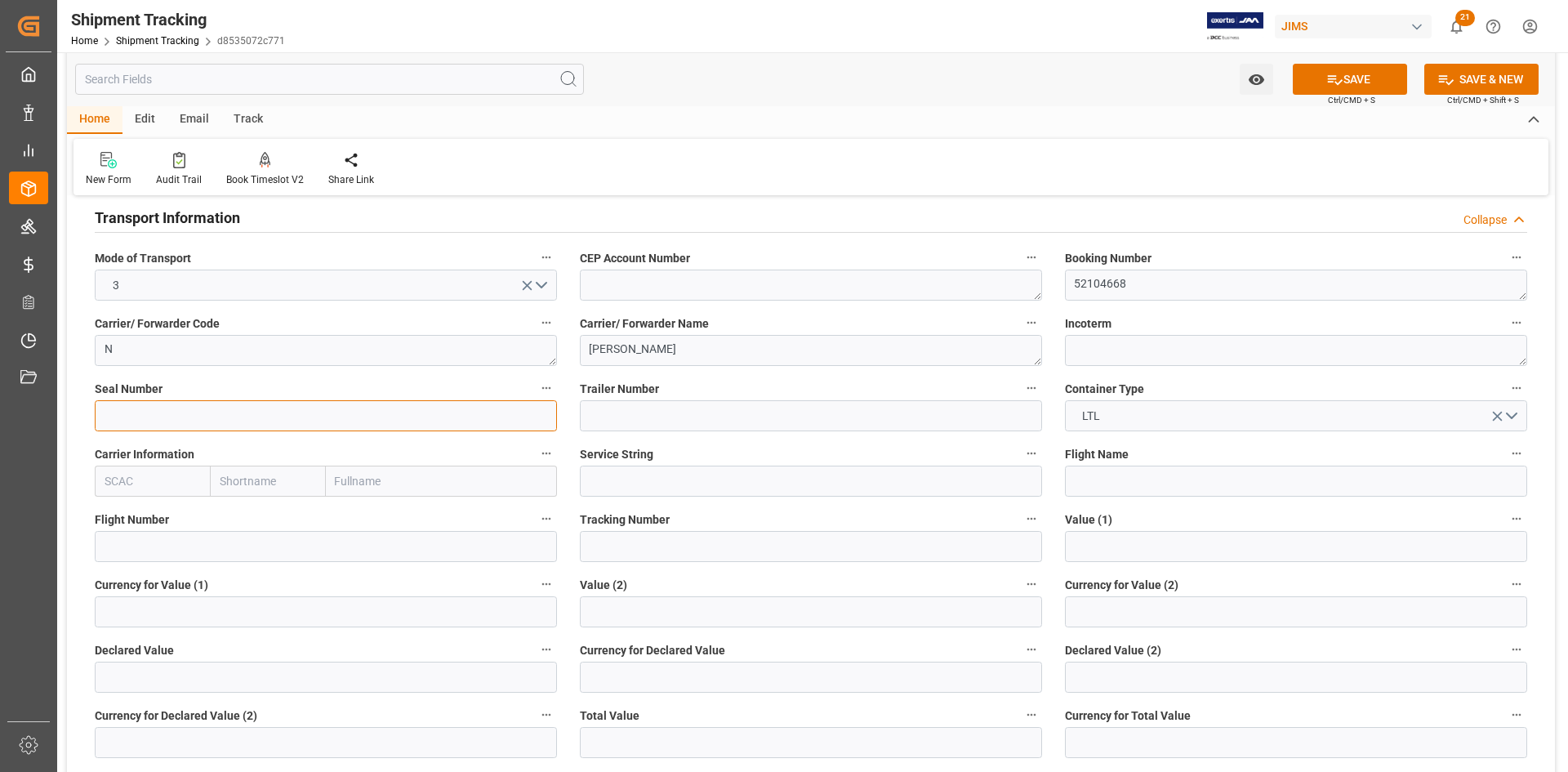 click at bounding box center [326, 416] 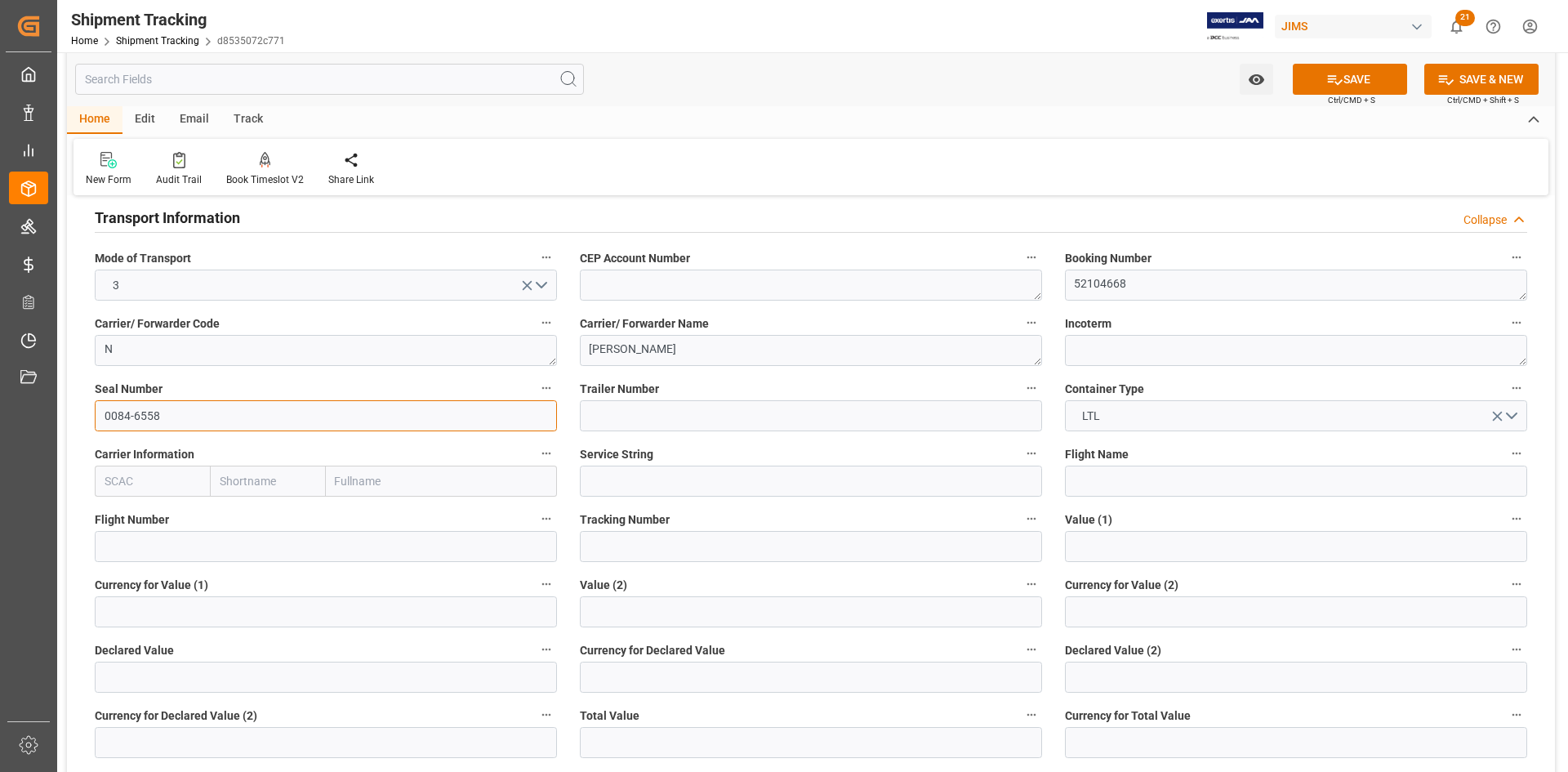type on "0084-6558" 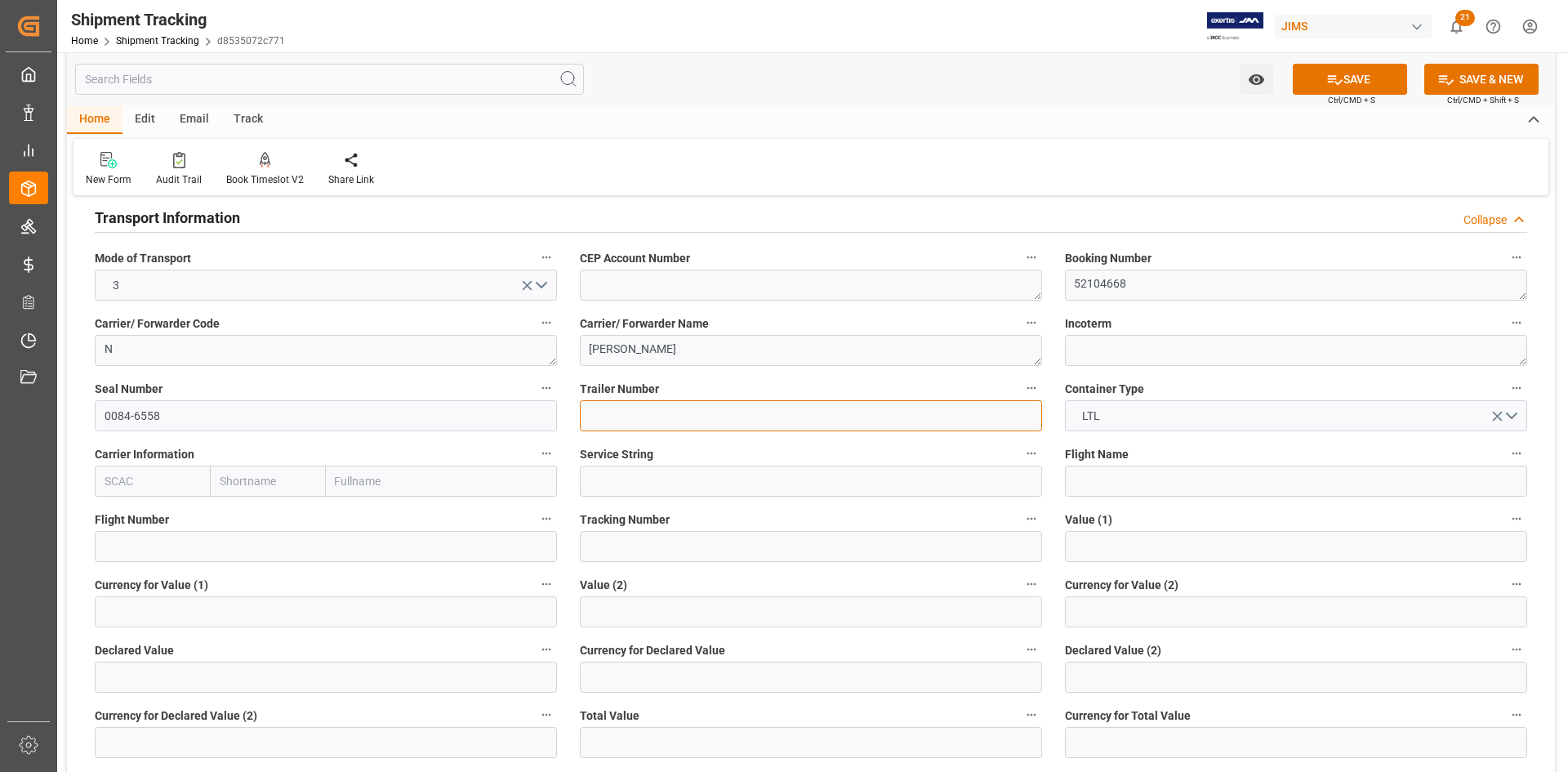 click at bounding box center [811, 416] 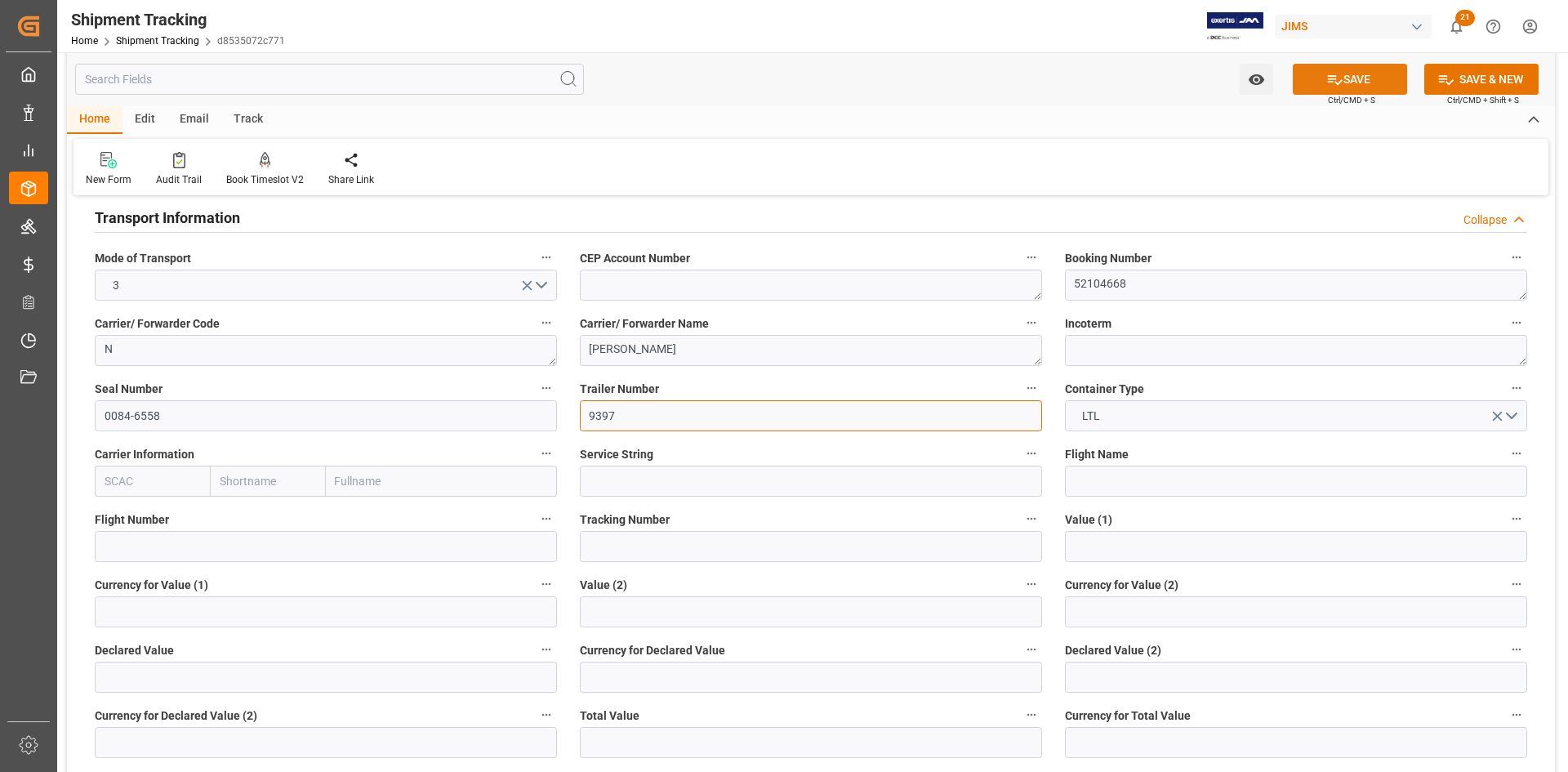type on "9397" 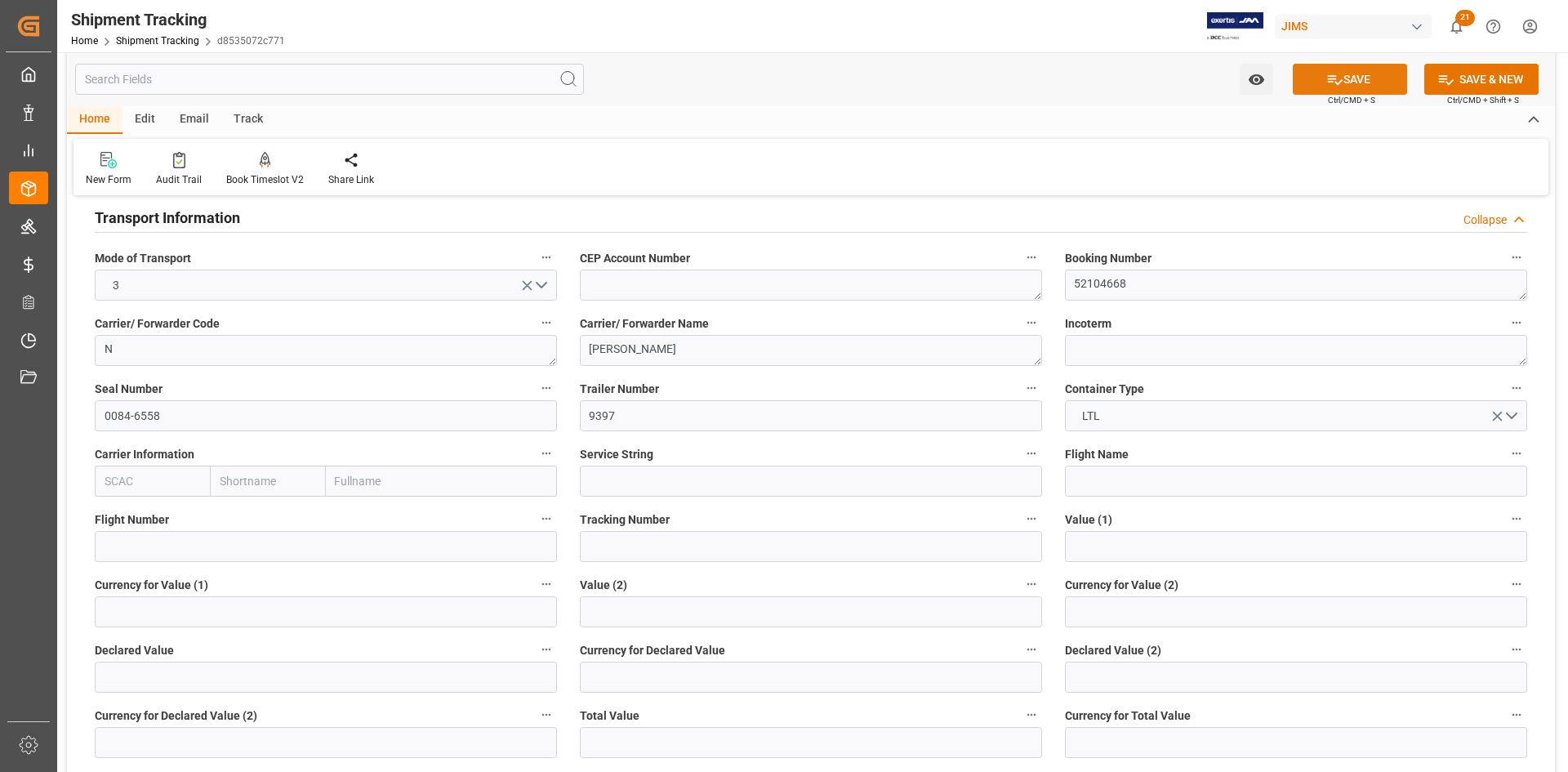 click on "SAVE" at bounding box center [1350, 79] 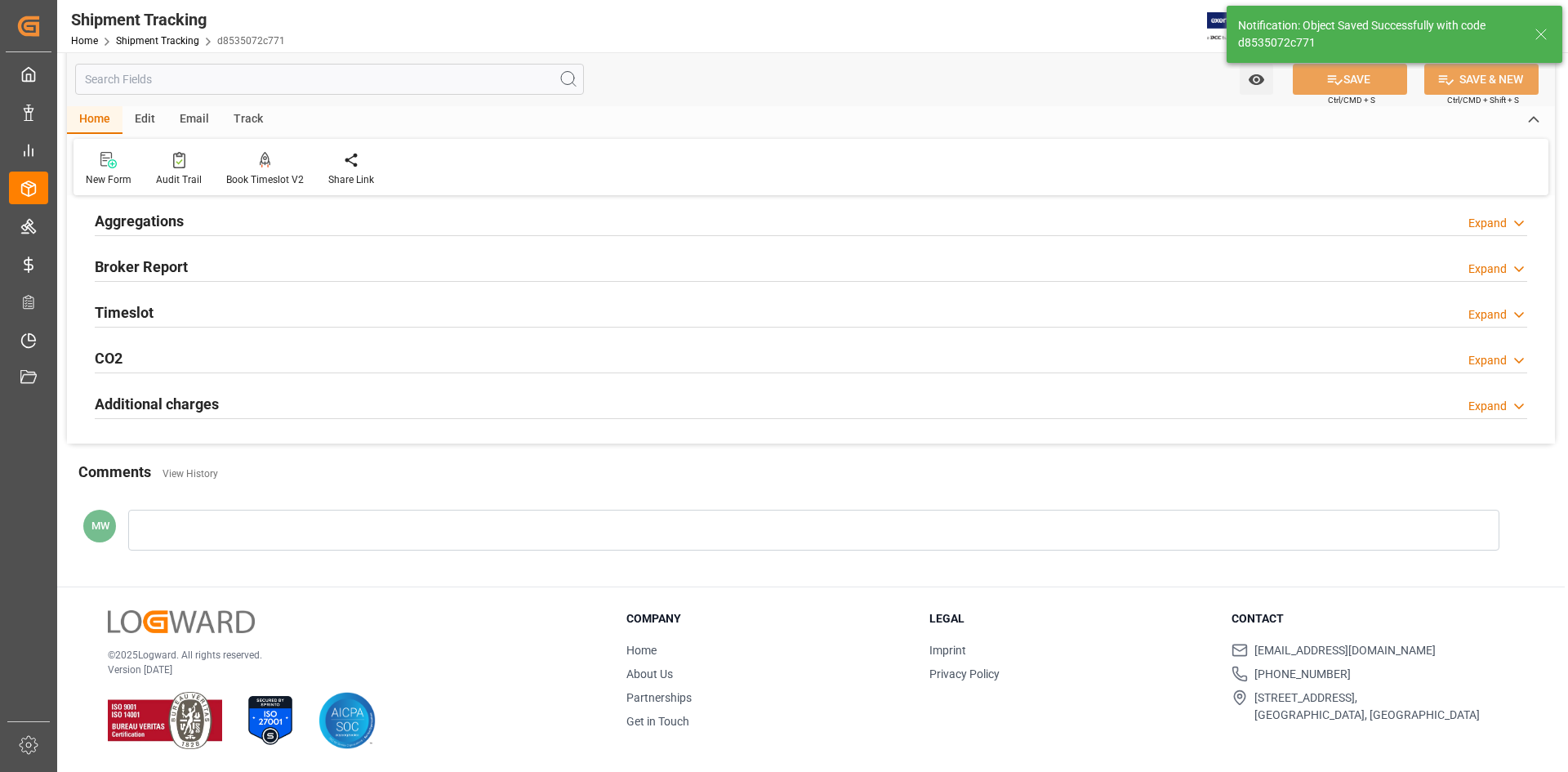 scroll, scrollTop: 0, scrollLeft: 0, axis: both 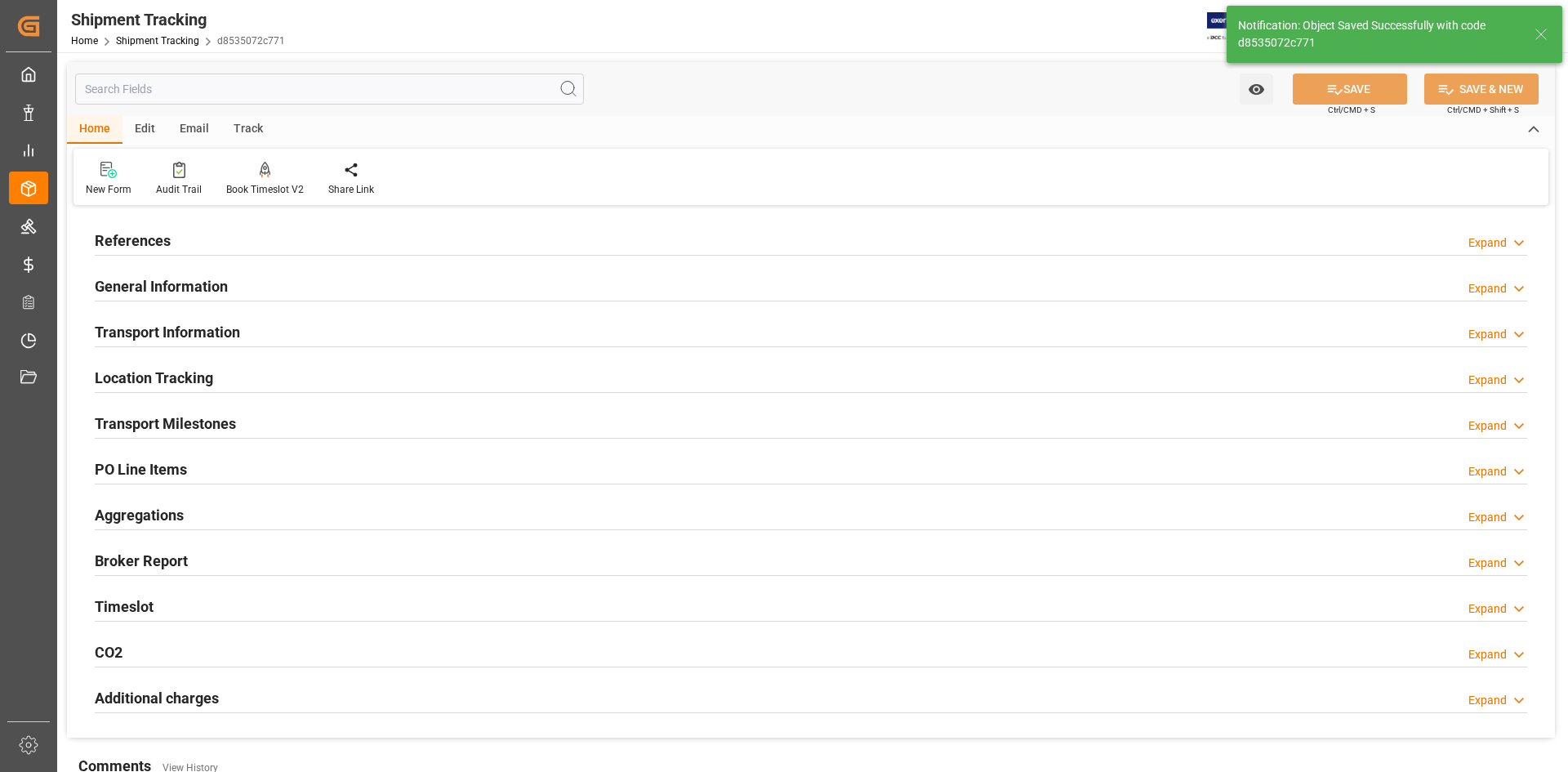 click on "Transport Milestones" at bounding box center [165, 423] 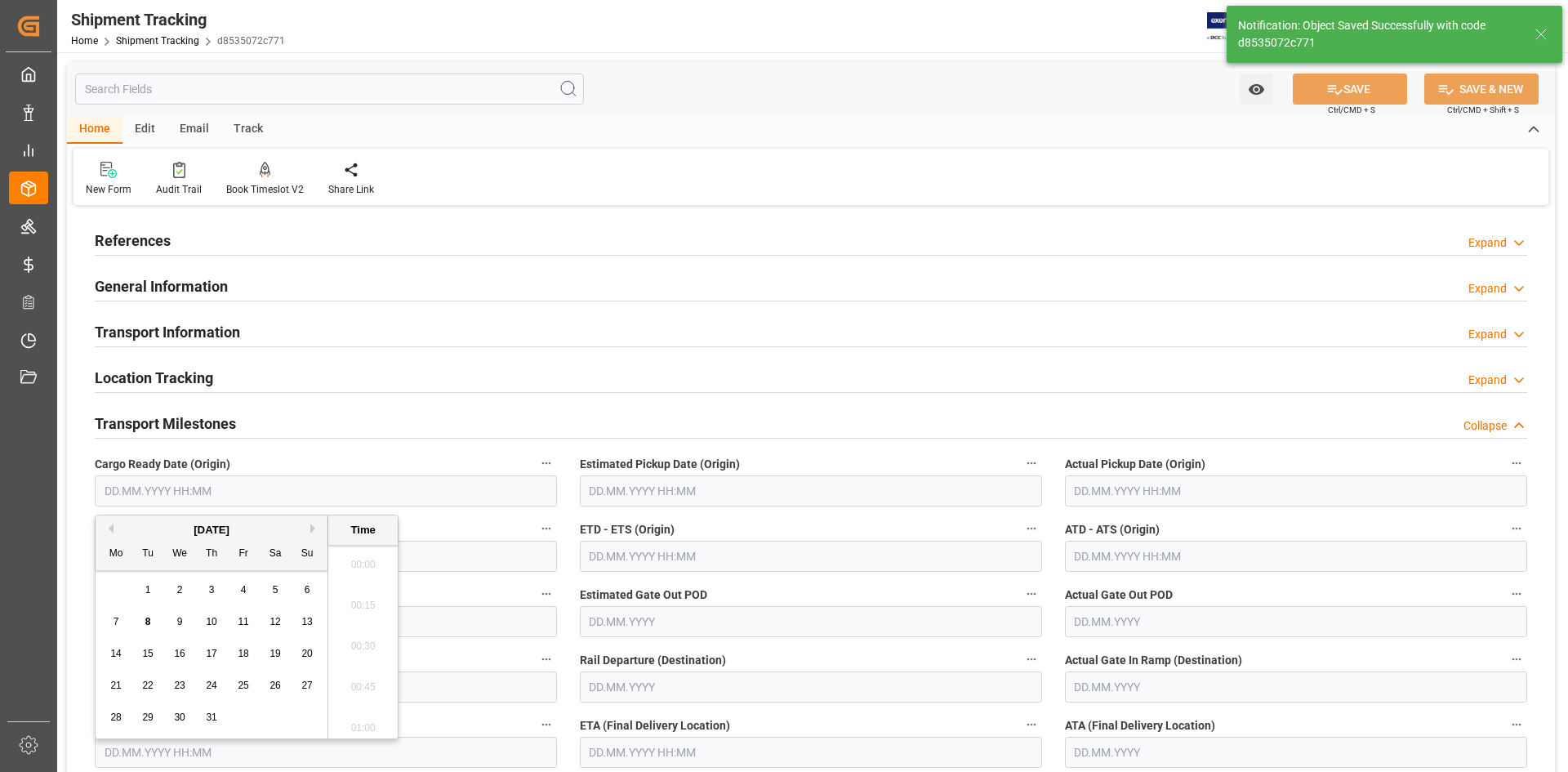click at bounding box center [326, 491] 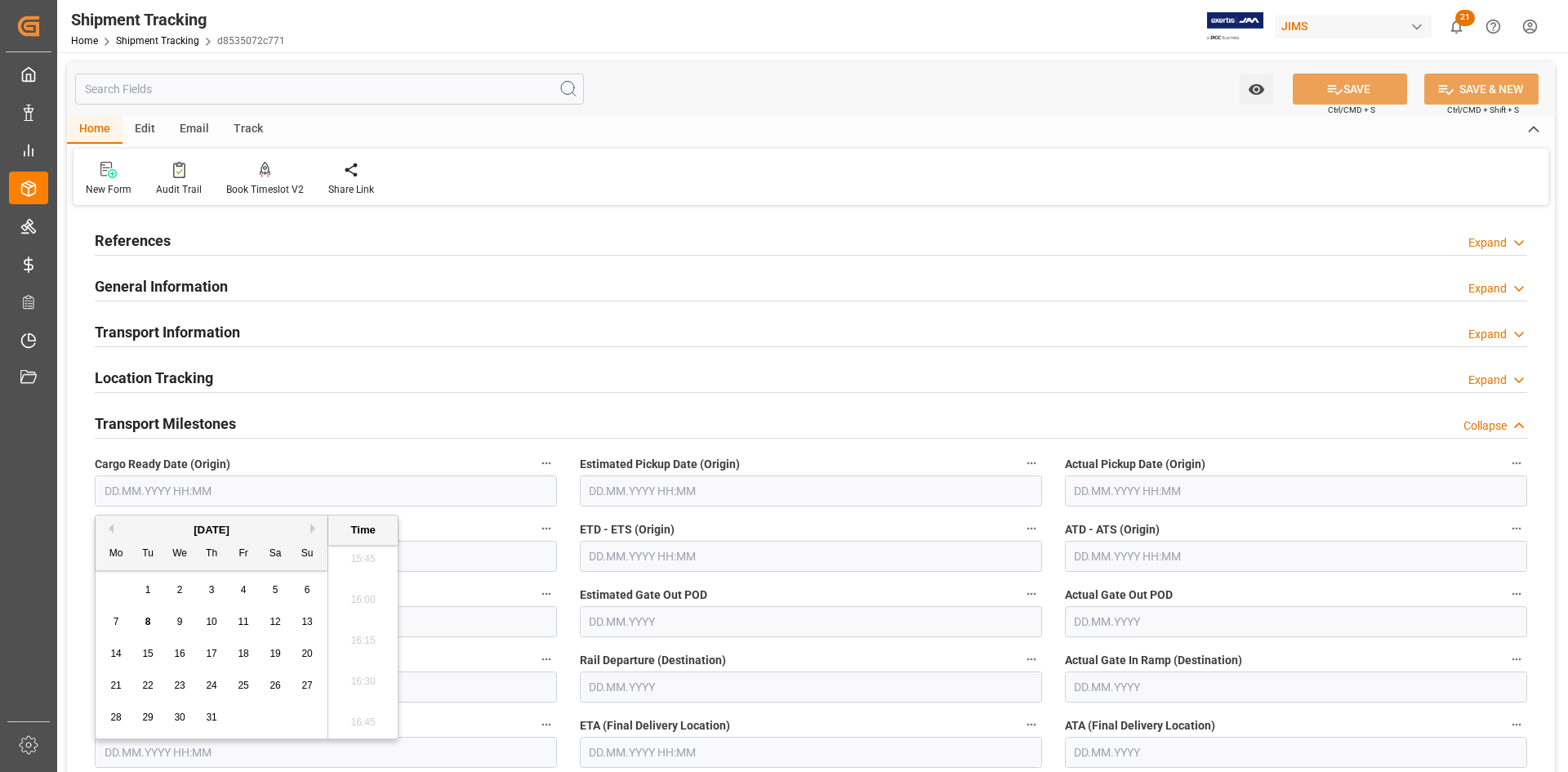 click on "8" at bounding box center [148, 622] 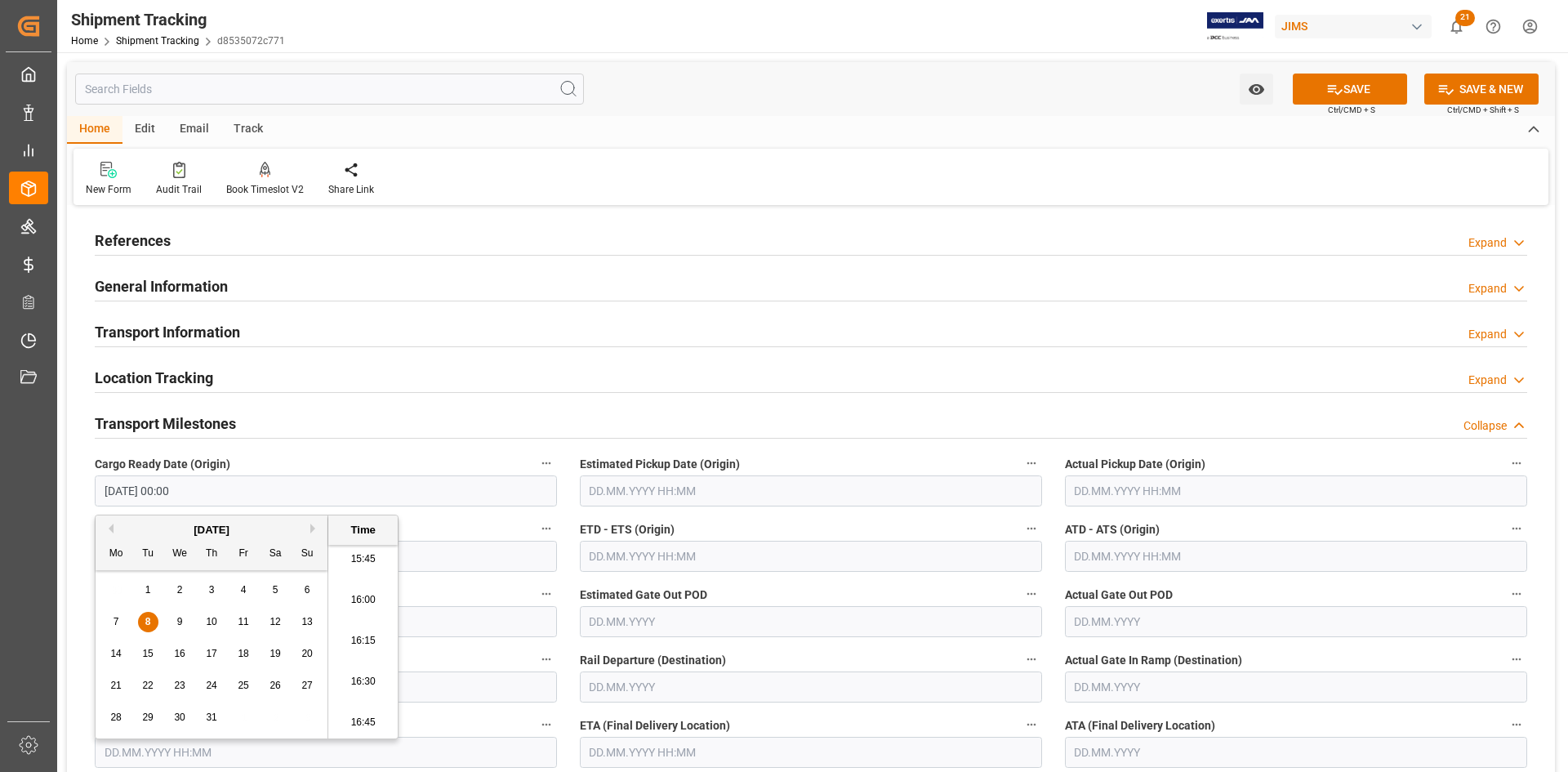 click at bounding box center [1296, 491] 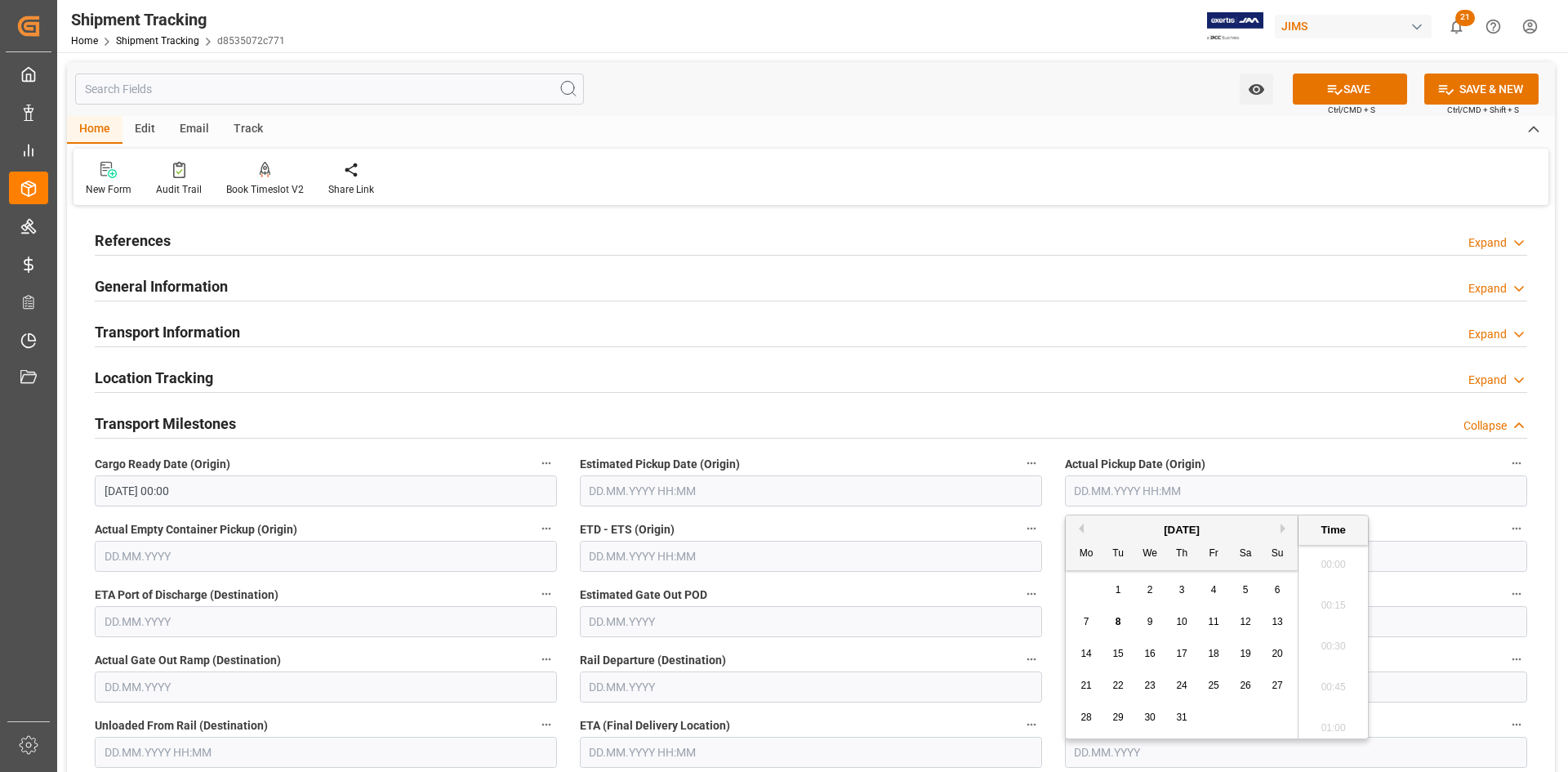 scroll, scrollTop: 2579, scrollLeft: 0, axis: vertical 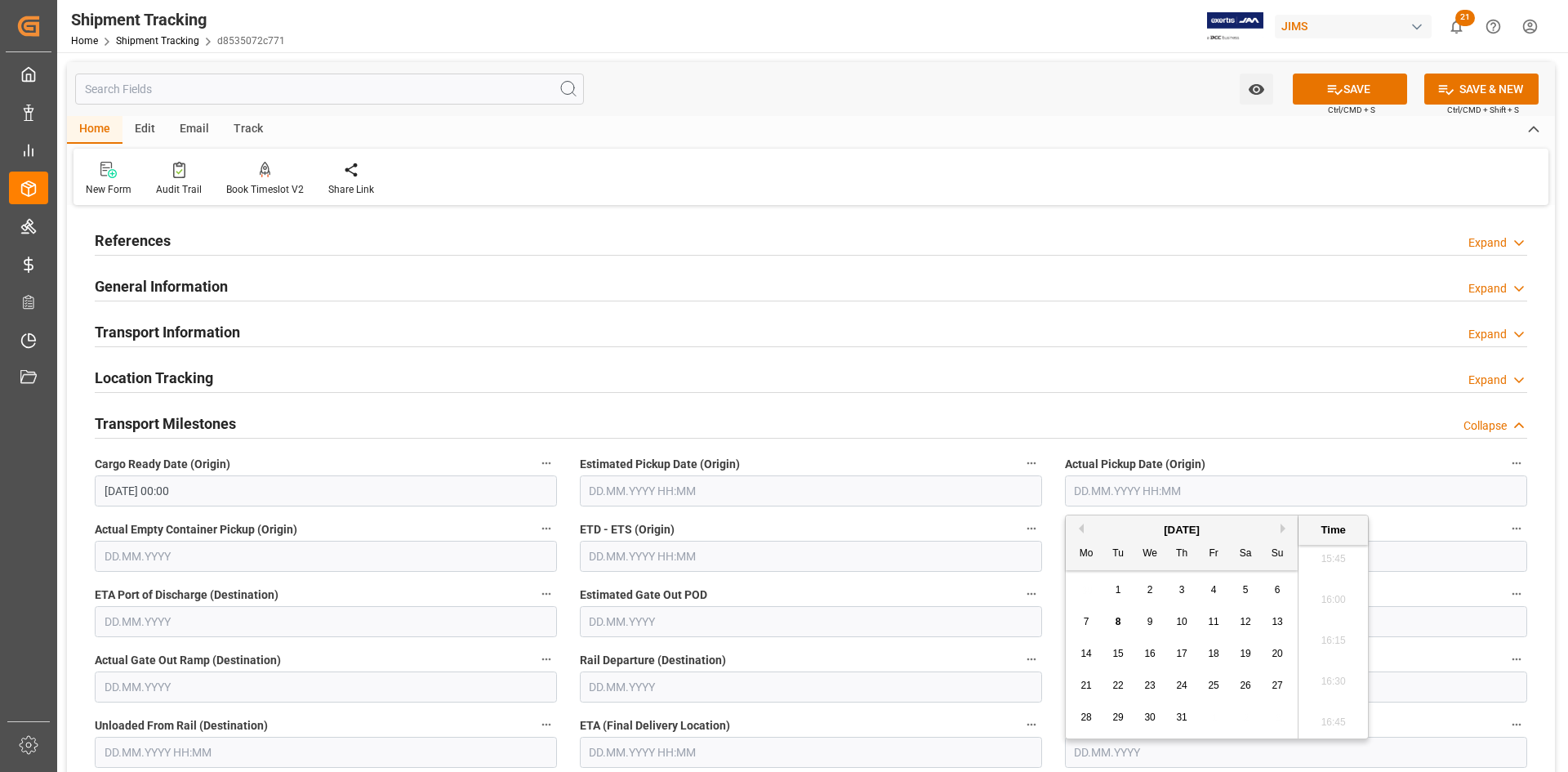 click on "8" at bounding box center (1118, 623) 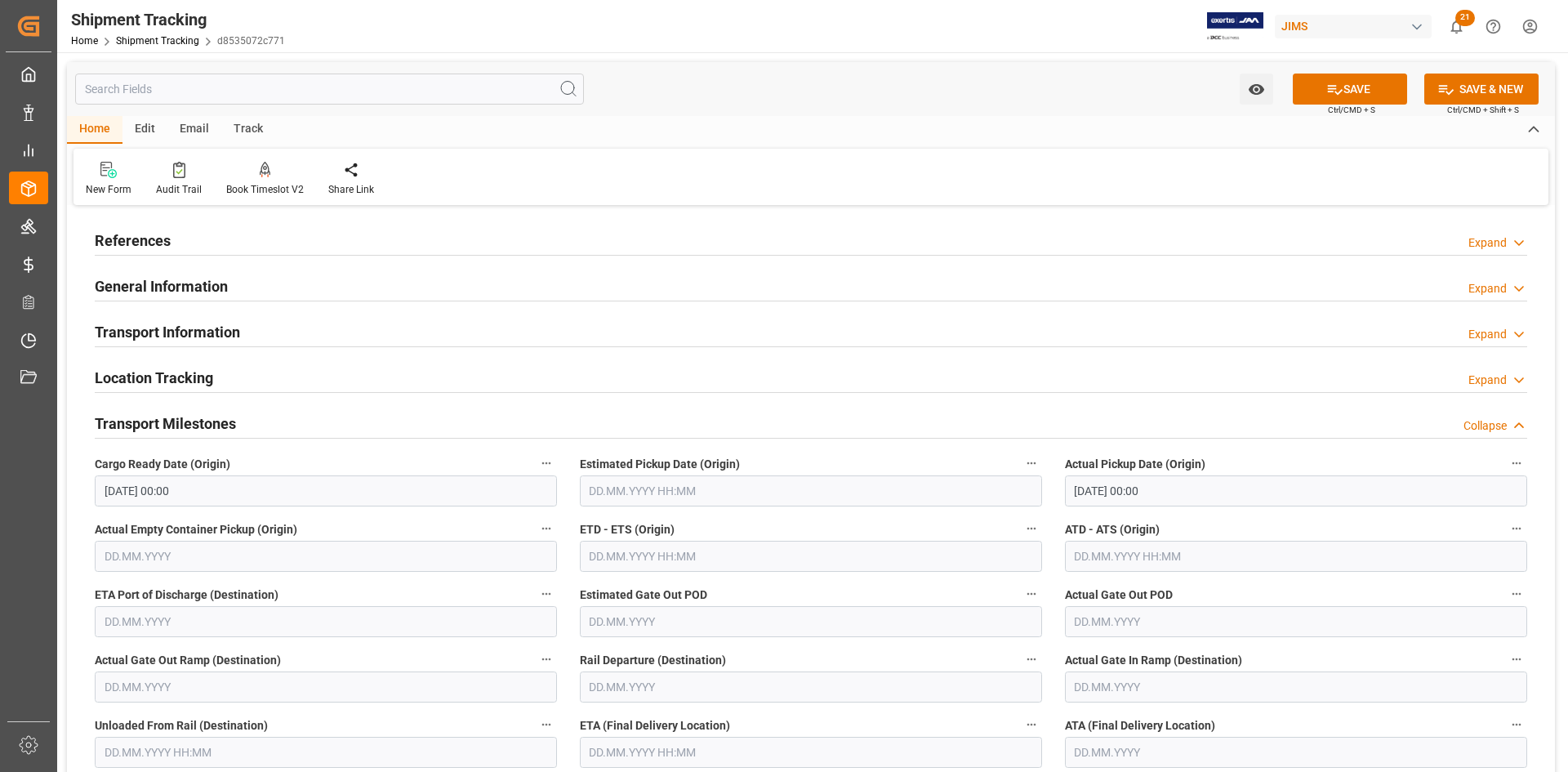 click on "Estimated Gate Out POD" at bounding box center (811, 595) 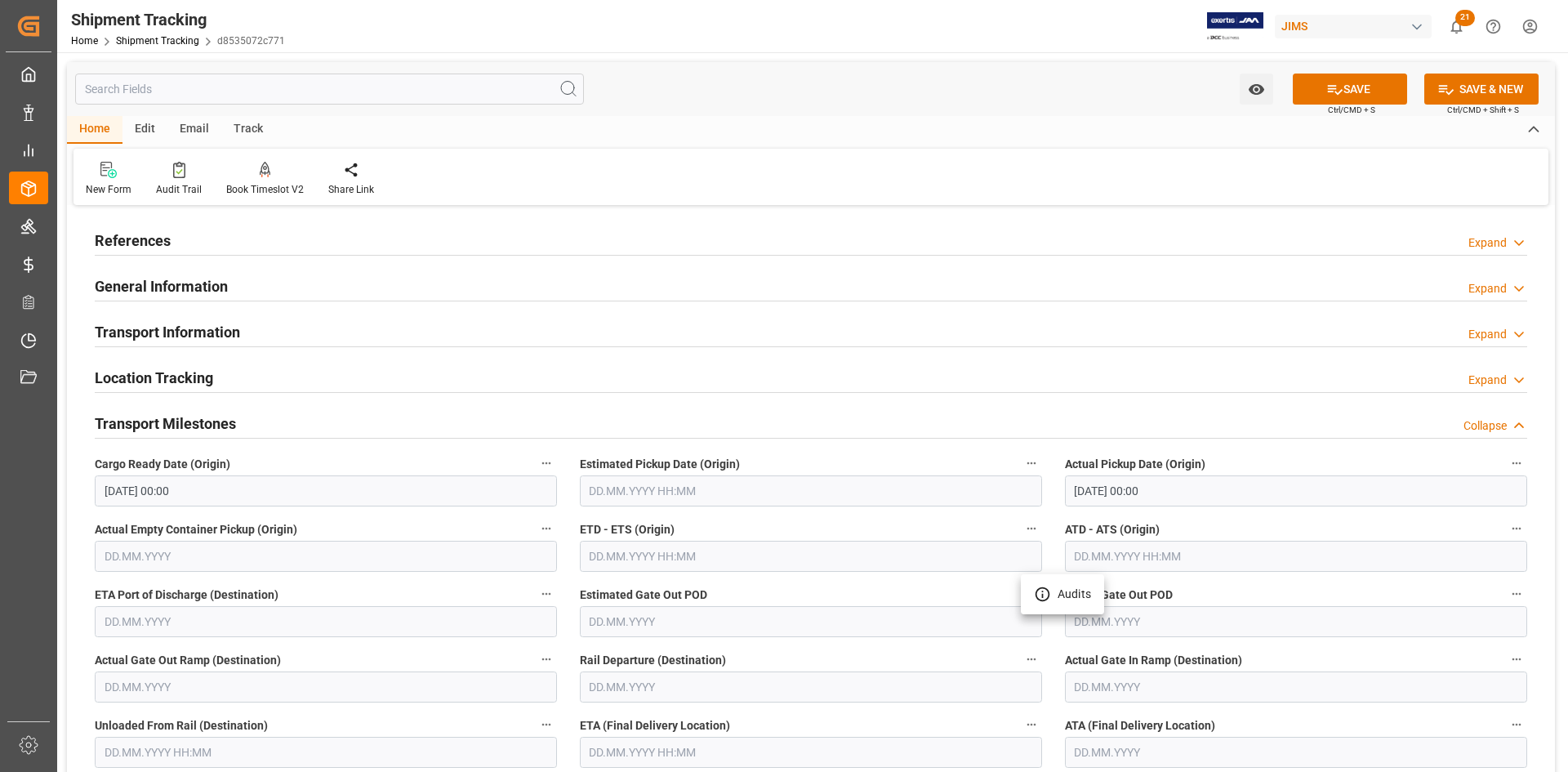 click at bounding box center [784, 386] 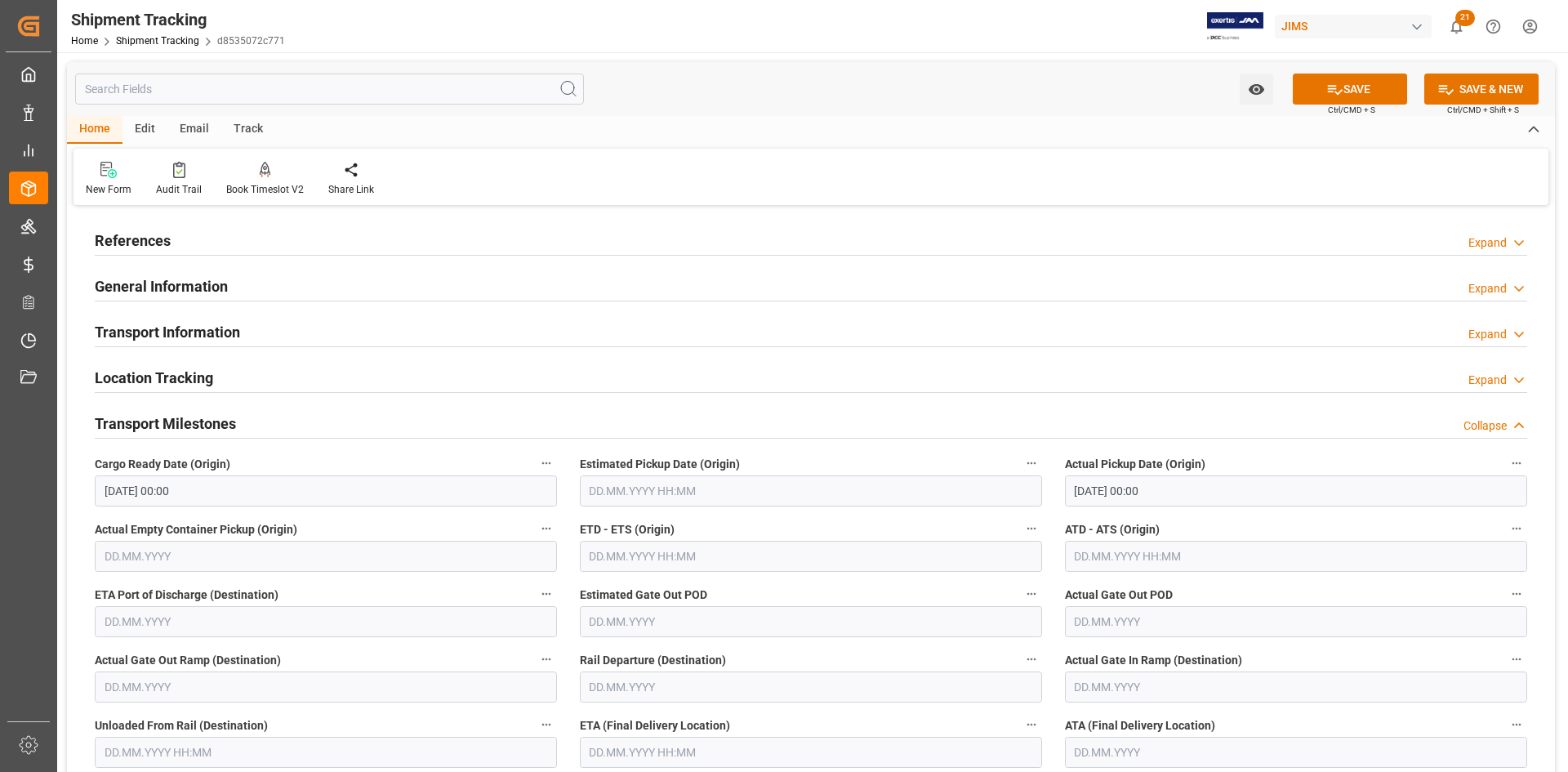 click at bounding box center [811, 556] 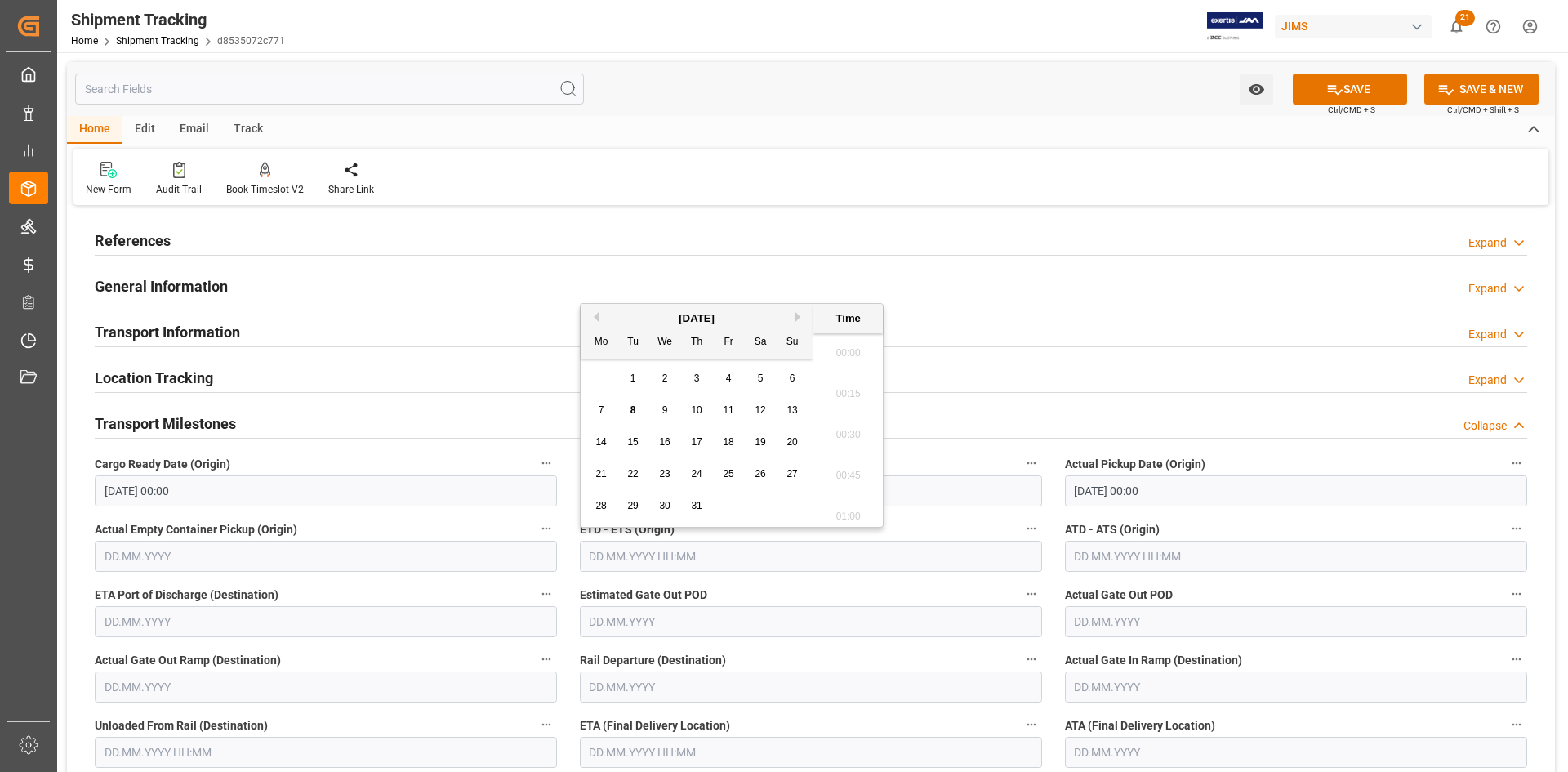 scroll, scrollTop: 2579, scrollLeft: 0, axis: vertical 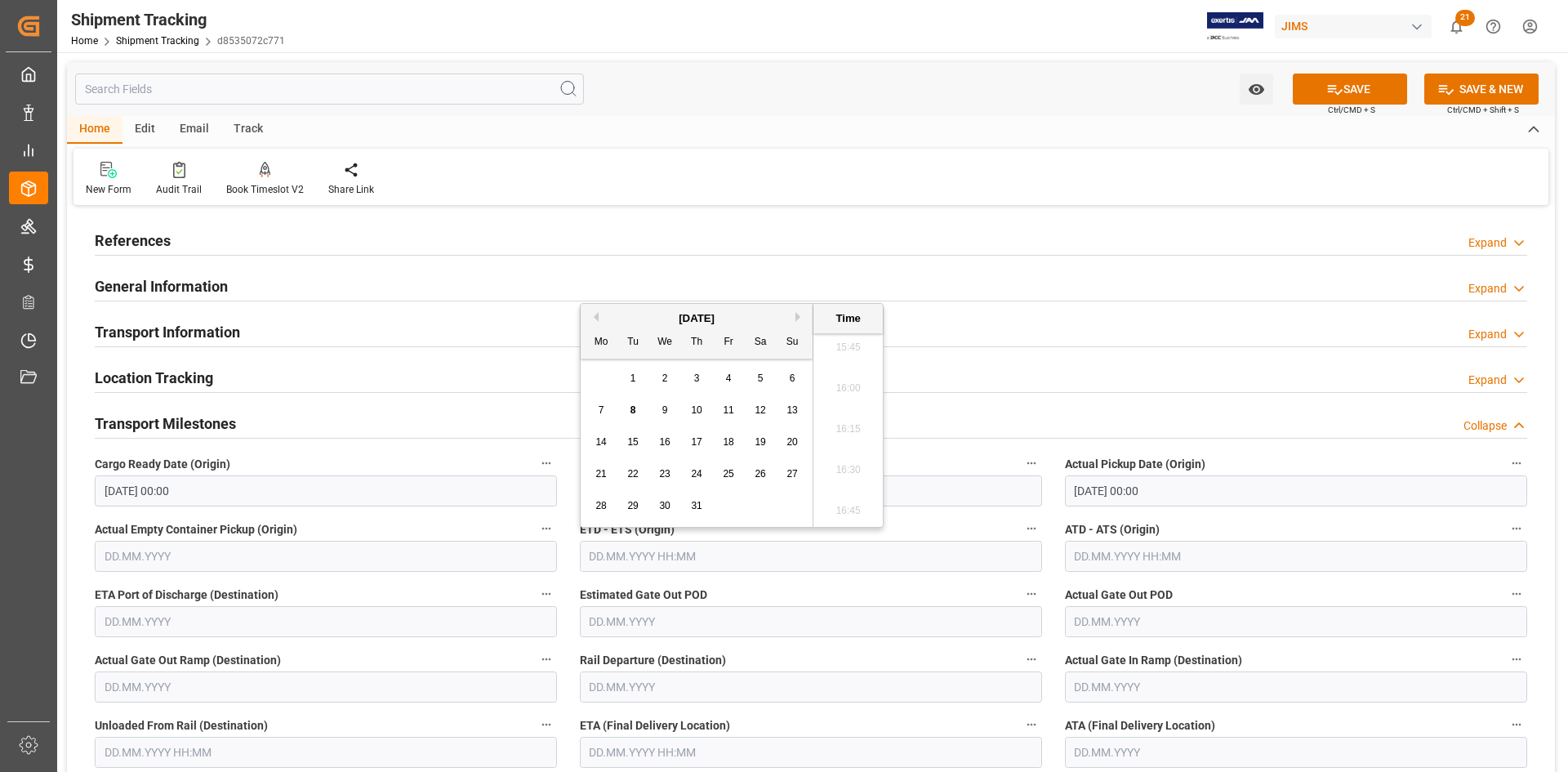 click on "8" at bounding box center [633, 410] 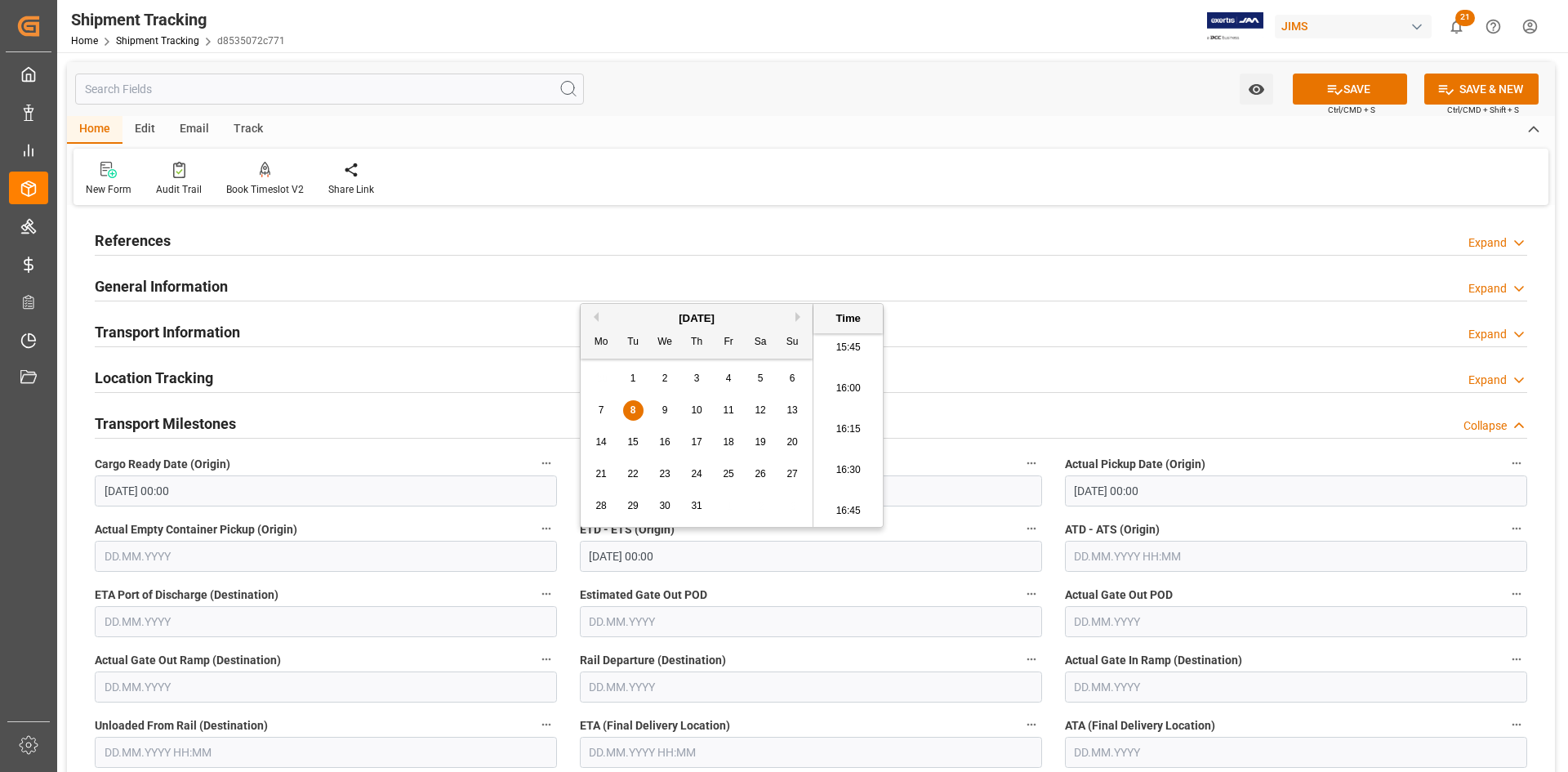 click at bounding box center [1296, 556] 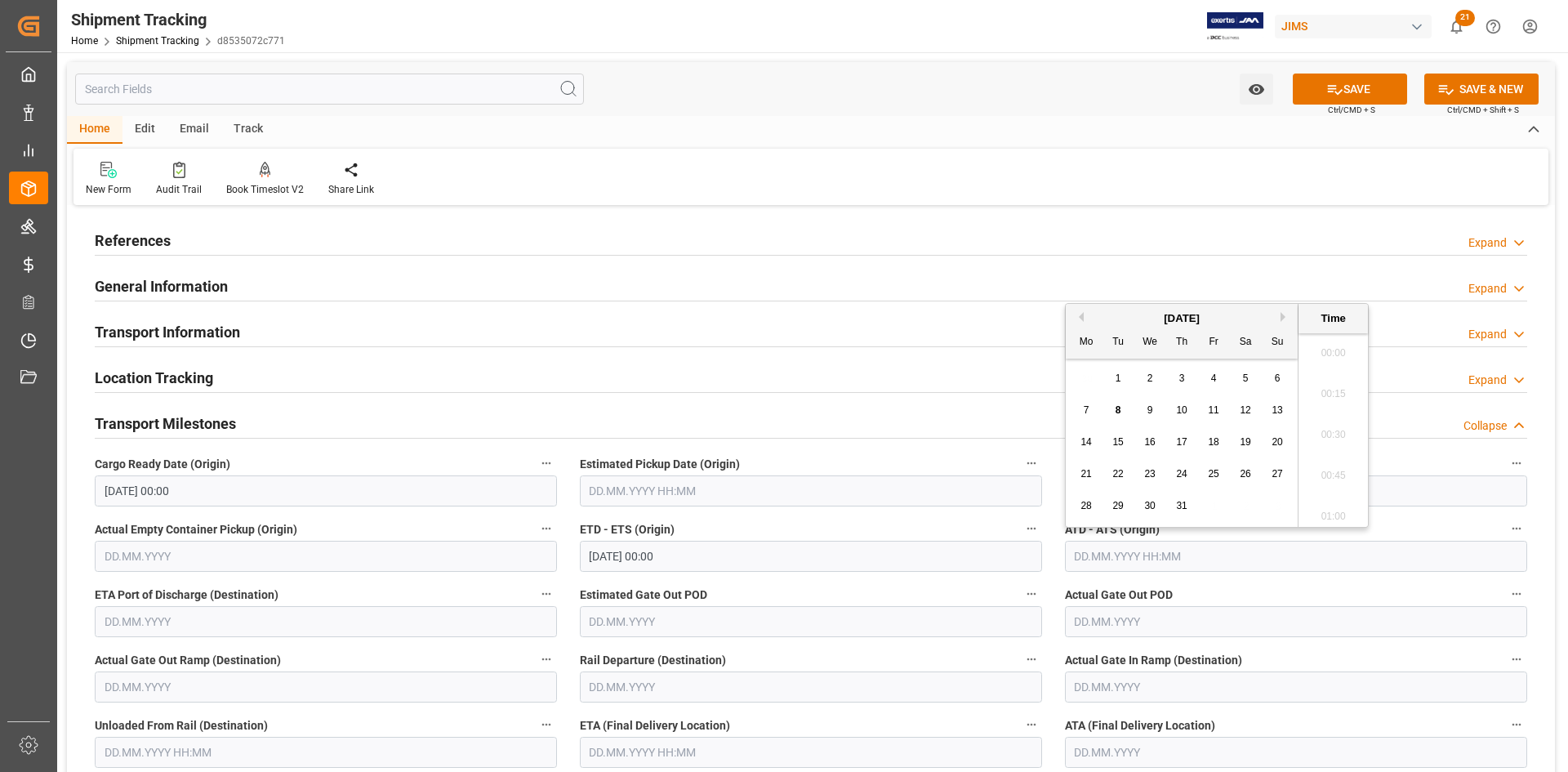 scroll, scrollTop: 2579, scrollLeft: 0, axis: vertical 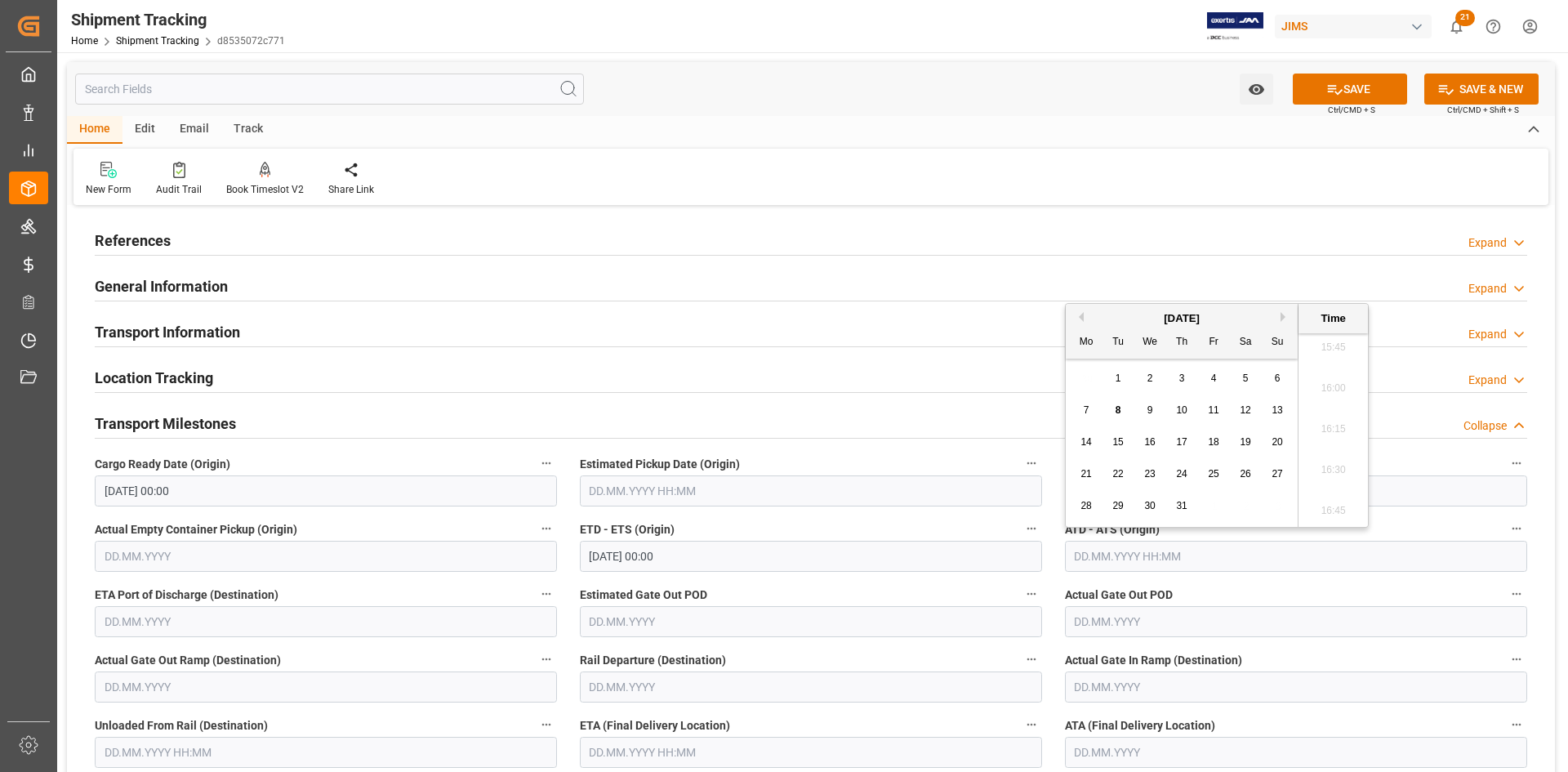 click on "8" at bounding box center (1118, 410) 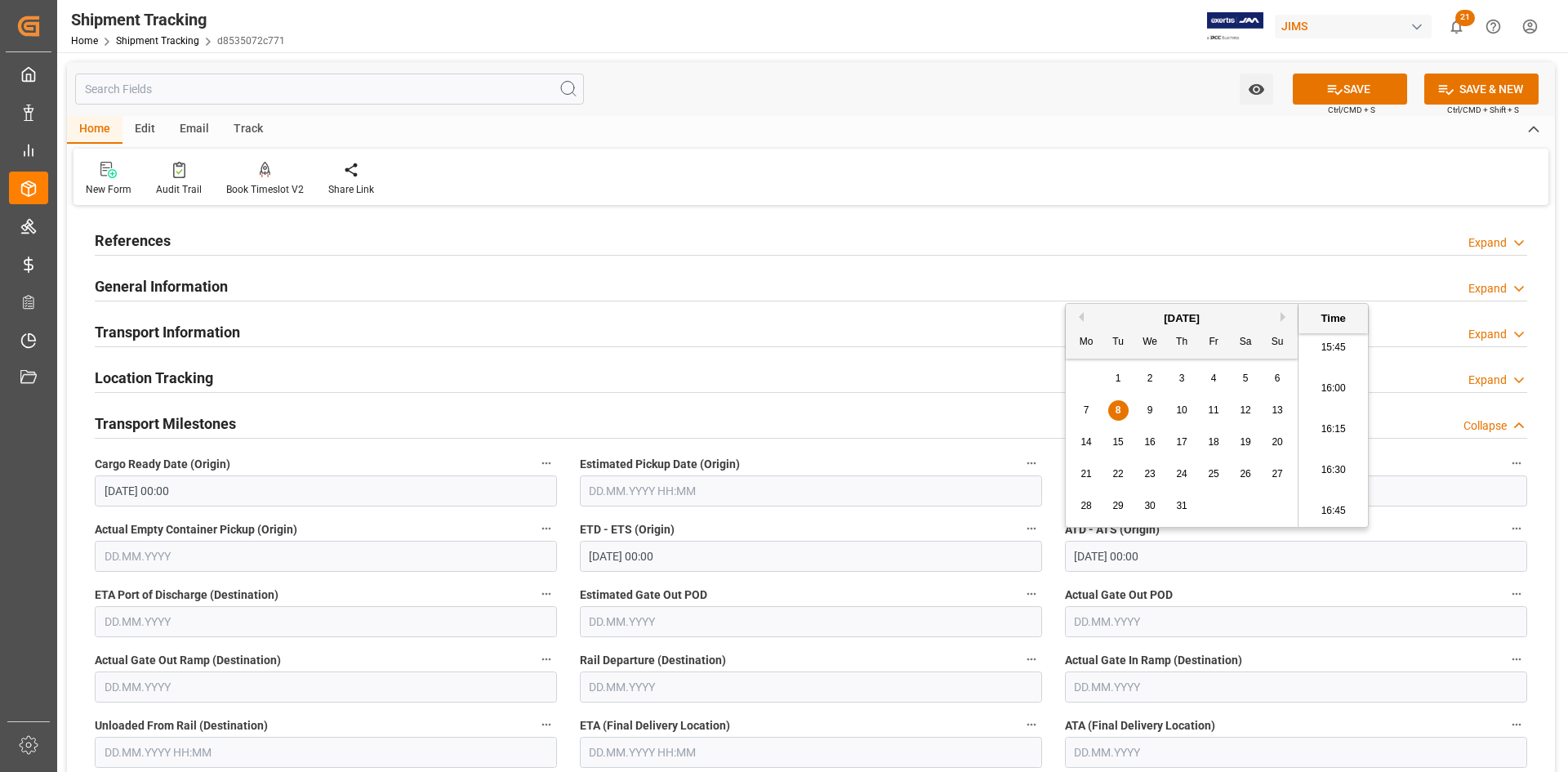 click at bounding box center [811, 622] 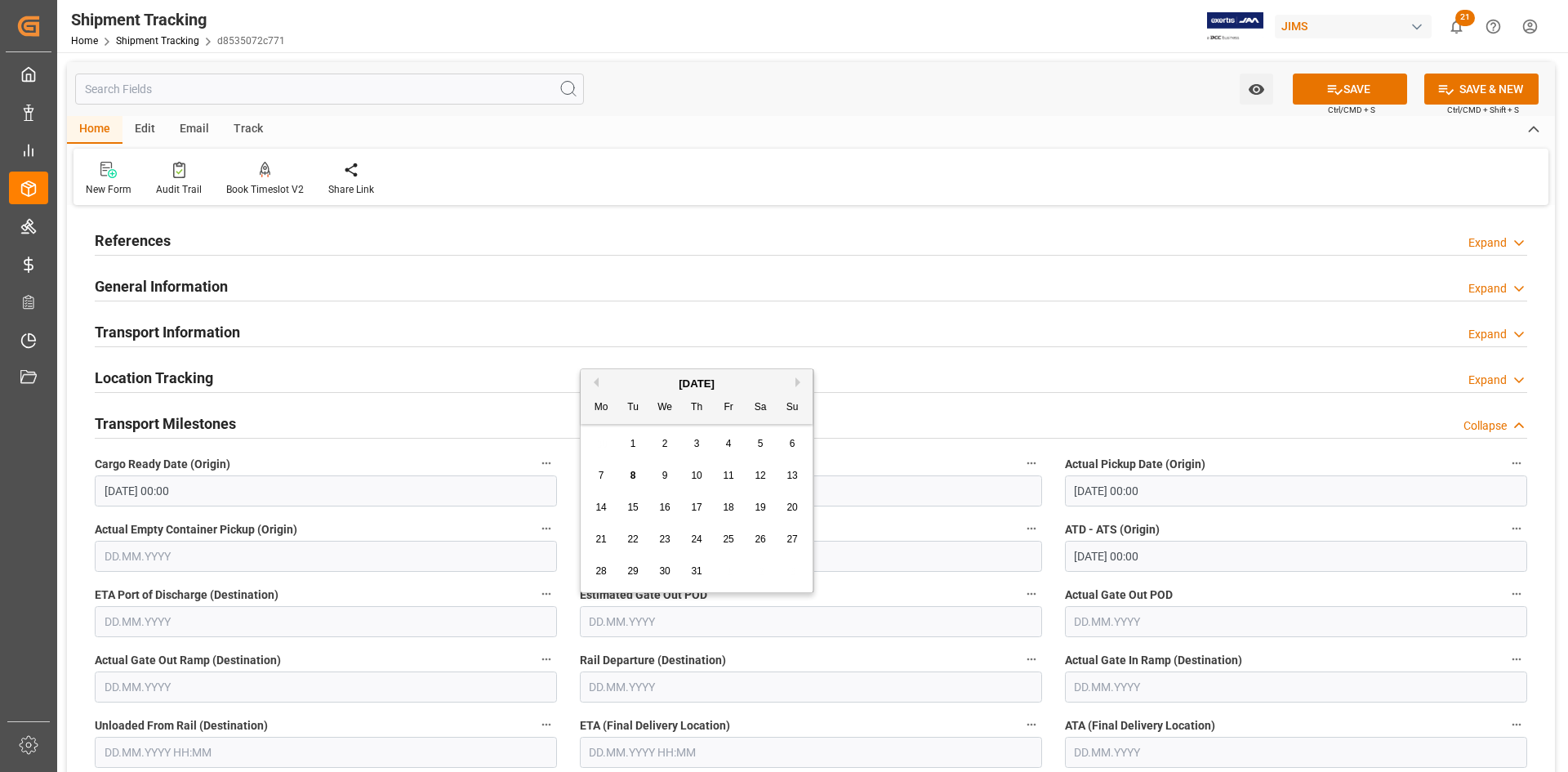click on "Transport Milestones Collapse" at bounding box center [811, 422] 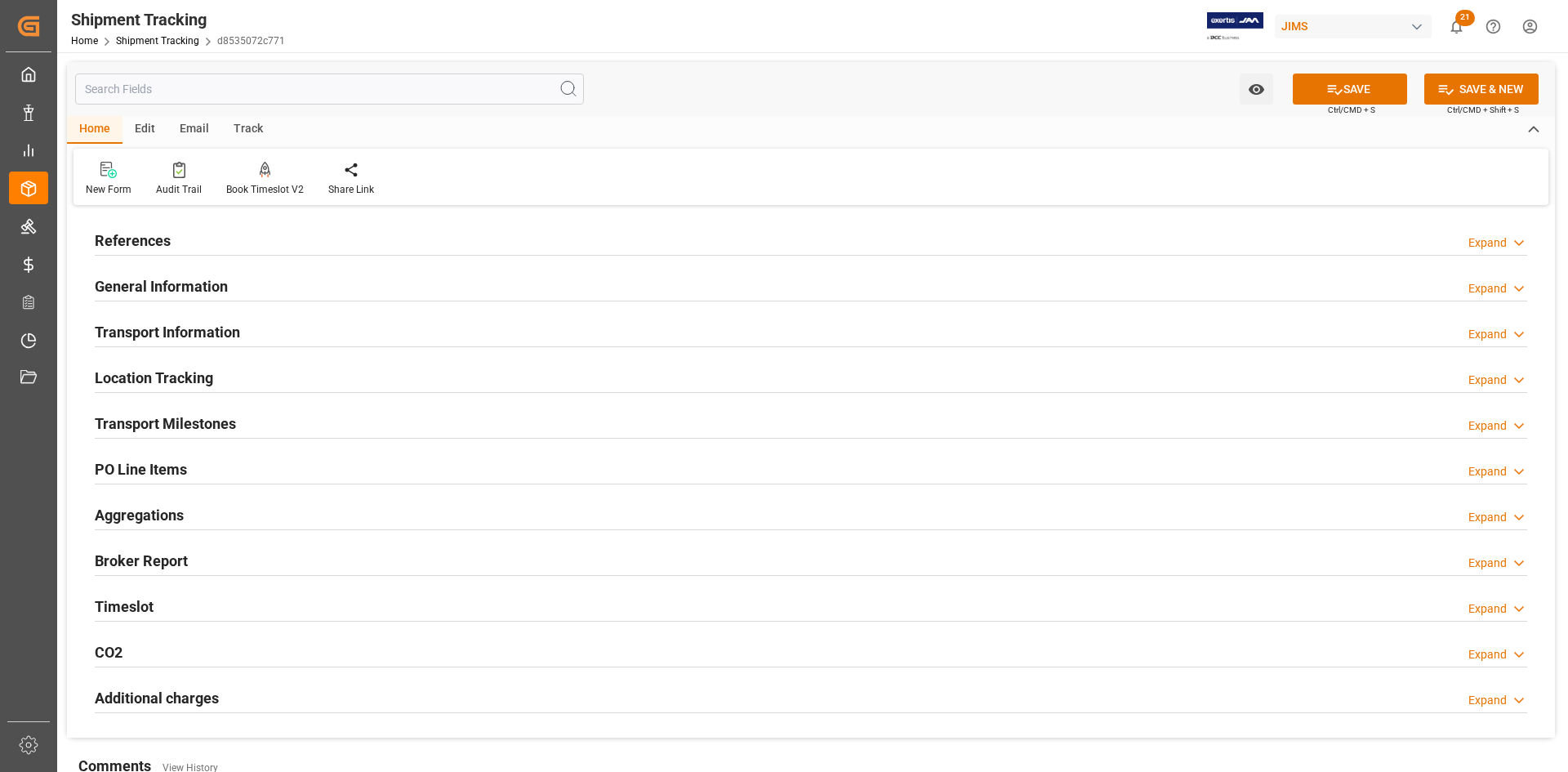 click on "Transport Milestones" at bounding box center (165, 423) 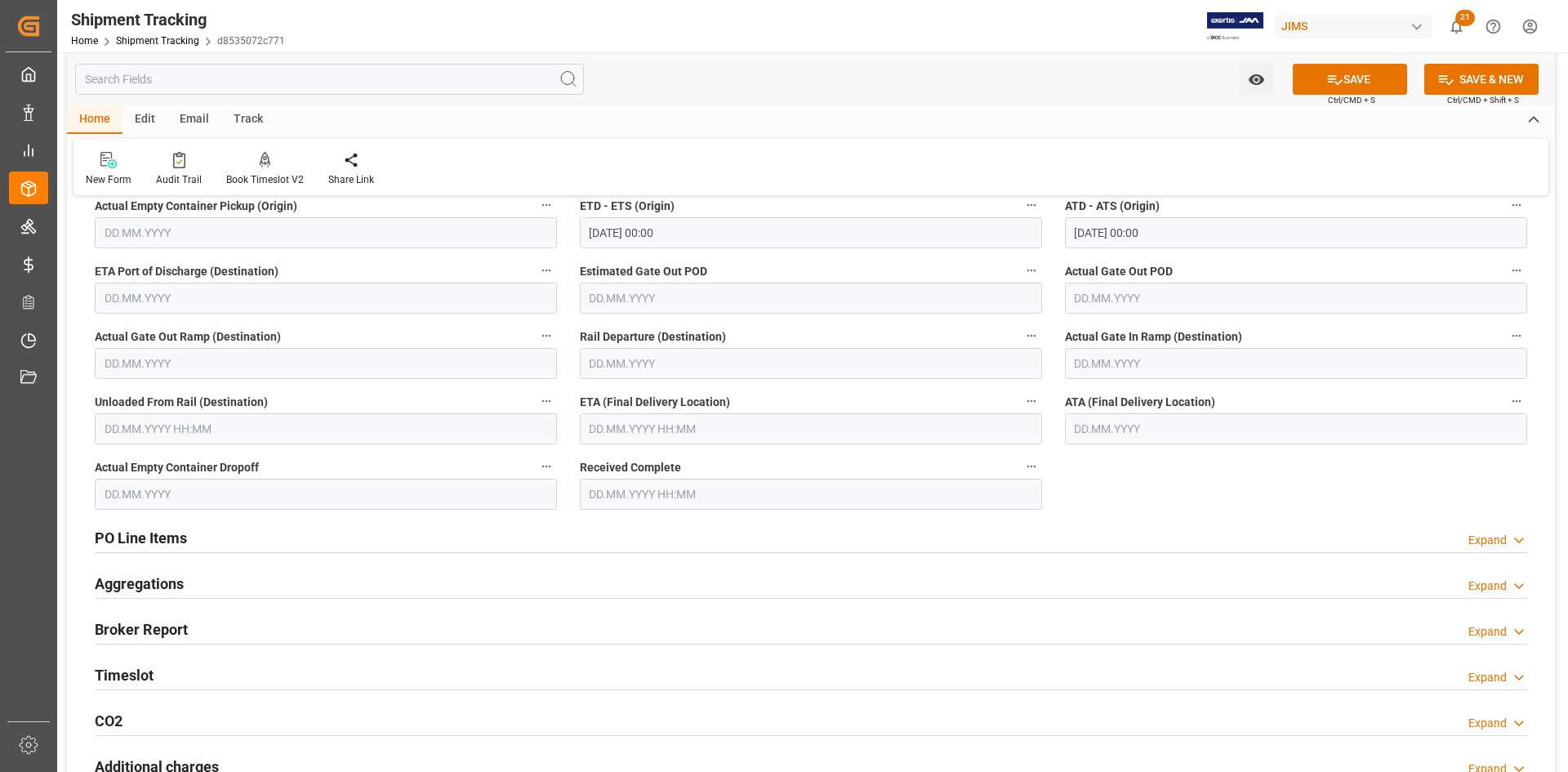 scroll, scrollTop: 327, scrollLeft: 0, axis: vertical 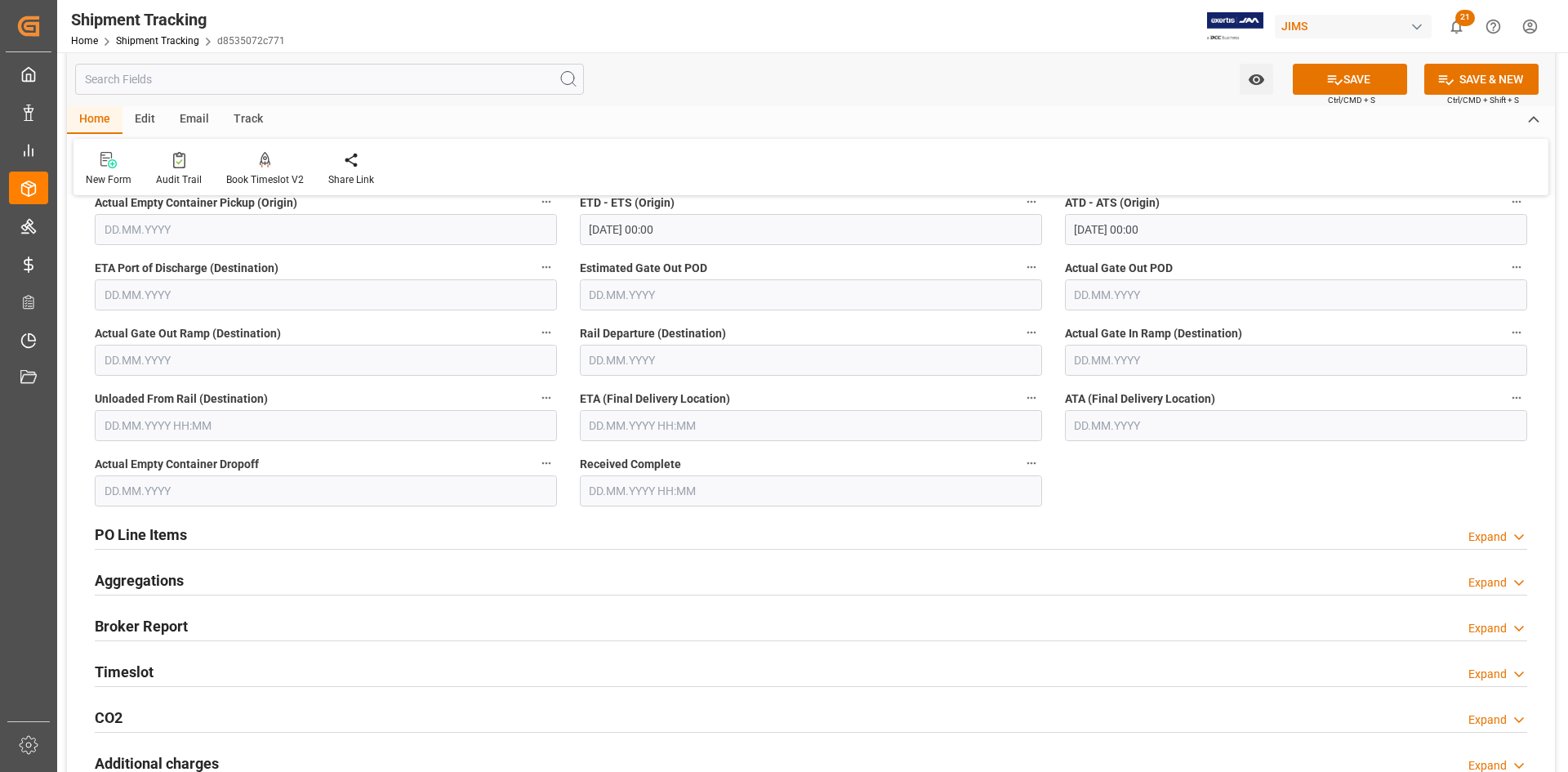 click at bounding box center [811, 426] 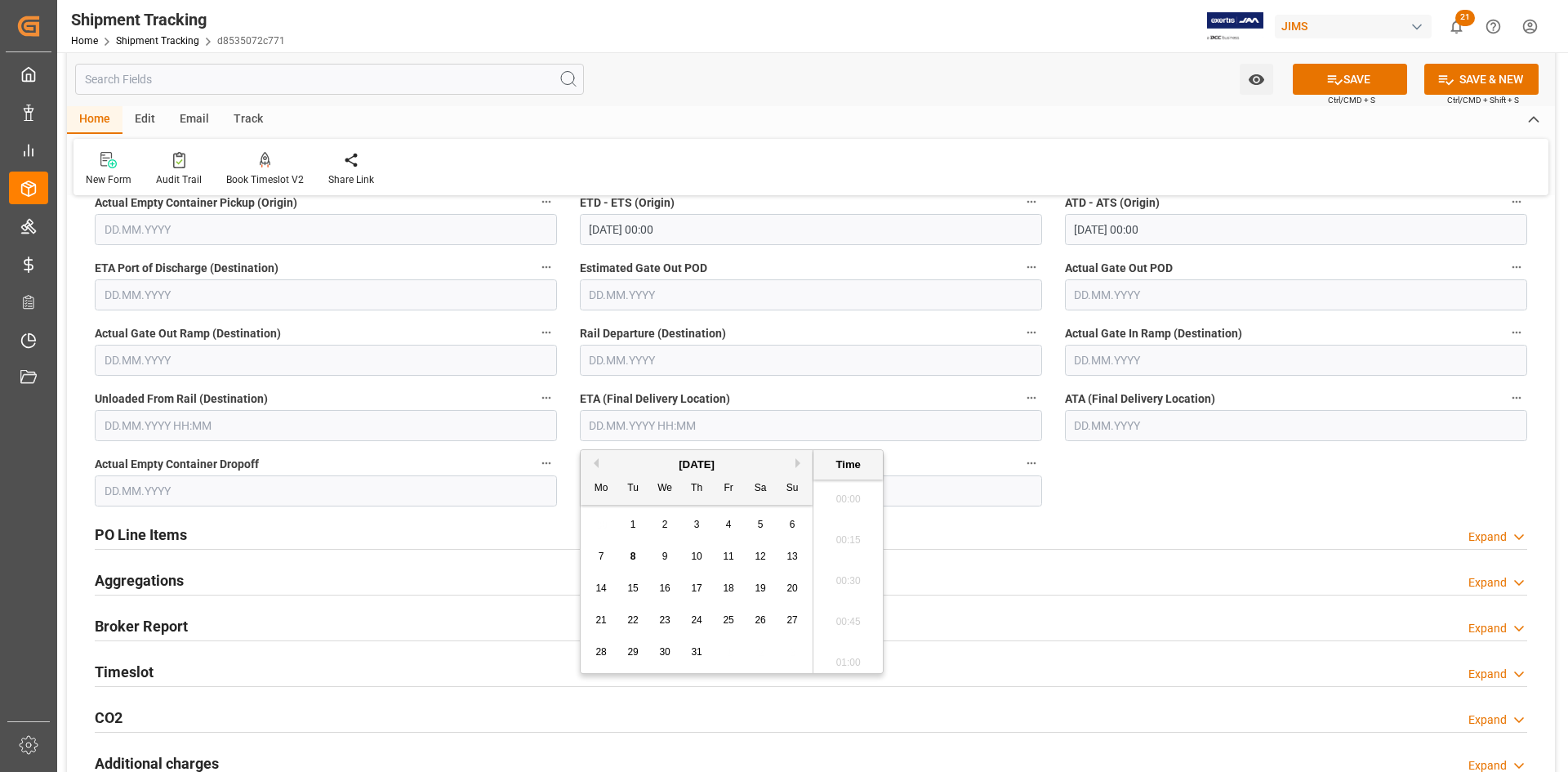 scroll, scrollTop: 2579, scrollLeft: 0, axis: vertical 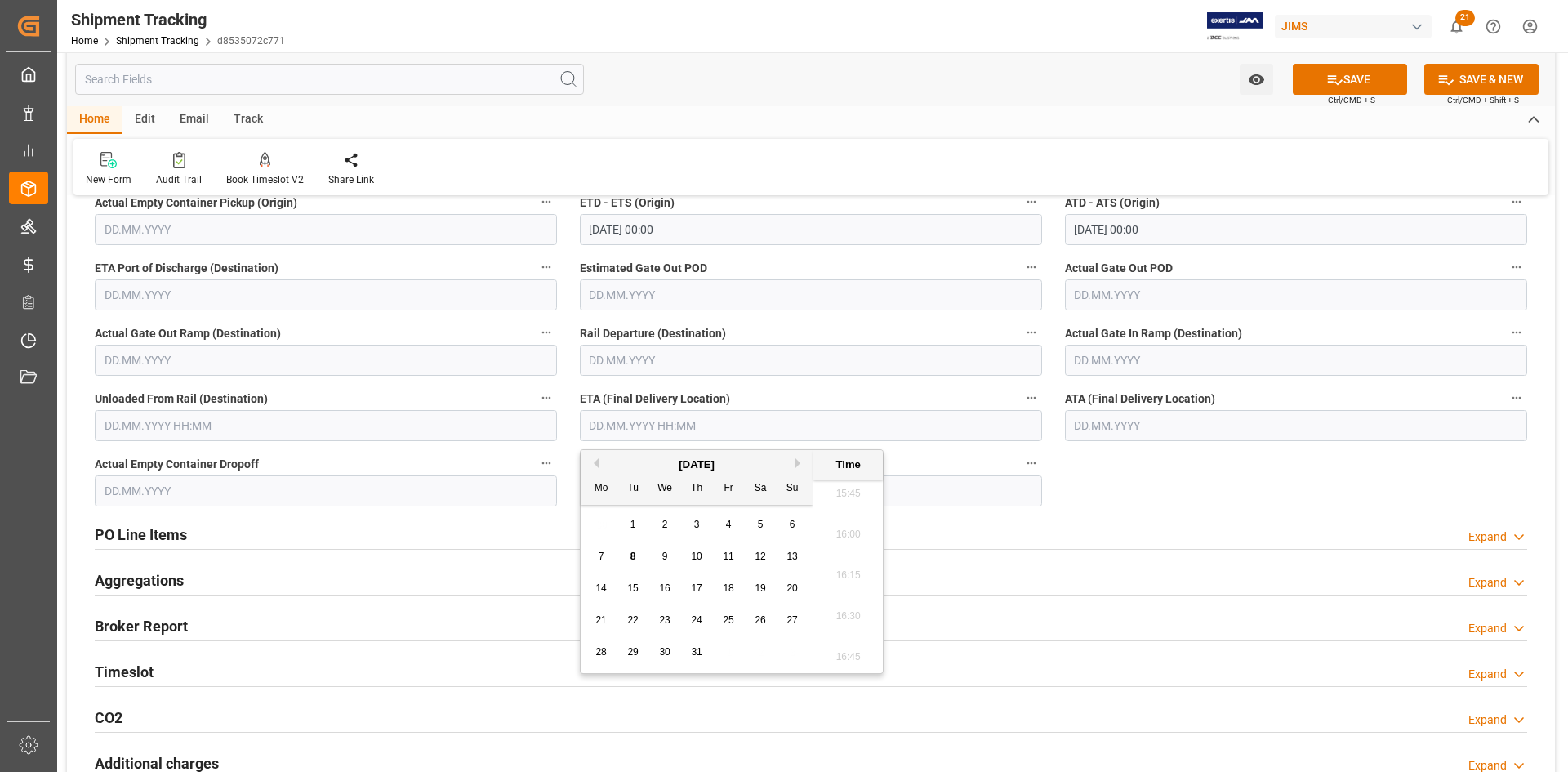 click on "11" at bounding box center [728, 556] 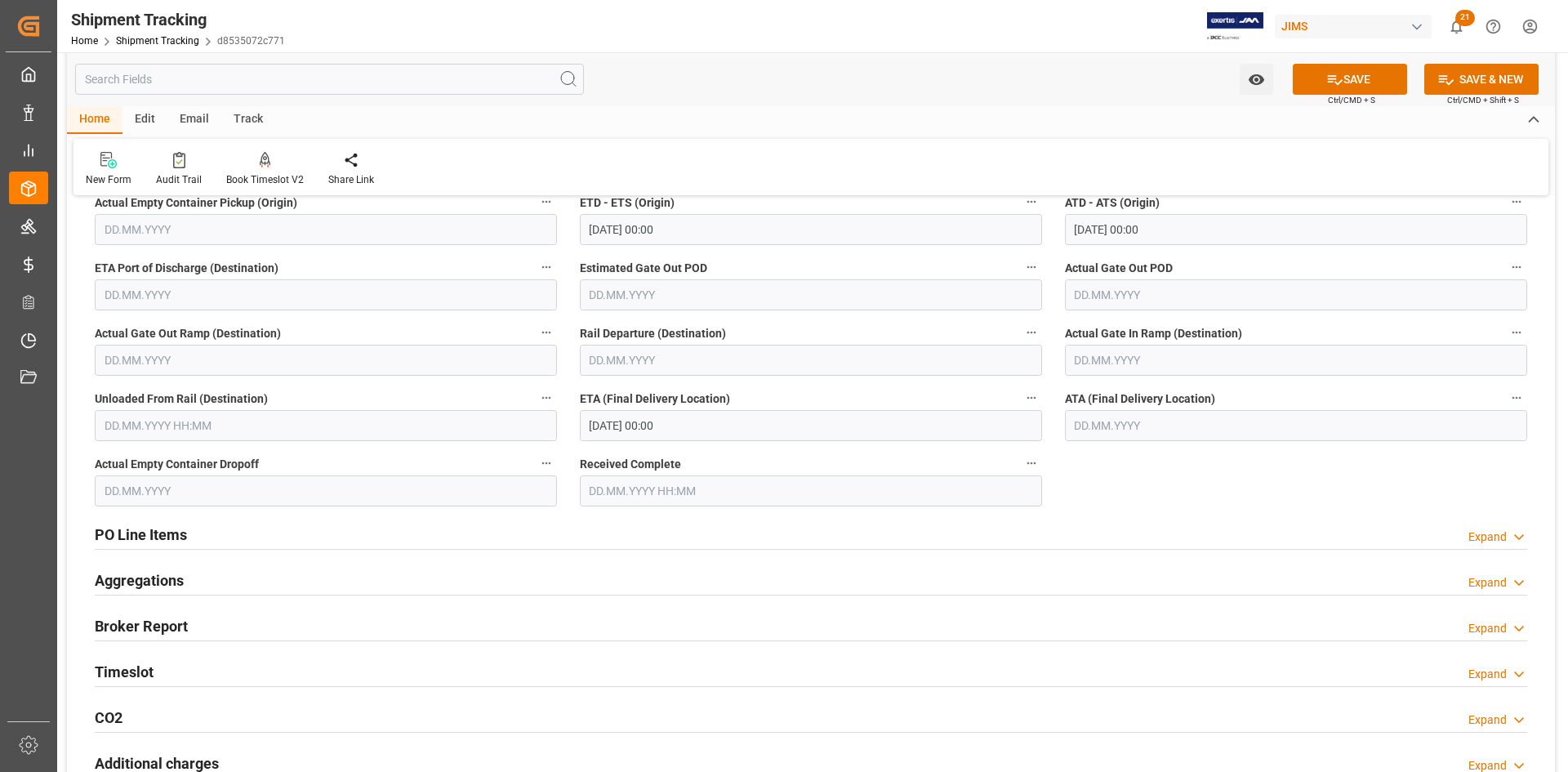 click on "References Expand JAM Reference Number     77-9937-US Created At     04.07.2025 Supplier Number     168204 Supplier Full Name     Harman Multimedia Transport Code     834943172cd7 JAM Shipment Number     71981 Logward Reference     d8535072c771 Comments Ref(Numb)     Pickup Number       General Information Expand Logward Status     Booking Exception     No Exception Order Creation Date     Old Jam Reference Number     Agent     Catherine Danielson Comments for customers (SAL)     MULTIMEDIA HOLIDAY 2025   Transport Information Expand Mode of Transport     3 CEP Account Number     Booking Number     52104668 Carrier/ Forwarder Code     N Carrier/ Forwarder Name     CH ROBINSON Incoterm     Seal Number     0084-6558 Trailer Number     9397 Container Type      LTL Carrier Information     Service String     Flight Name     Flight Number     Tracking Number     Value (1)     Currency for Value (1)     Value (2)     Currency for Value (2)     Declared Value     Currency for Declared Value     Declared Value (2)" at bounding box center [811, 343] 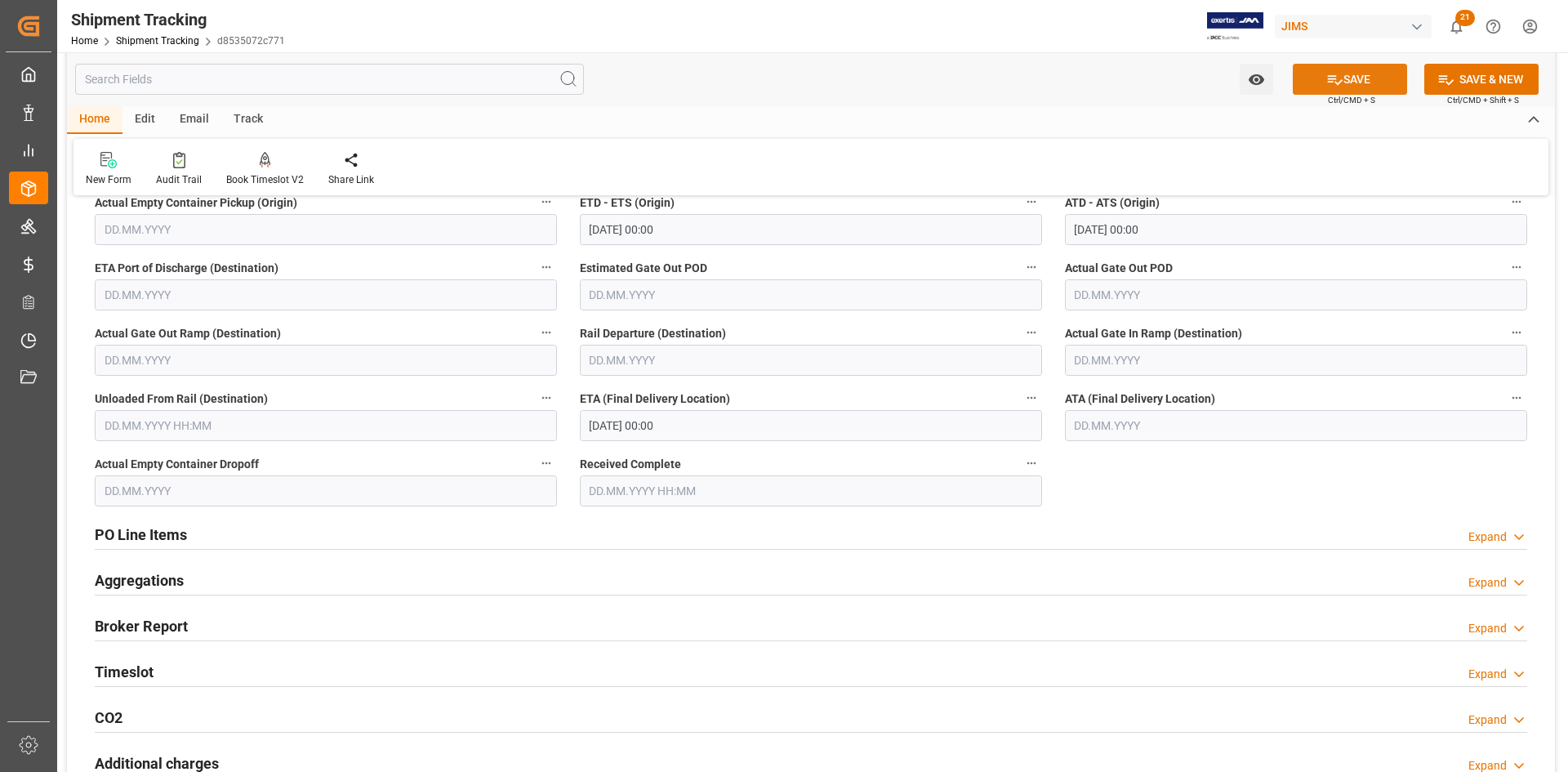 click on "SAVE" at bounding box center (1350, 79) 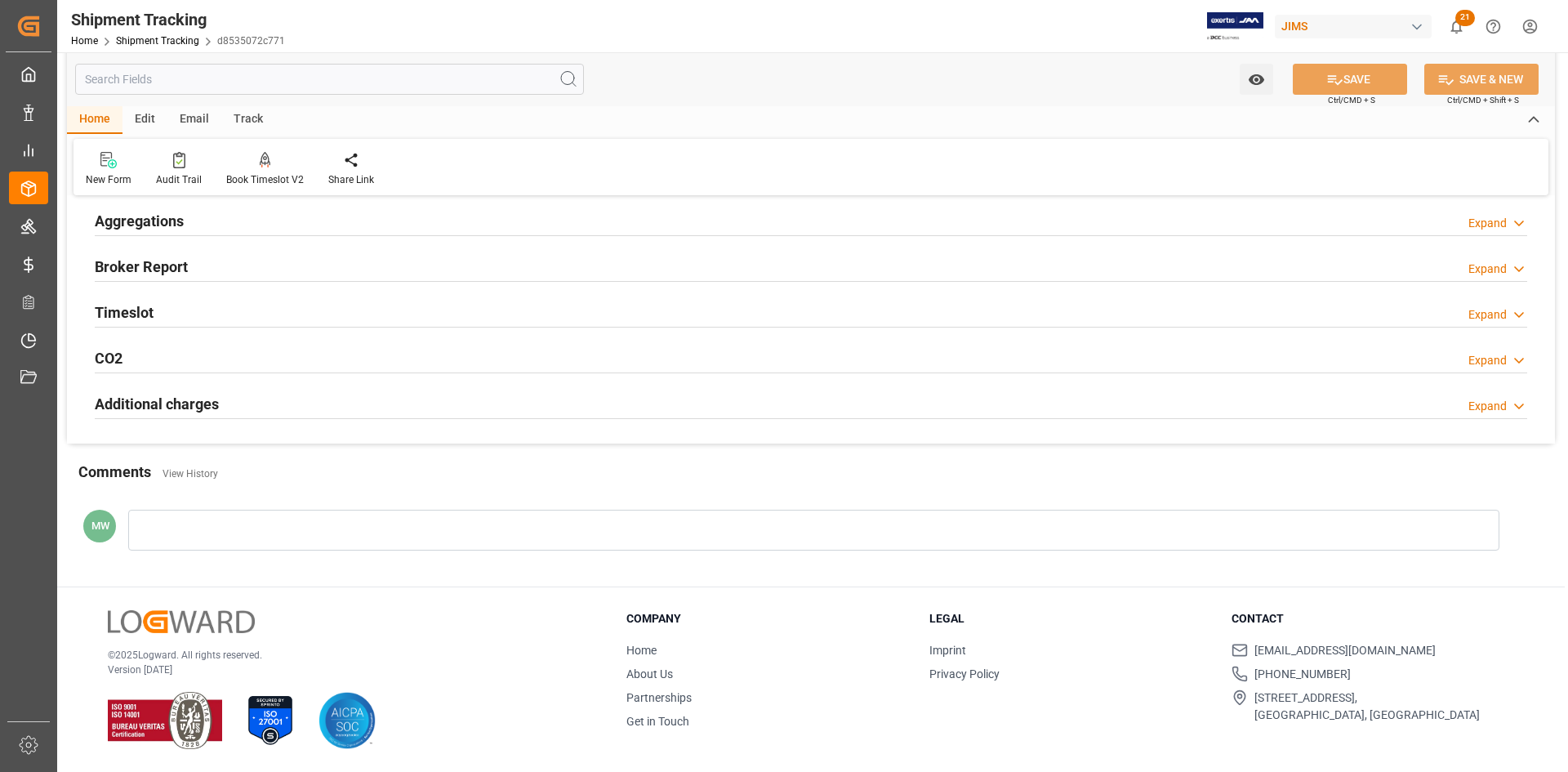 scroll, scrollTop: 0, scrollLeft: 0, axis: both 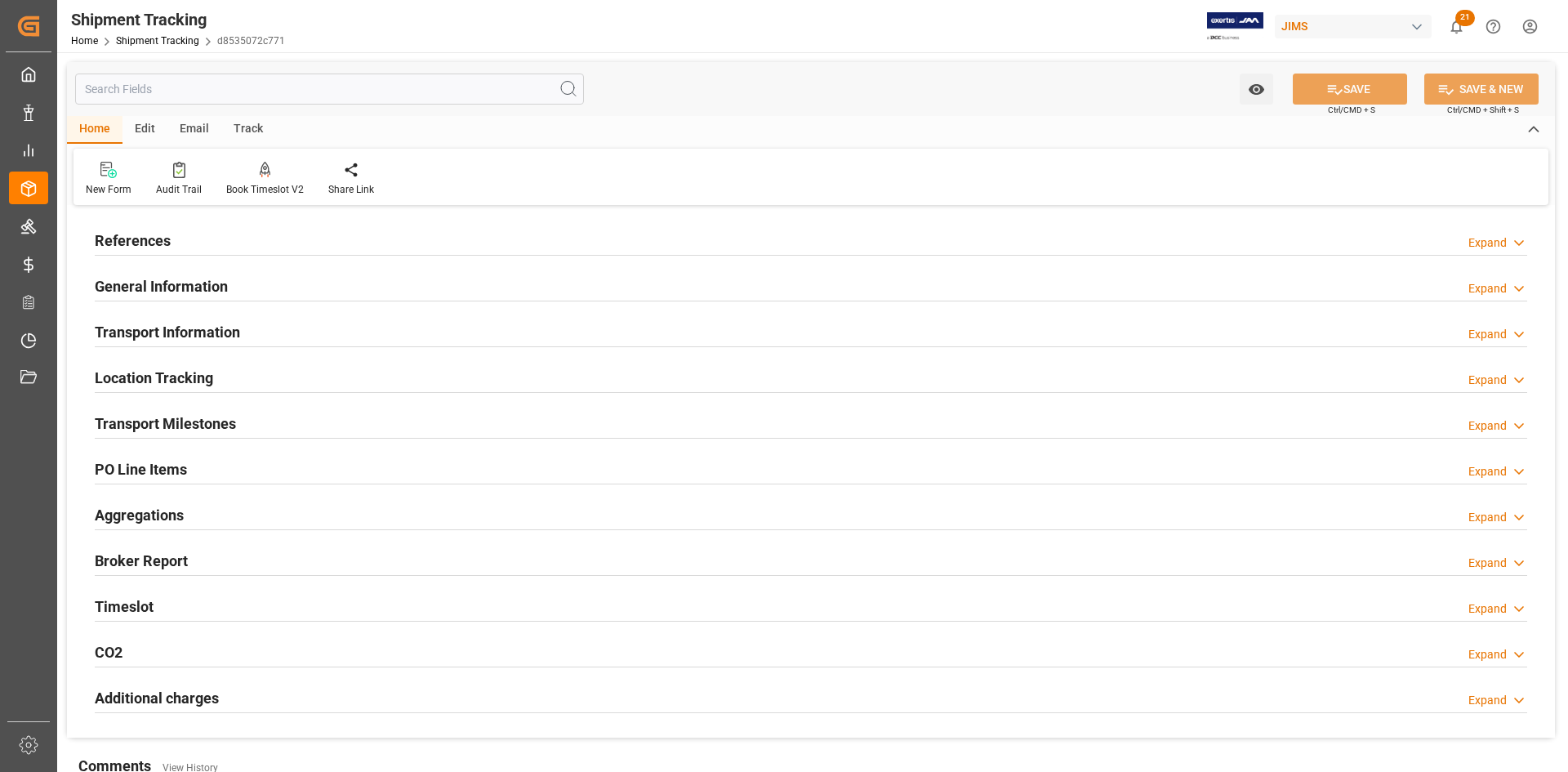 click on "References" at bounding box center (132, 240) 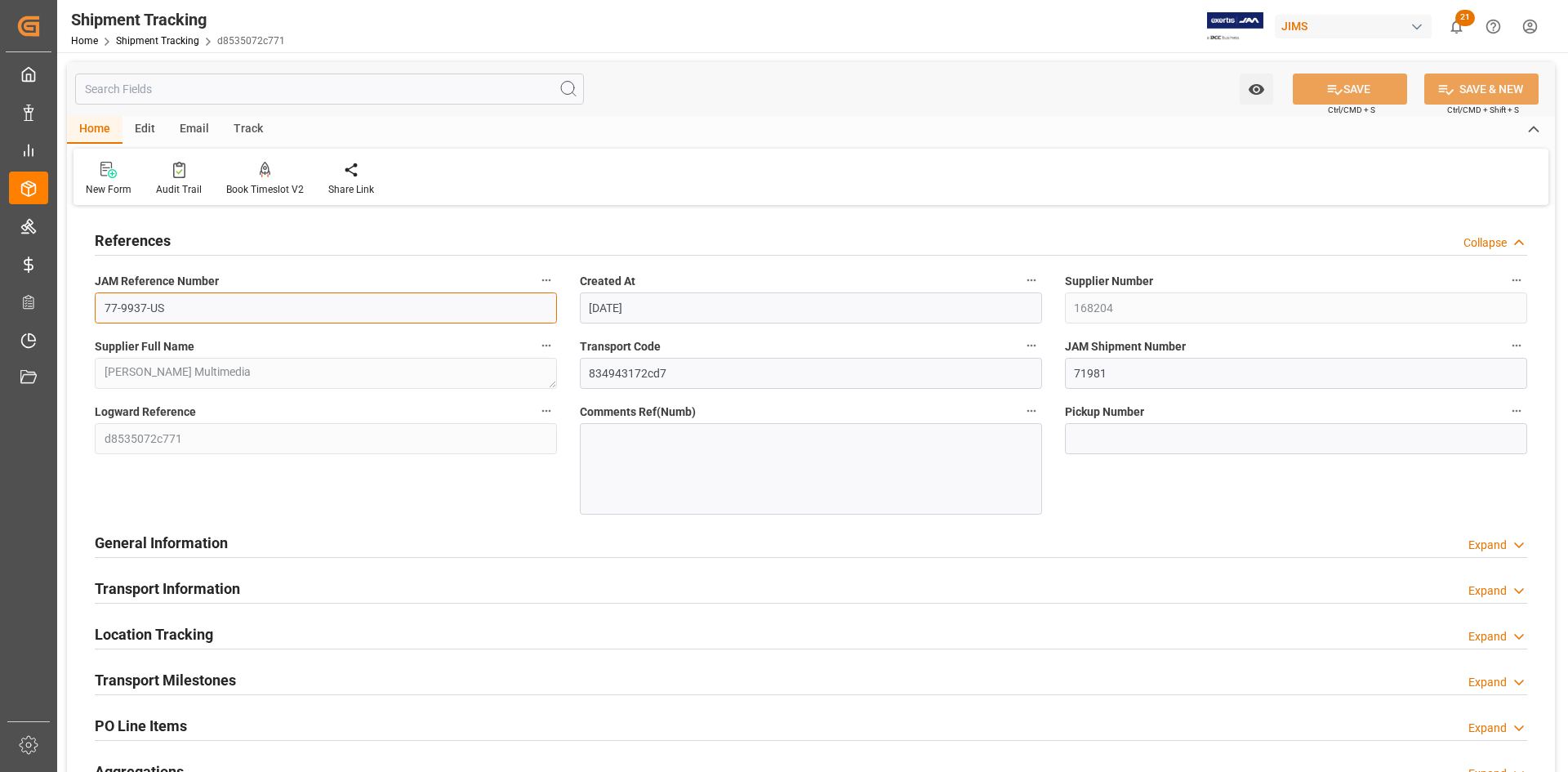 drag, startPoint x: 185, startPoint y: 308, endPoint x: 71, endPoint y: 298, distance: 114.43776 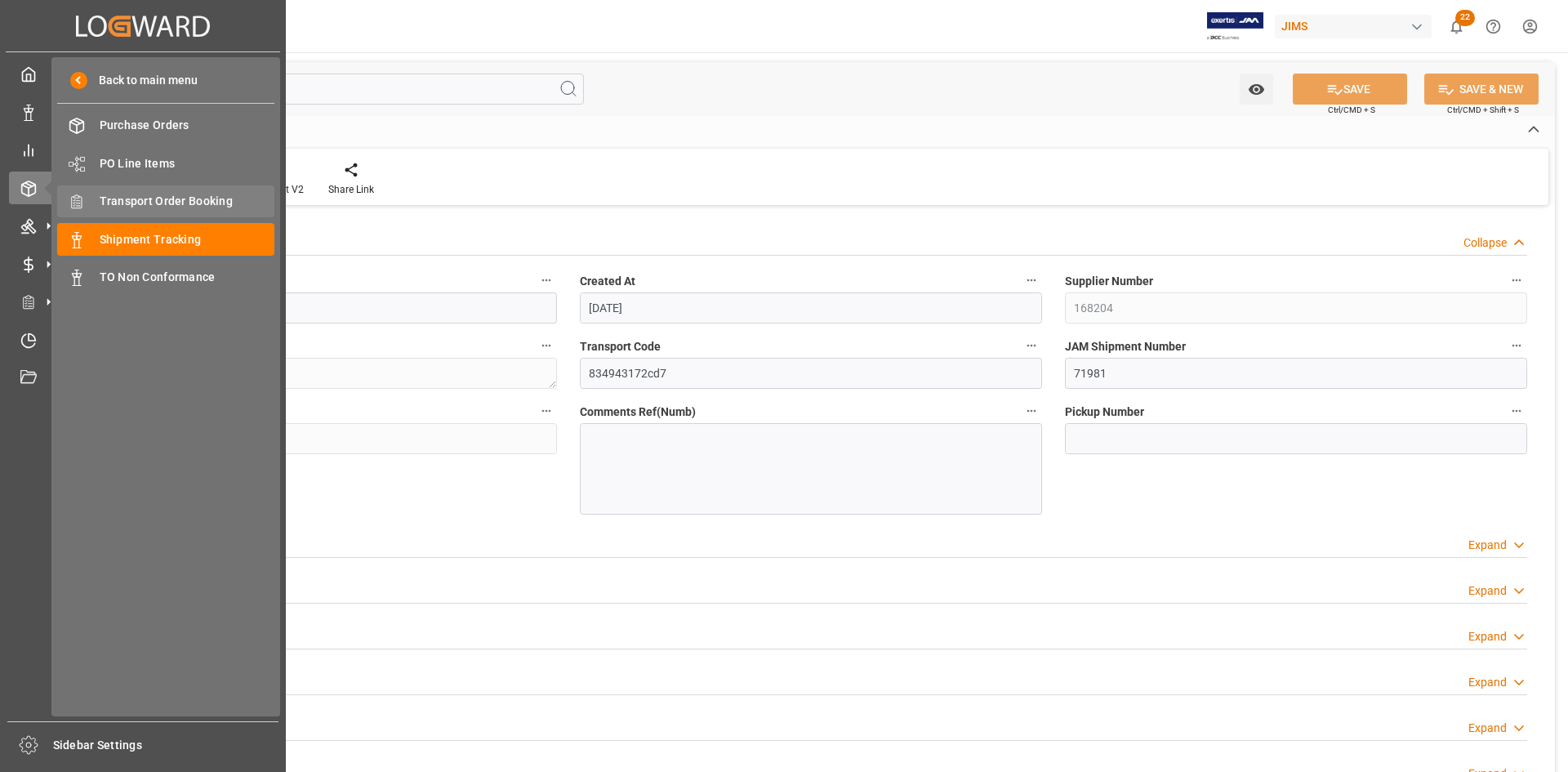 click on "Transport Order Booking" at bounding box center [187, 201] 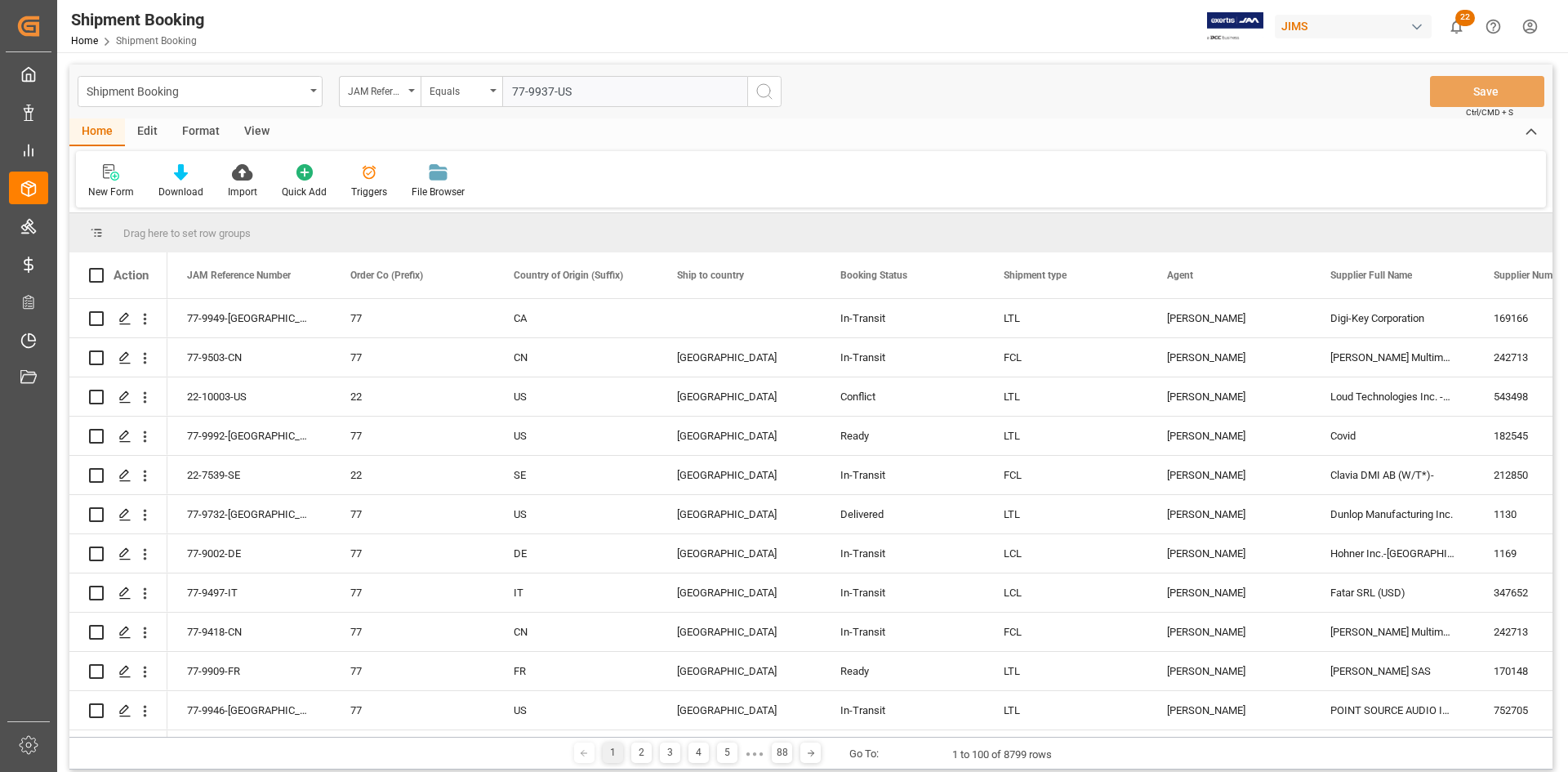 type on "77-9937-US" 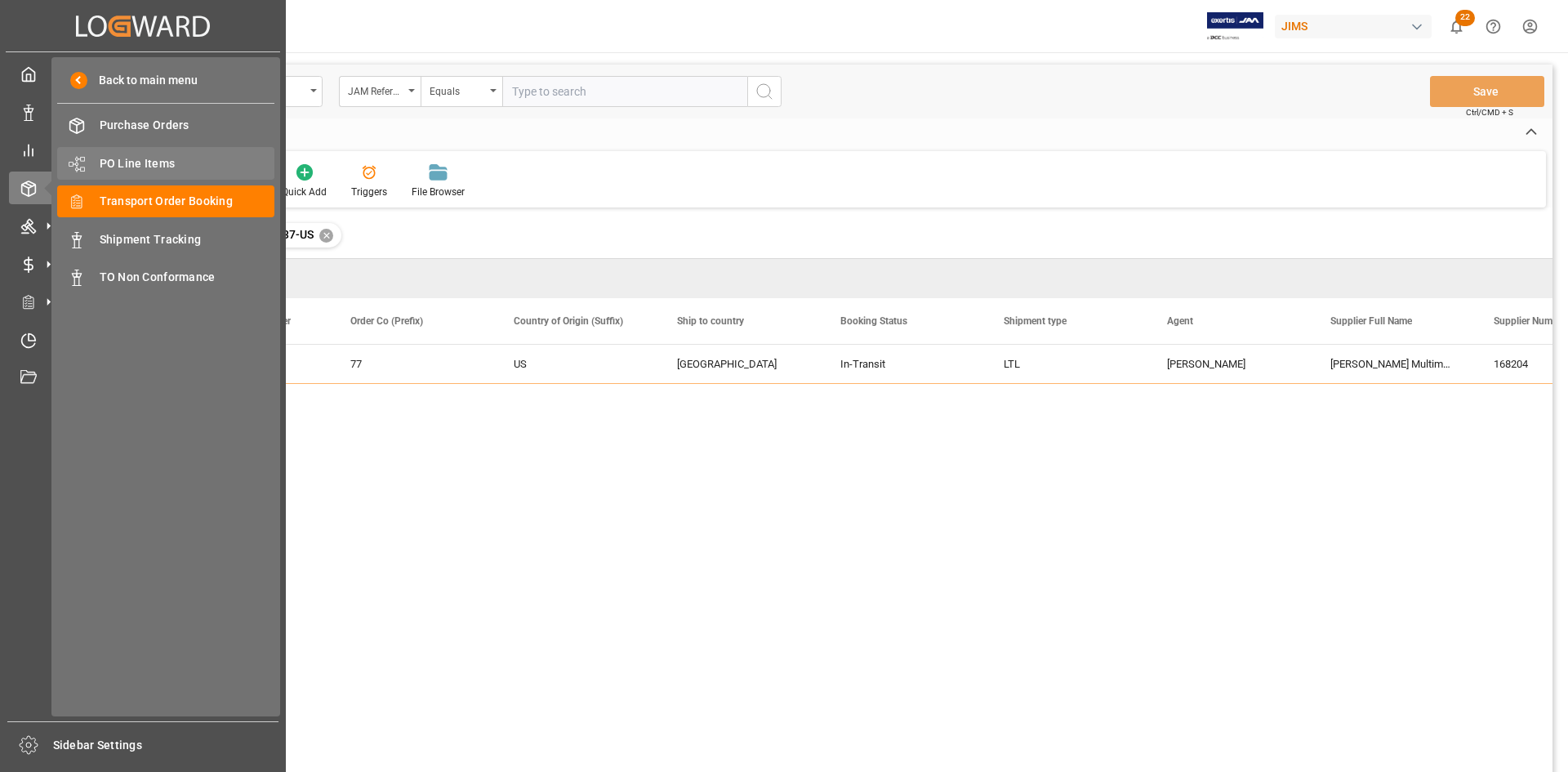 click on "PO Line Items" at bounding box center (187, 163) 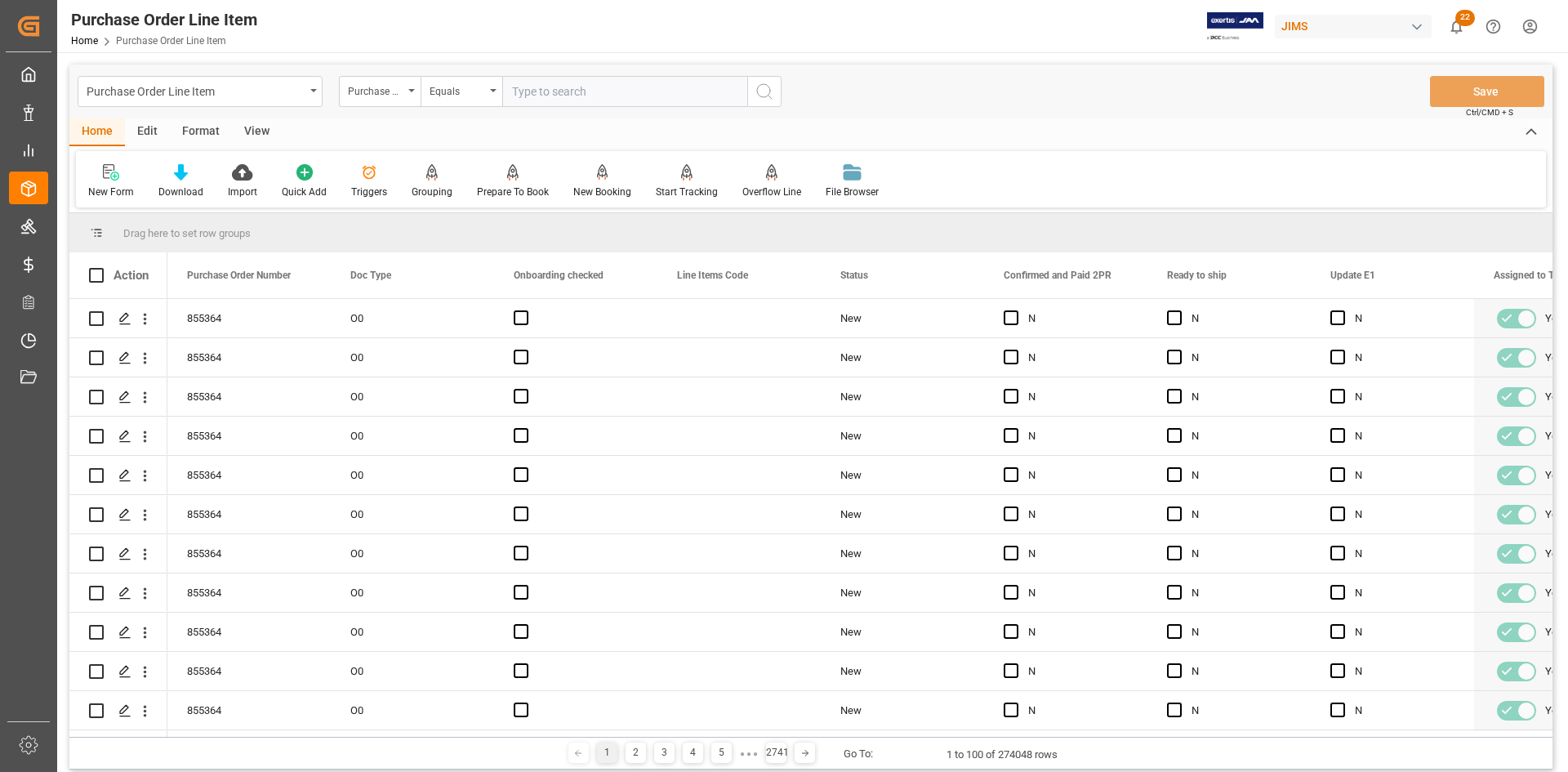 paste on "77-9937-US" 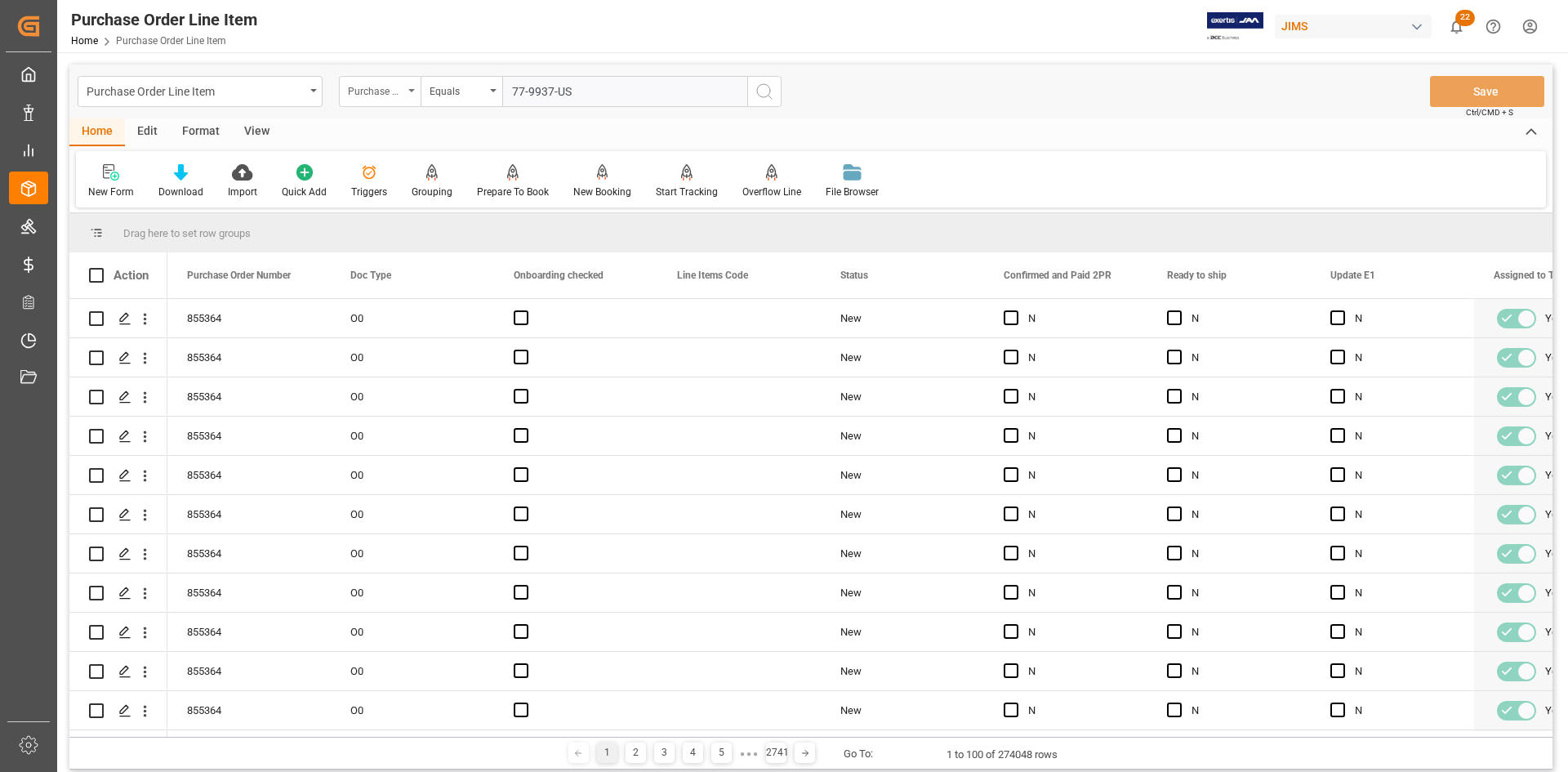 type on "77-9937-US" 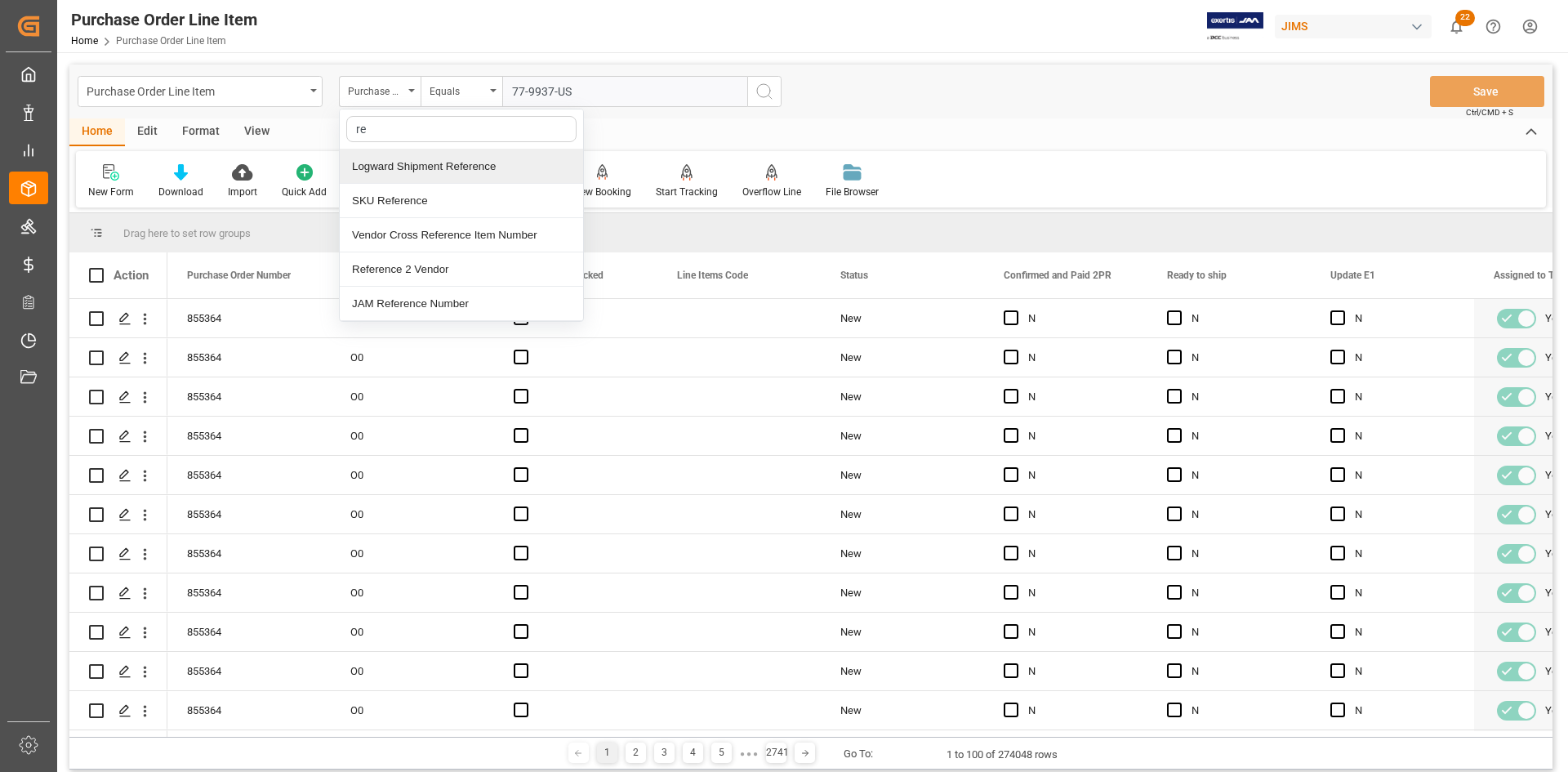 type on "ref" 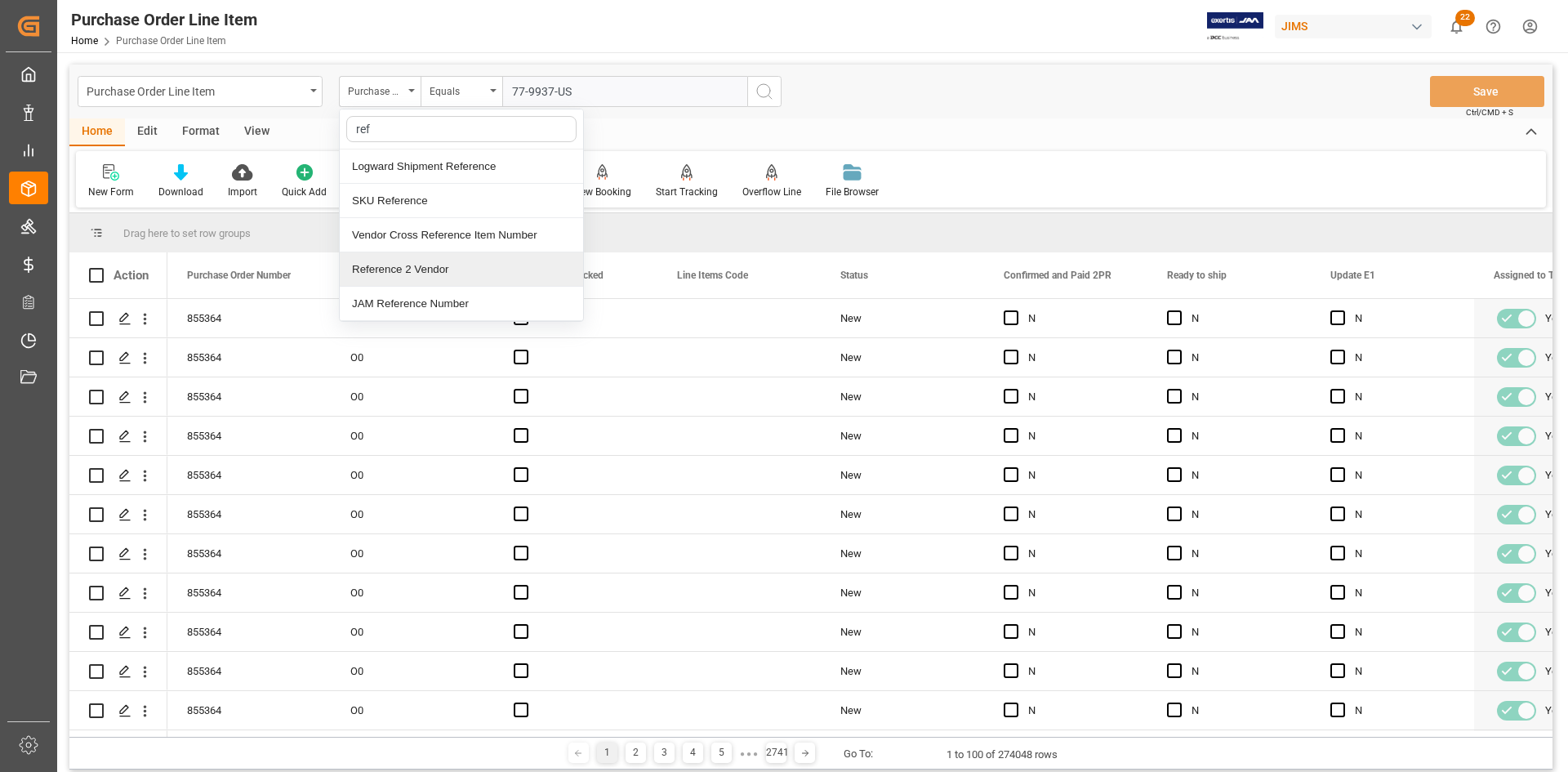 click on "Reference 2 Vendor" at bounding box center [461, 270] 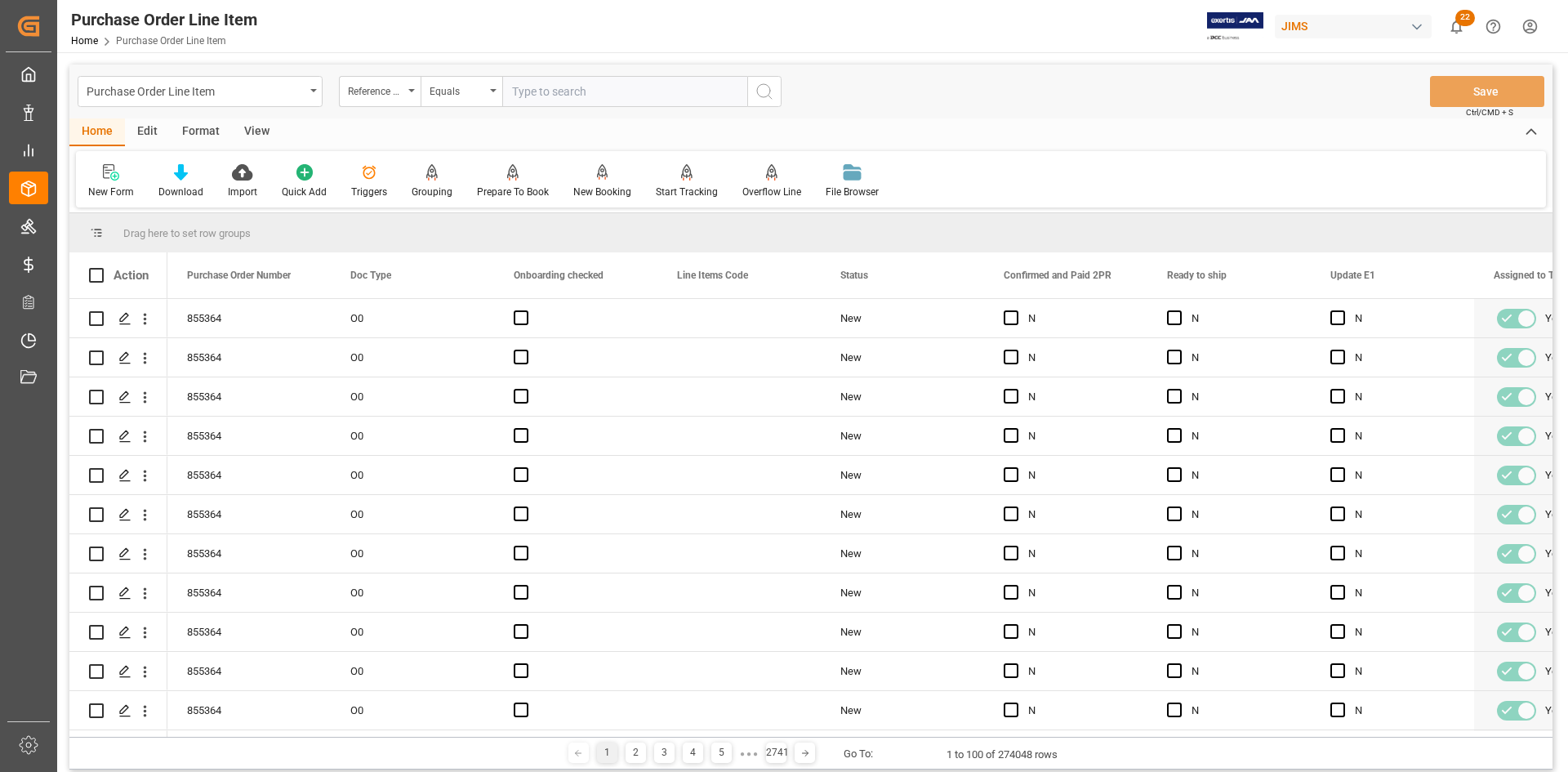 paste on "77-9937-US" 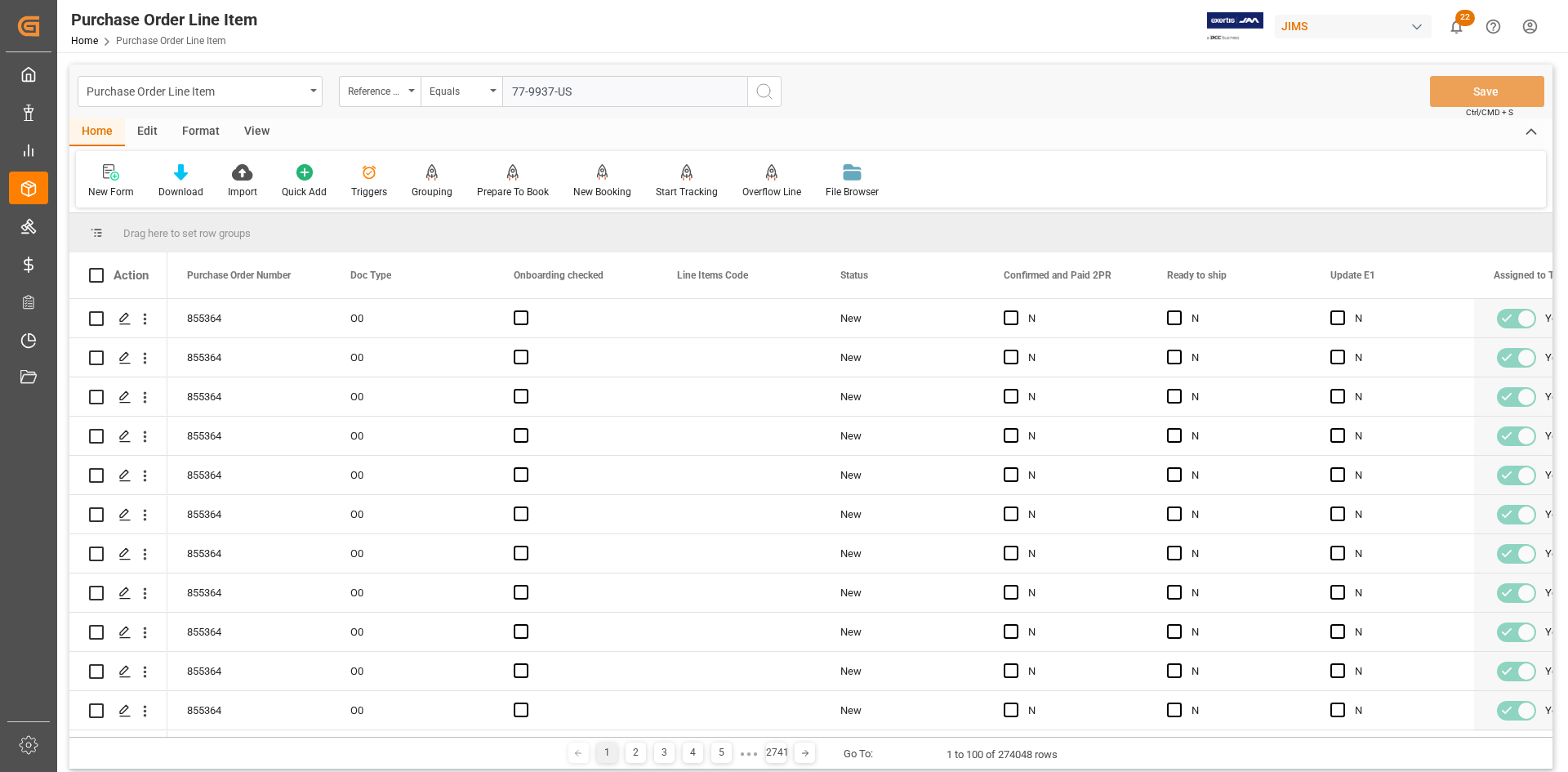 type on "77-9937-US" 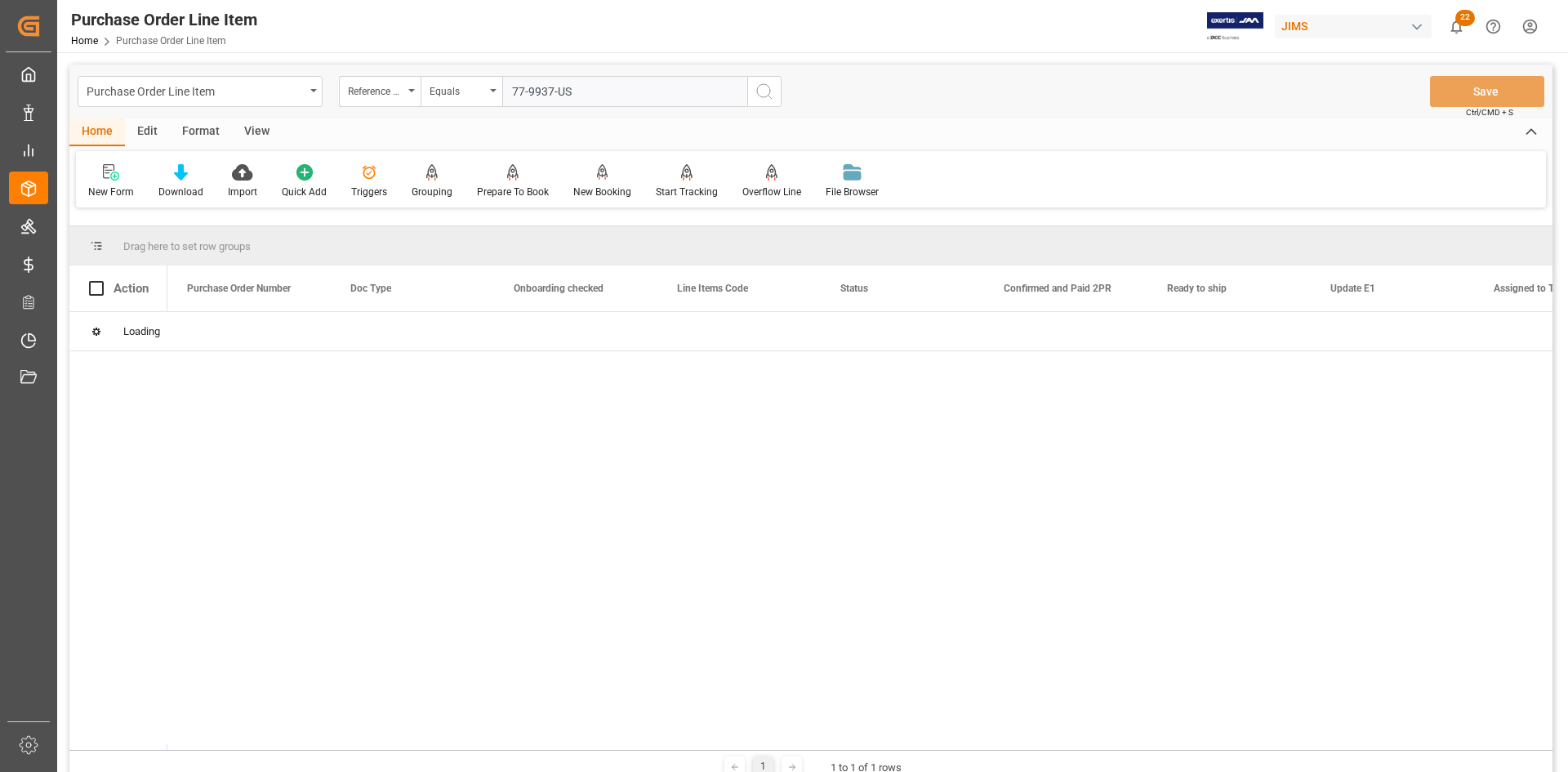 type 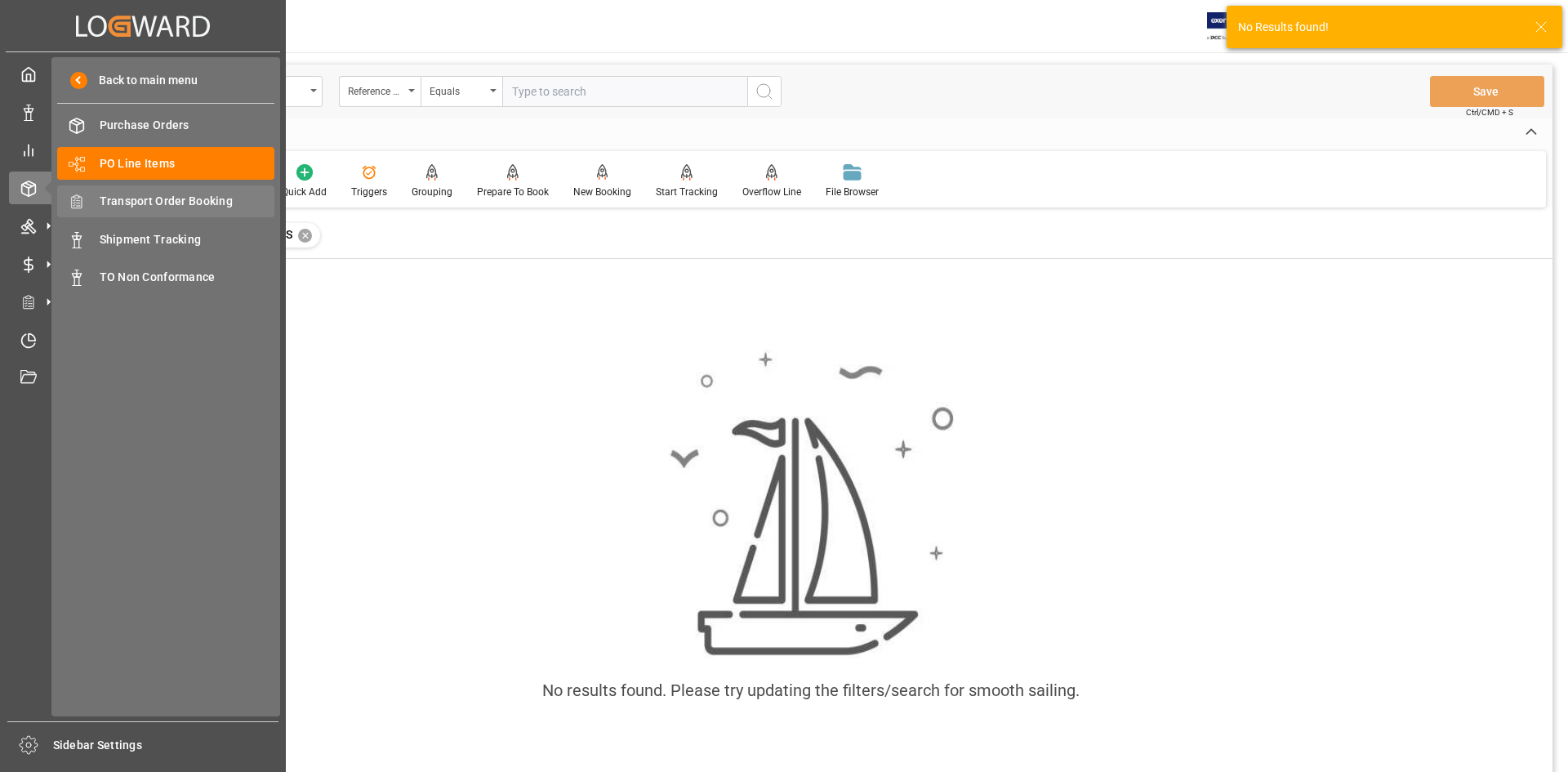 click on "Transport Order Booking" at bounding box center (187, 201) 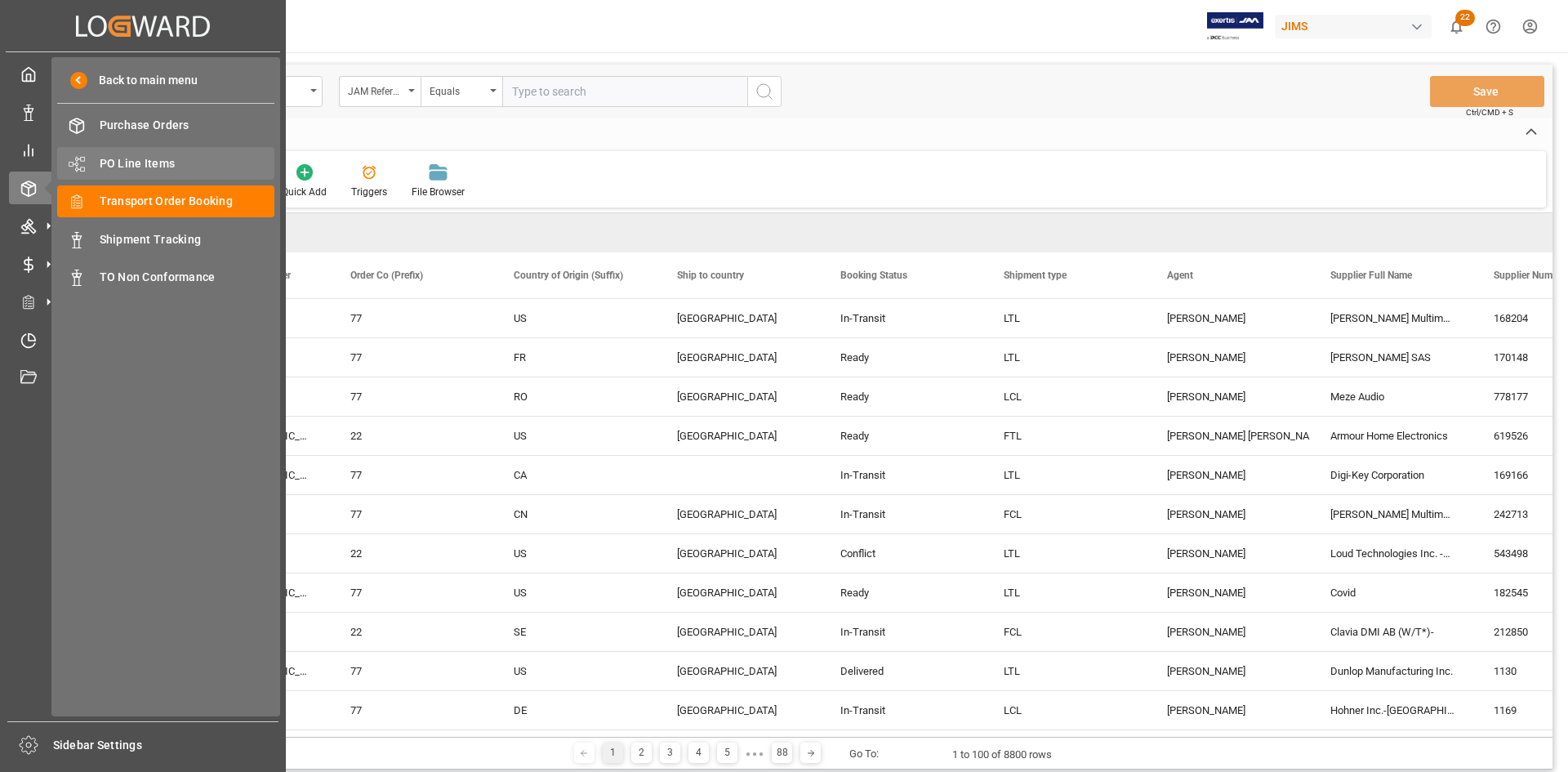 click on "PO Line Items" at bounding box center (187, 163) 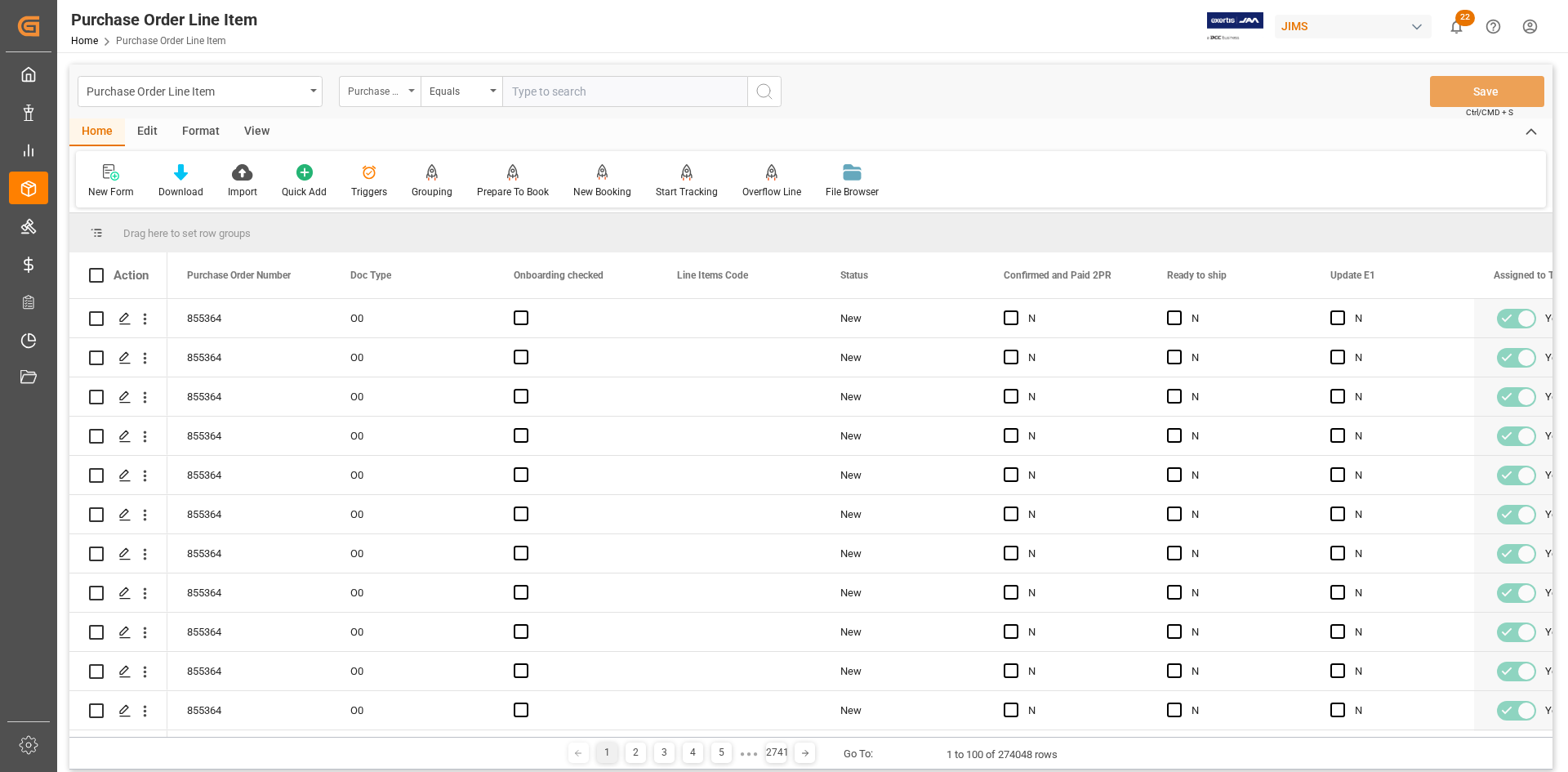 click on "Purchase Order Number" at bounding box center [380, 91] 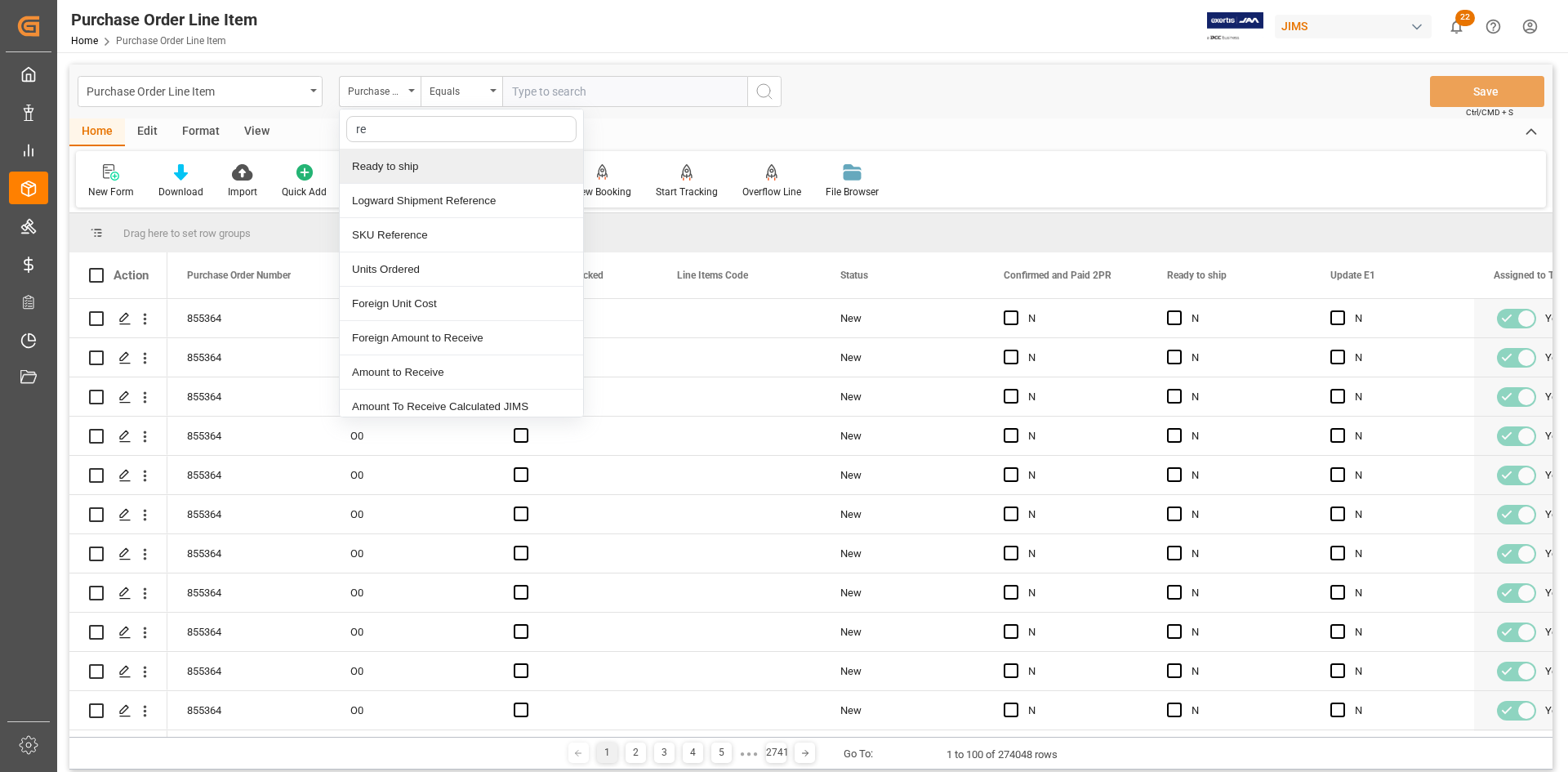 type on "ref" 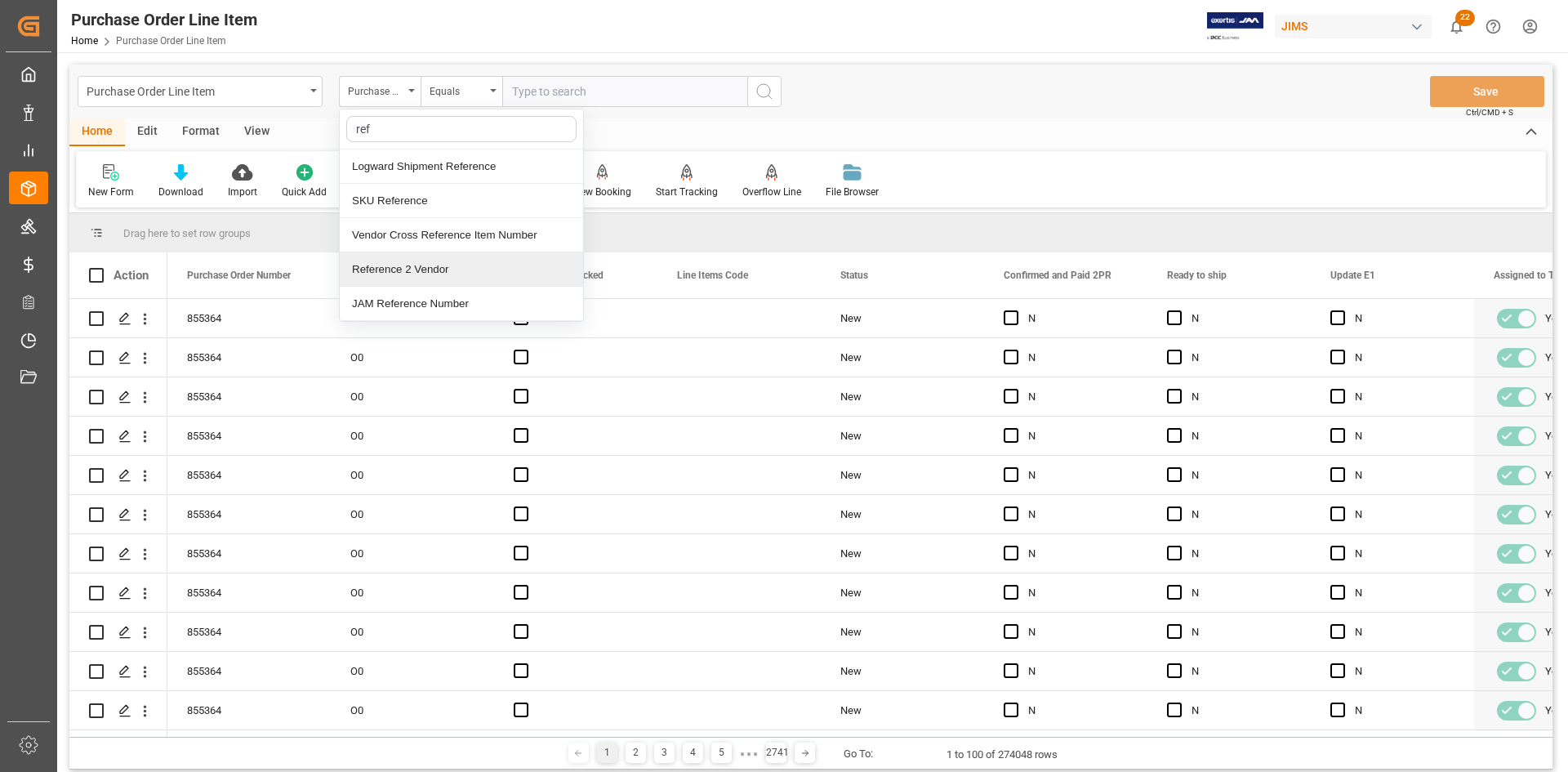 click on "Reference 2 Vendor" at bounding box center (461, 270) 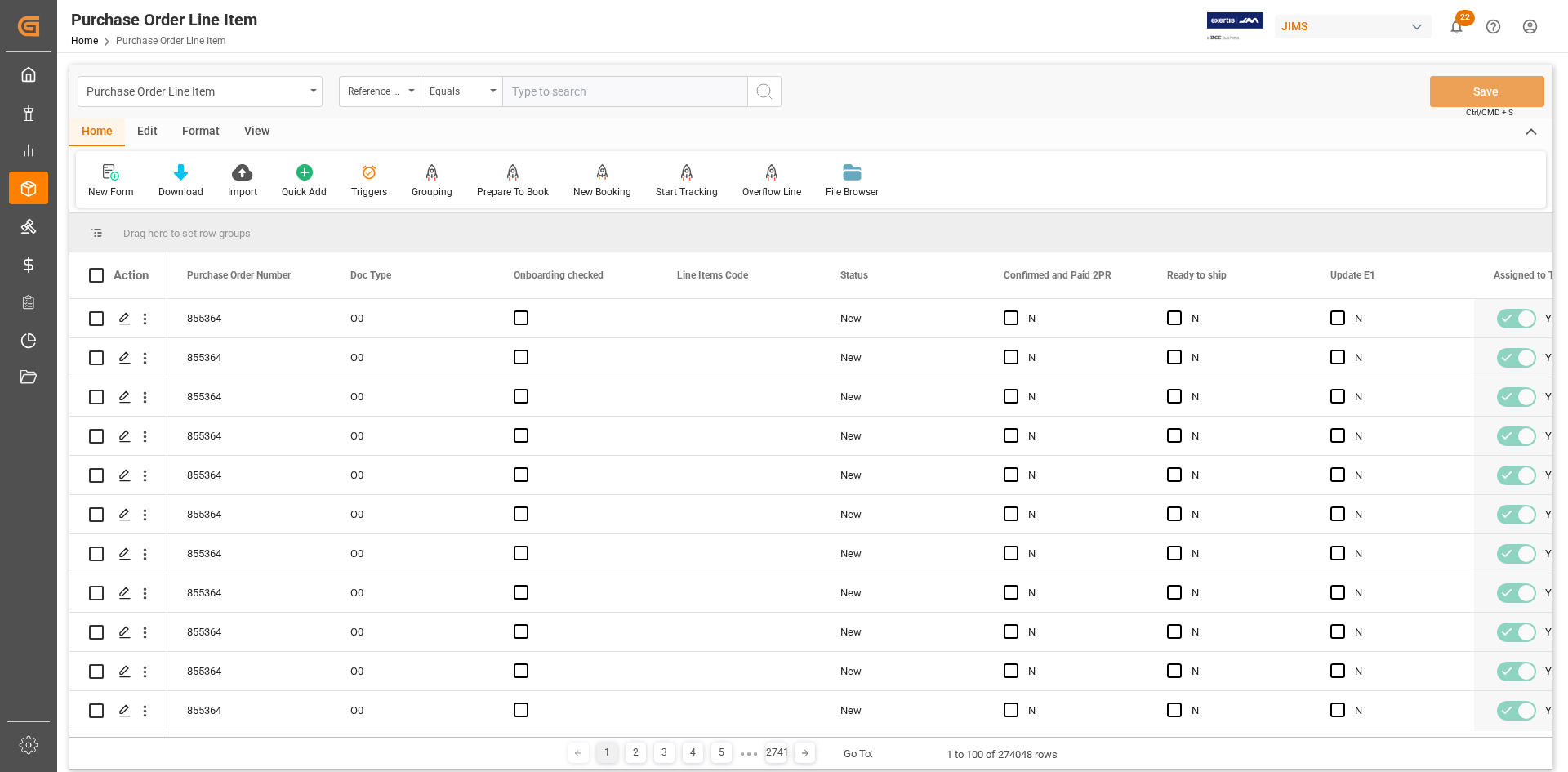paste on "77-9937-US" 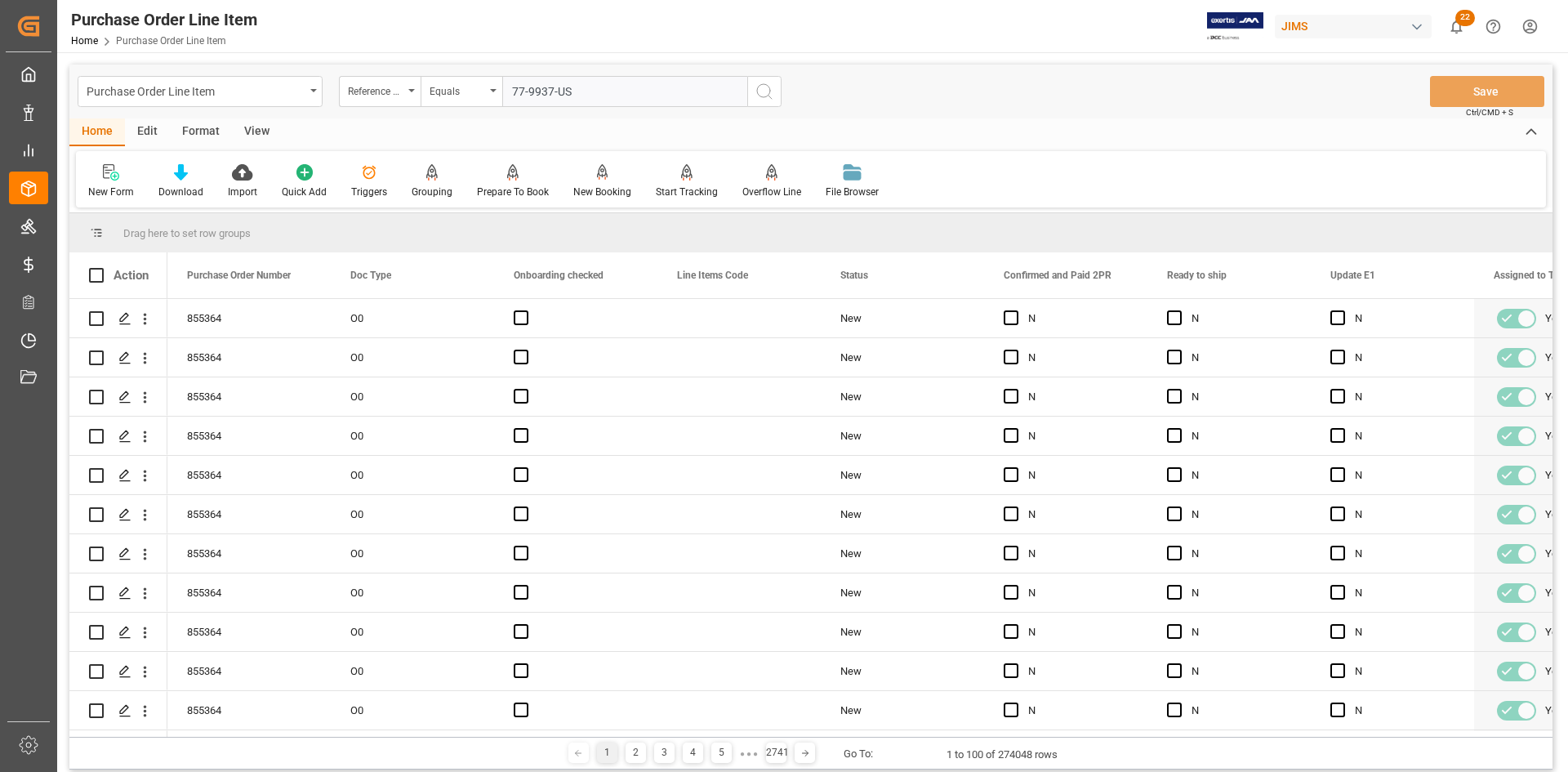 type on "77-9937-US" 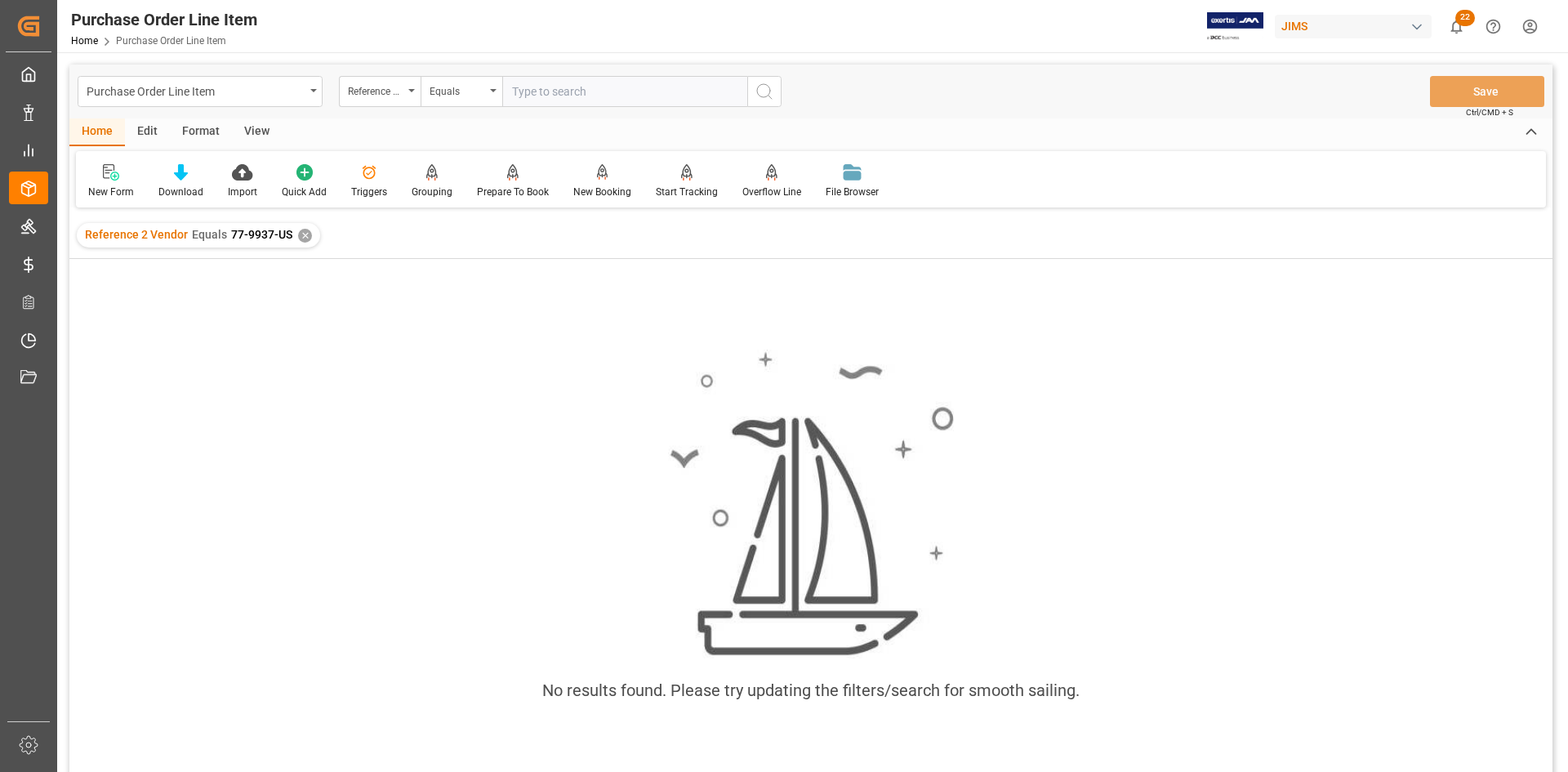 click on "✕" at bounding box center (305, 235) 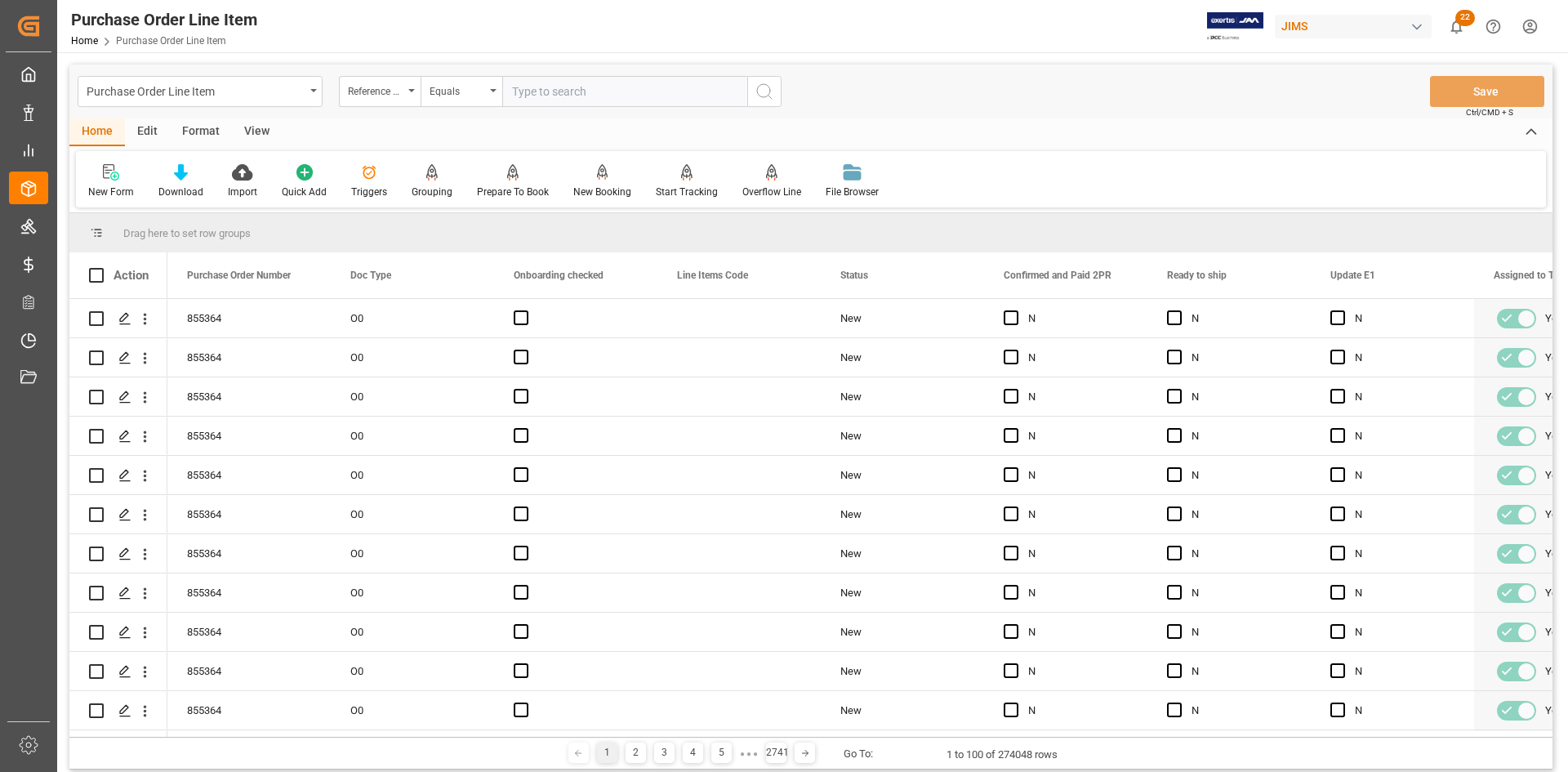 paste on "77-9937-US" 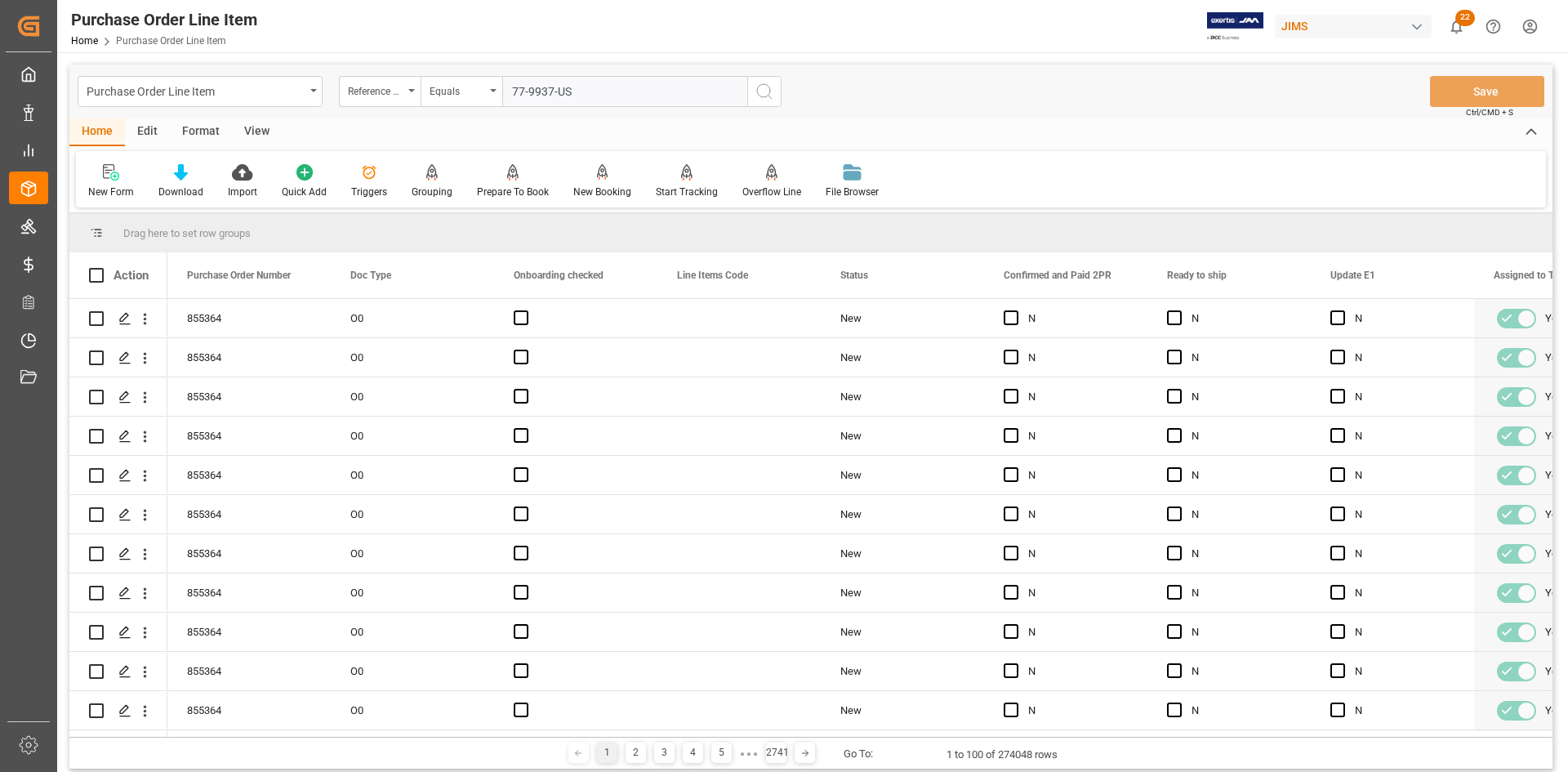 type on "77-9937-US" 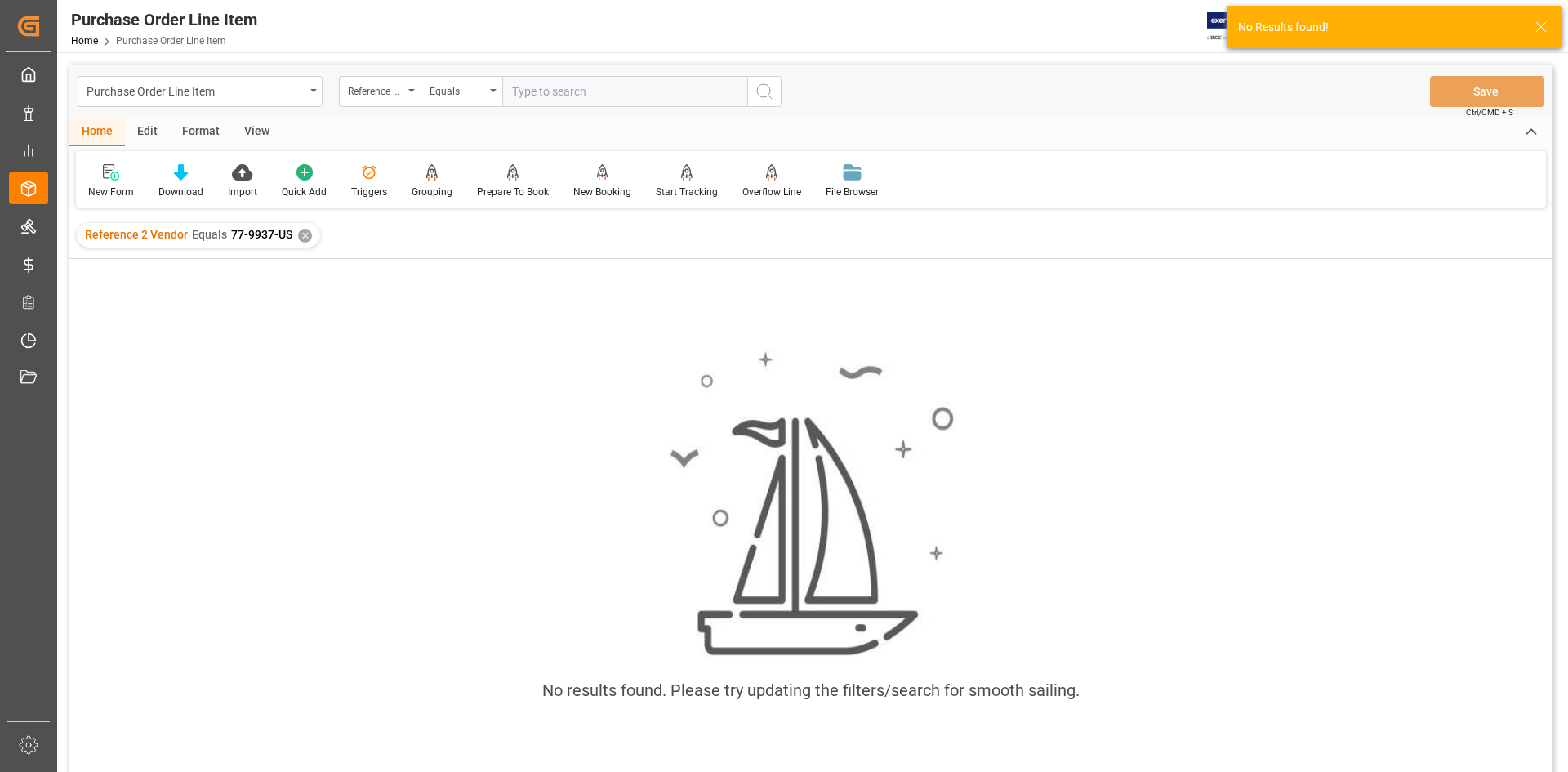 click on "✕" at bounding box center [305, 235] 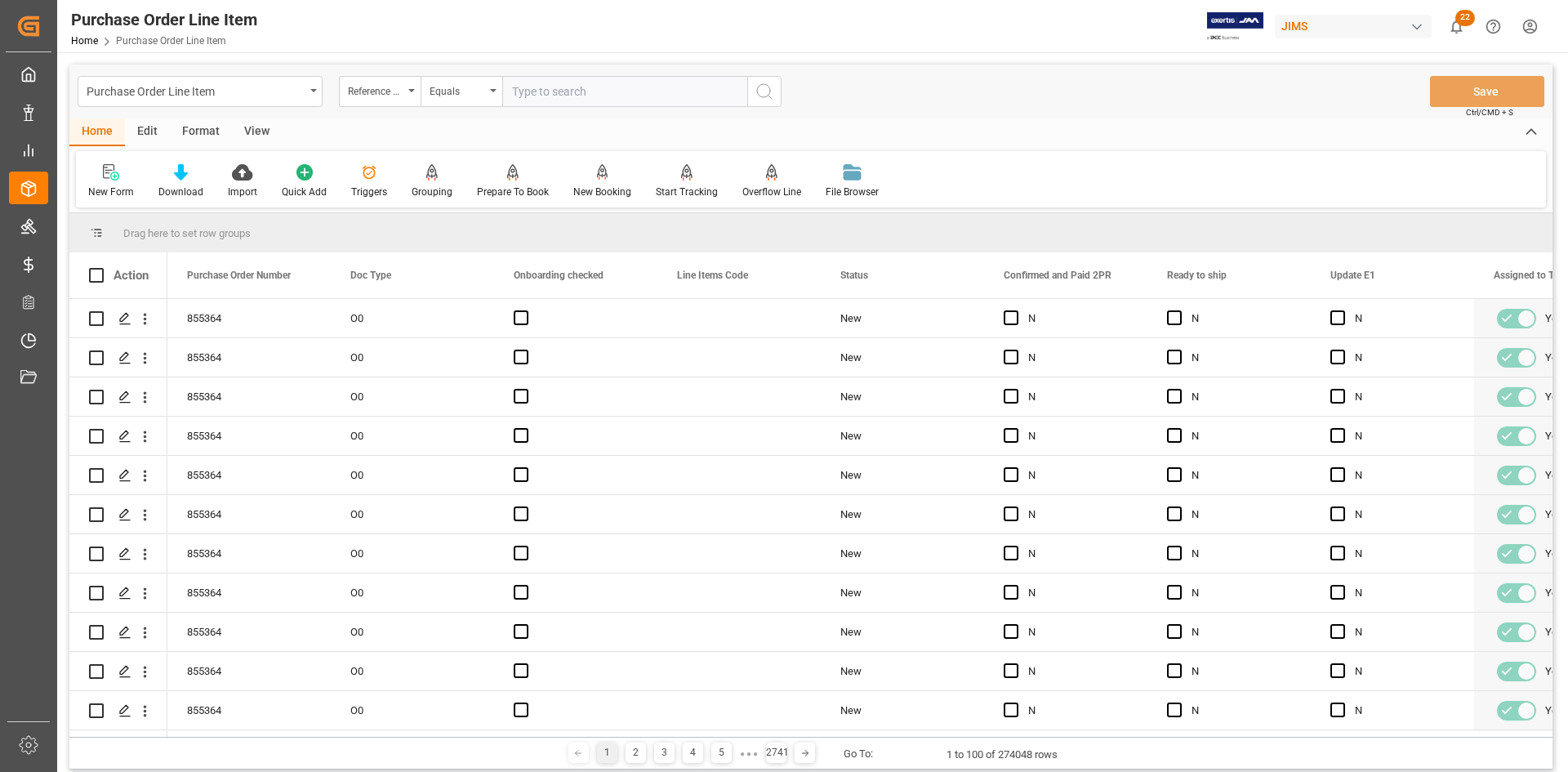 paste on "77-9937-US" 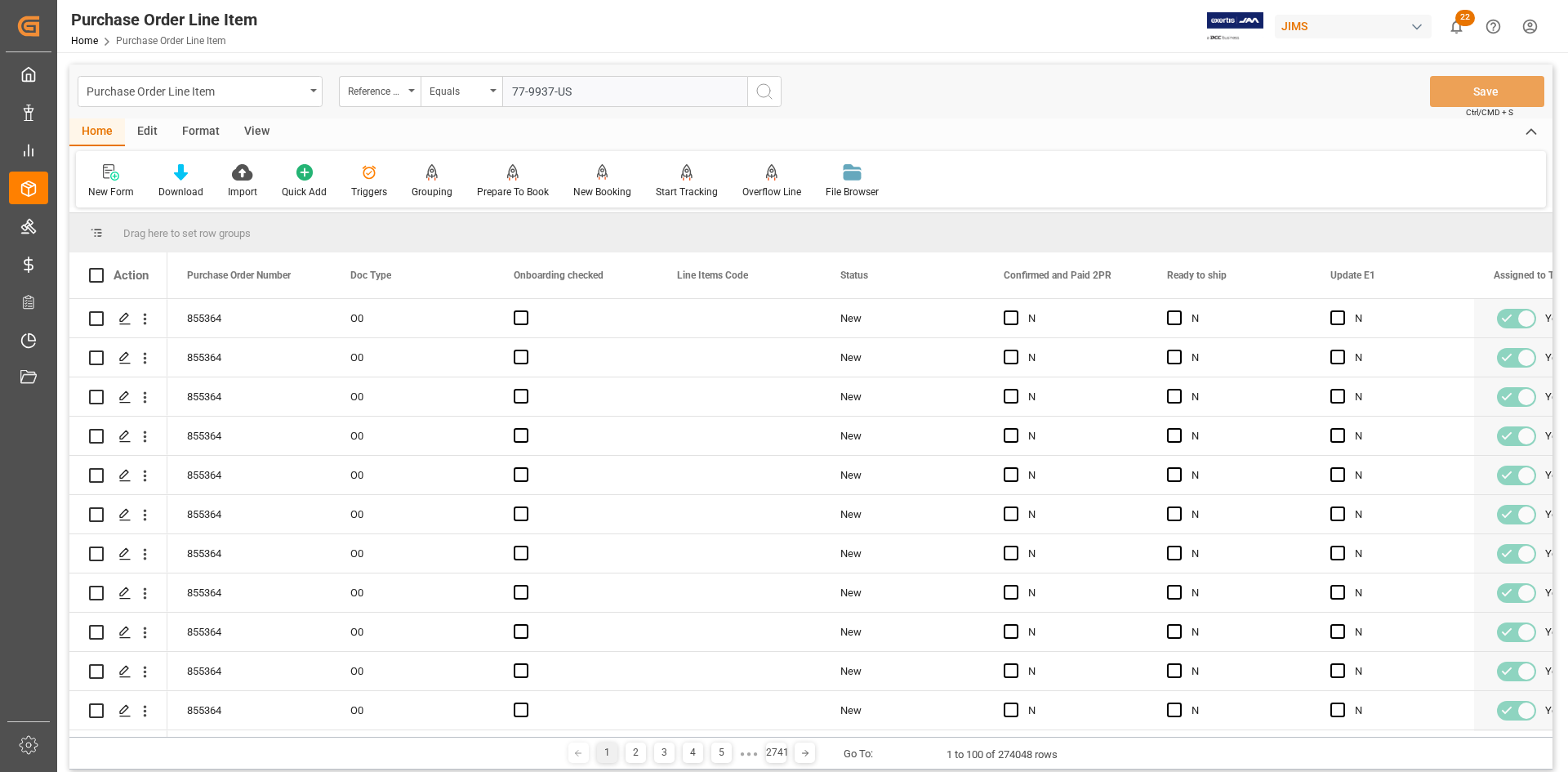 type on "77-9937-US" 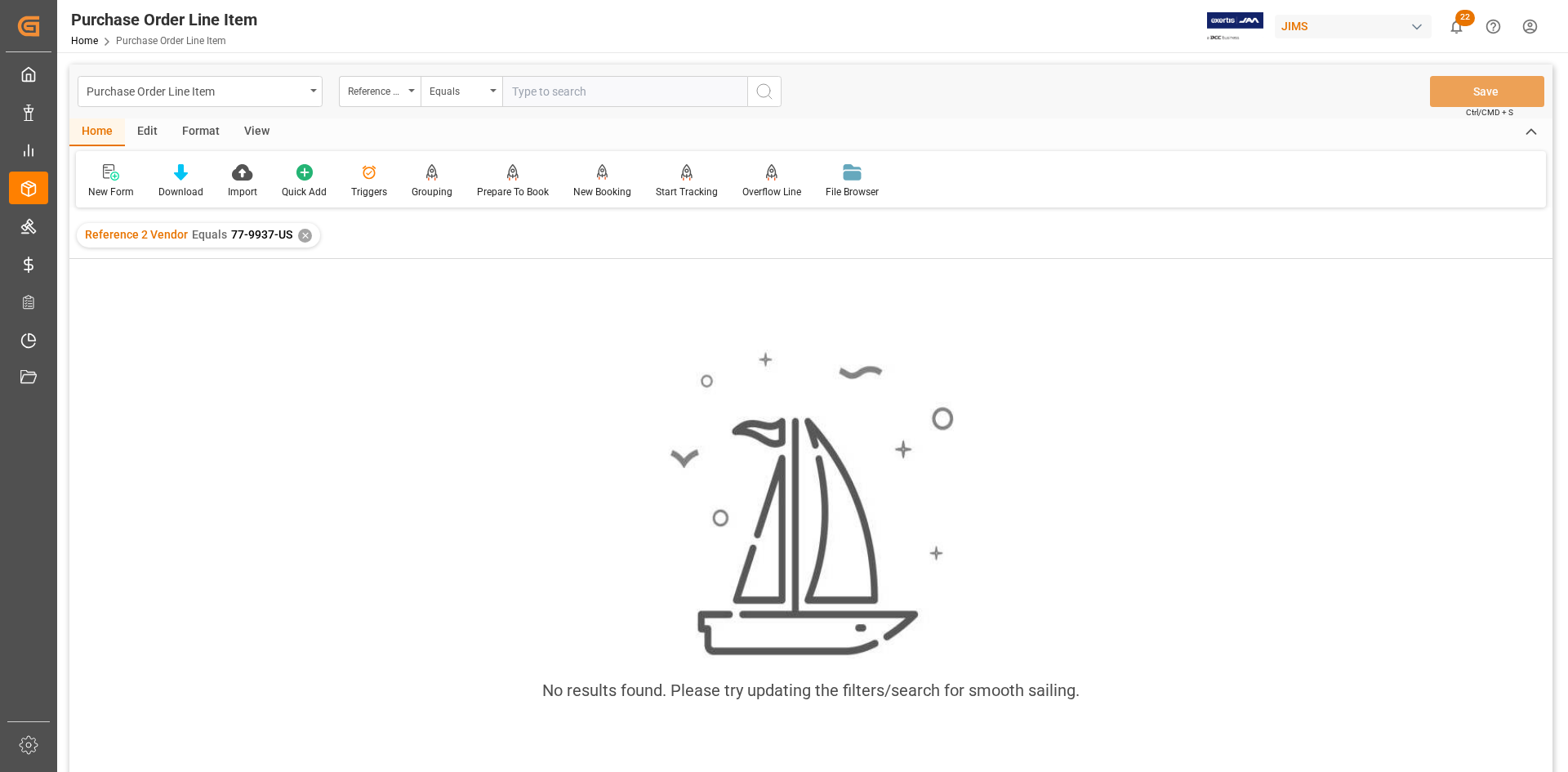 click on "✕" at bounding box center (305, 235) 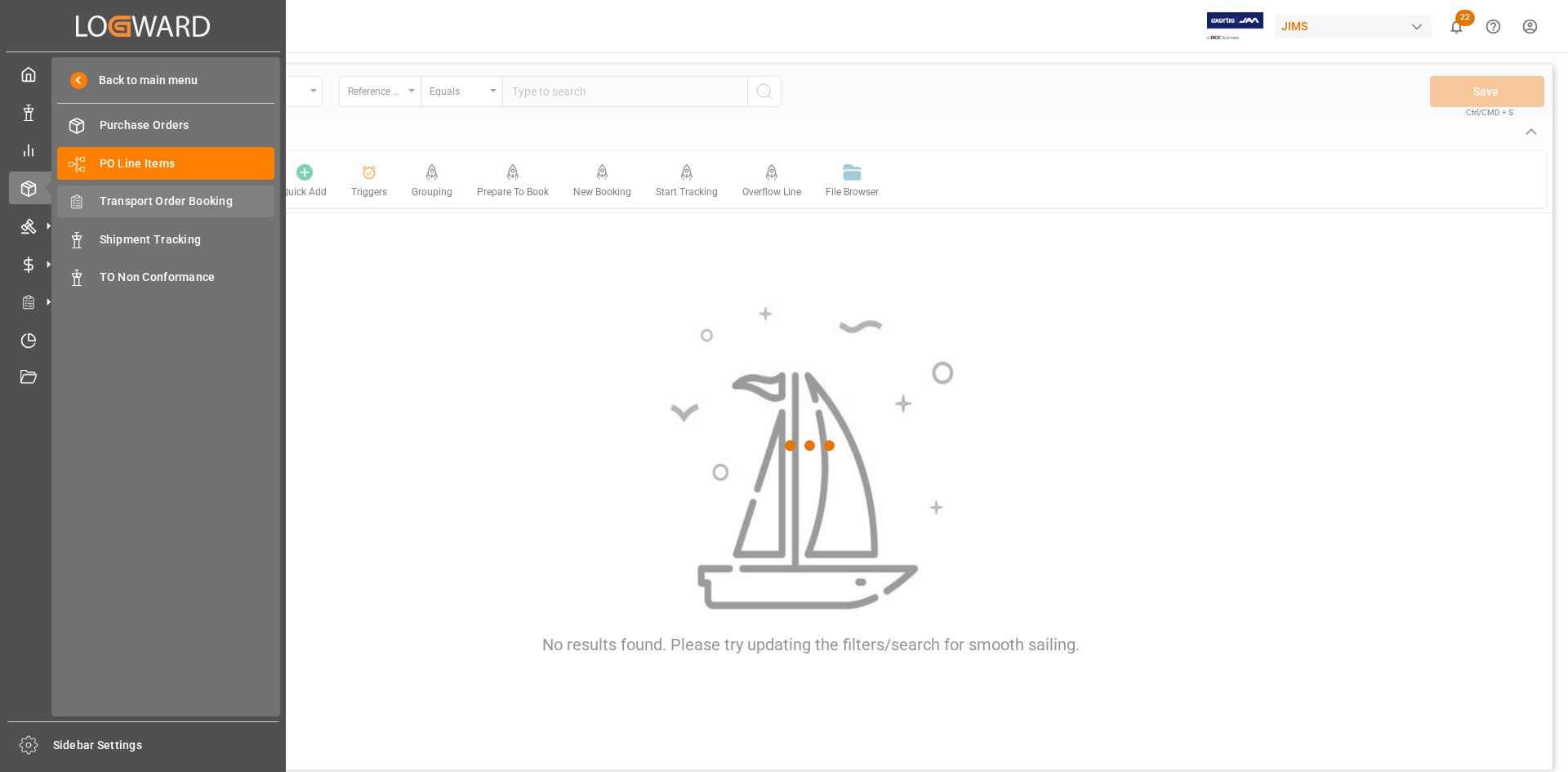 click on "Transport Order Booking" at bounding box center (187, 201) 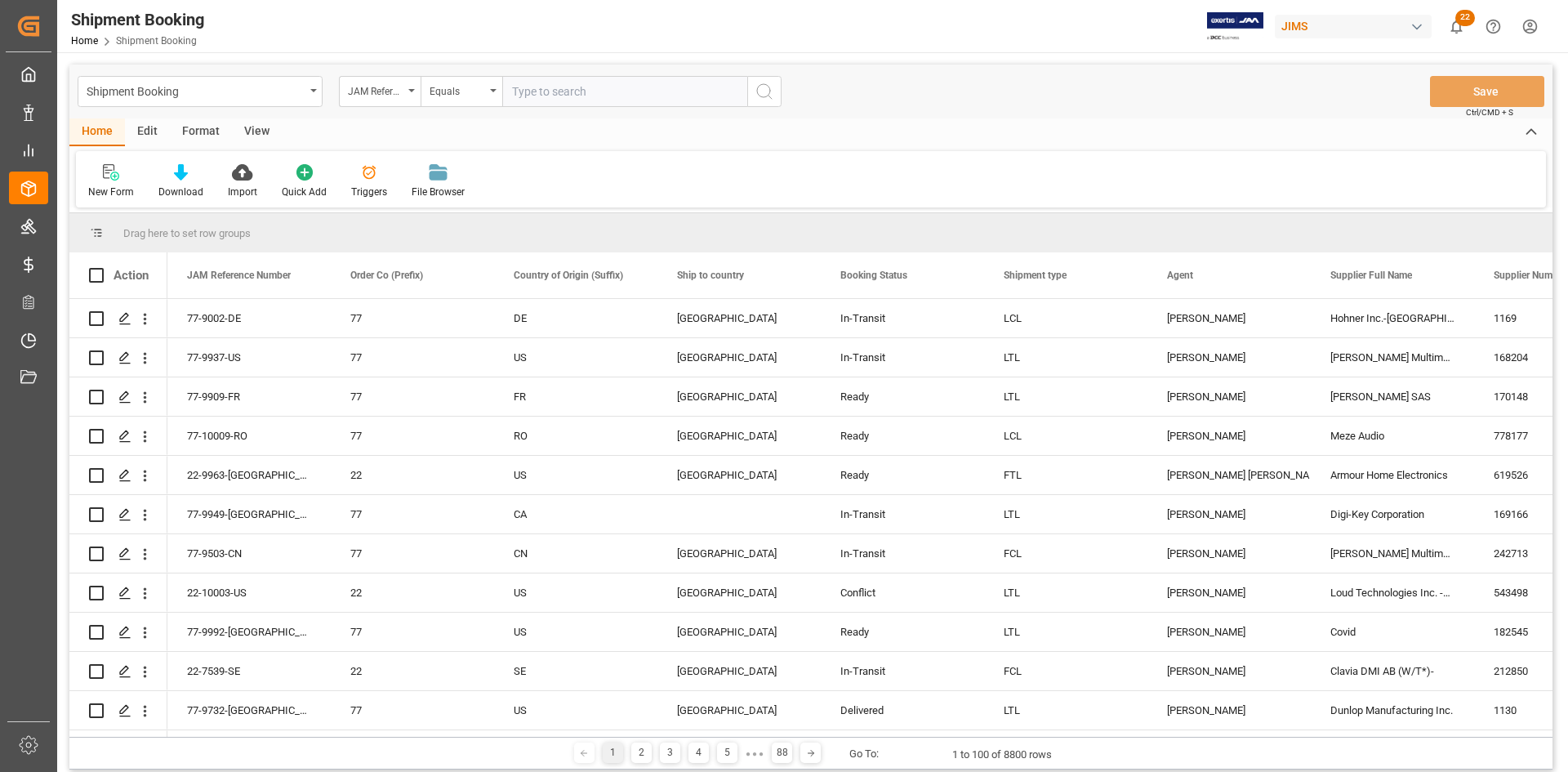paste on "77-9937-US" 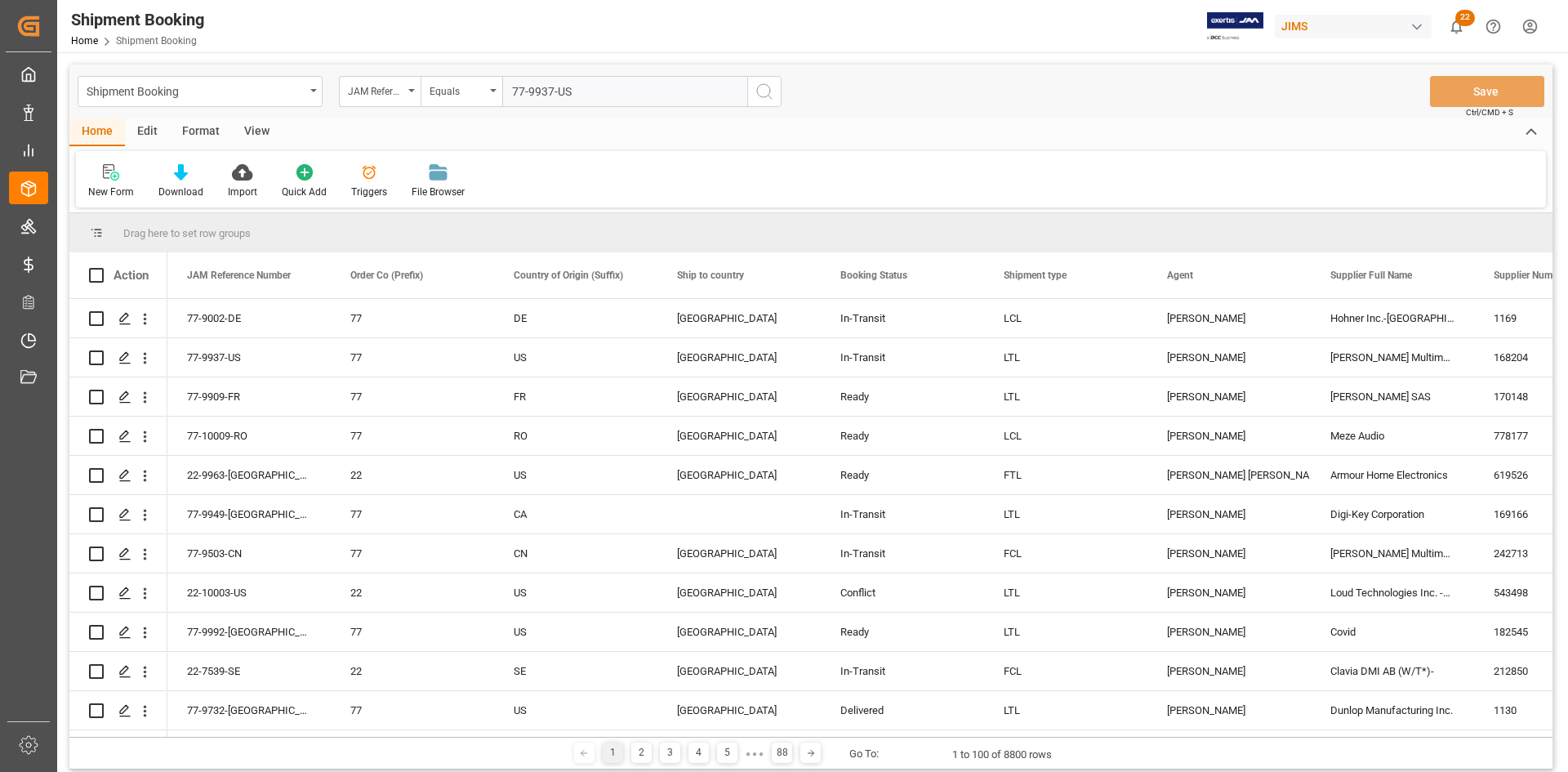 type on "77-9937-US" 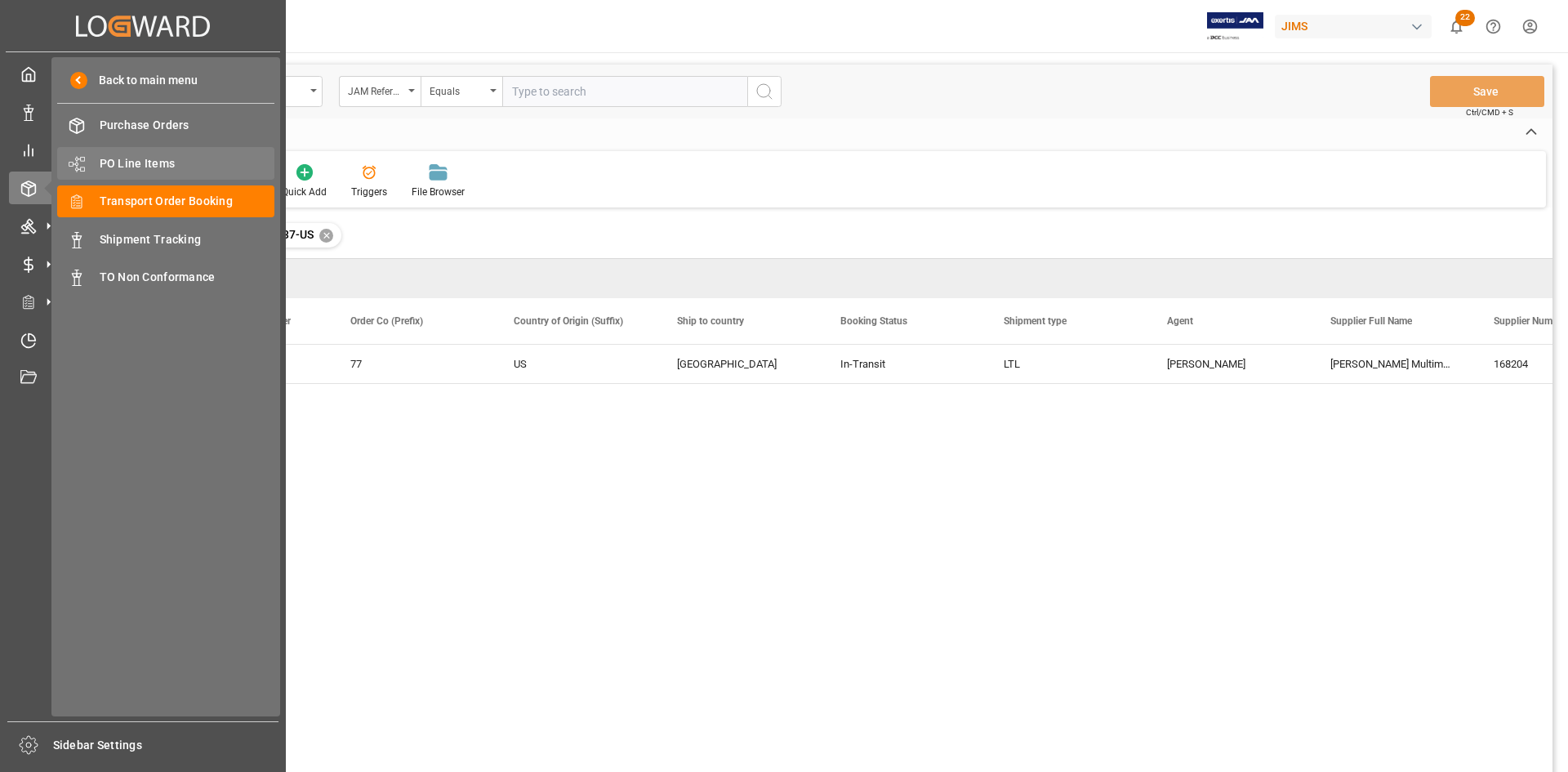 click on "PO Line Items" at bounding box center [187, 163] 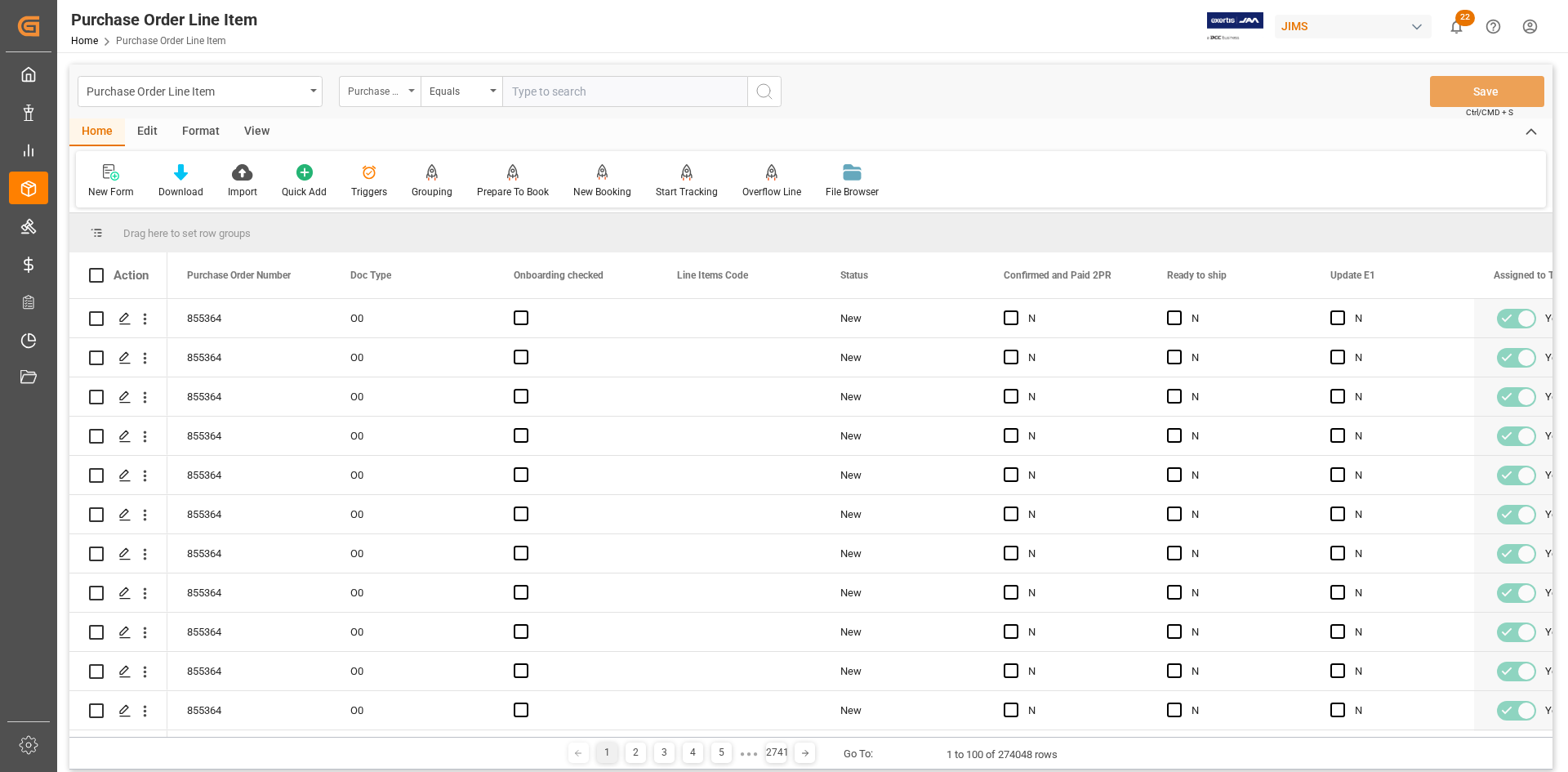 click on "Purchase Order Number" at bounding box center [380, 91] 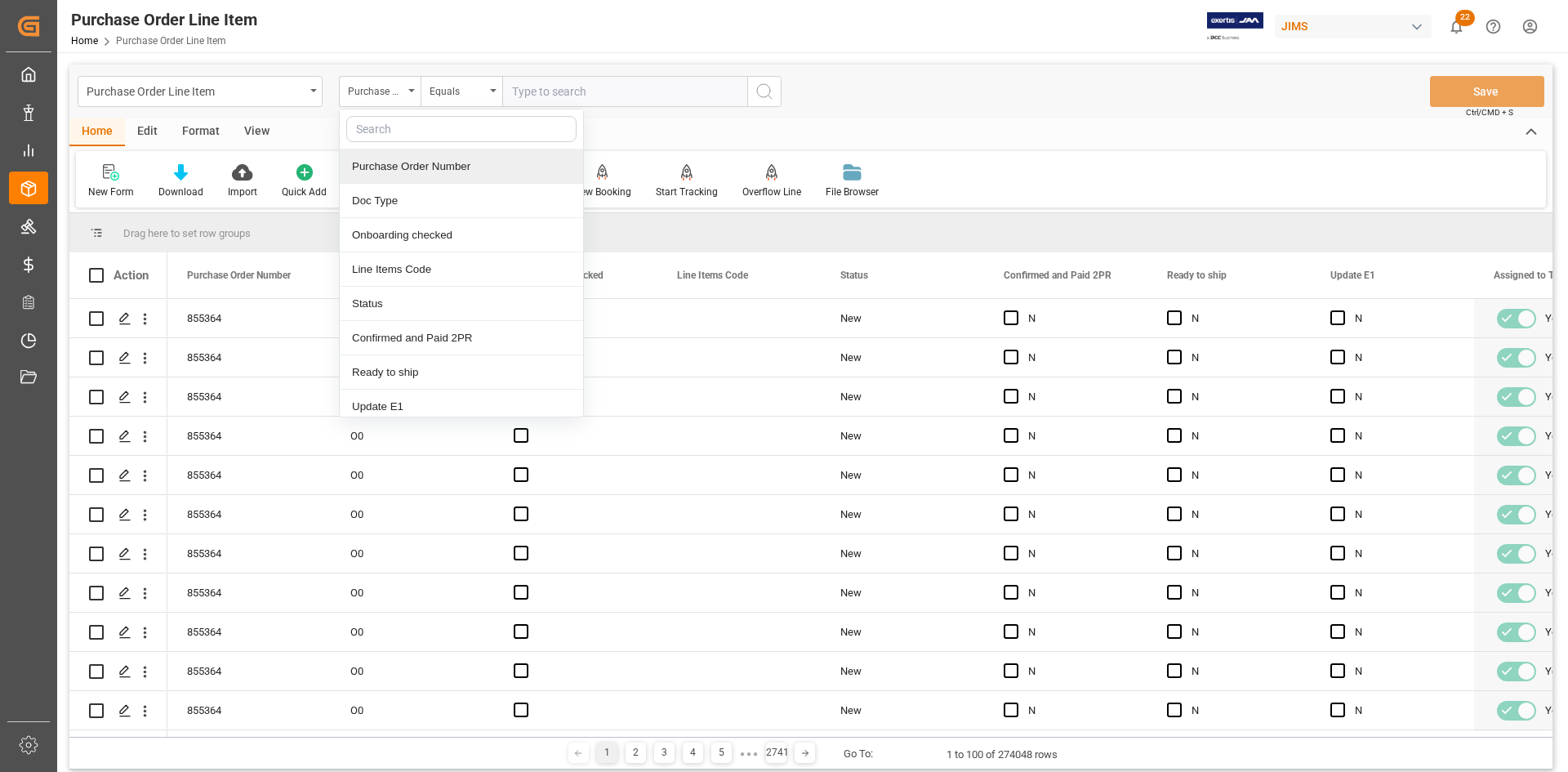 click at bounding box center (461, 129) 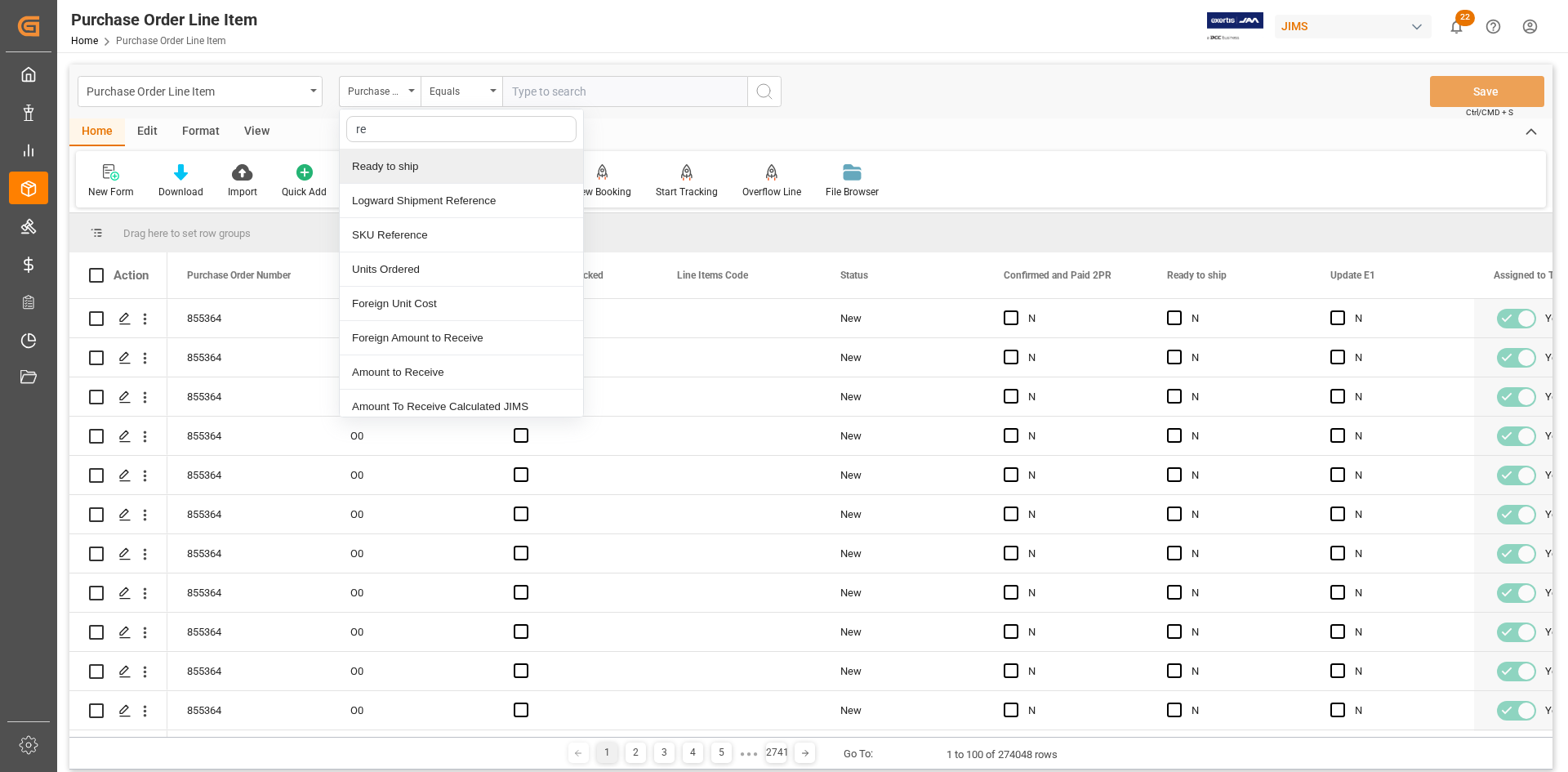 type on "ref" 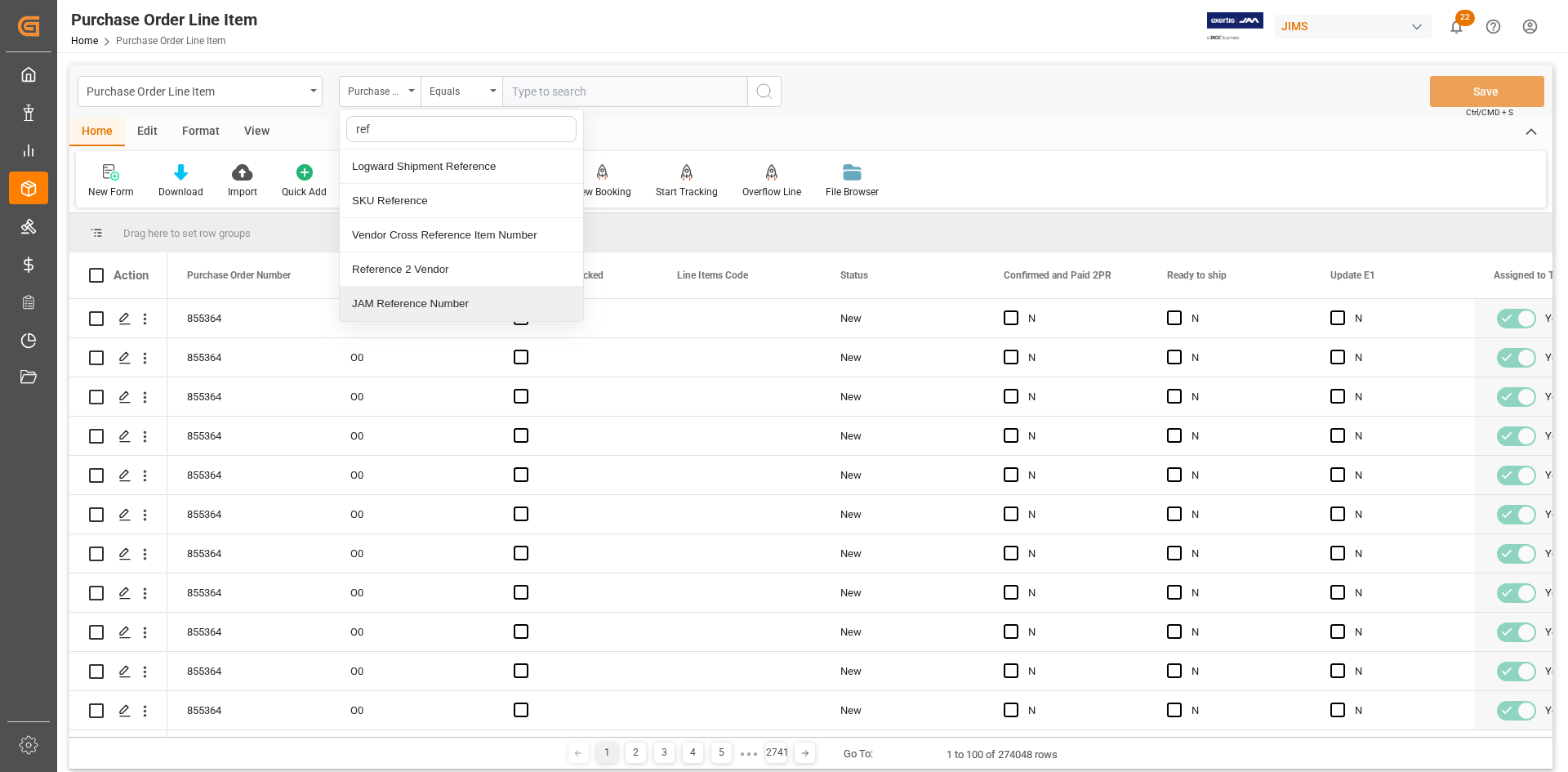 click on "JAM Reference Number" at bounding box center [461, 304] 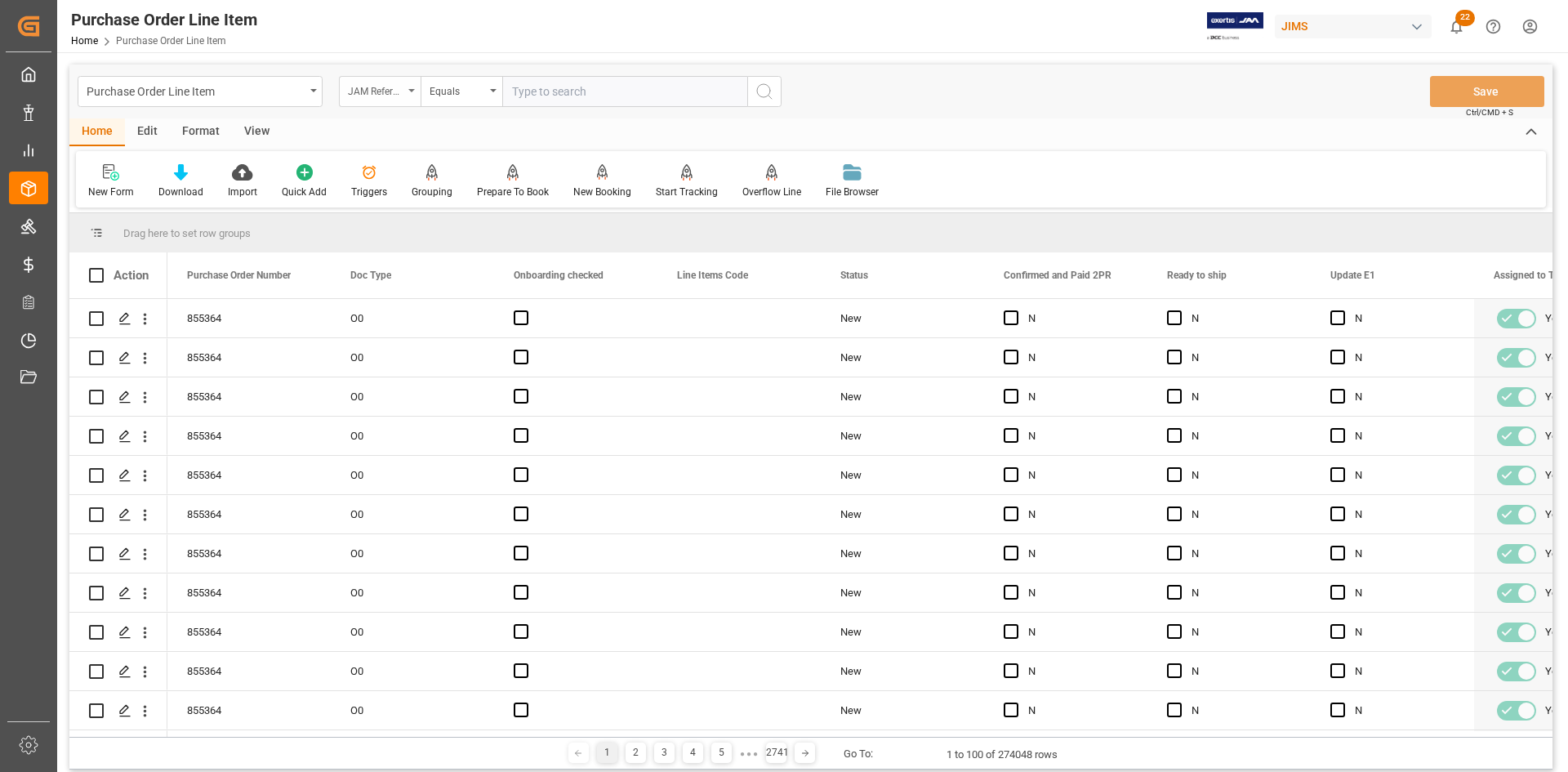 click at bounding box center [412, 91] 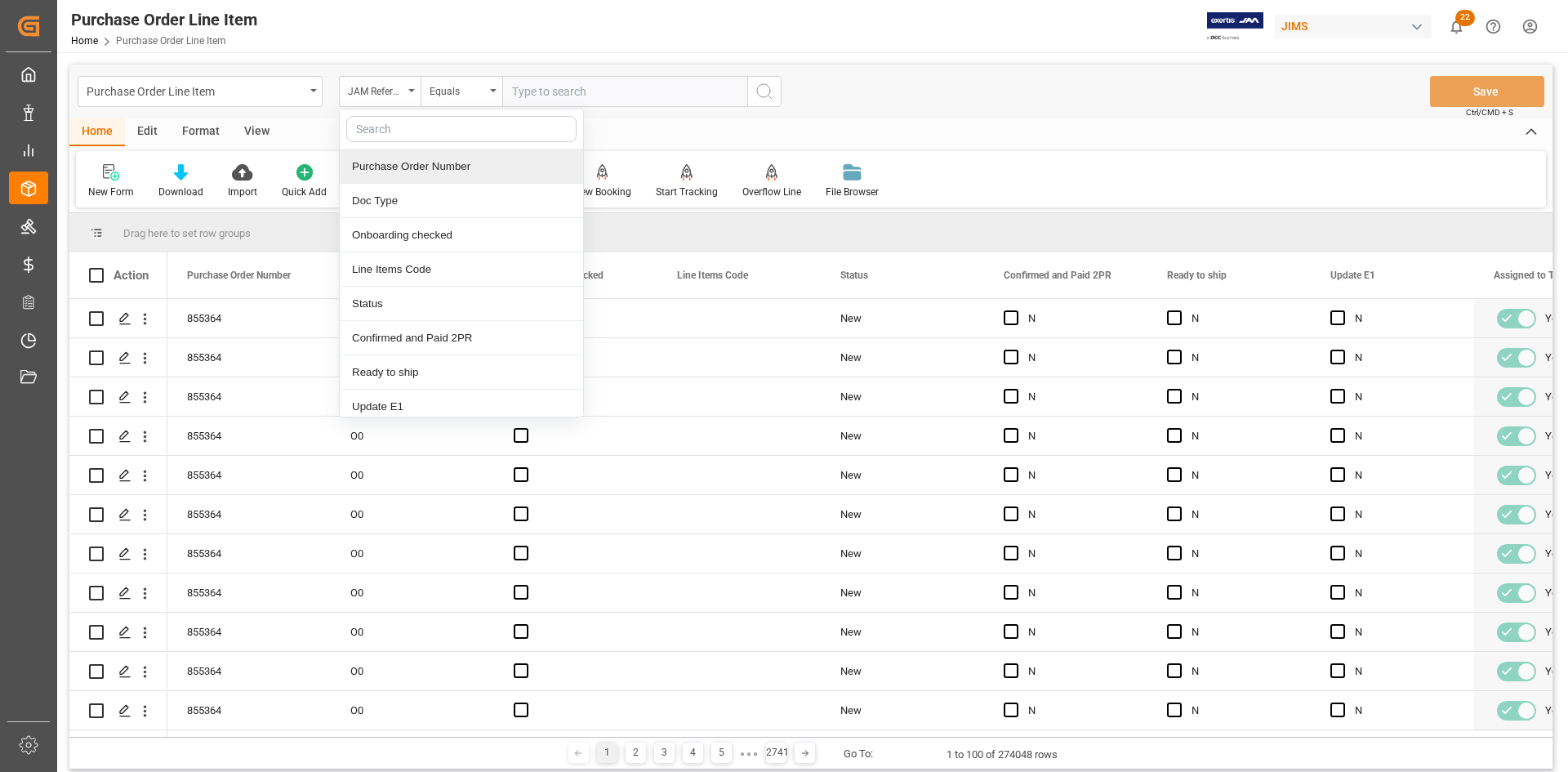 click at bounding box center (461, 129) 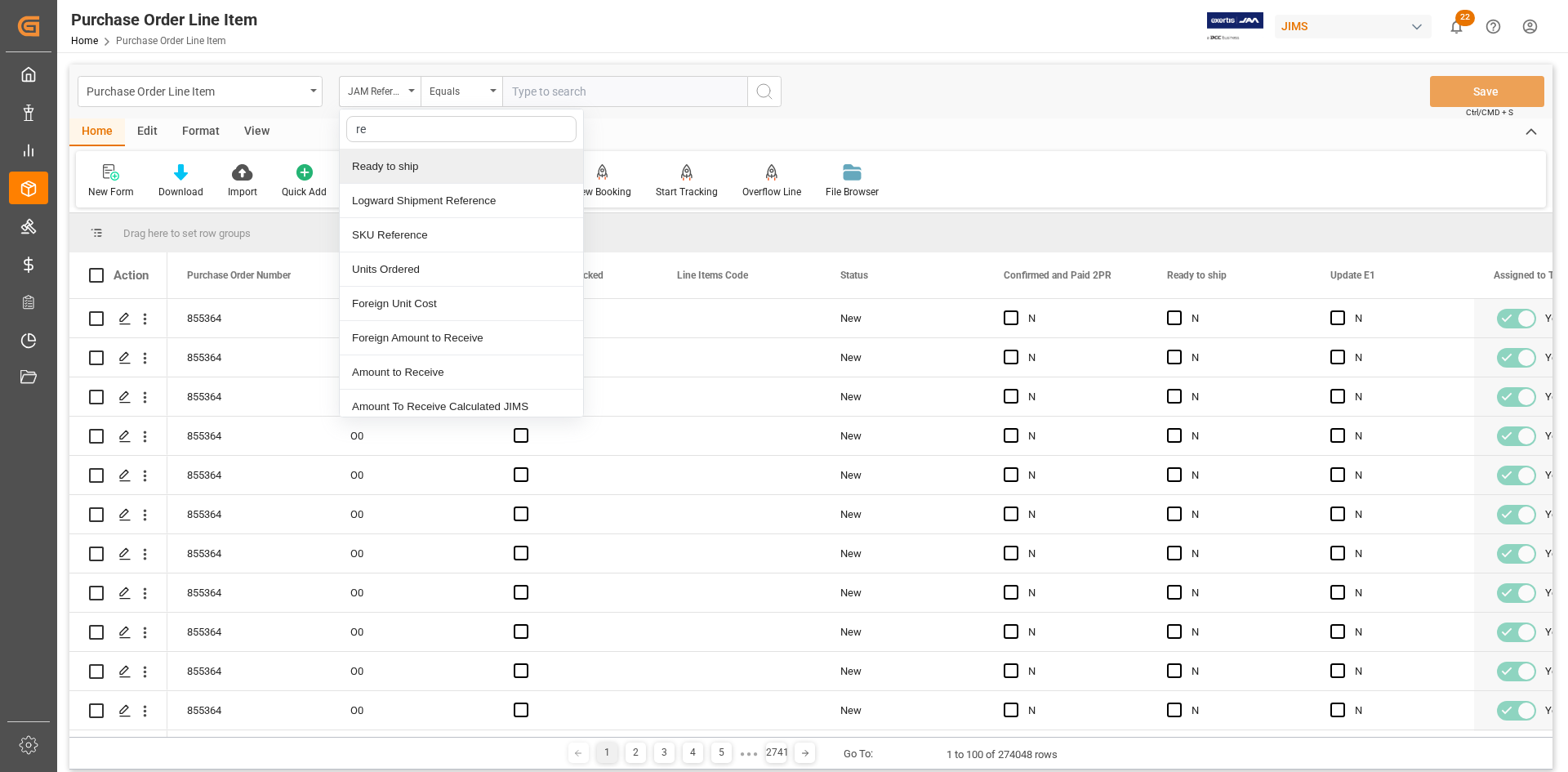 type on "ref" 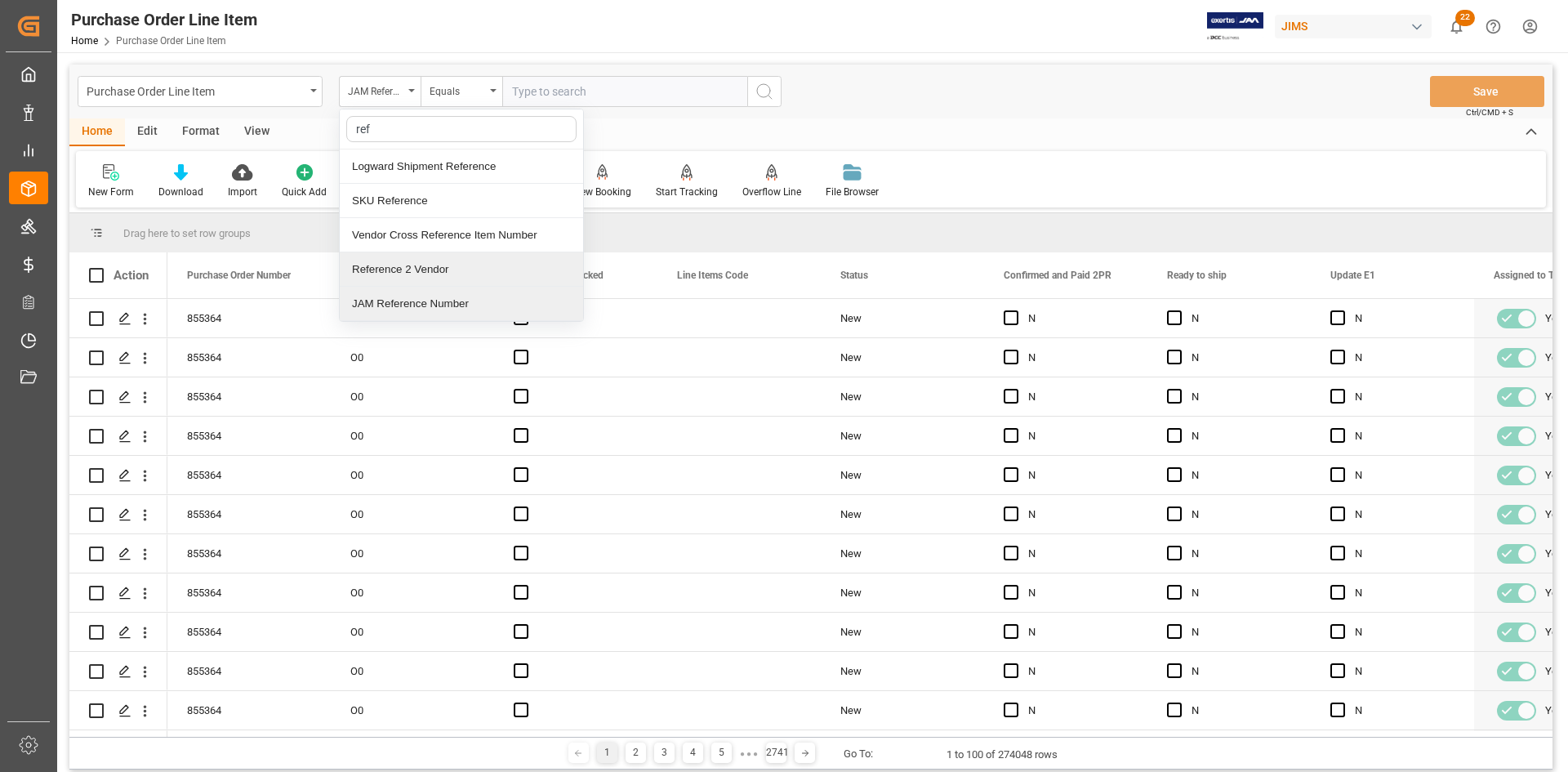 click on "Reference 2 Vendor" at bounding box center [461, 270] 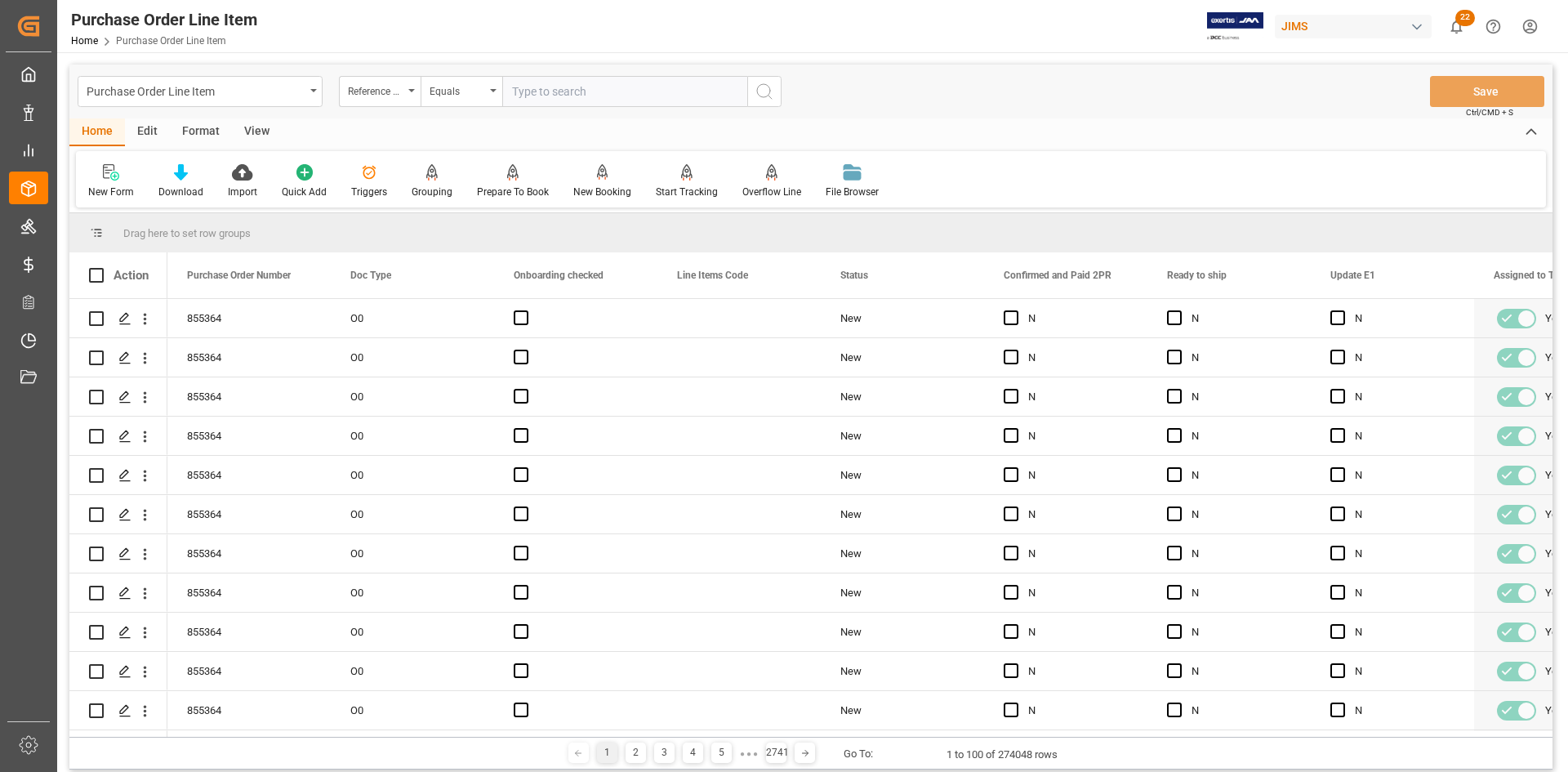paste on "77-9937-US" 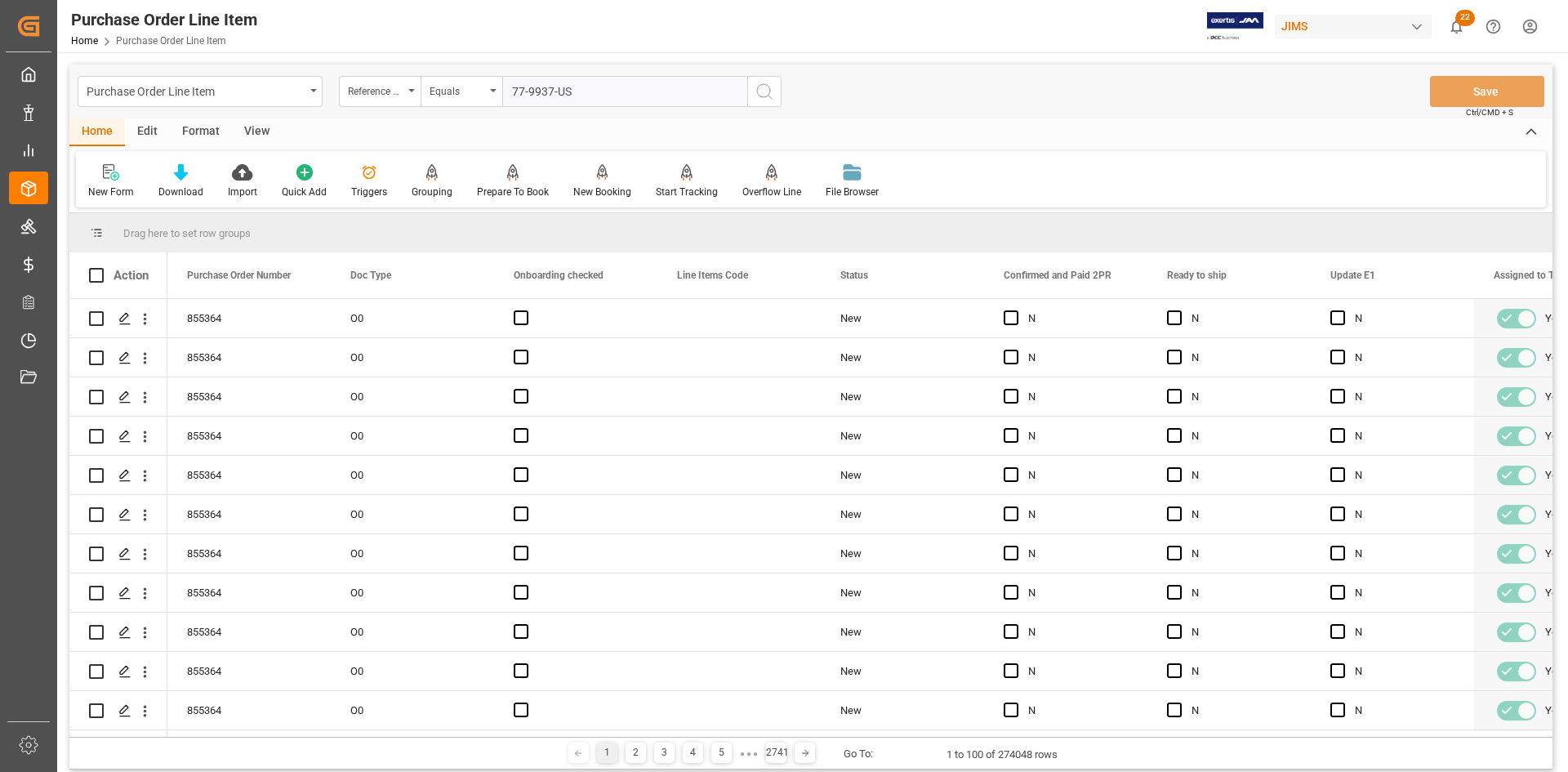 type on "77-9937-US" 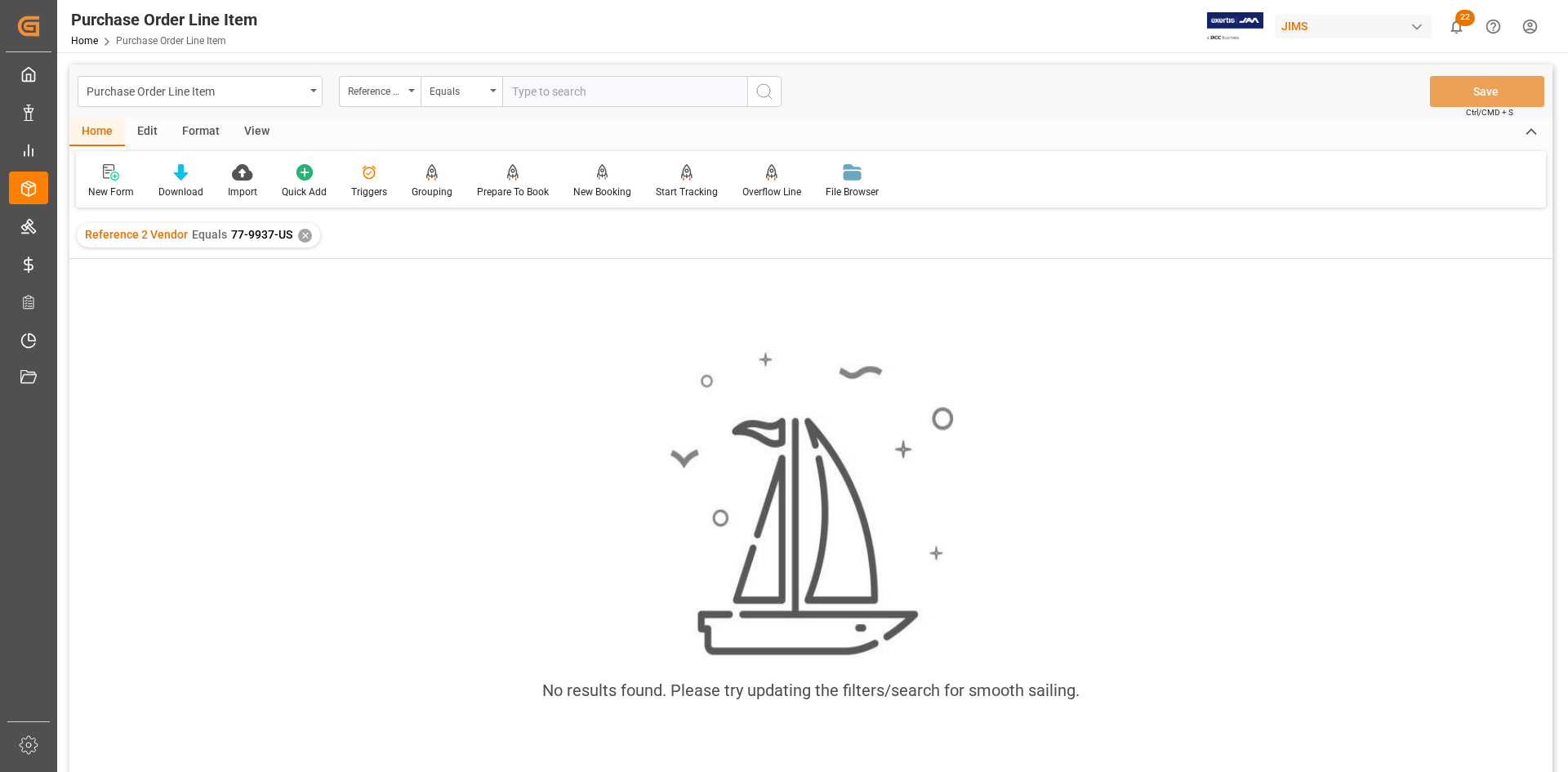 click on "Reference 2 Vendor Equals 77-9937-US ✕" at bounding box center (198, 235) 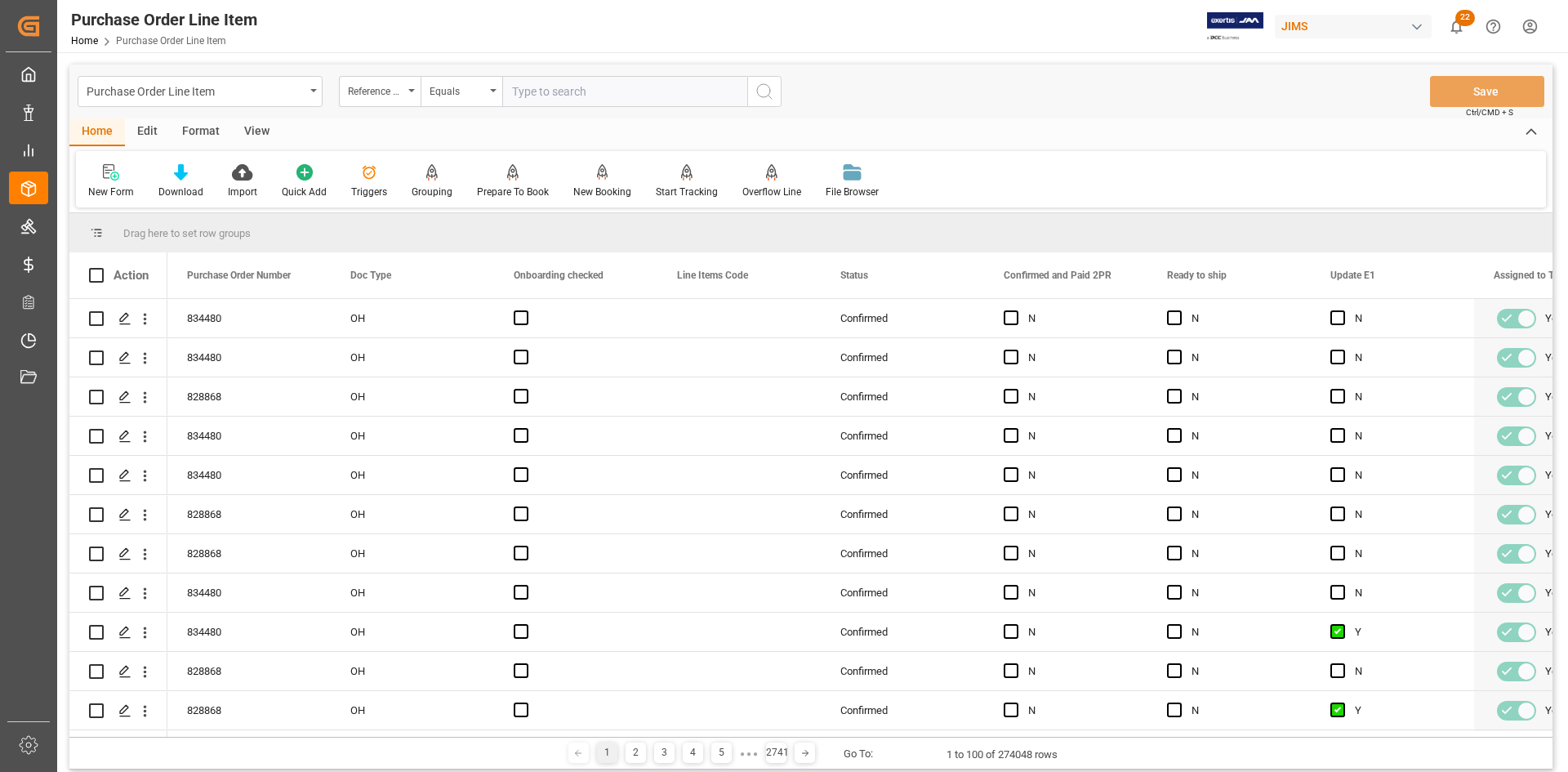 click on "New Form Download Import Quick Add Triggers Grouping Grouping Tooltip Prepare To Book New Booking Line items into Transport Order Start Tracking Line items into container Overflow Line Move Lines from to new / existing transport File Browser" at bounding box center [811, 179] 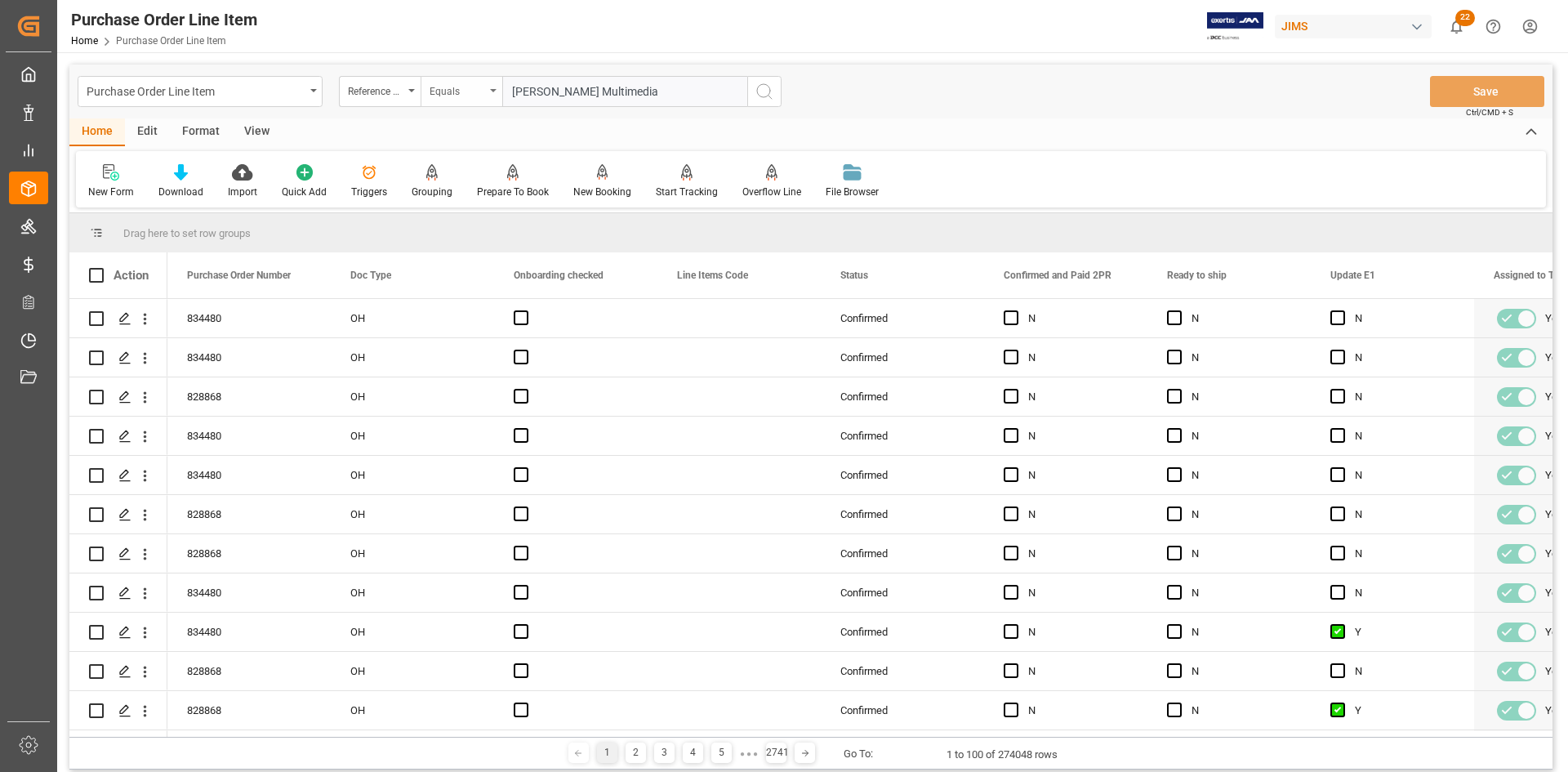 drag, startPoint x: 618, startPoint y: 92, endPoint x: 489, endPoint y: 87, distance: 129.09686 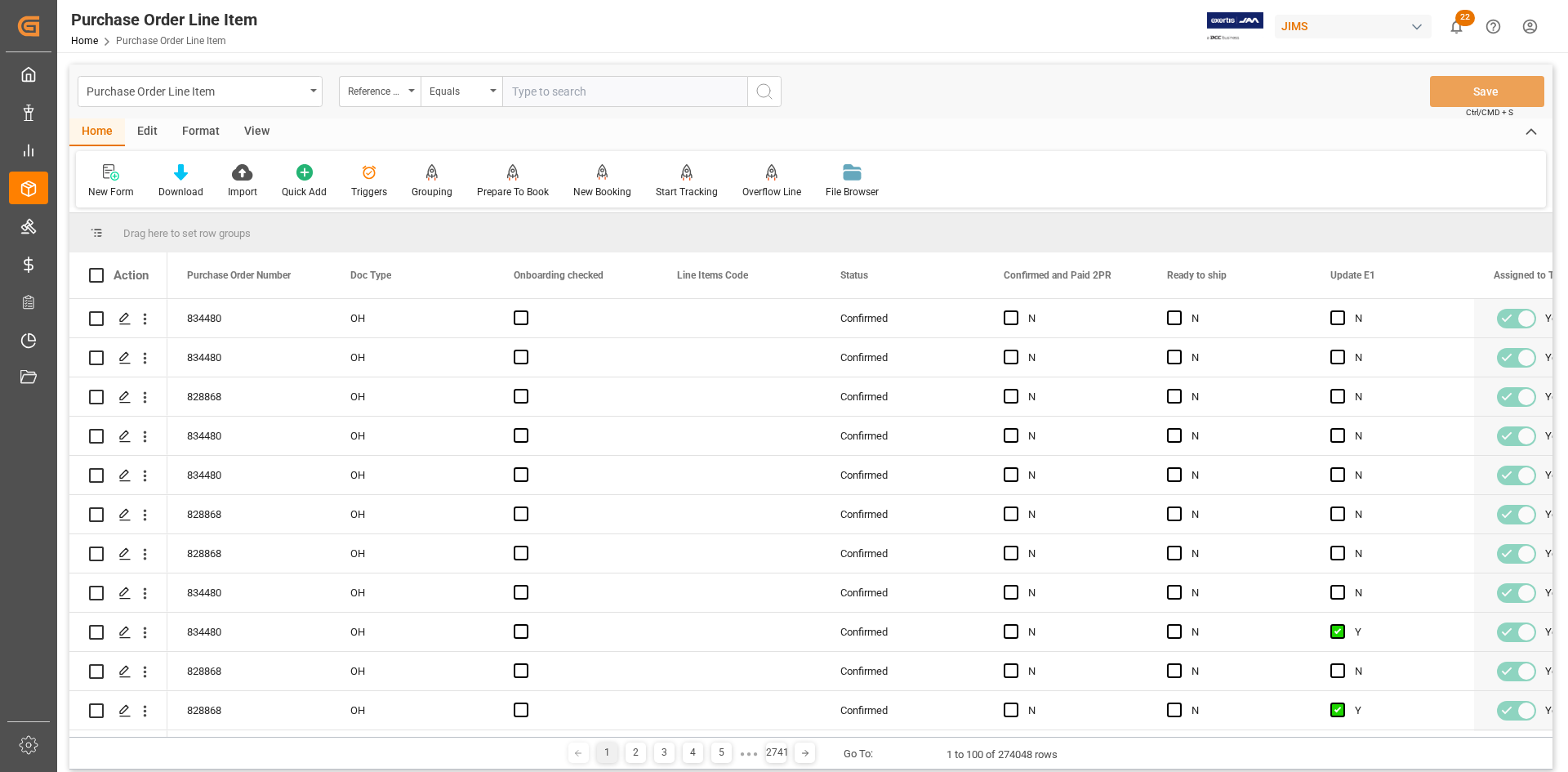 paste on "77-9937-US" 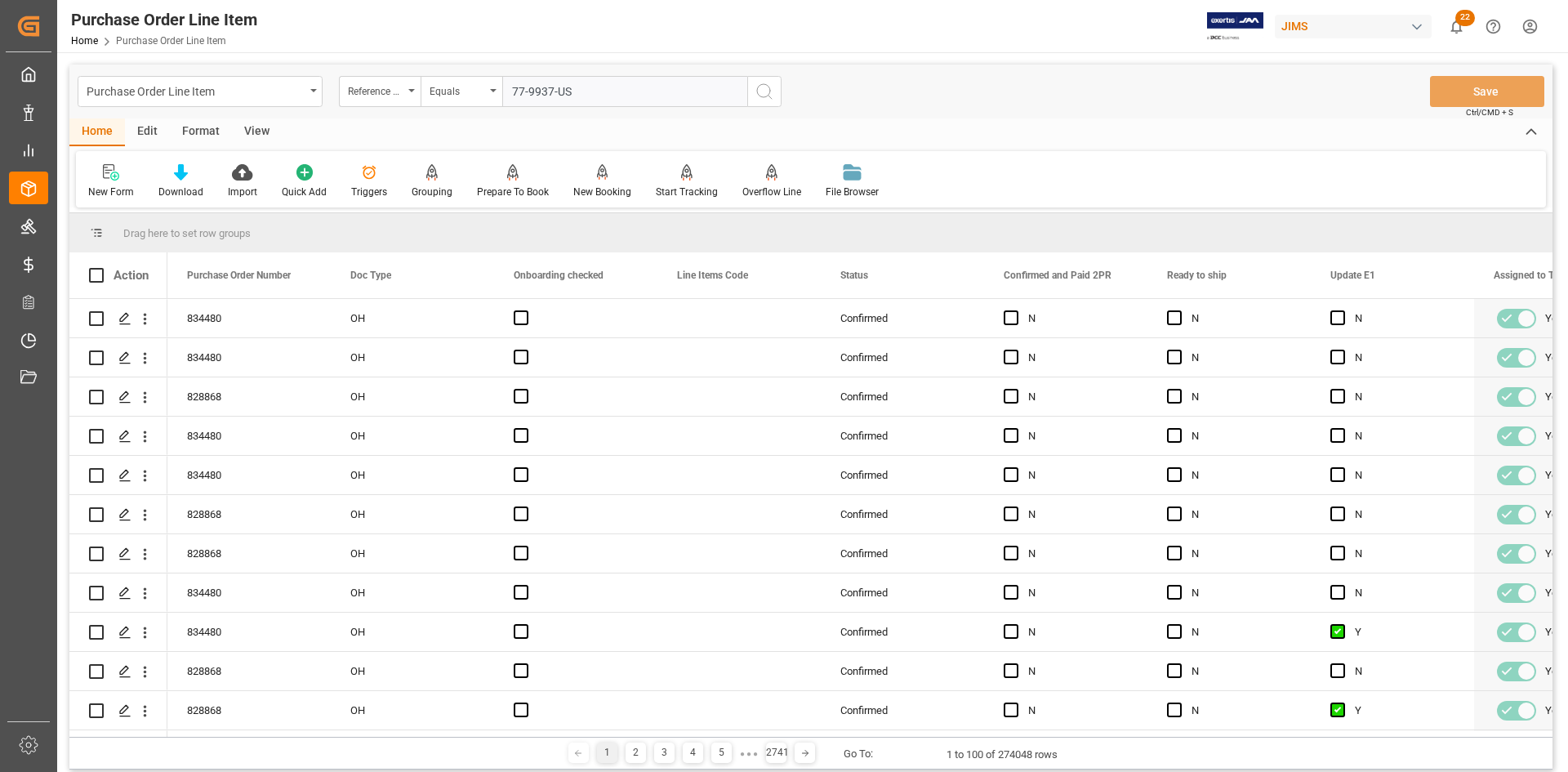type on "77-9937-US" 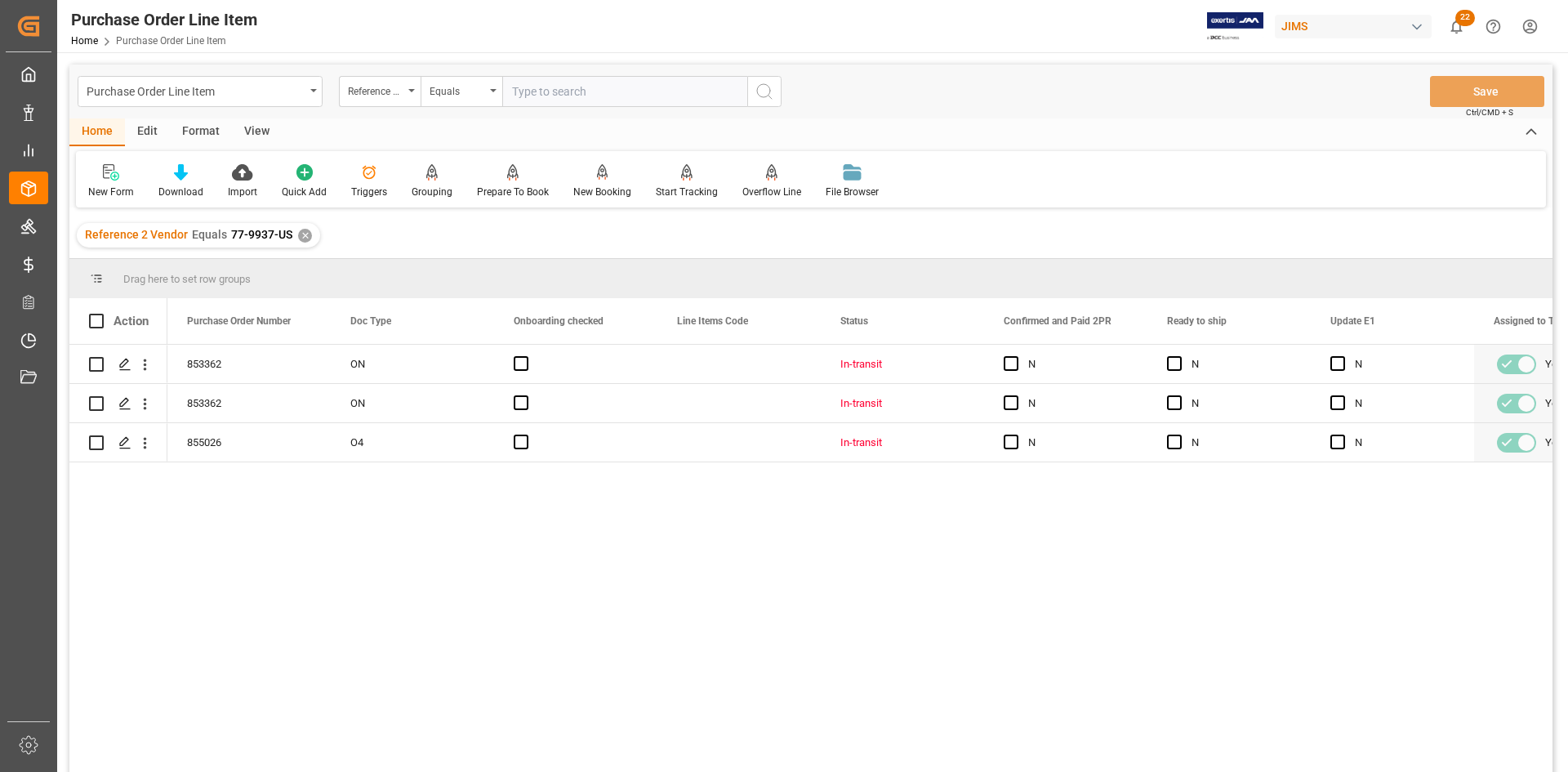 click on "View" at bounding box center [256, 132] 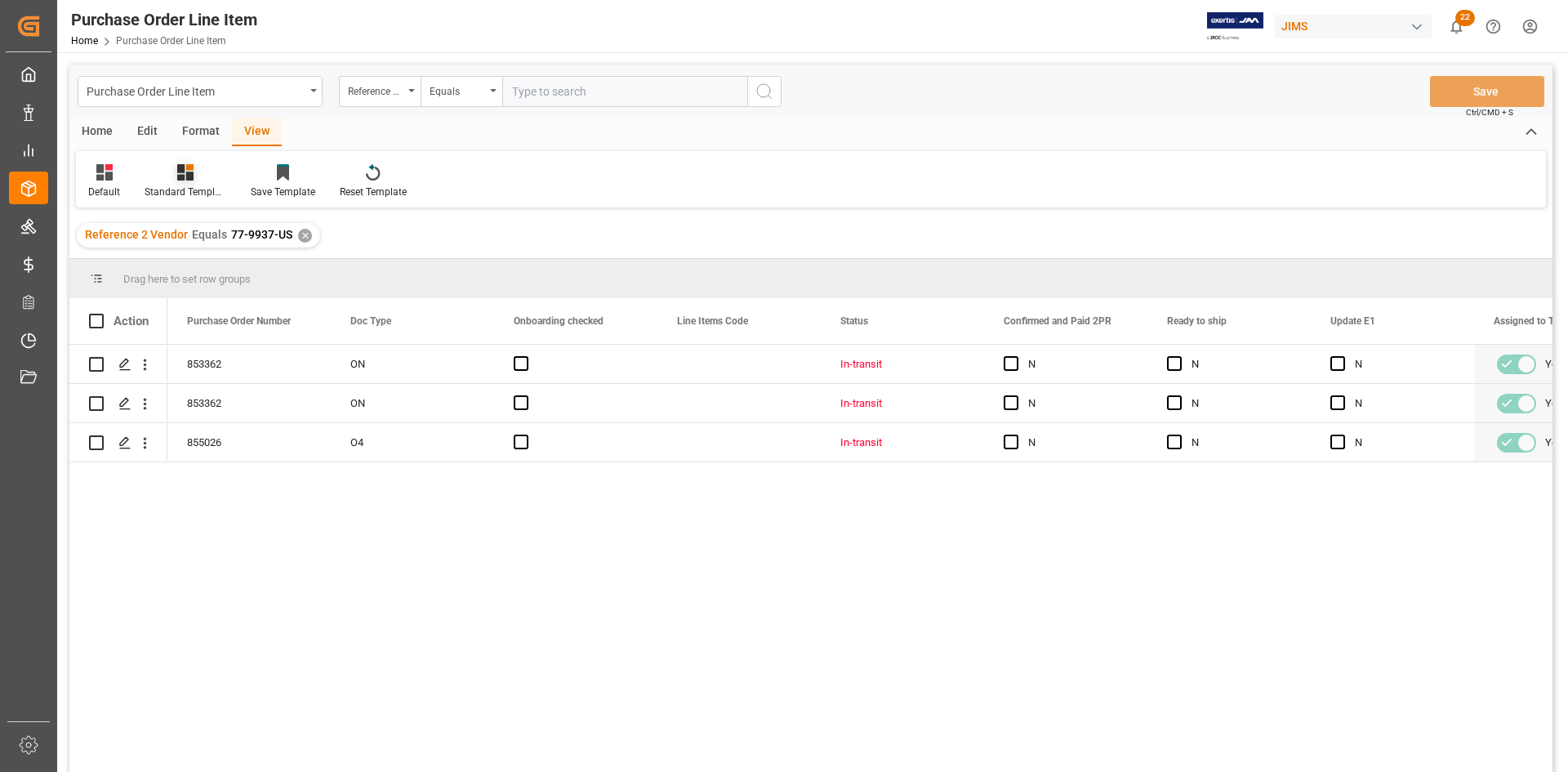 click on "Standard Templates" at bounding box center (185, 192) 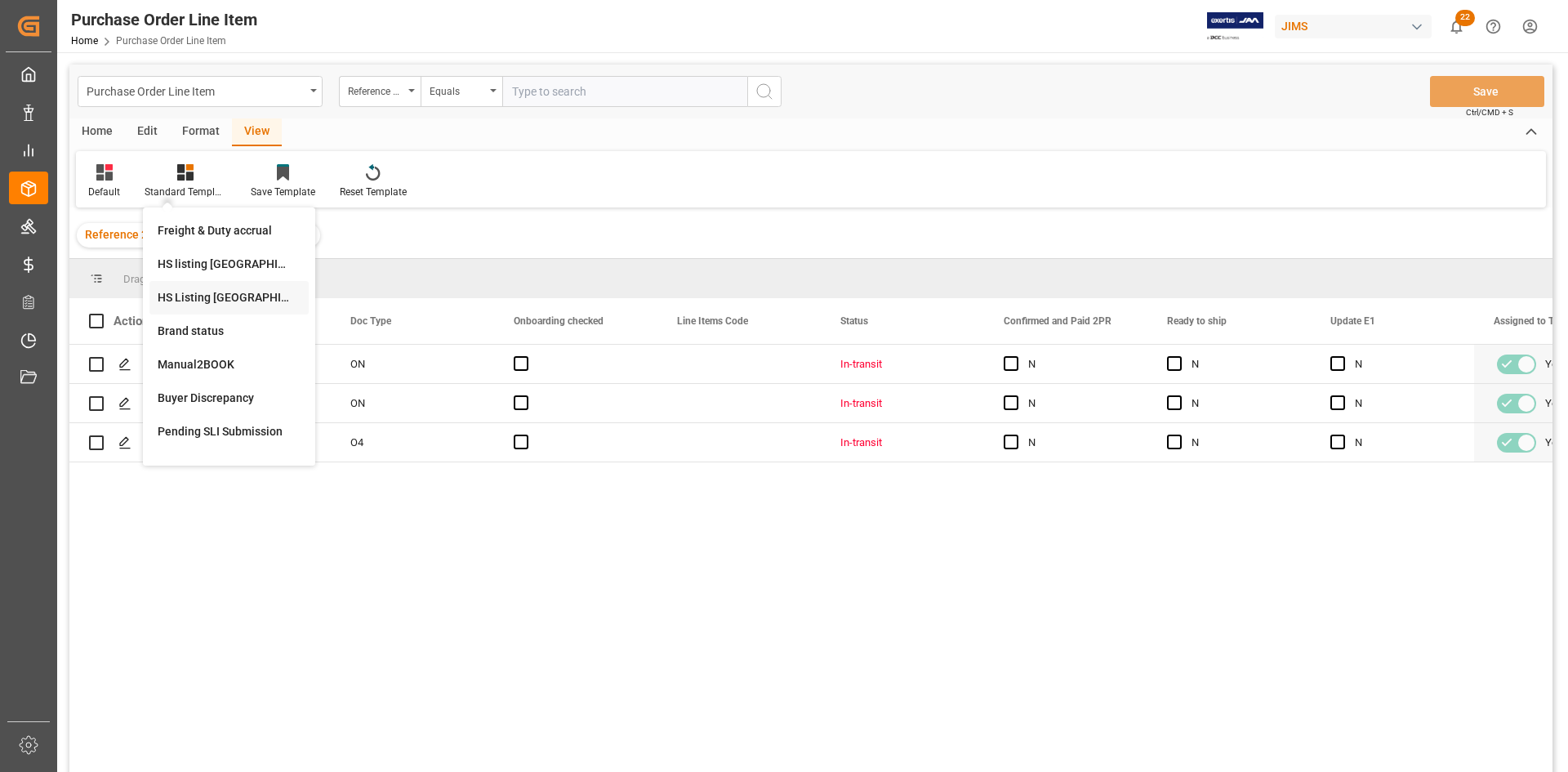 click on "HS Listing CANADA" at bounding box center (229, 297) 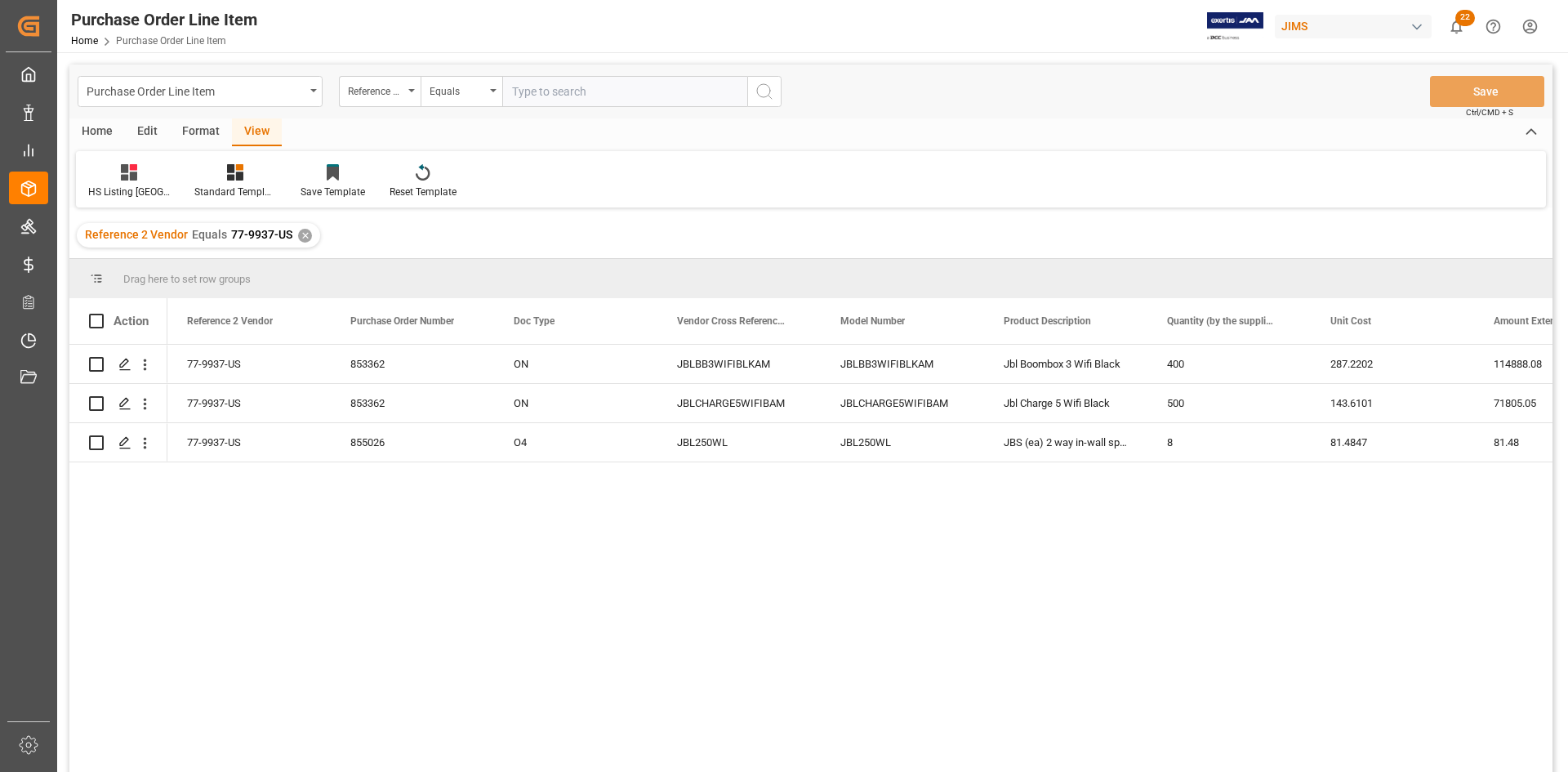 click on "Home" at bounding box center [97, 132] 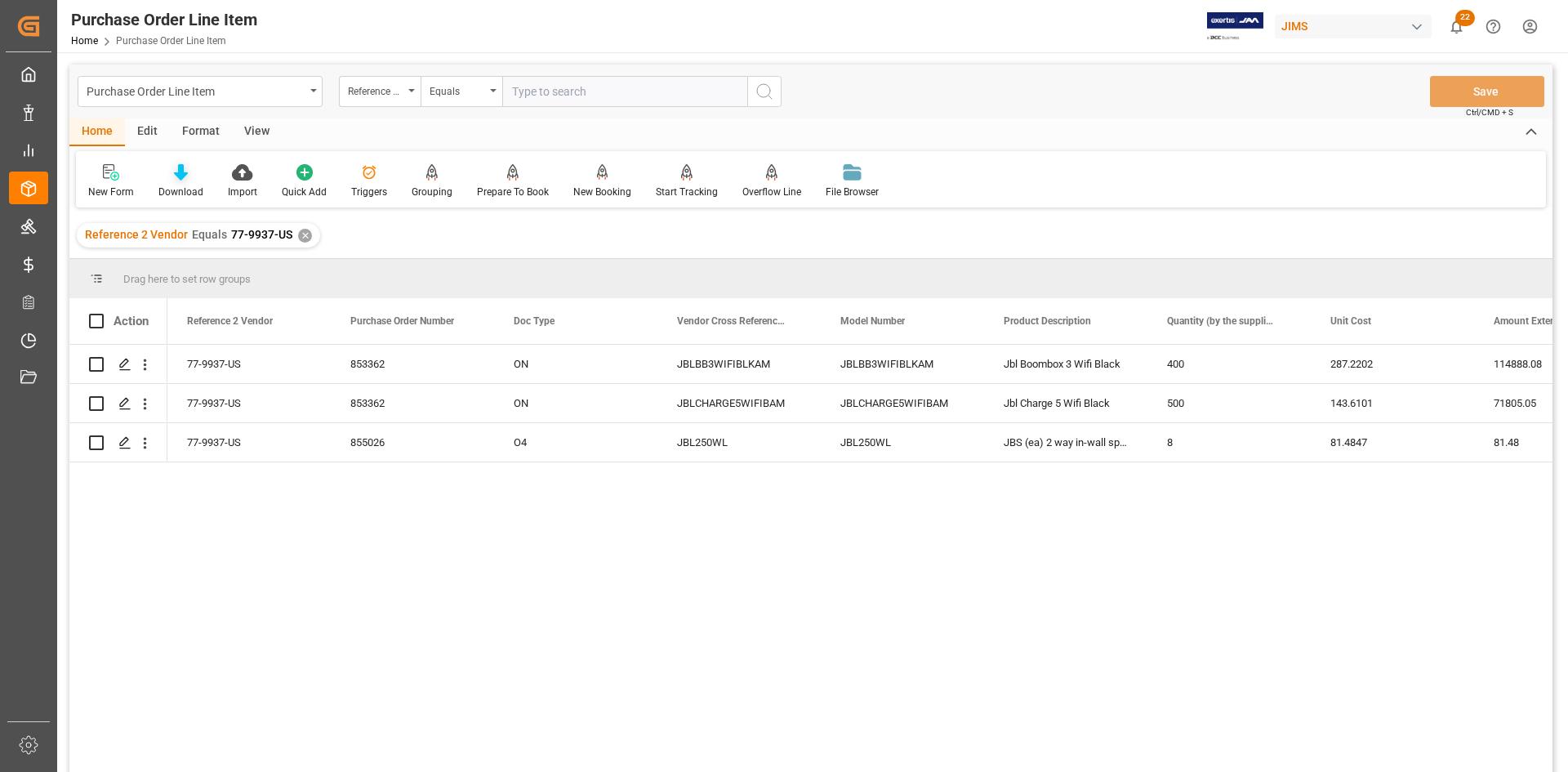 click on "Download" at bounding box center (180, 192) 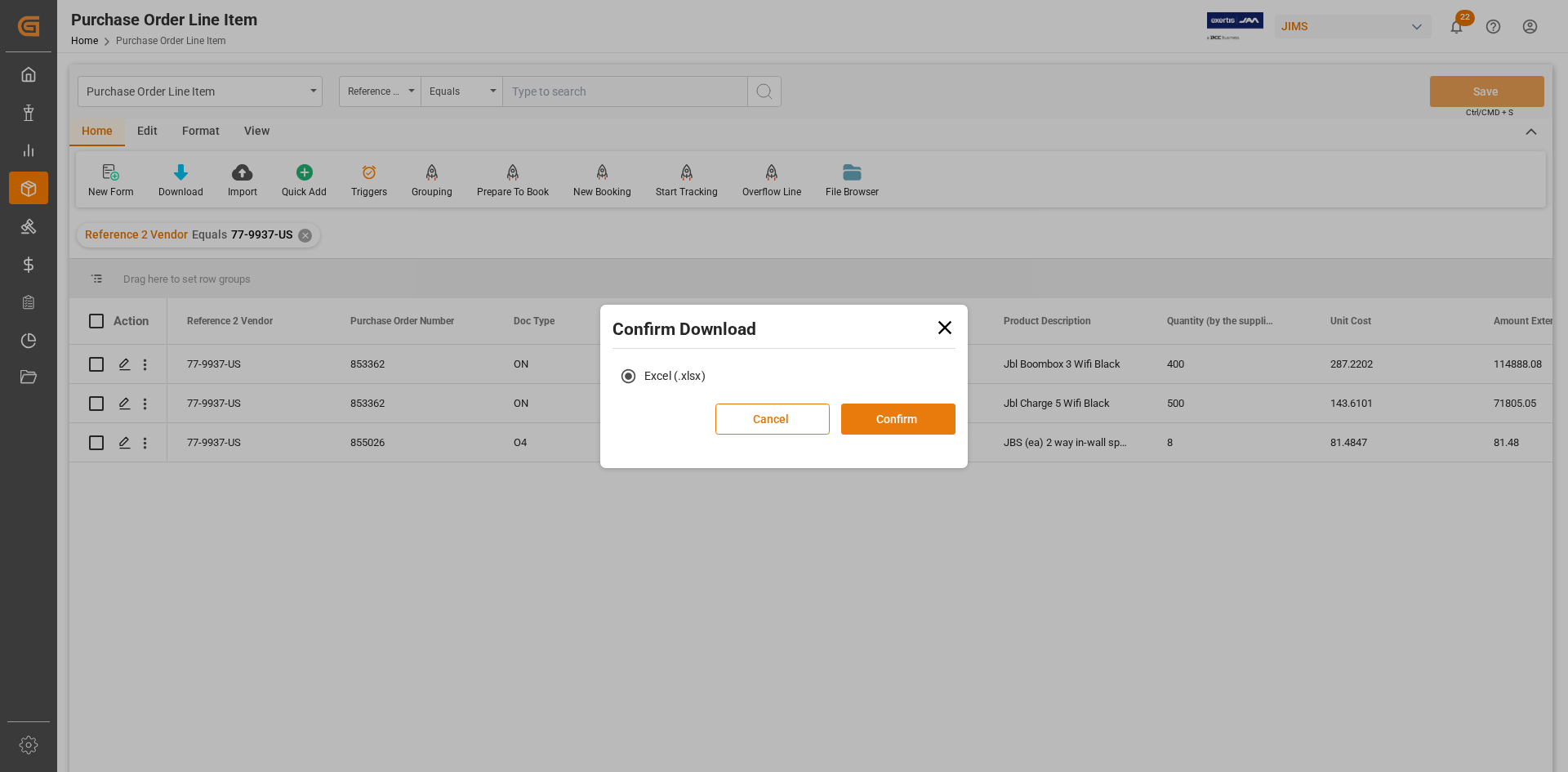 click on "Confirm" at bounding box center (898, 419) 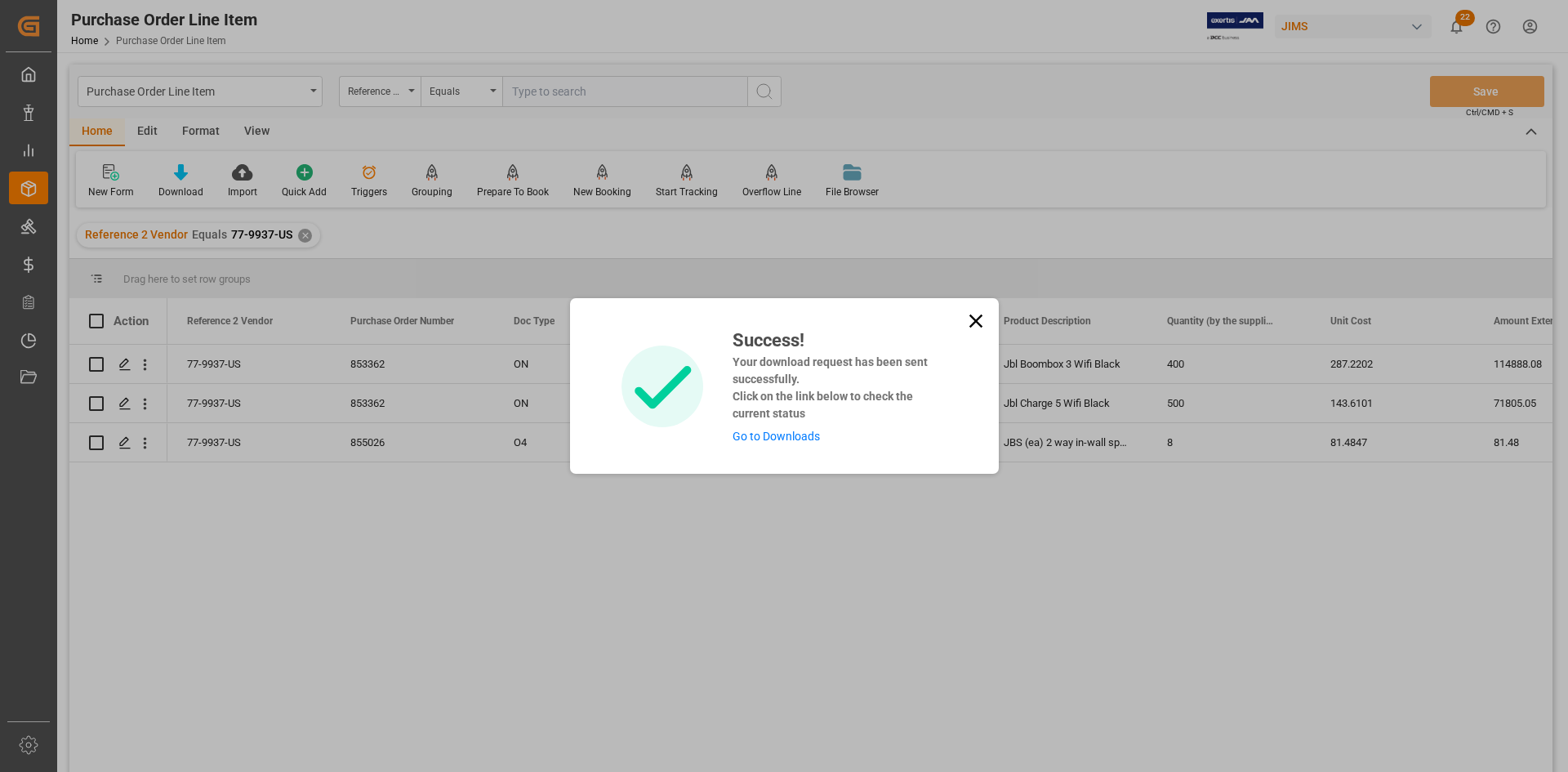 click on "Go to Downloads" at bounding box center [776, 436] 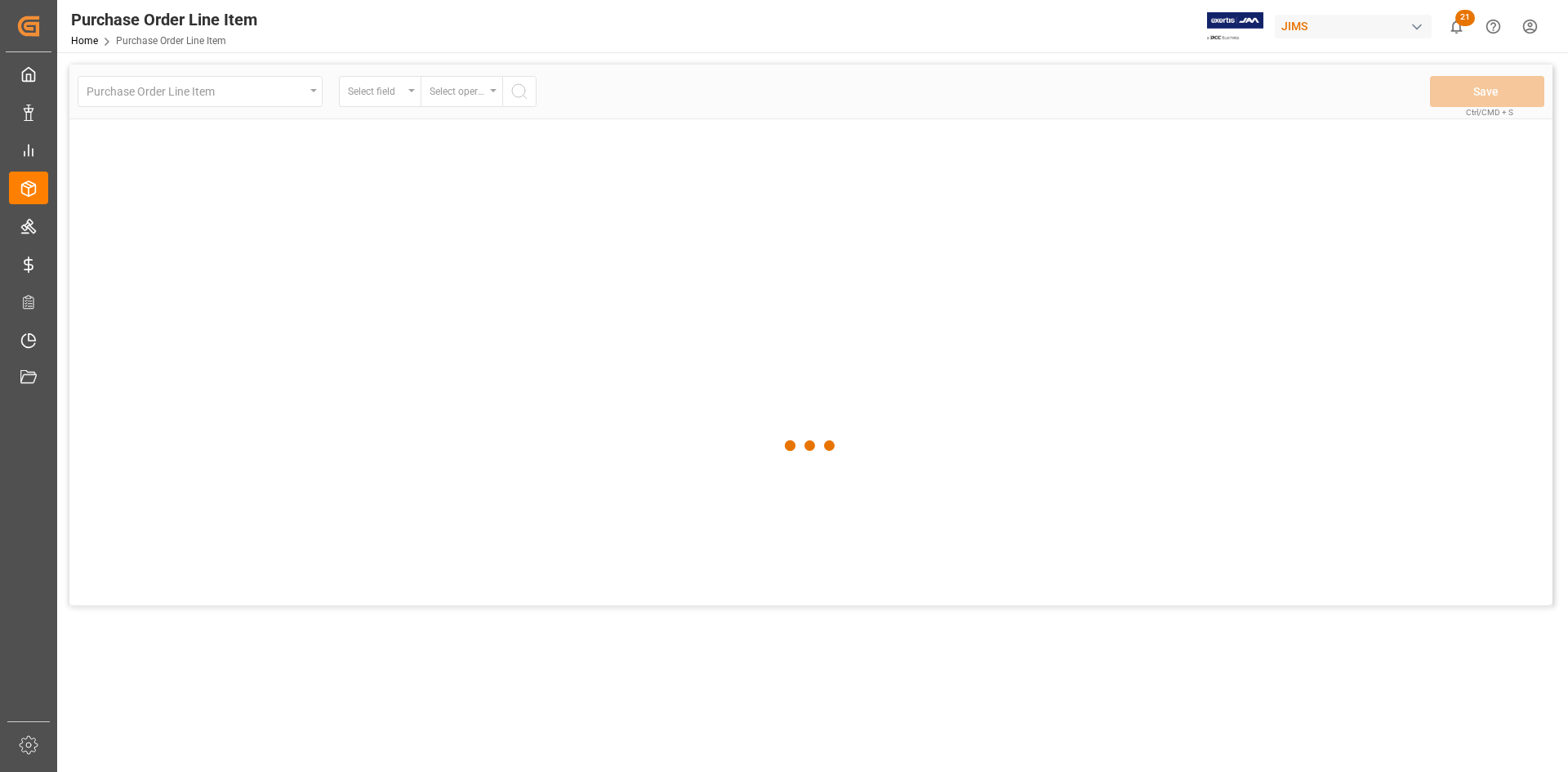 scroll, scrollTop: 0, scrollLeft: 0, axis: both 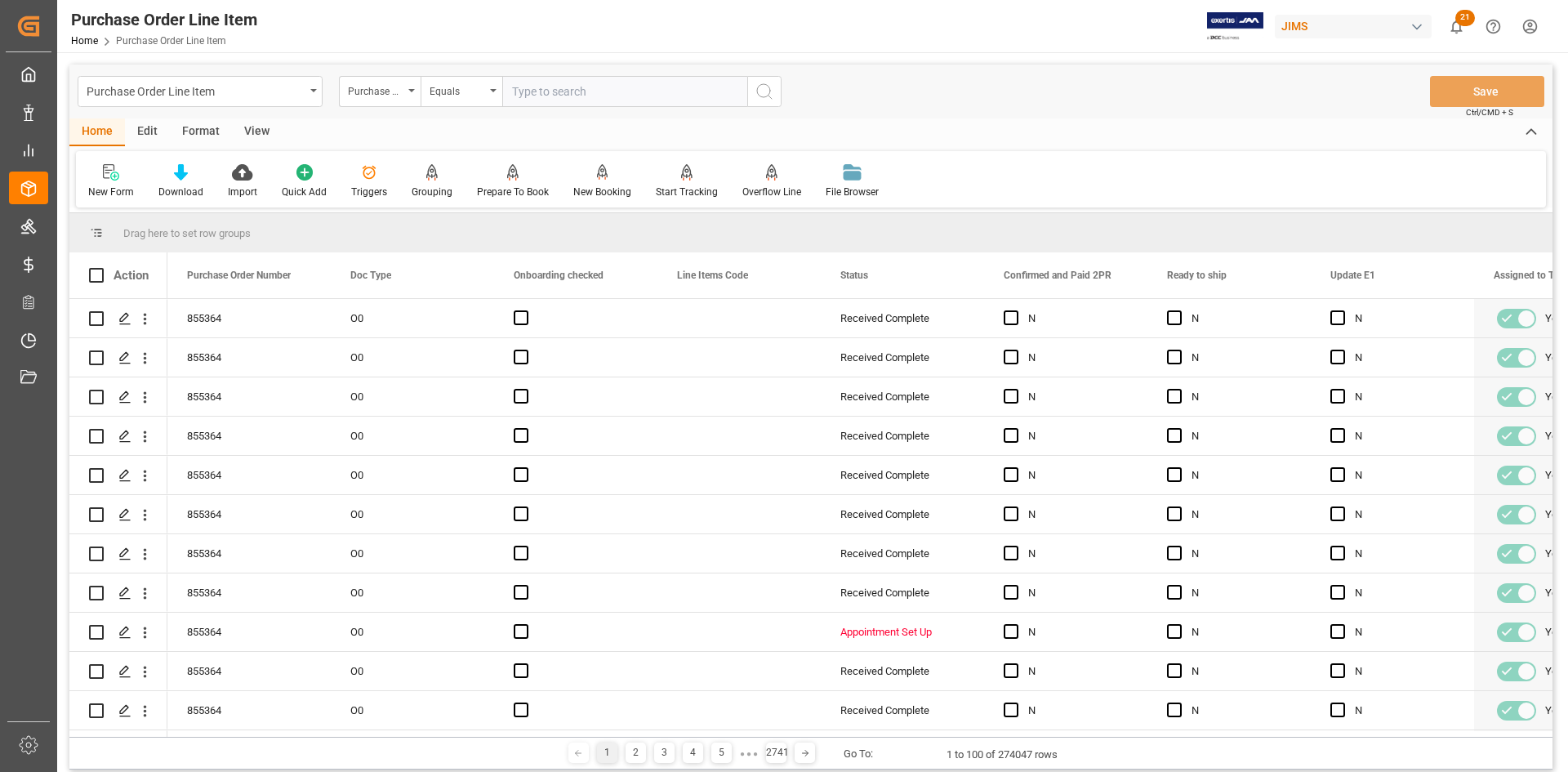 click on "View" at bounding box center [256, 132] 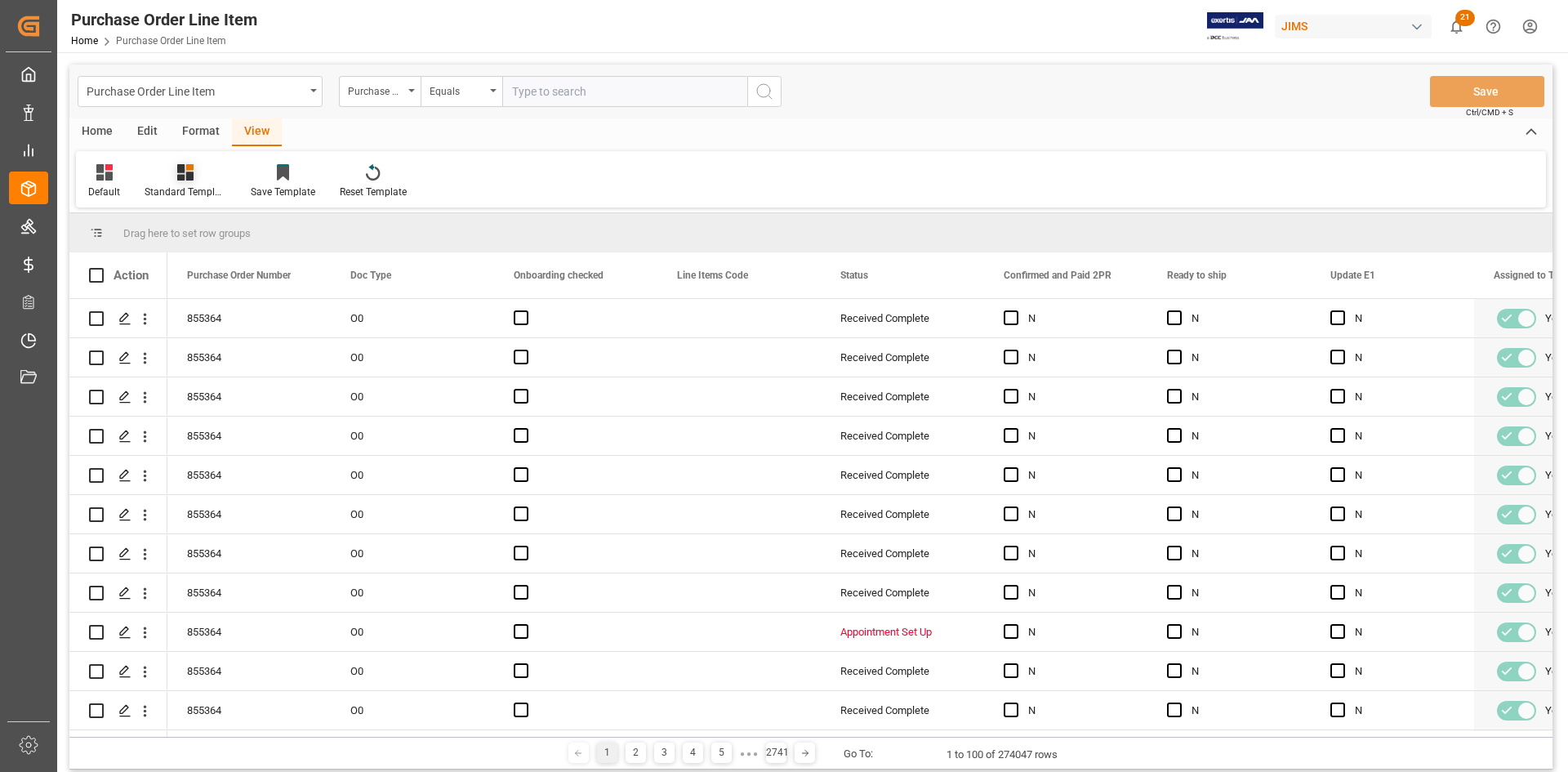 click on "Standard Templates" at bounding box center (185, 192) 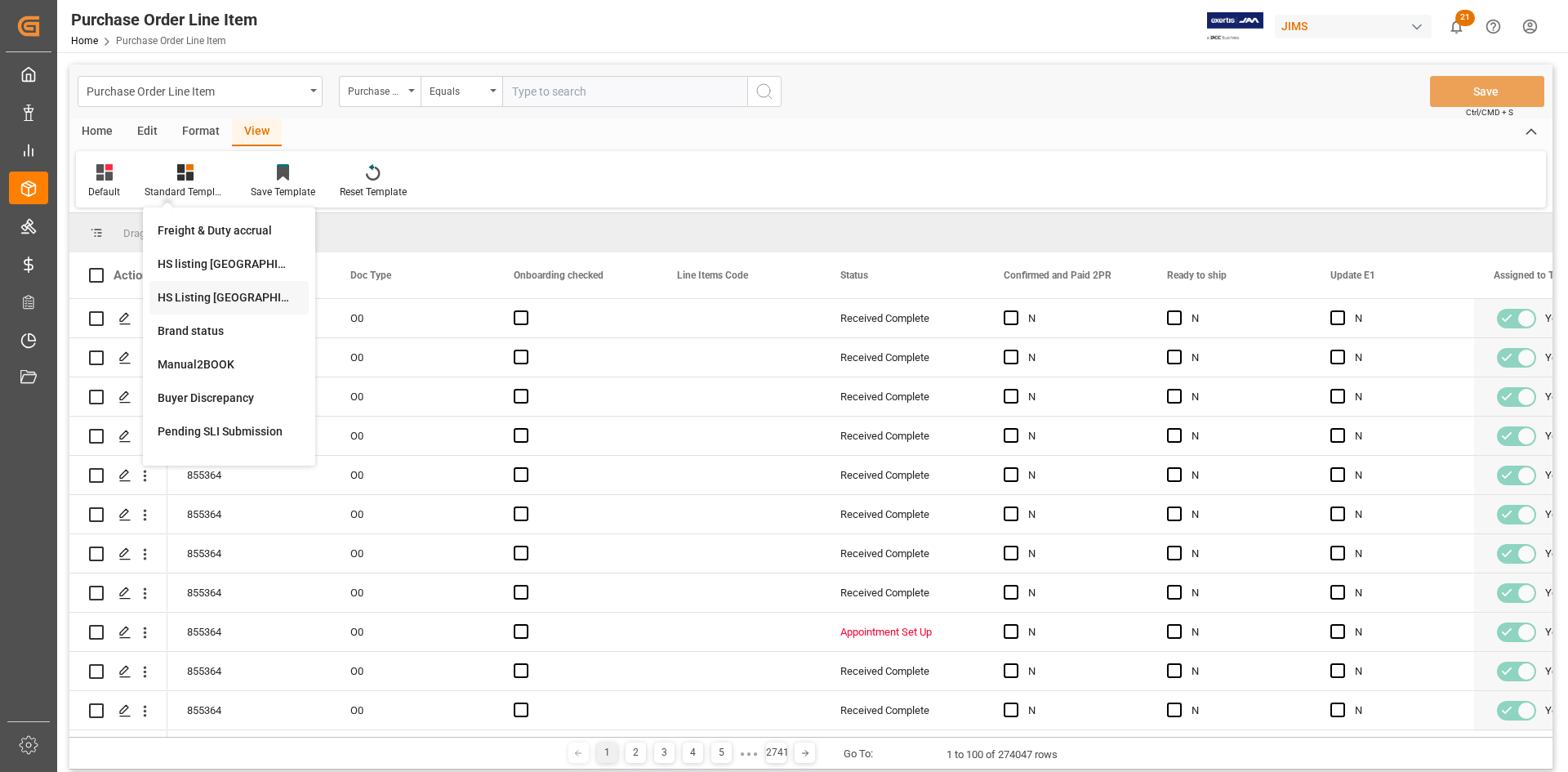 click on "HS Listing CANADA" at bounding box center (229, 297) 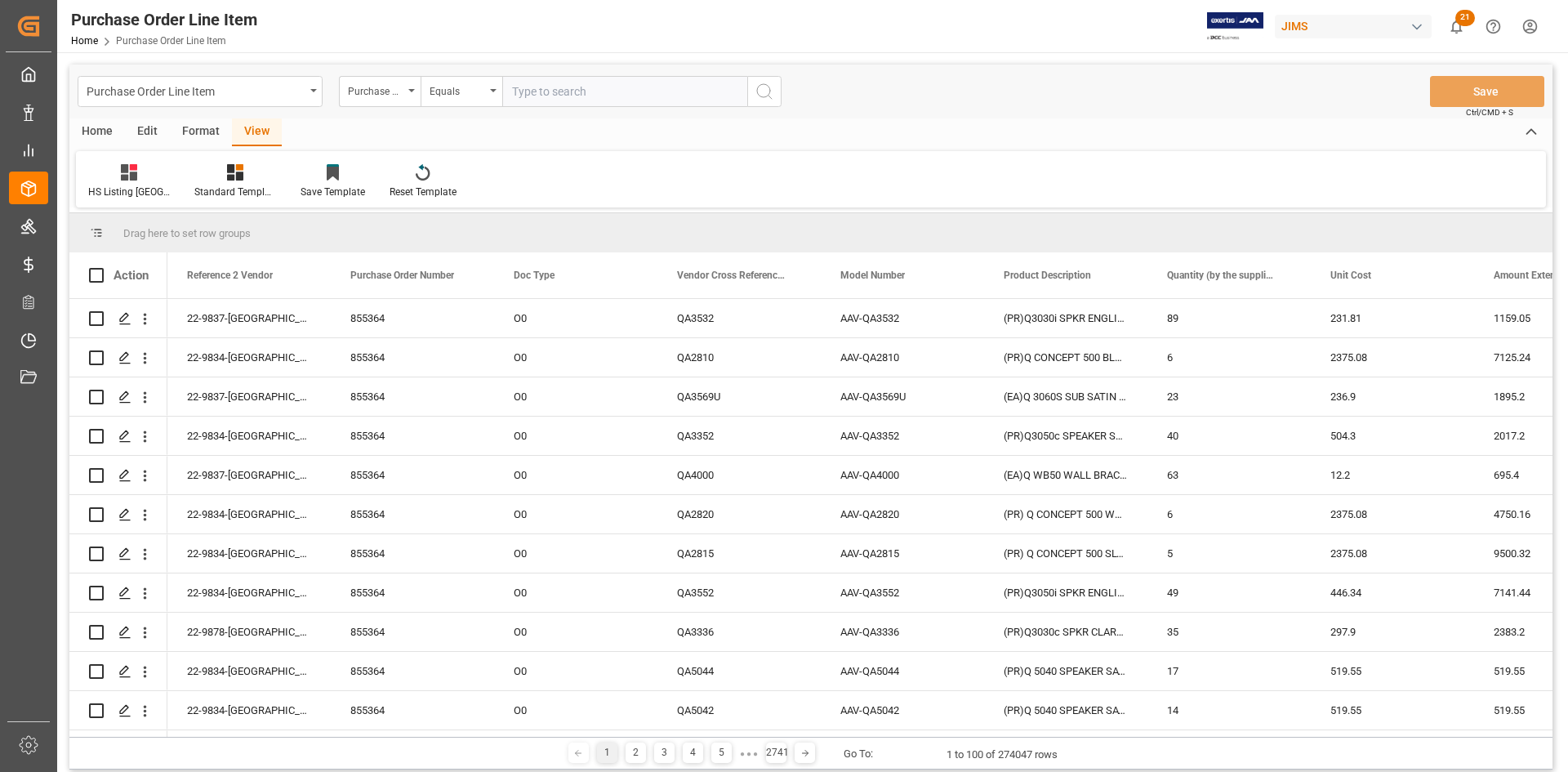 click on "Home" at bounding box center [97, 132] 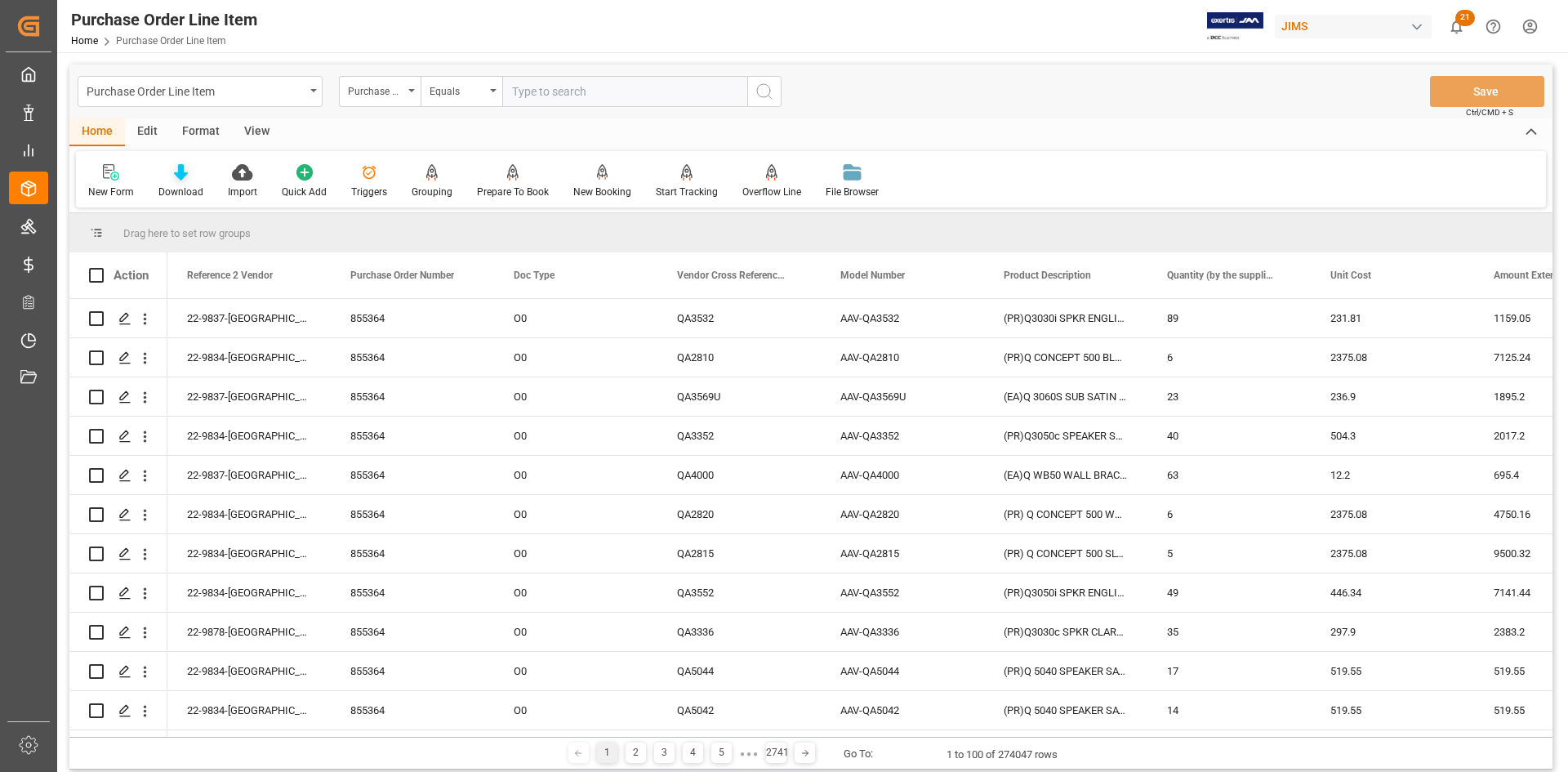 click 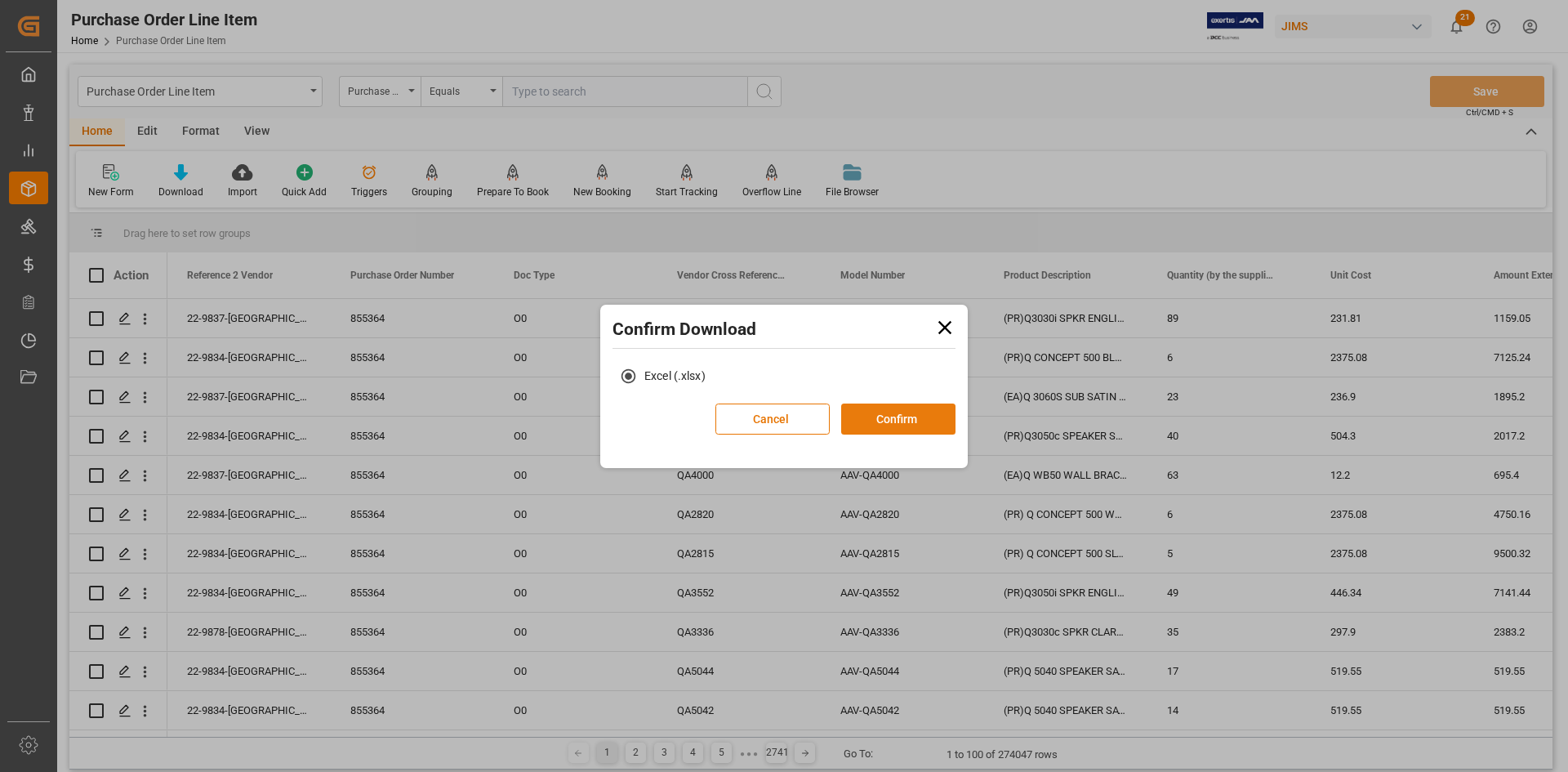 click on "Confirm" at bounding box center (898, 419) 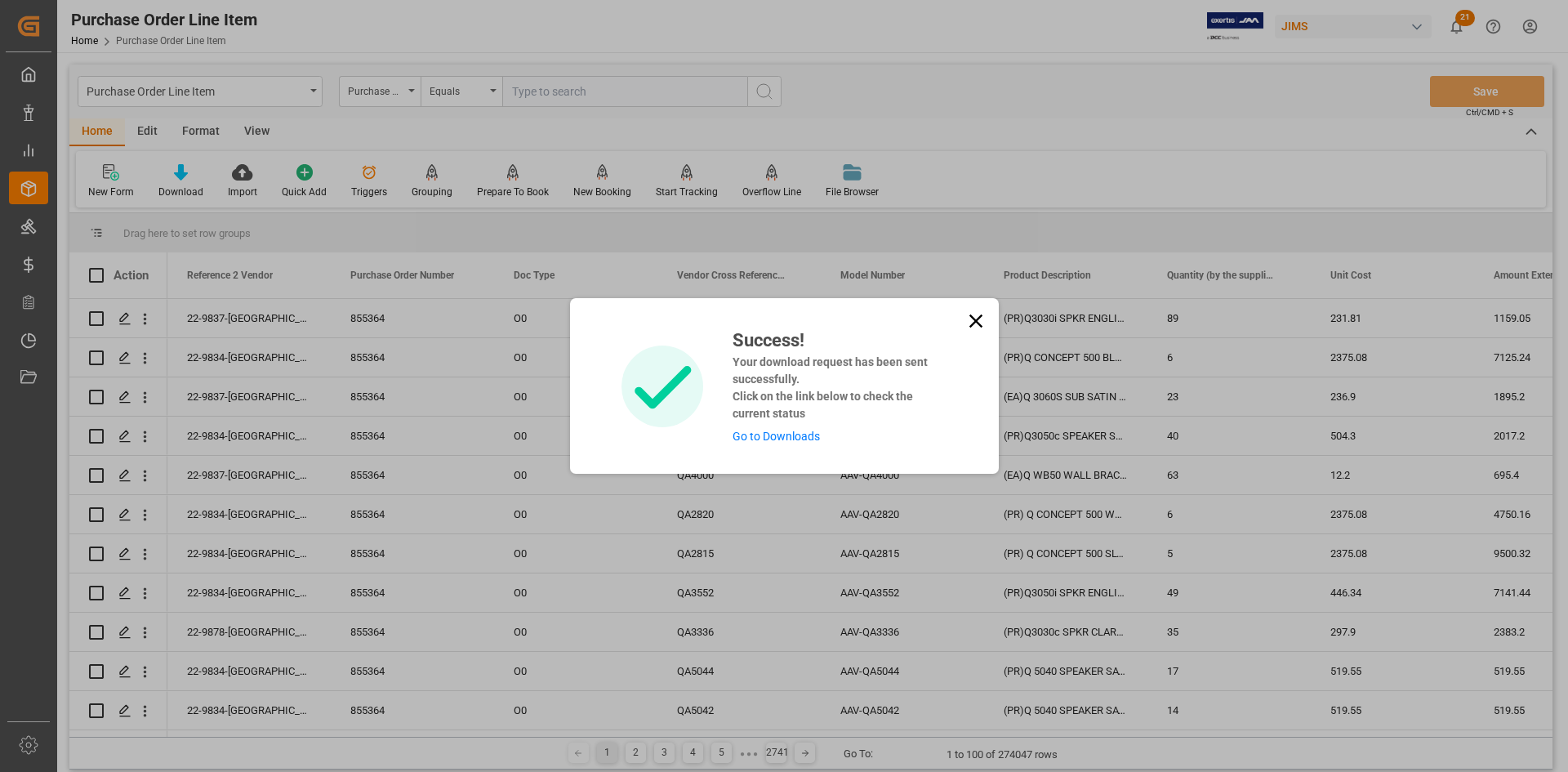 click on "Go to Downloads" at bounding box center (776, 436) 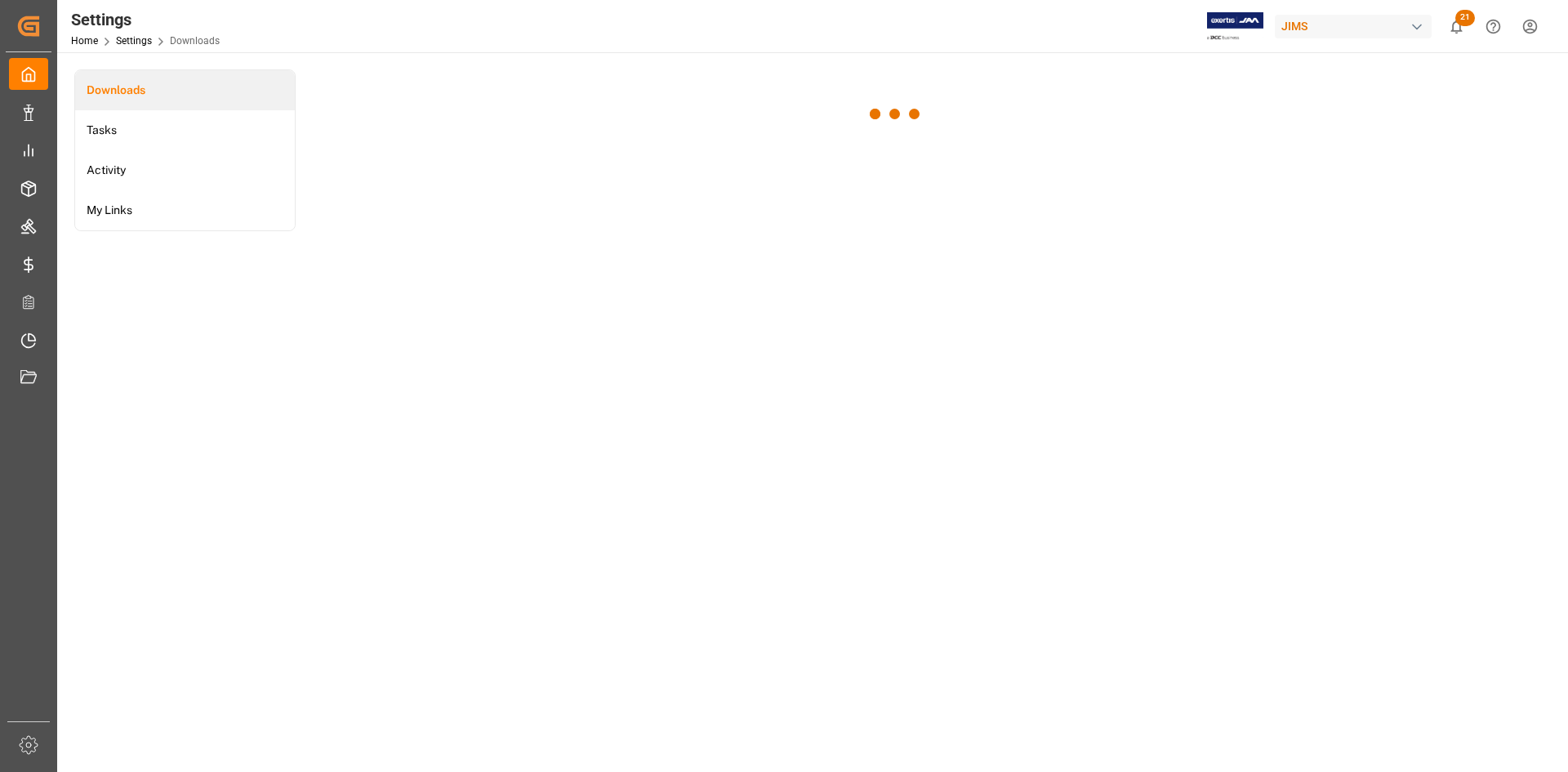 scroll, scrollTop: 0, scrollLeft: 0, axis: both 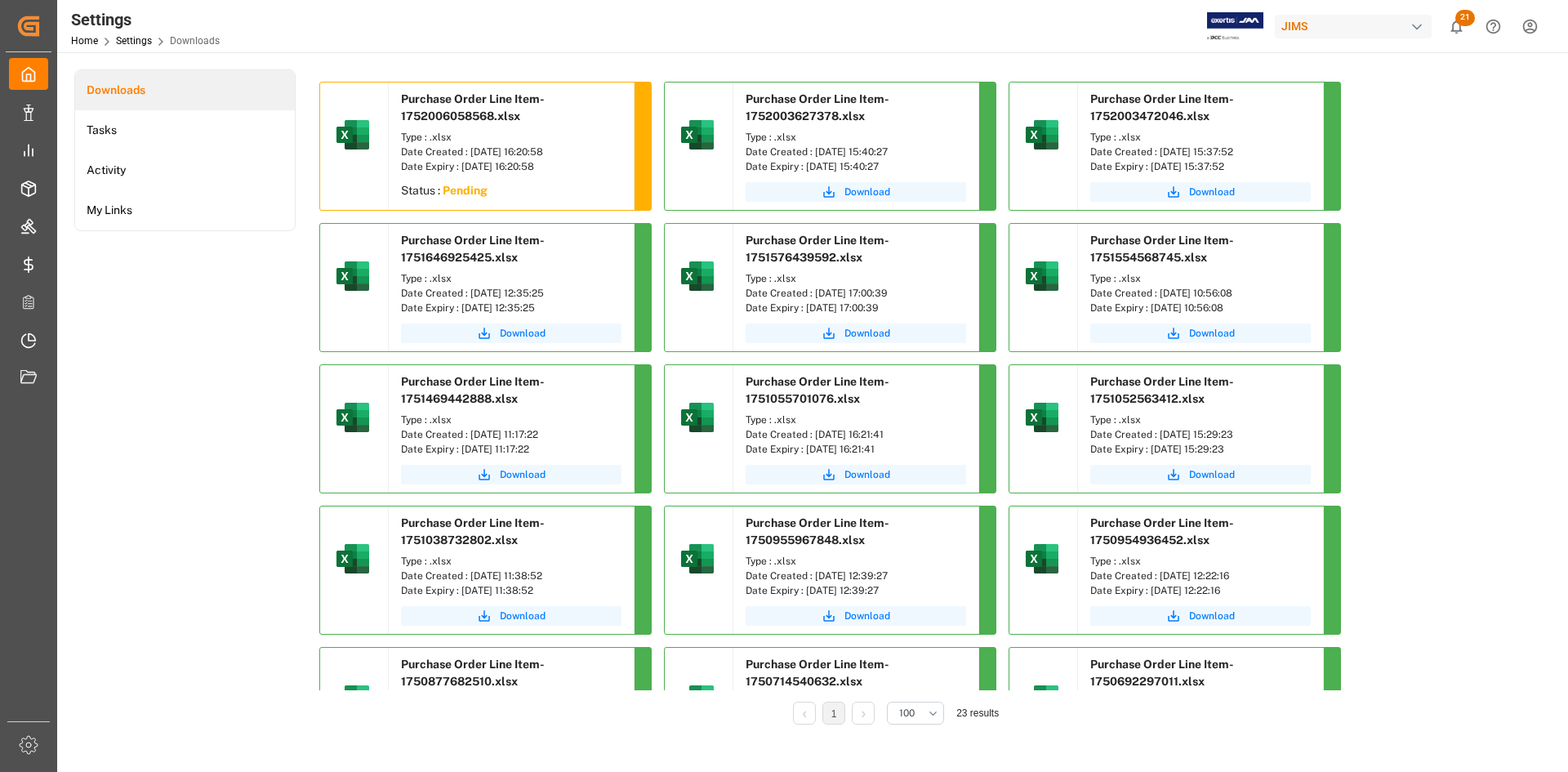 click on "Date Expiry : [DATE] 16:20:58" at bounding box center (511, 167) 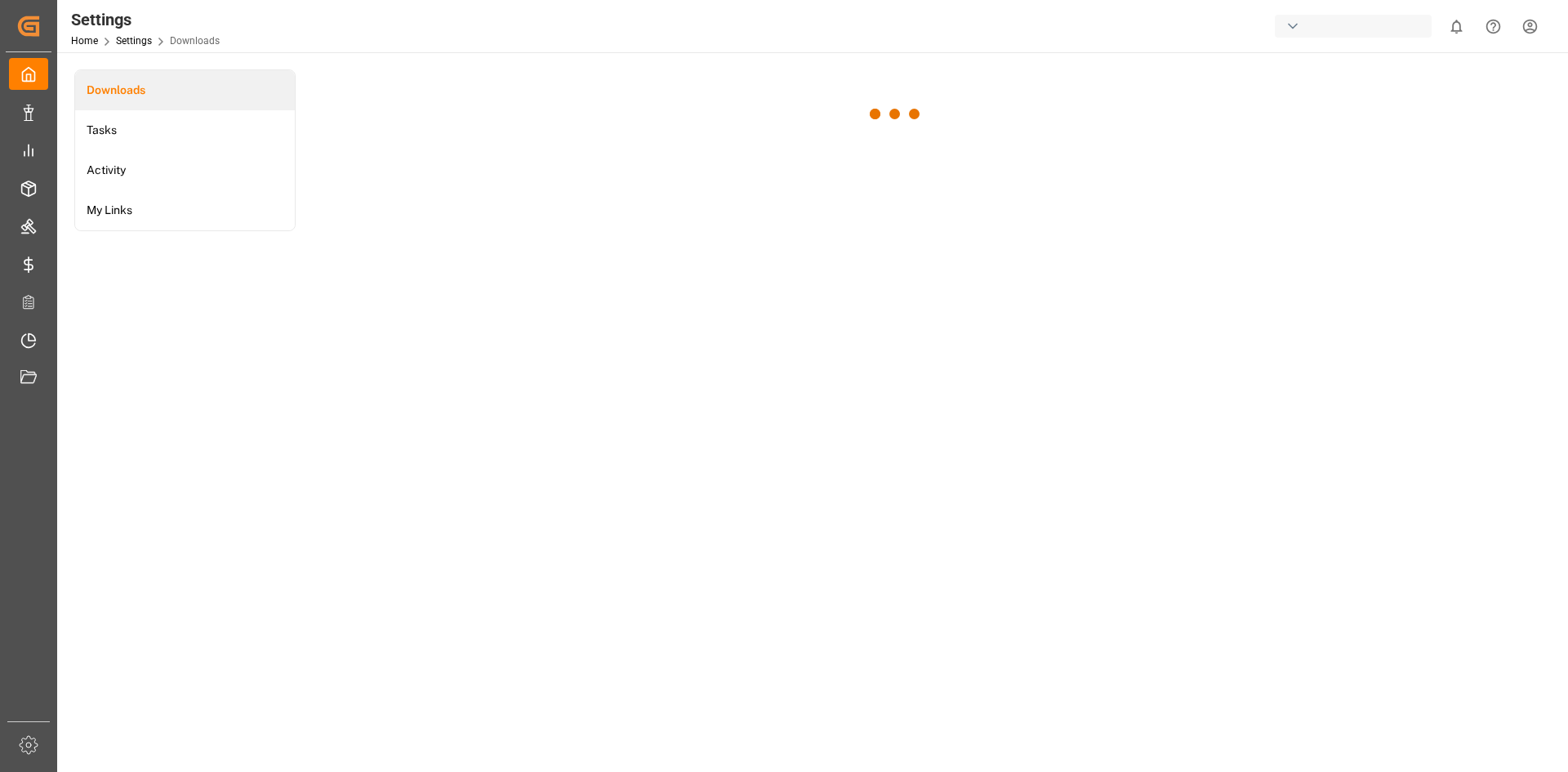 scroll, scrollTop: 0, scrollLeft: 0, axis: both 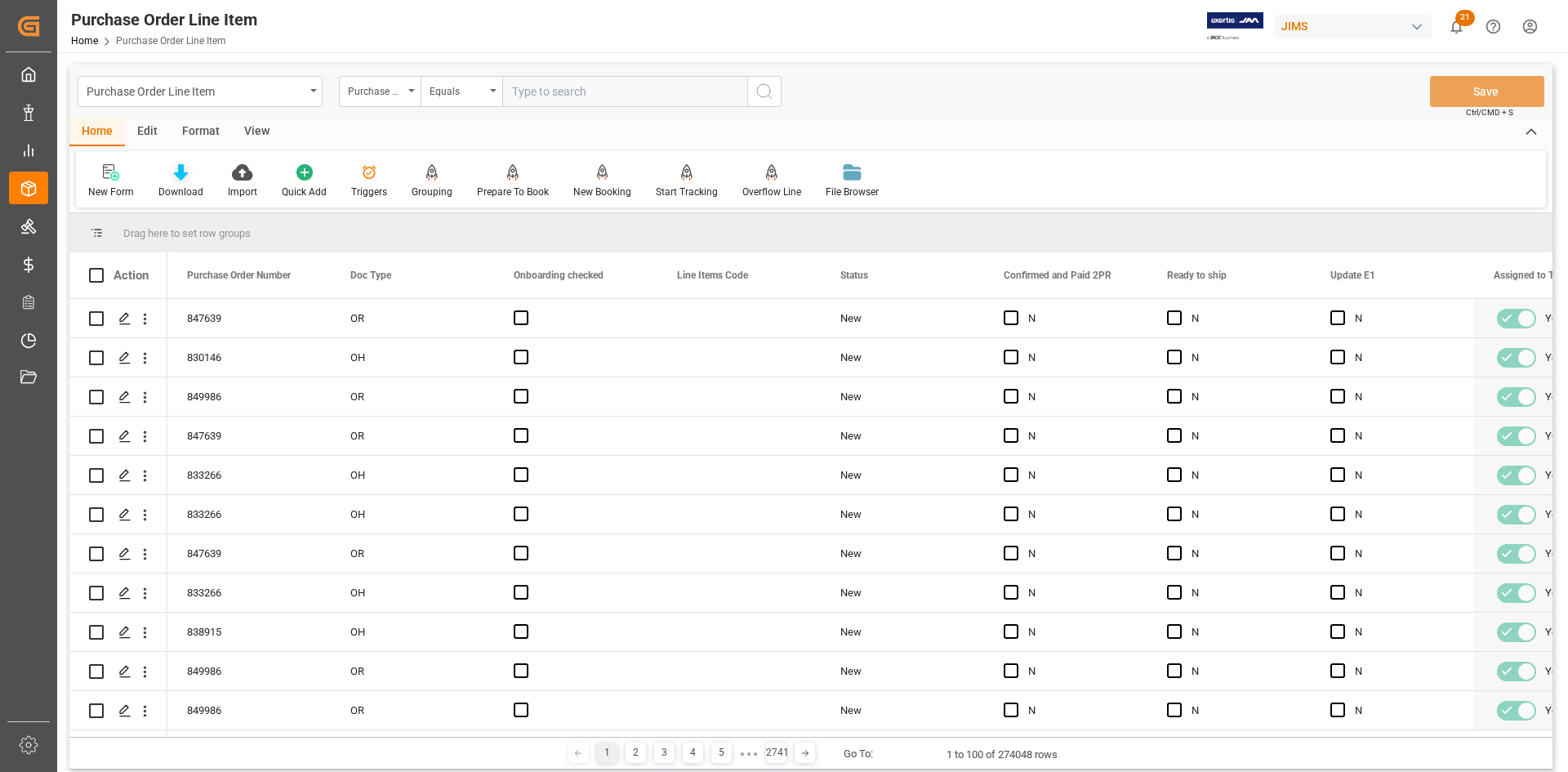 click on "Download" at bounding box center (180, 181) 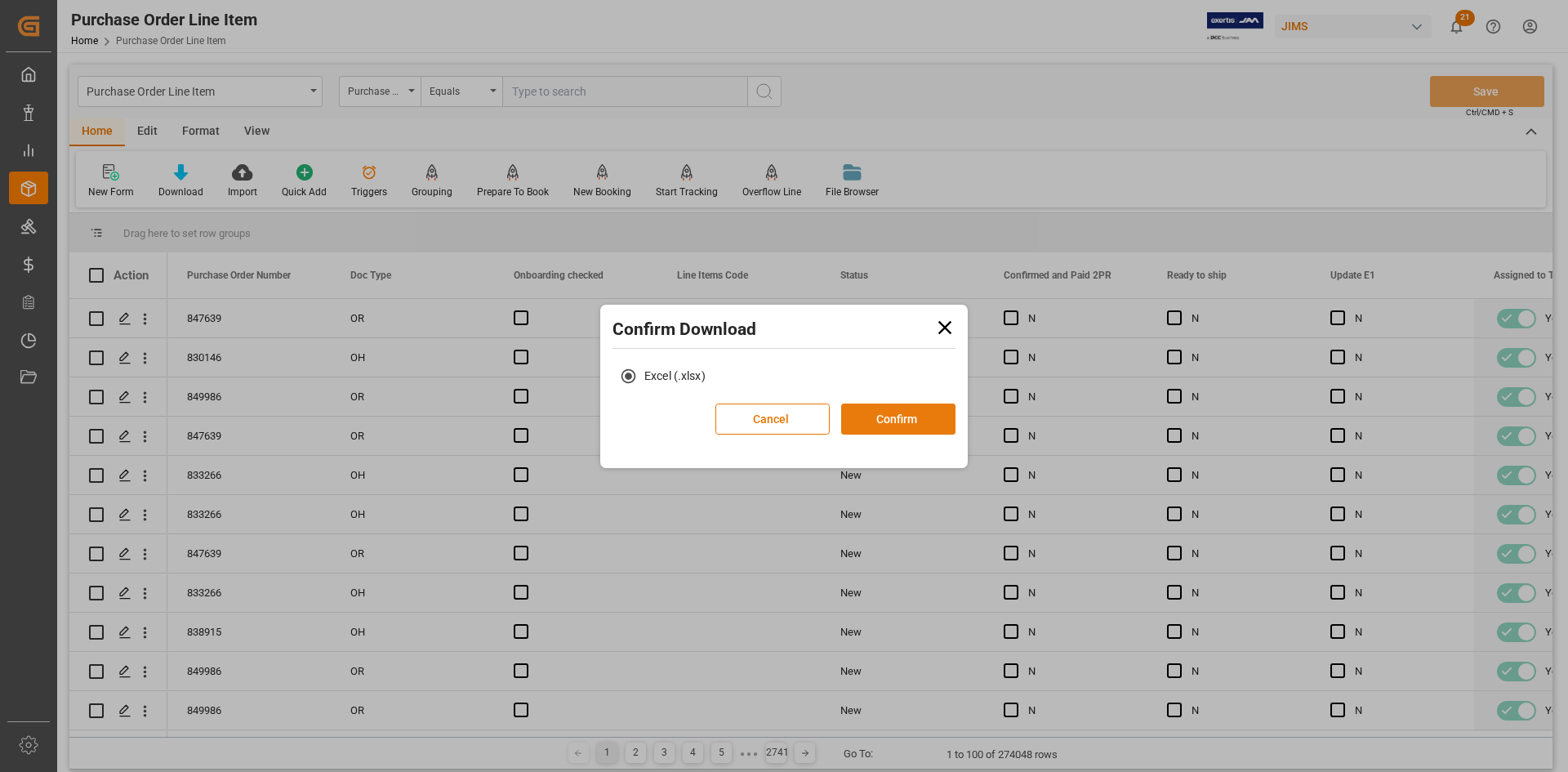 click on "Confirm" at bounding box center (898, 419) 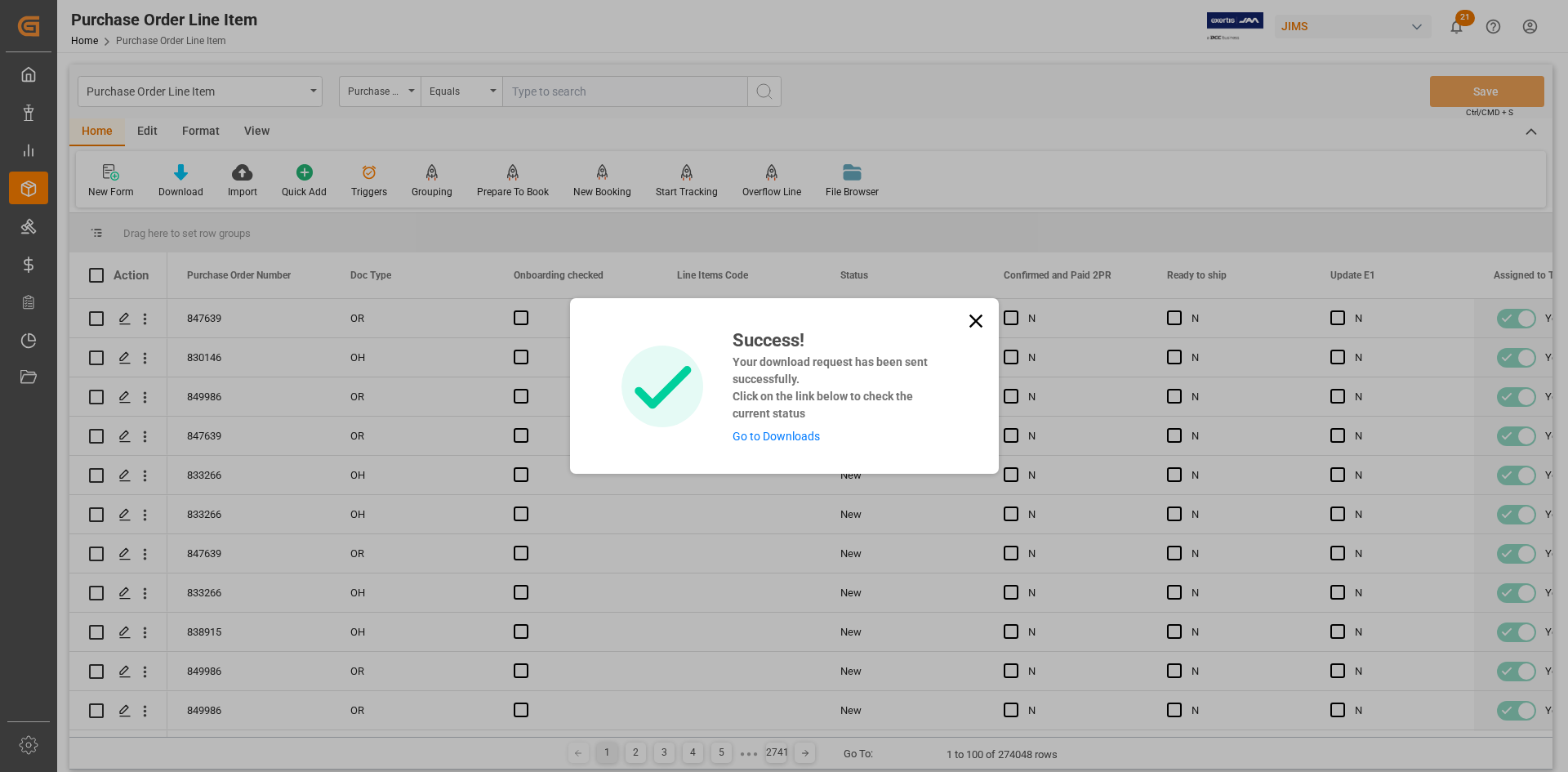 click on "Go to Downloads" at bounding box center (776, 436) 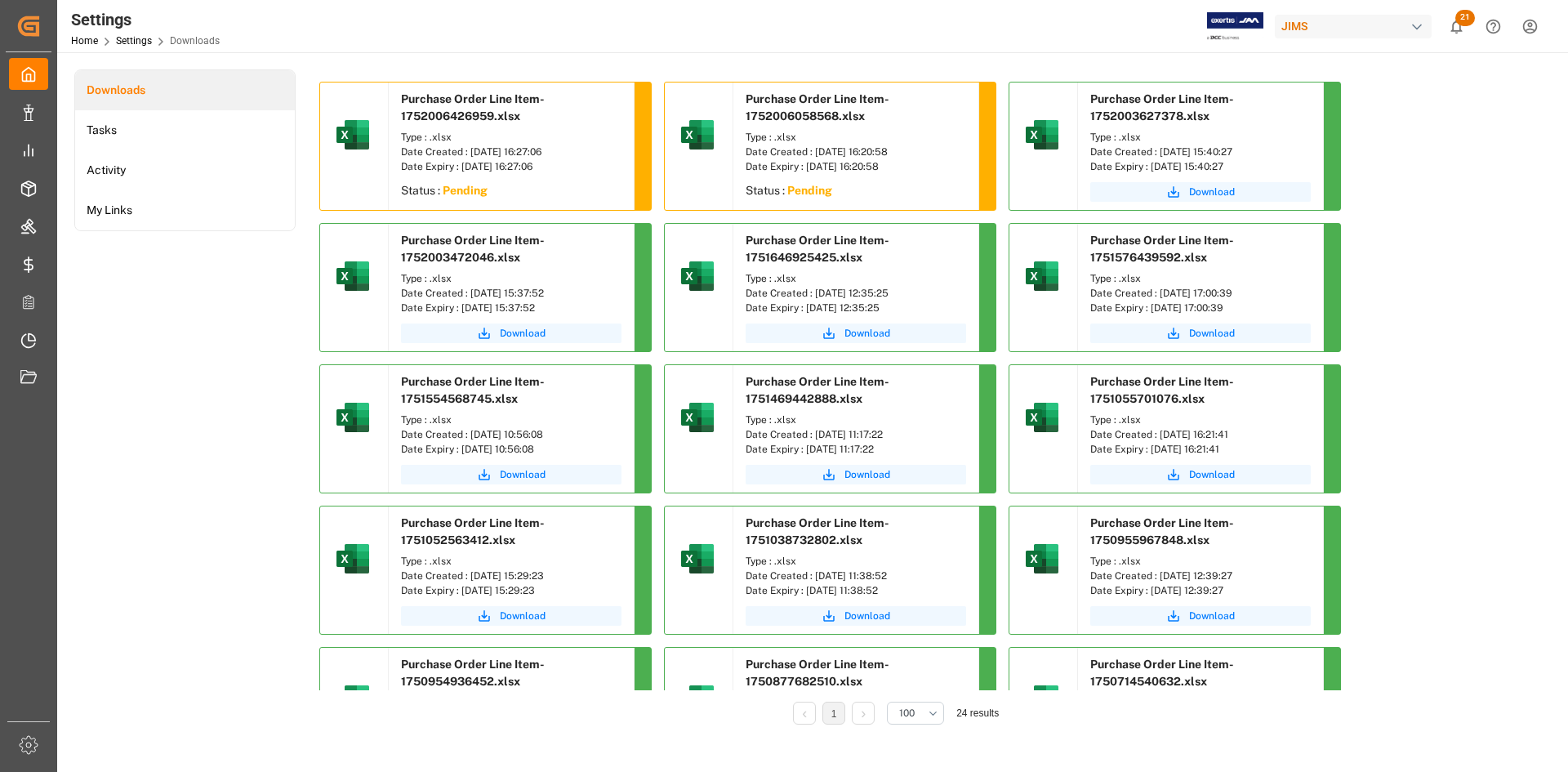 scroll, scrollTop: 0, scrollLeft: 0, axis: both 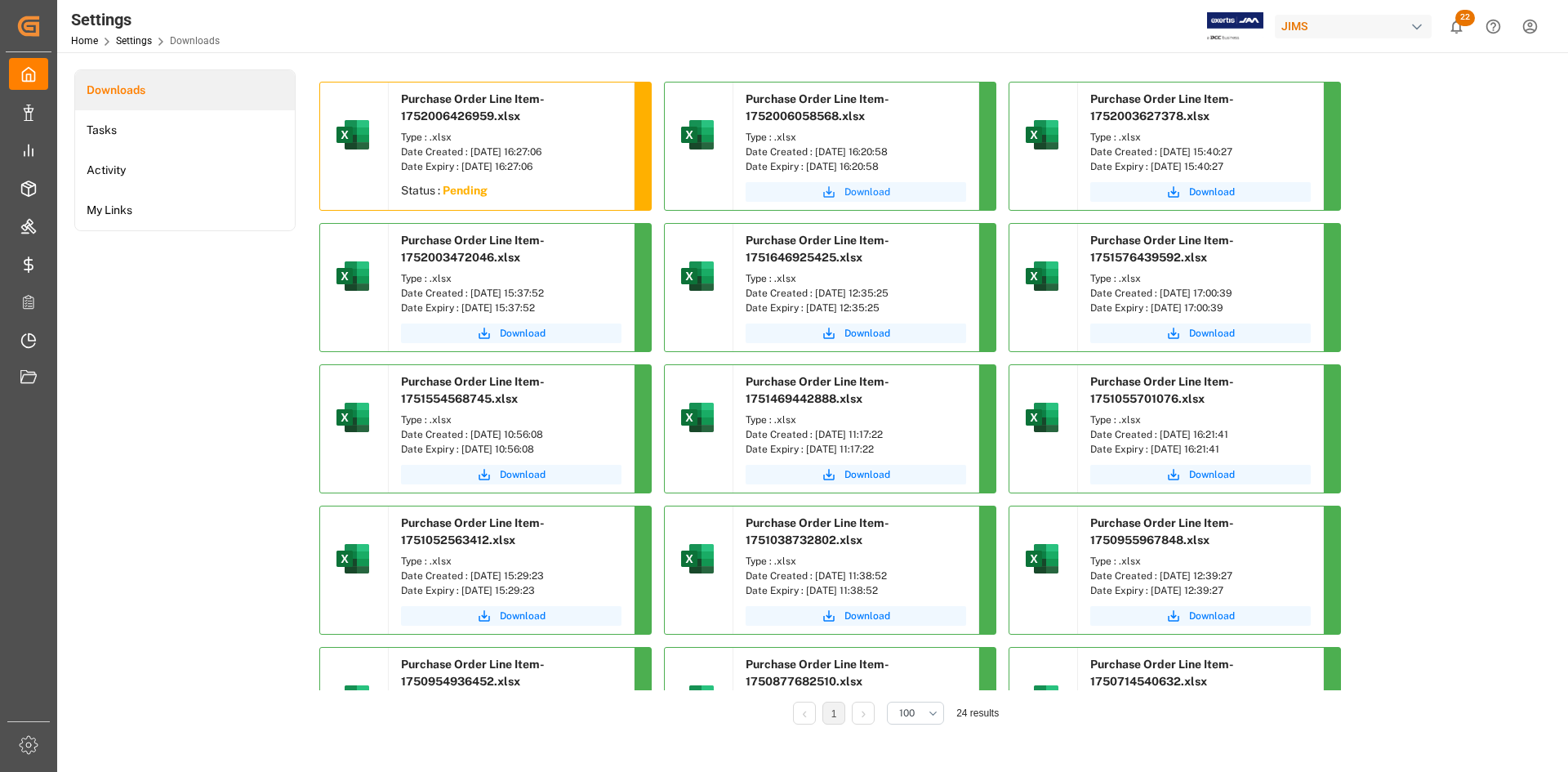 click on "Download" at bounding box center [856, 192] 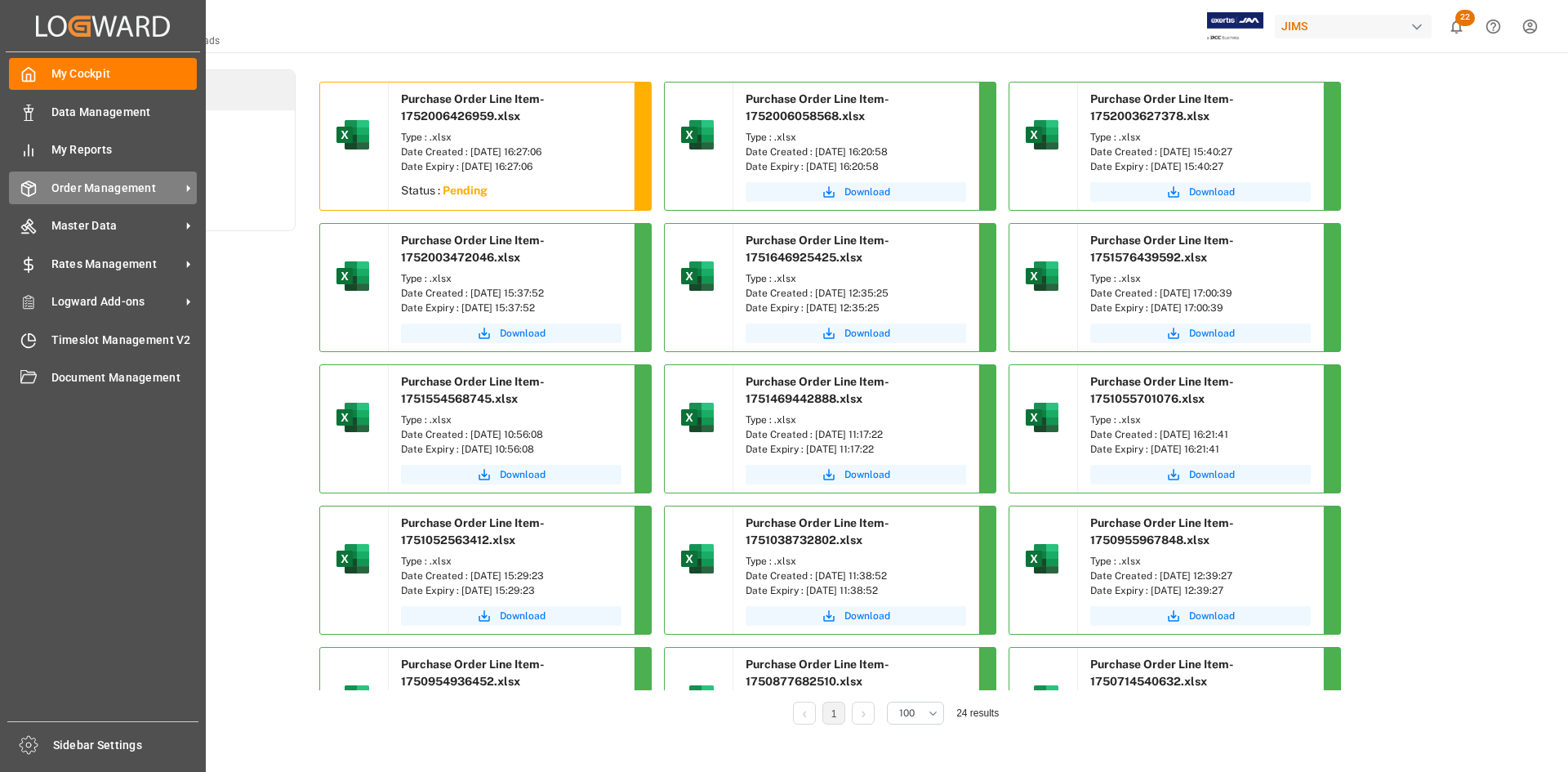 click on "Order Management" at bounding box center [116, 188] 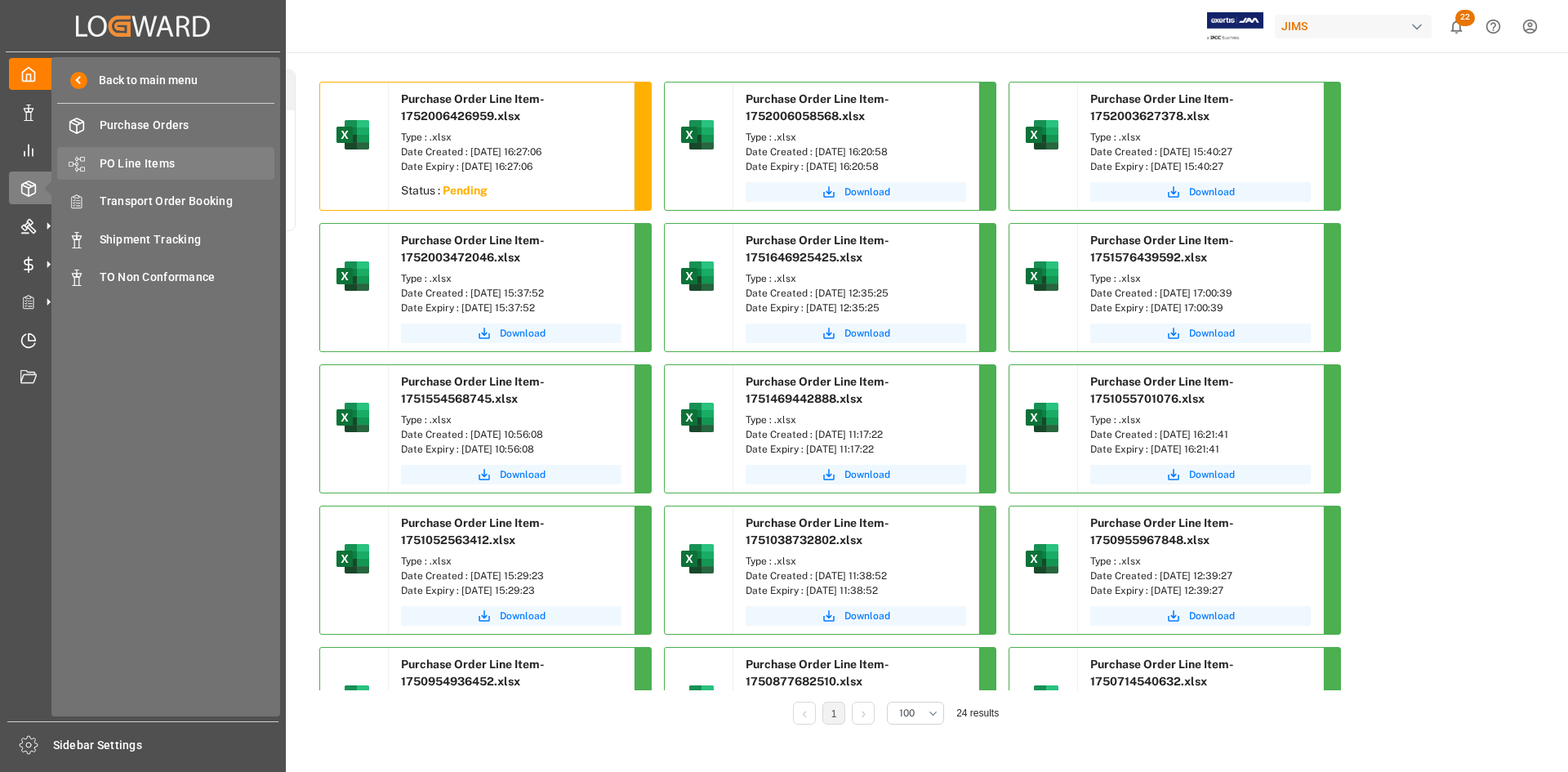 click on "PO Line Items" at bounding box center [187, 163] 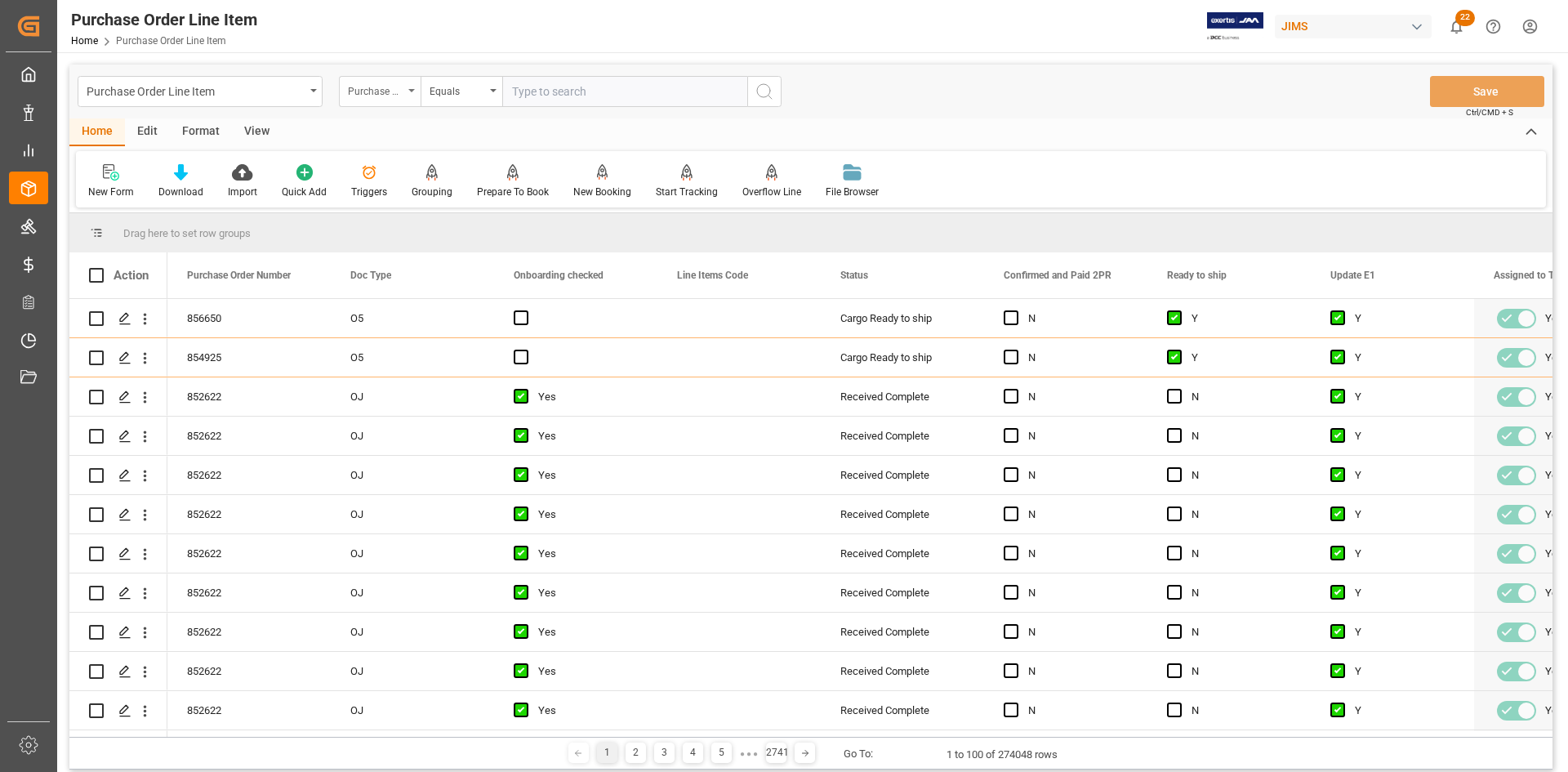 click on "Purchase Order Number" at bounding box center (380, 91) 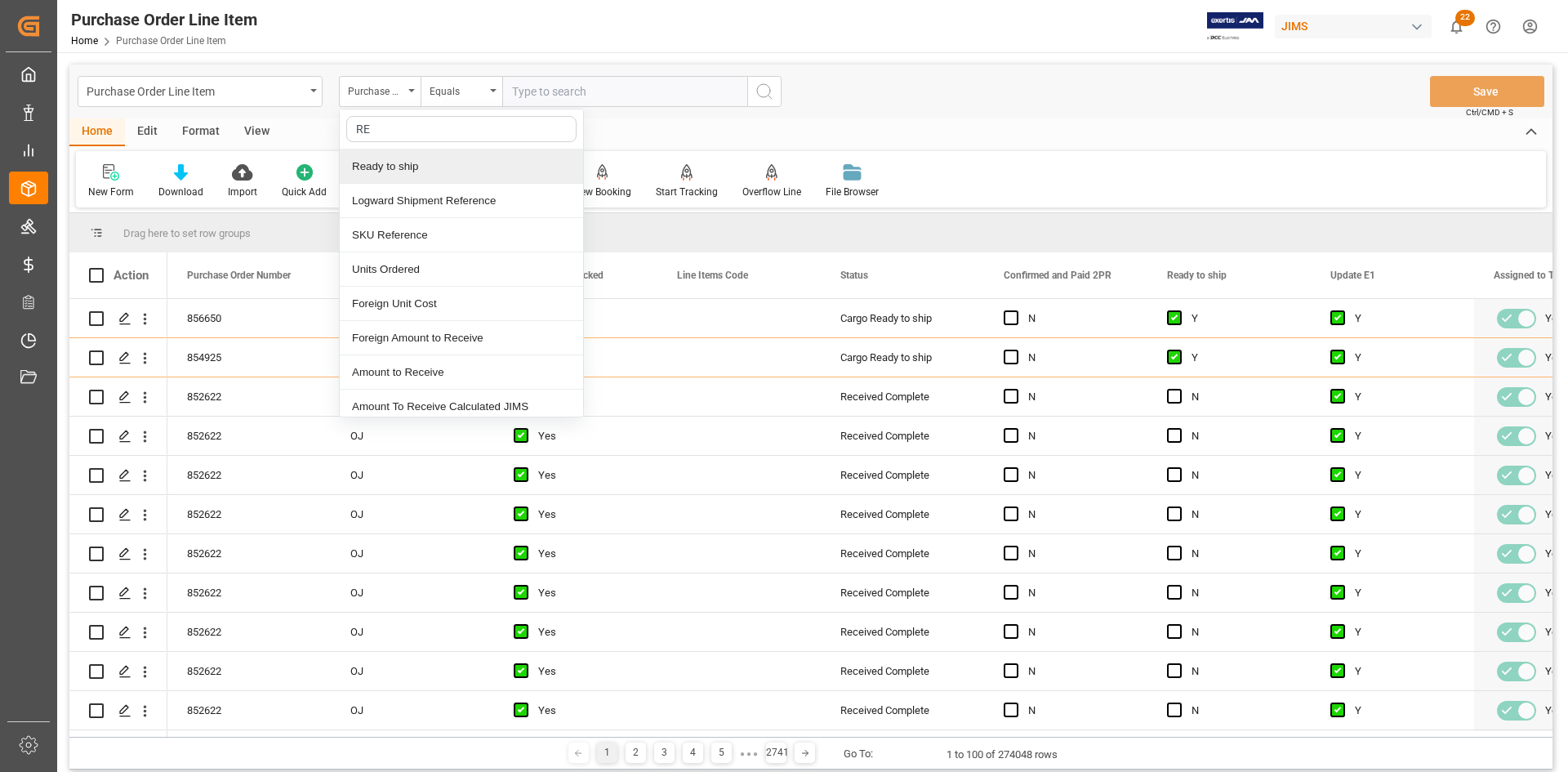 type on "REF" 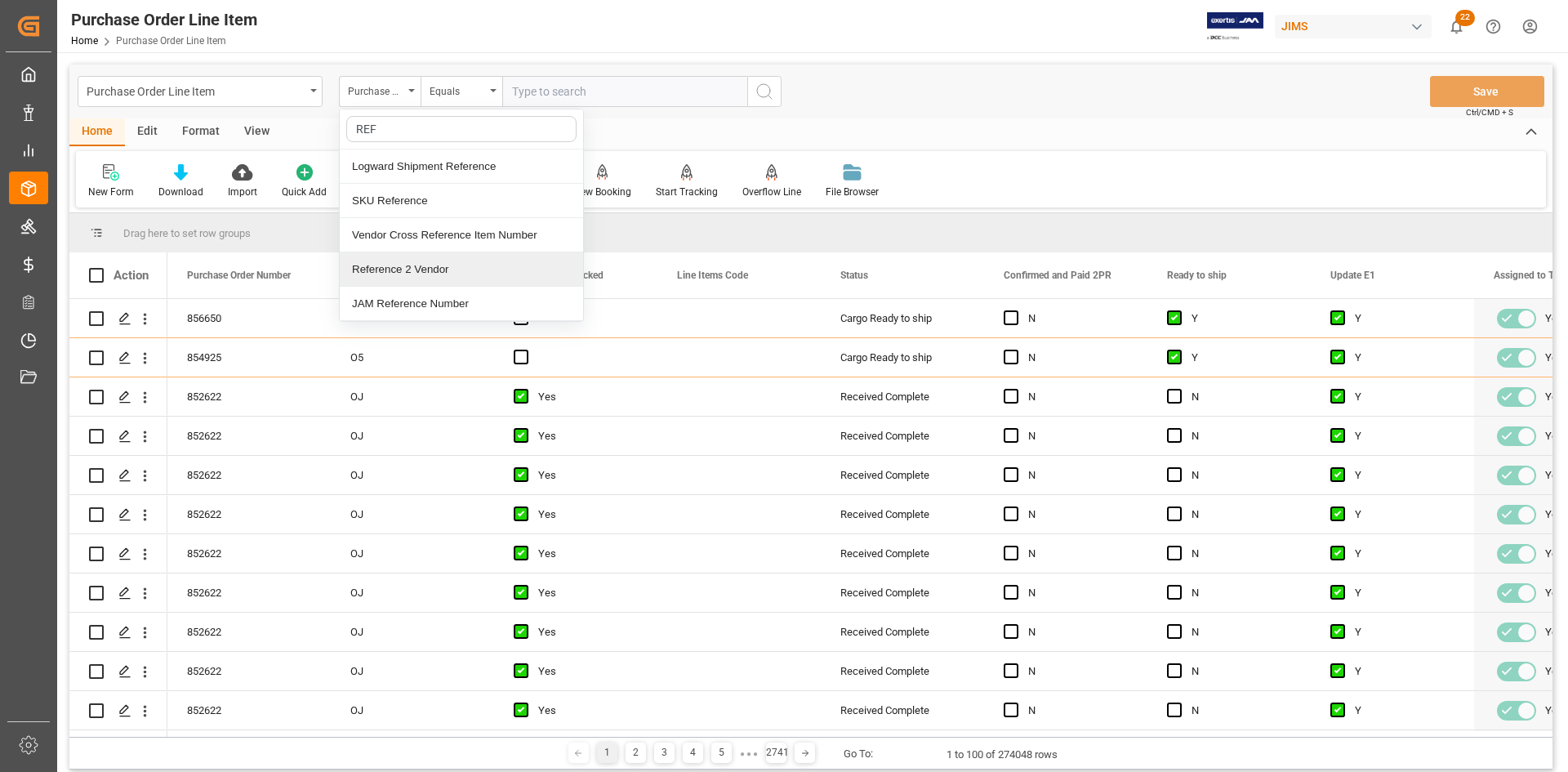 click on "Reference 2 Vendor" at bounding box center (461, 270) 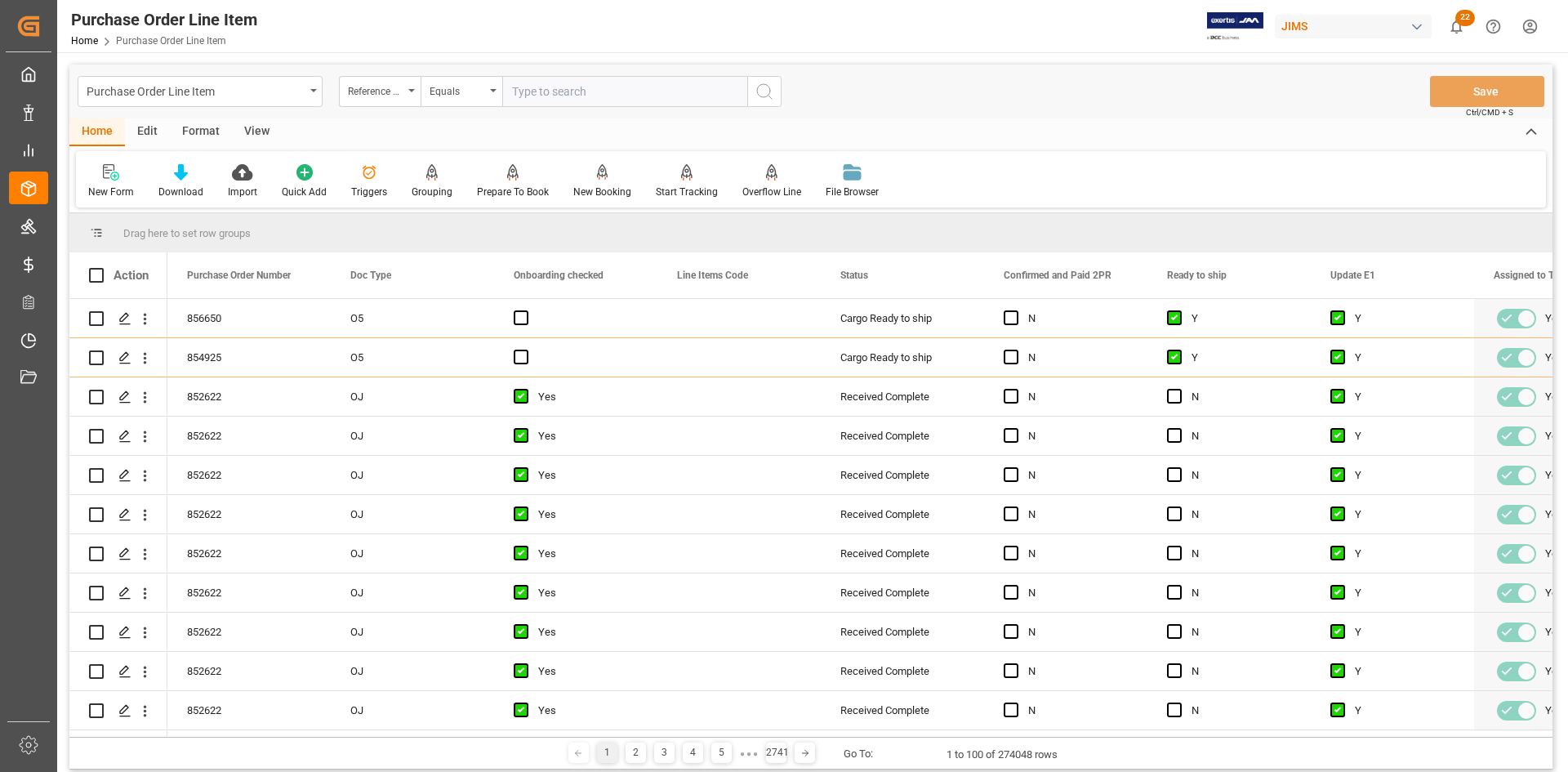 click at bounding box center [625, 91] 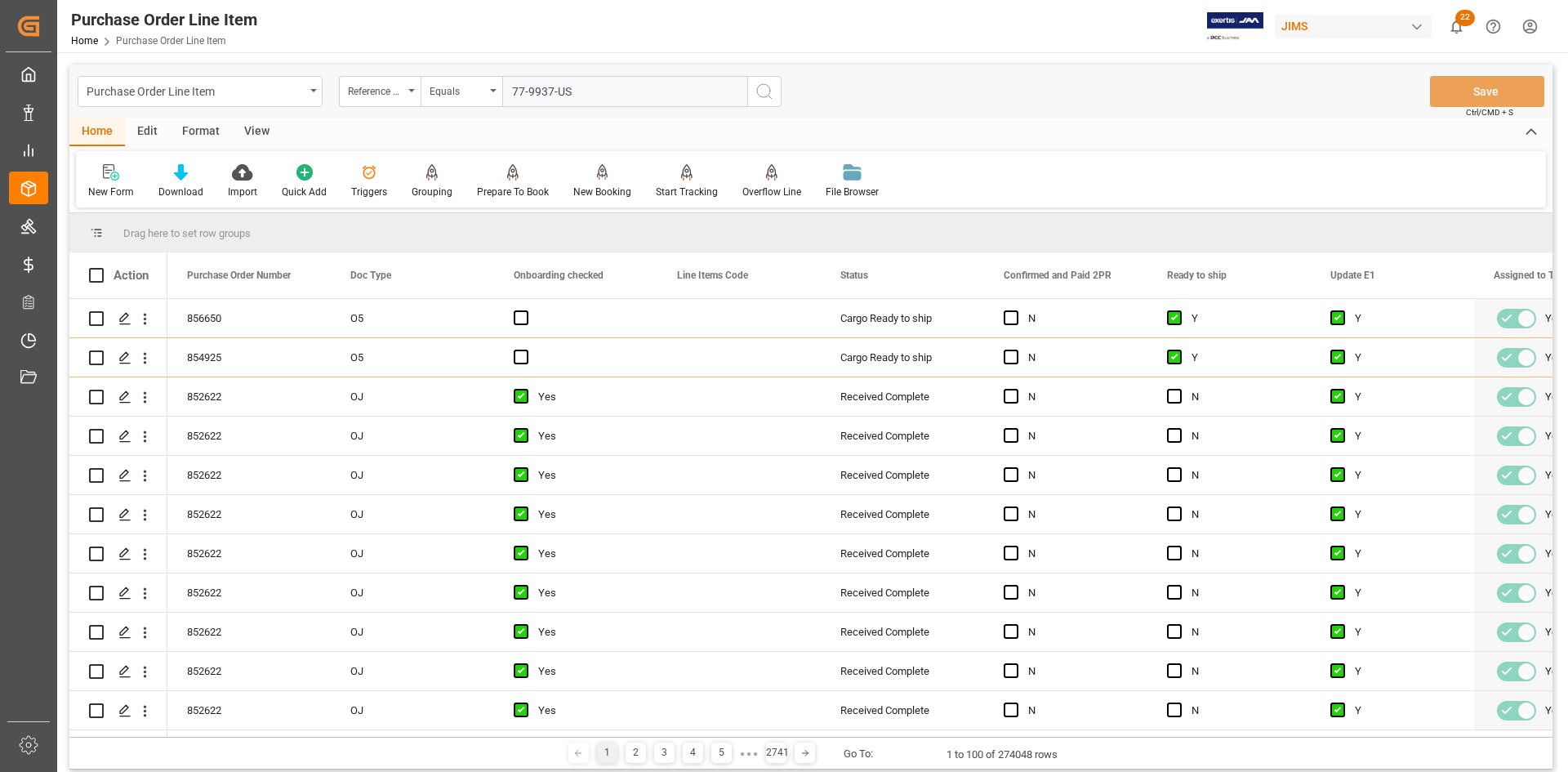 type on "77-9937-US" 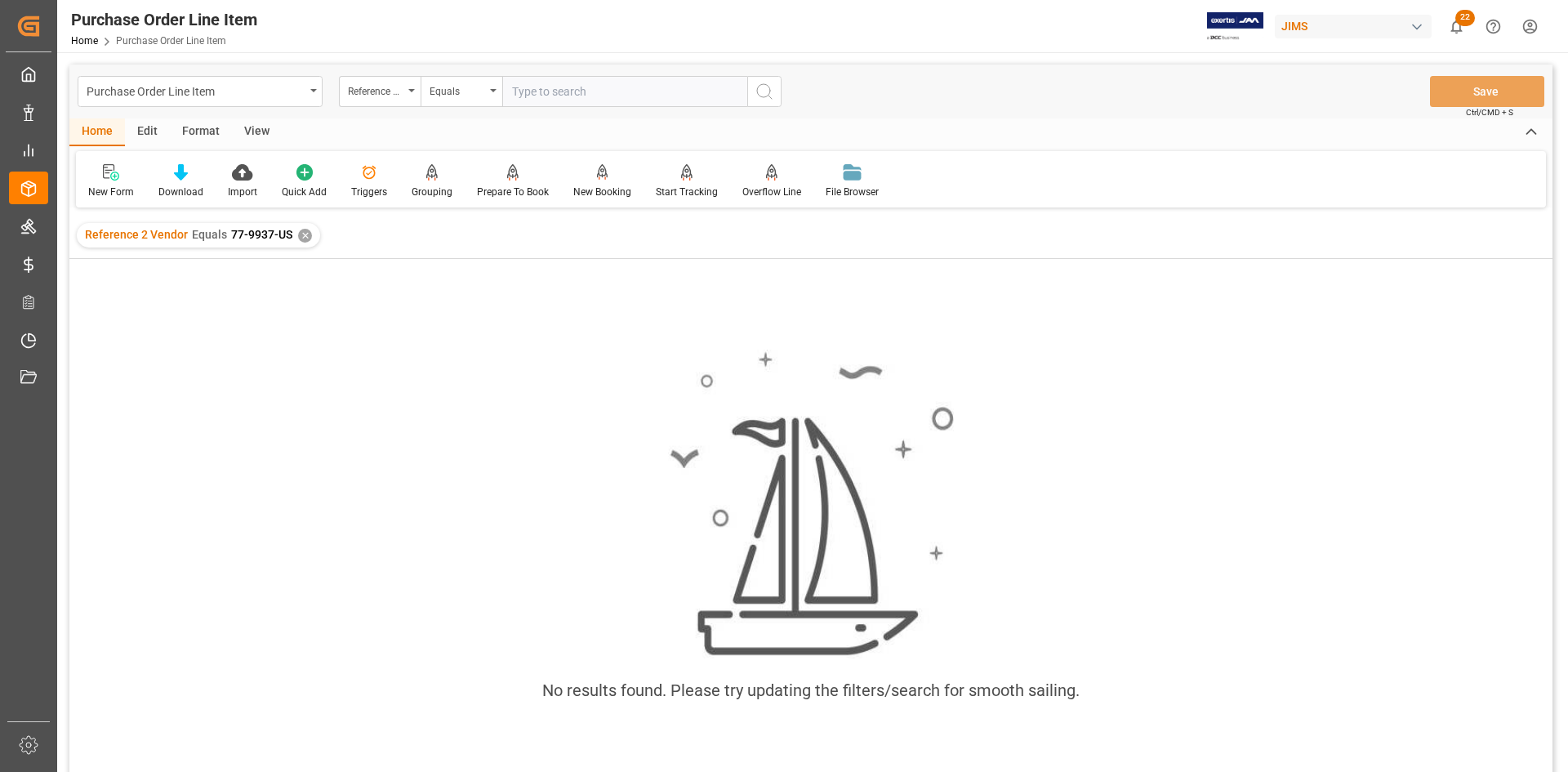 click on "✕" at bounding box center [305, 235] 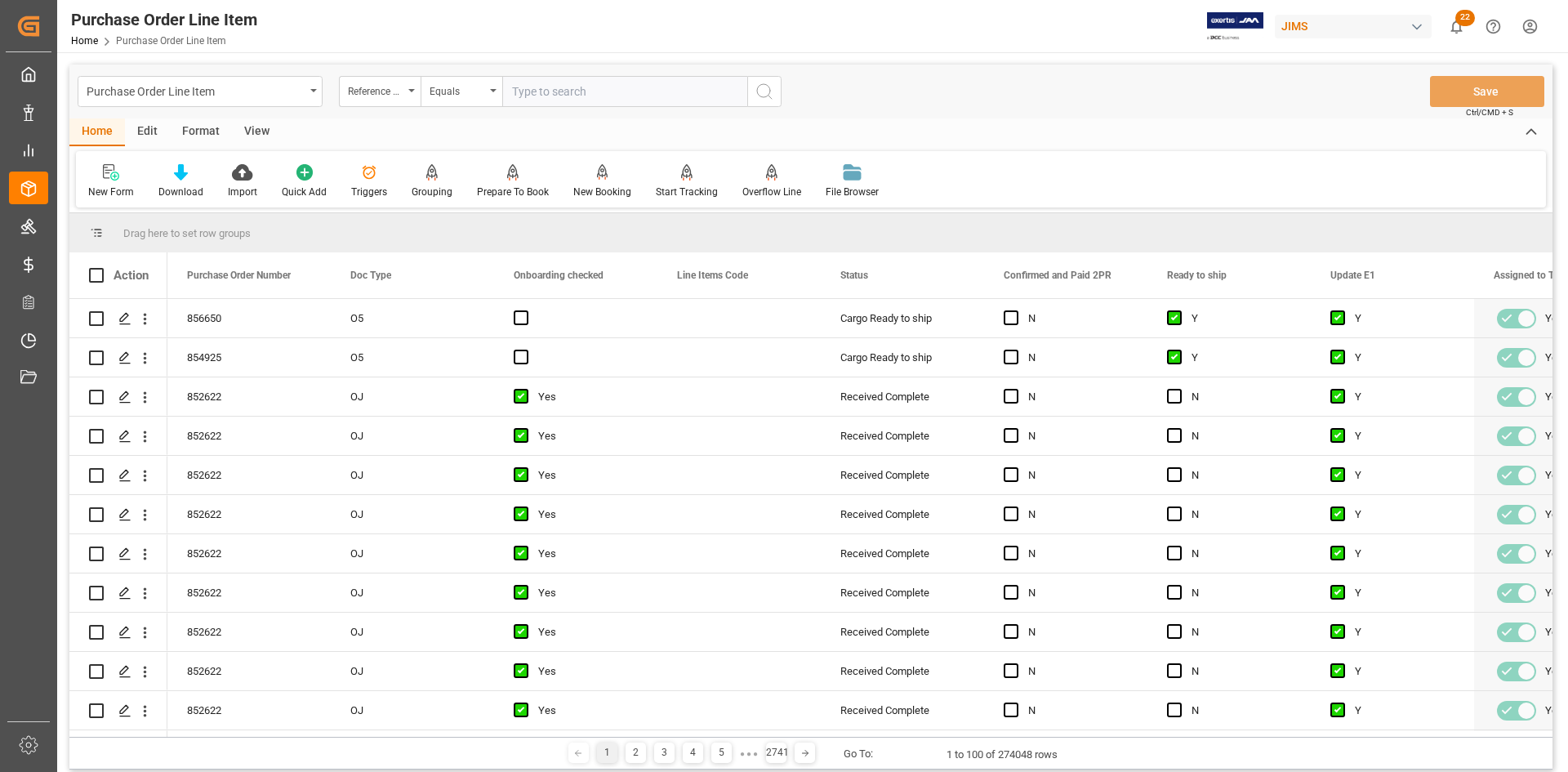 paste on "77-9937-US" 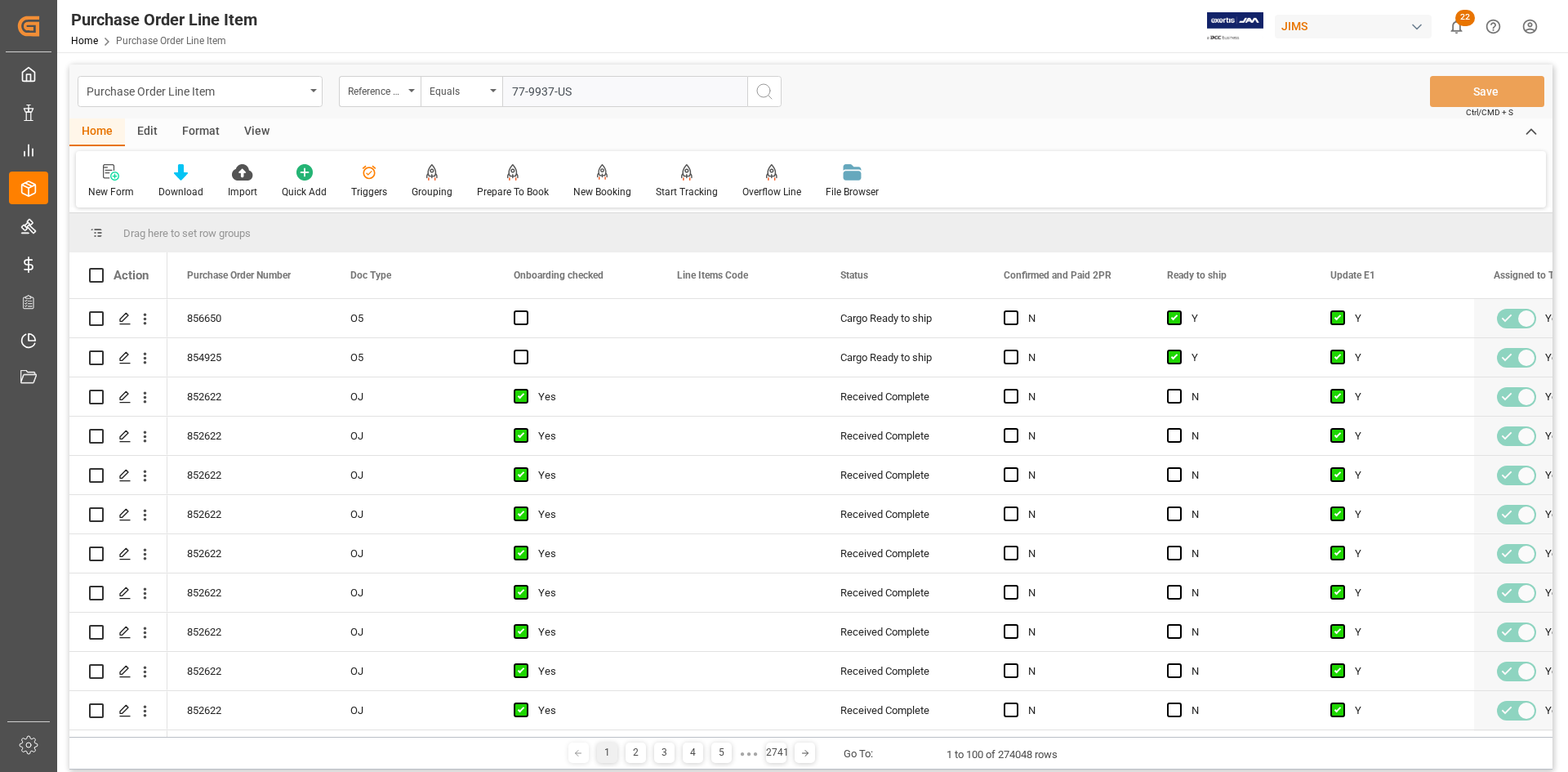 click on "77-9937-US" at bounding box center [625, 91] 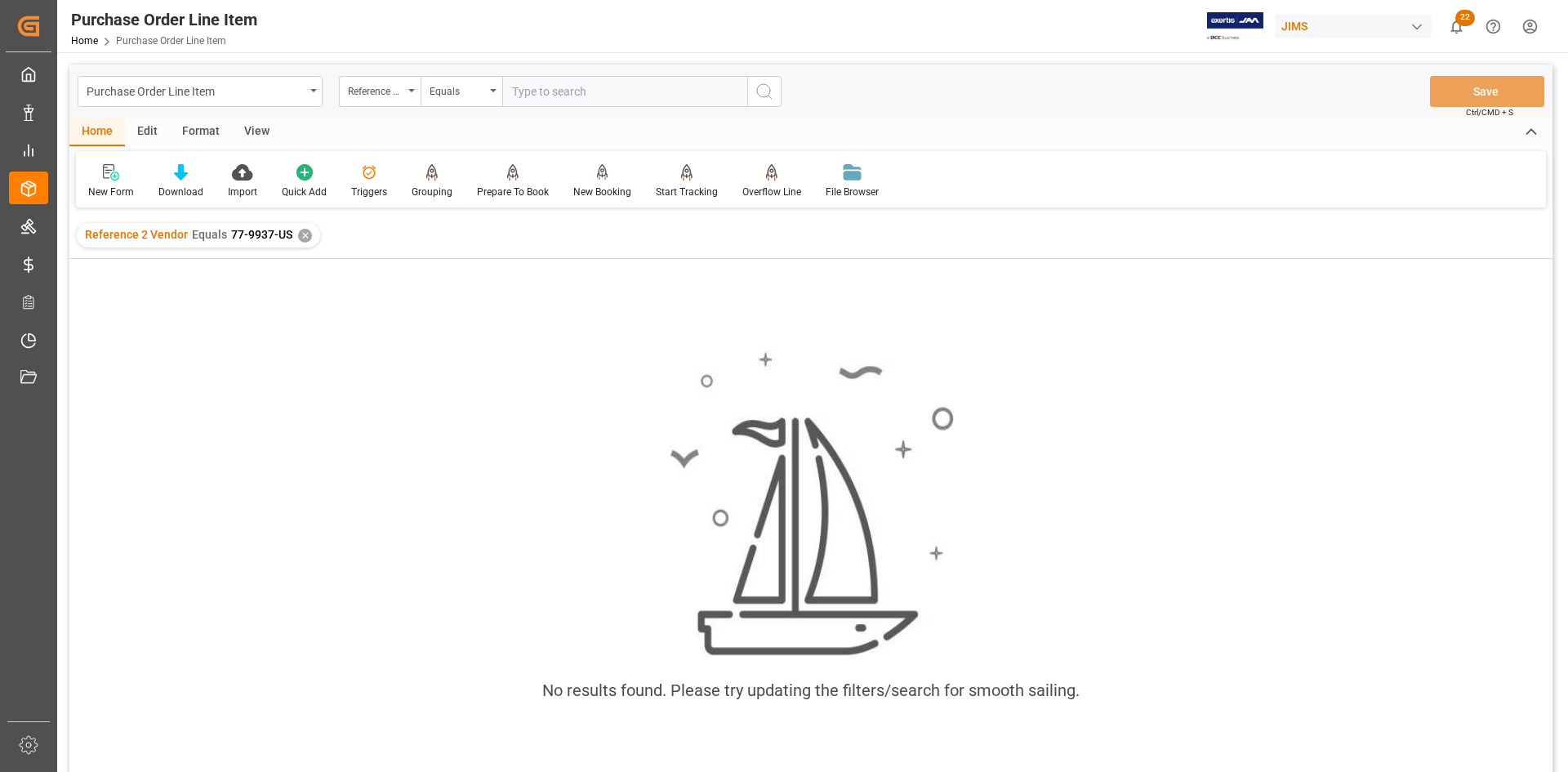 click on "✕" at bounding box center (305, 235) 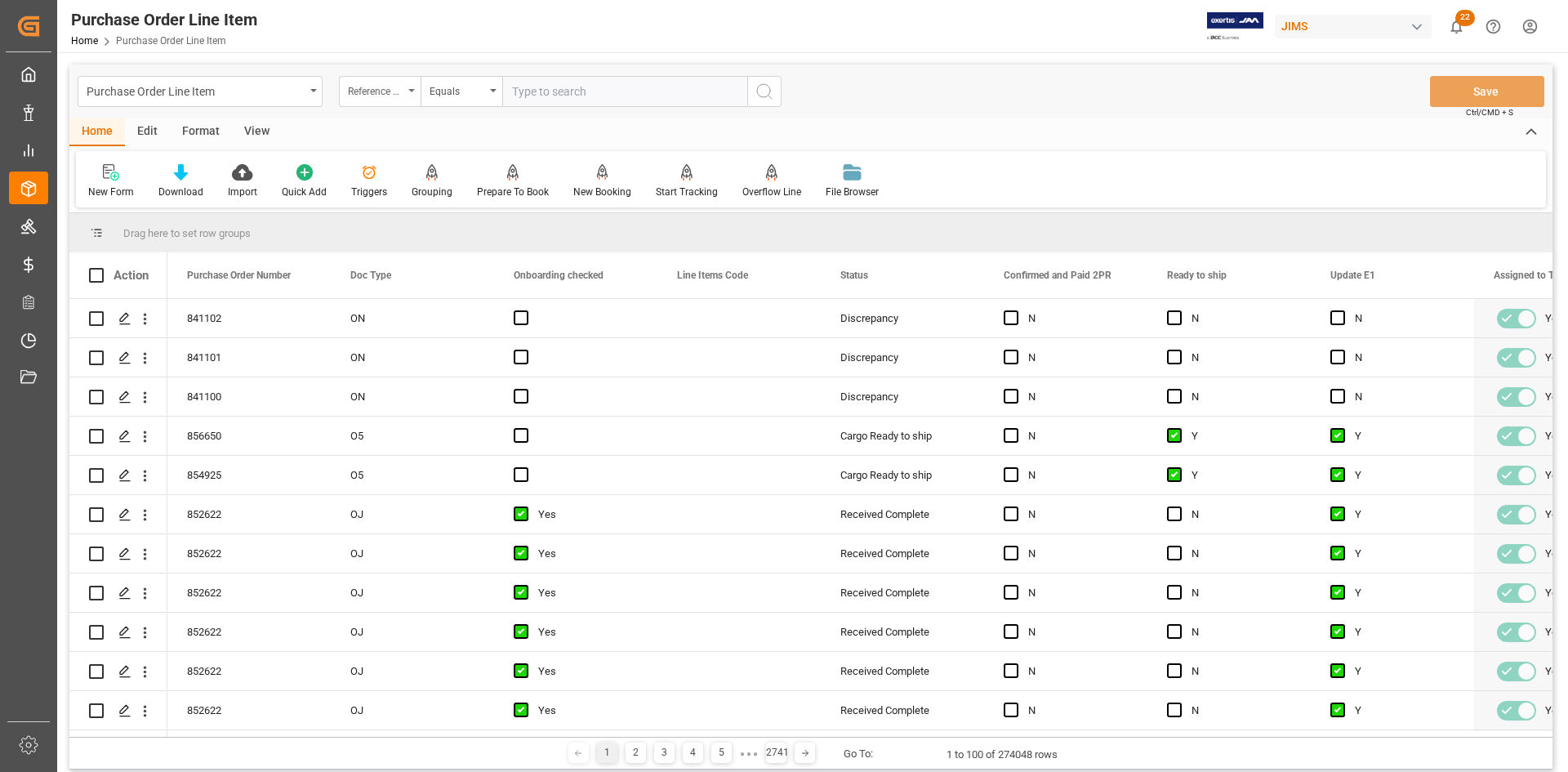 click on "Reference 2 Vendor" at bounding box center [380, 91] 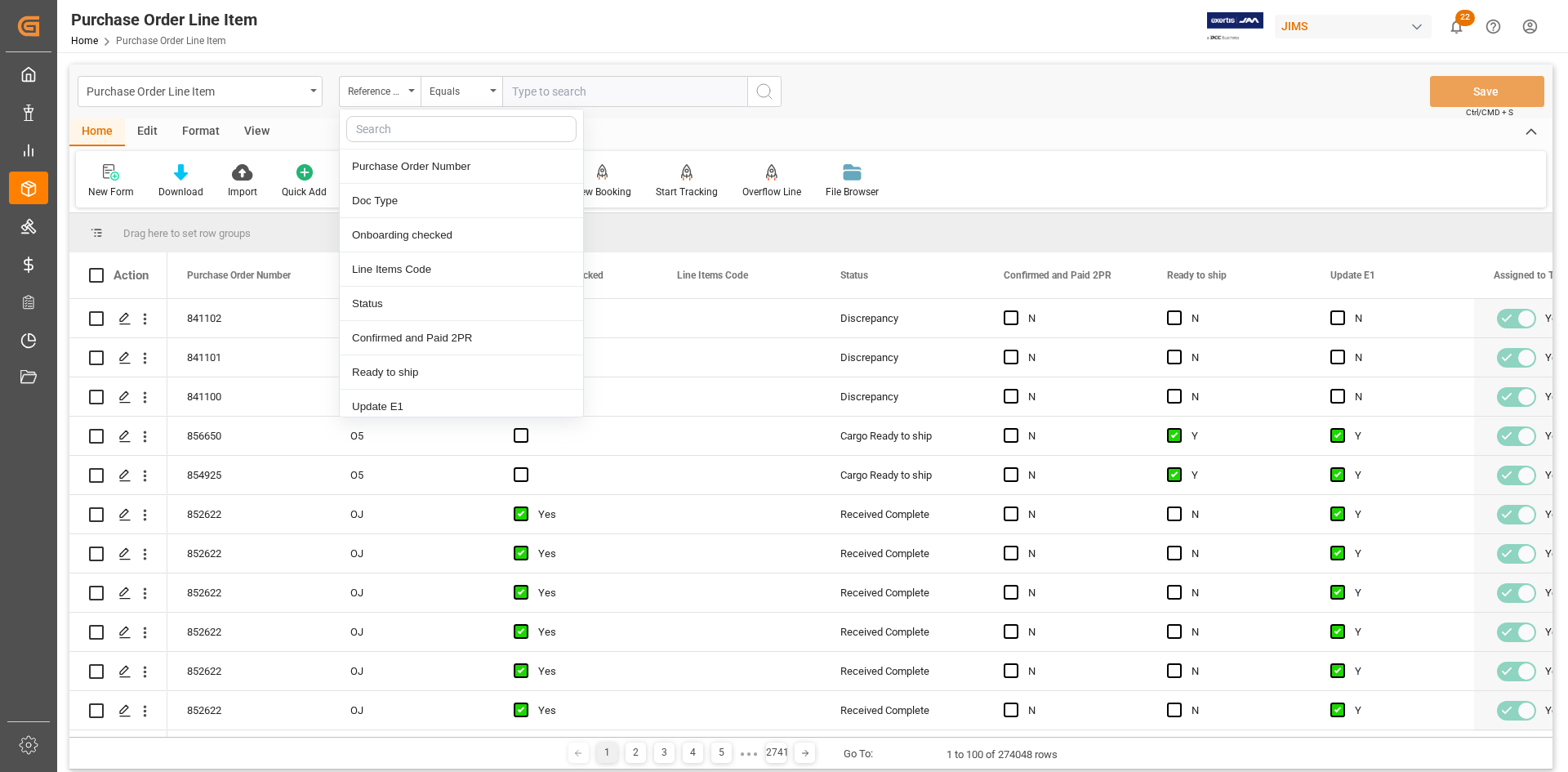 click at bounding box center (461, 129) 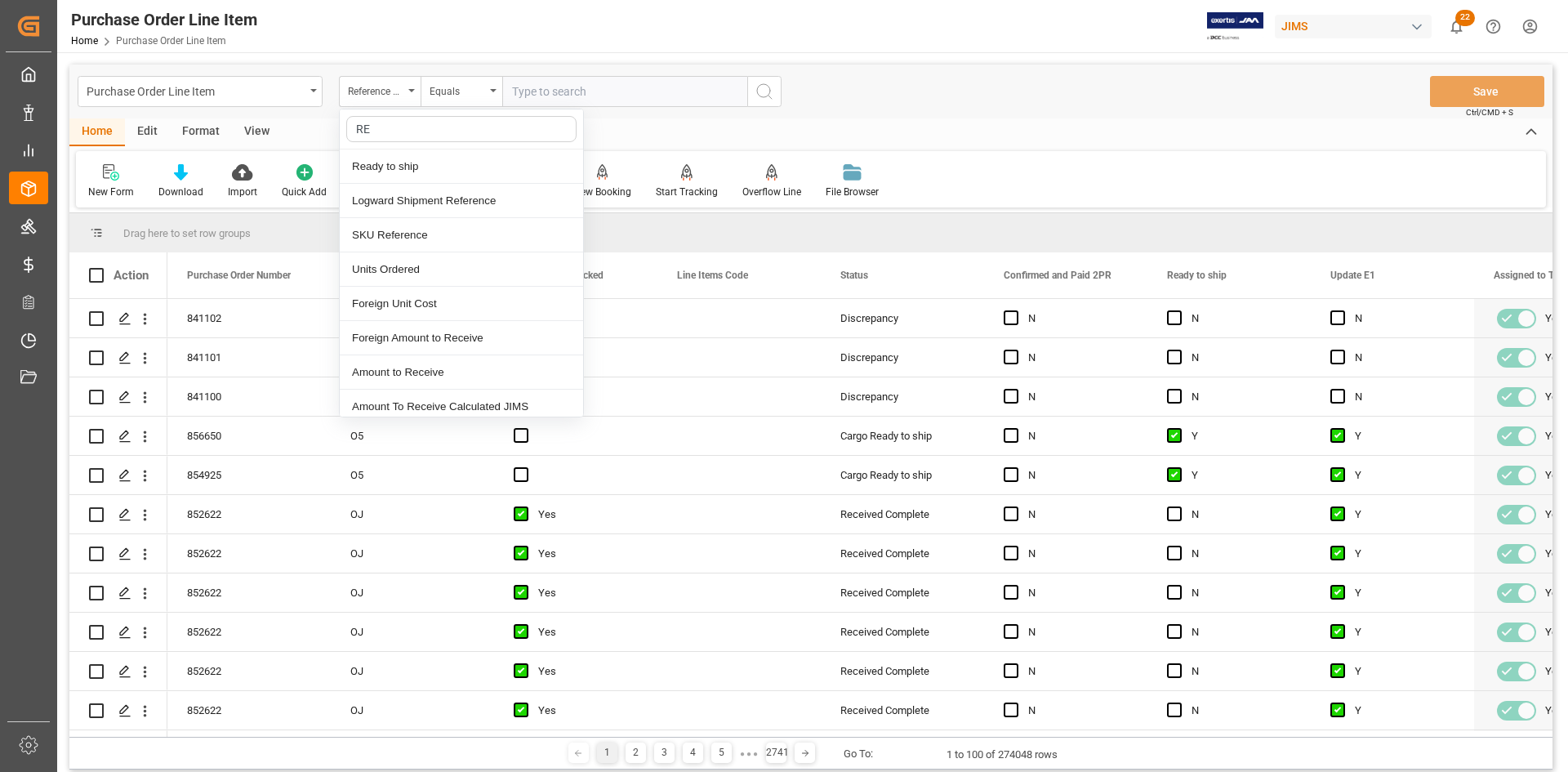 type on "REF" 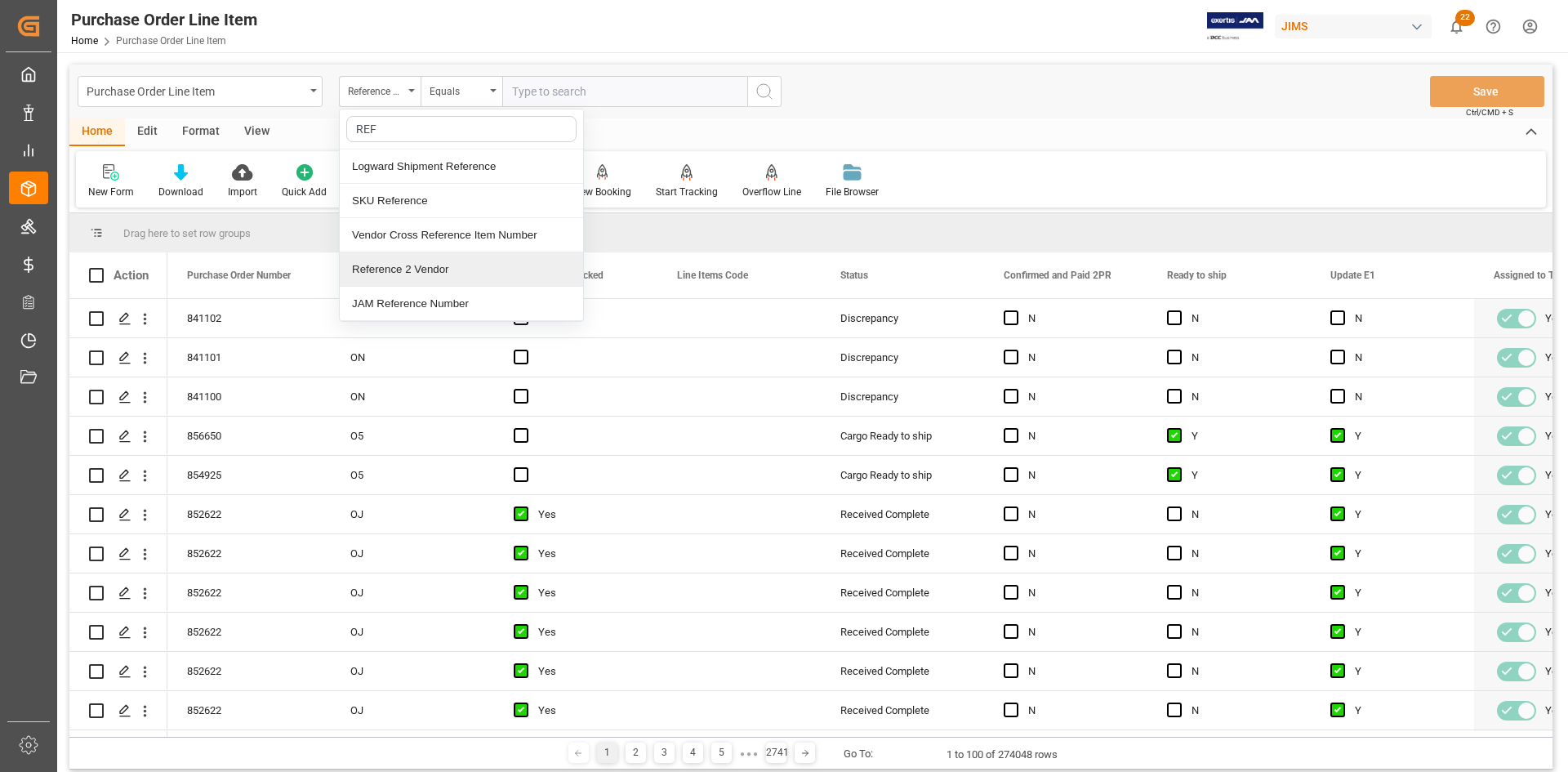 click on "Reference 2 Vendor" at bounding box center [461, 270] 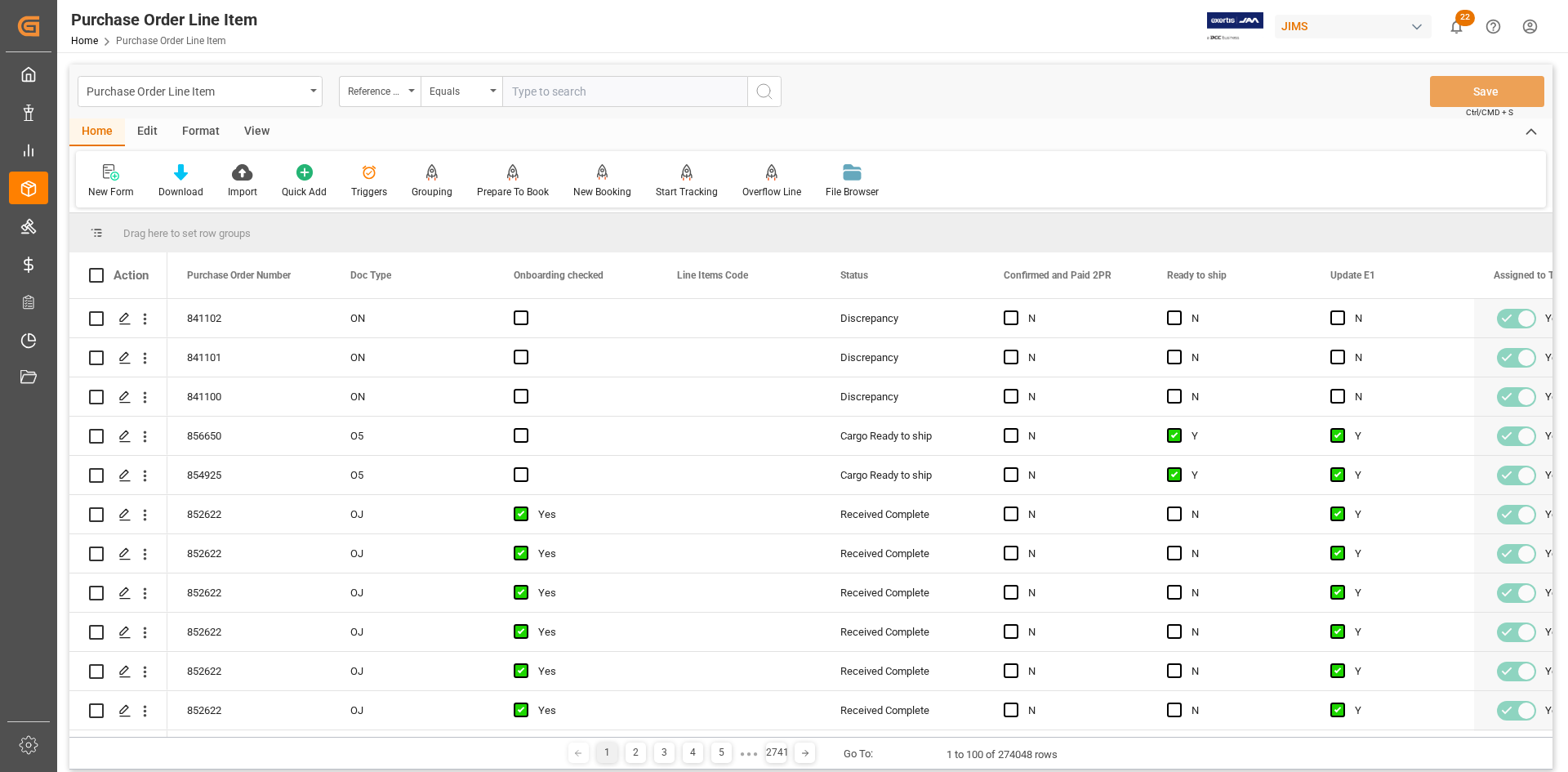 paste on "77-9937-US" 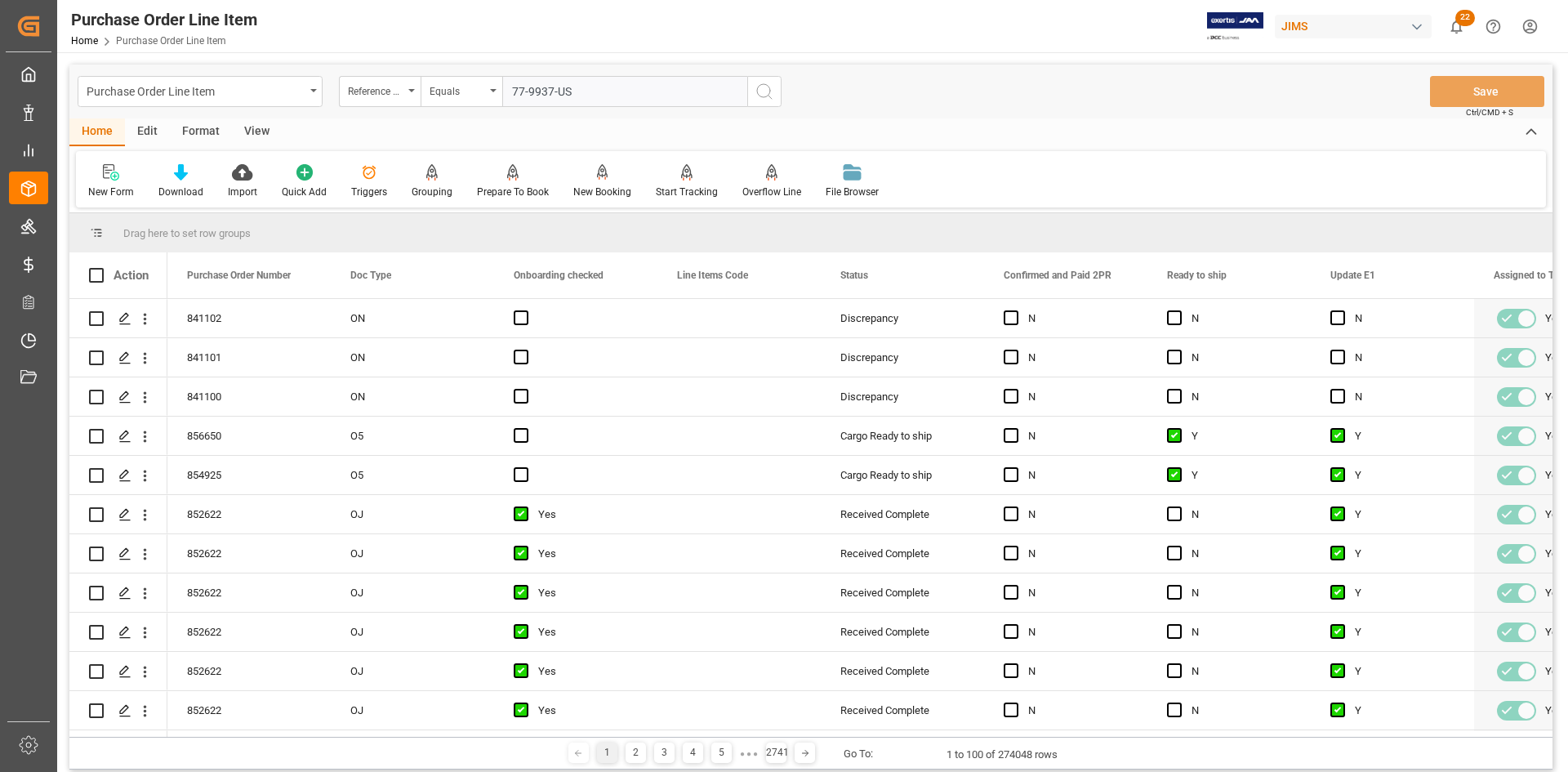 type on "77-9937-US" 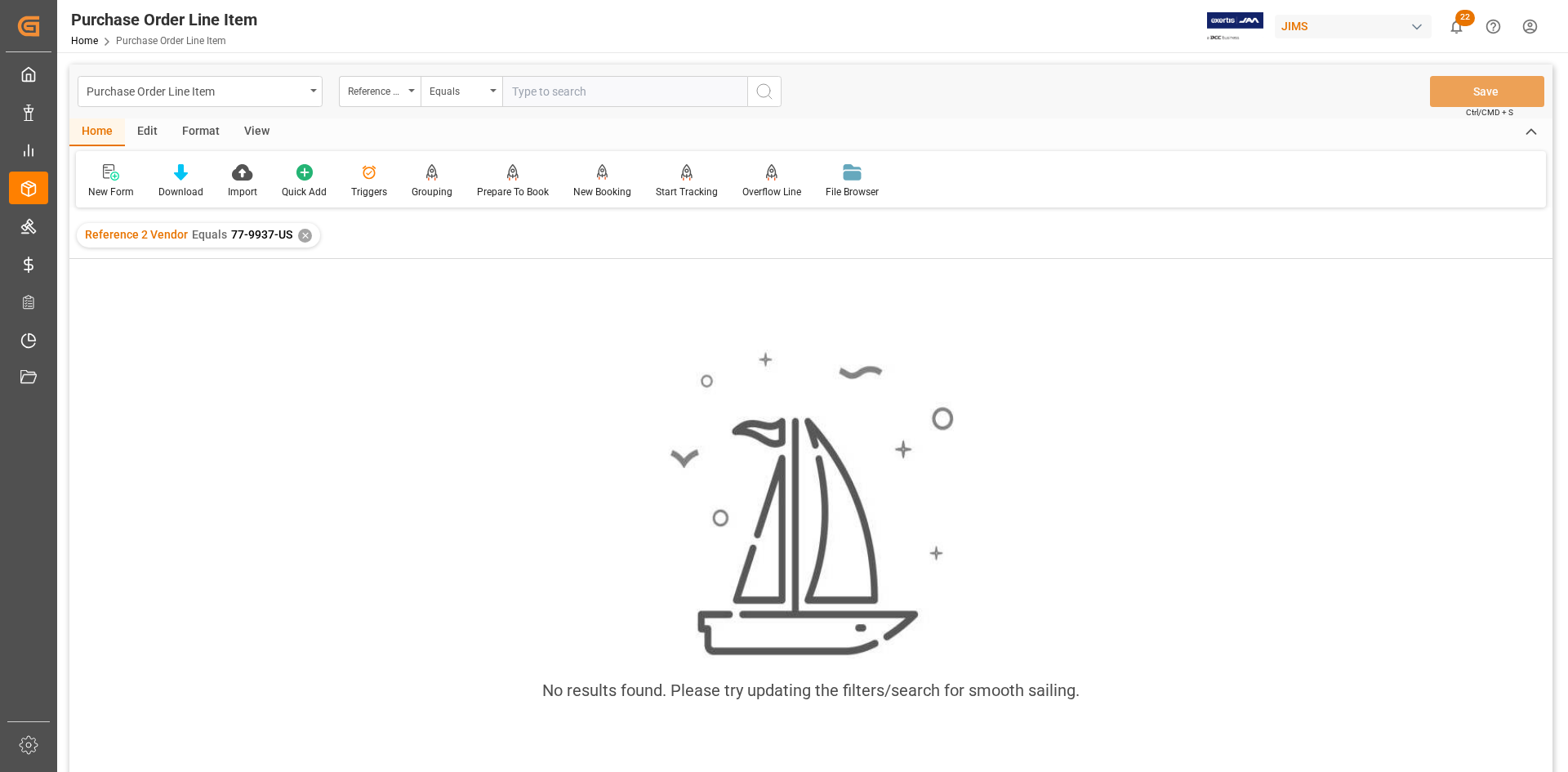 click on "✕" at bounding box center [305, 235] 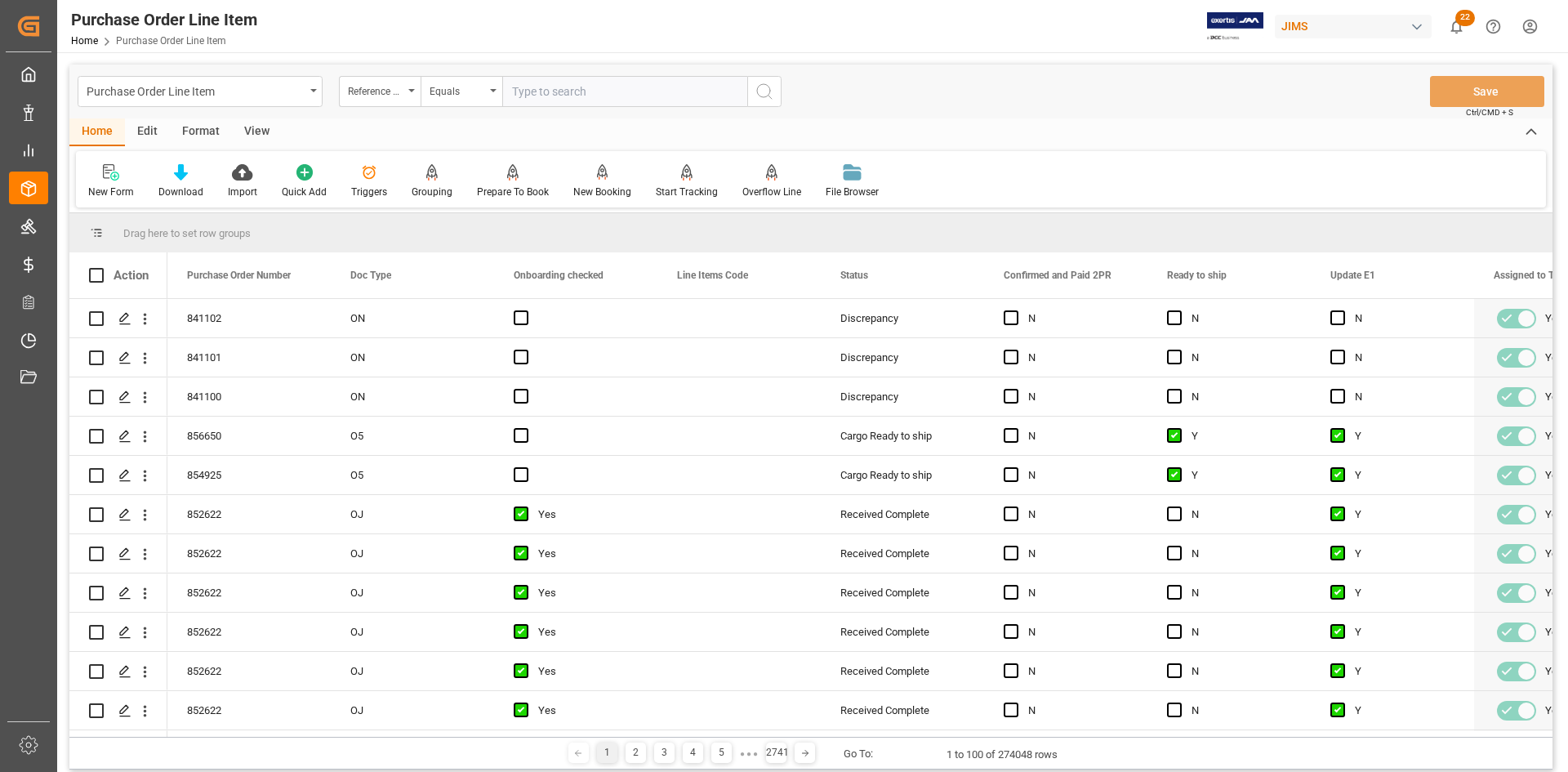 paste on "77-9937-US" 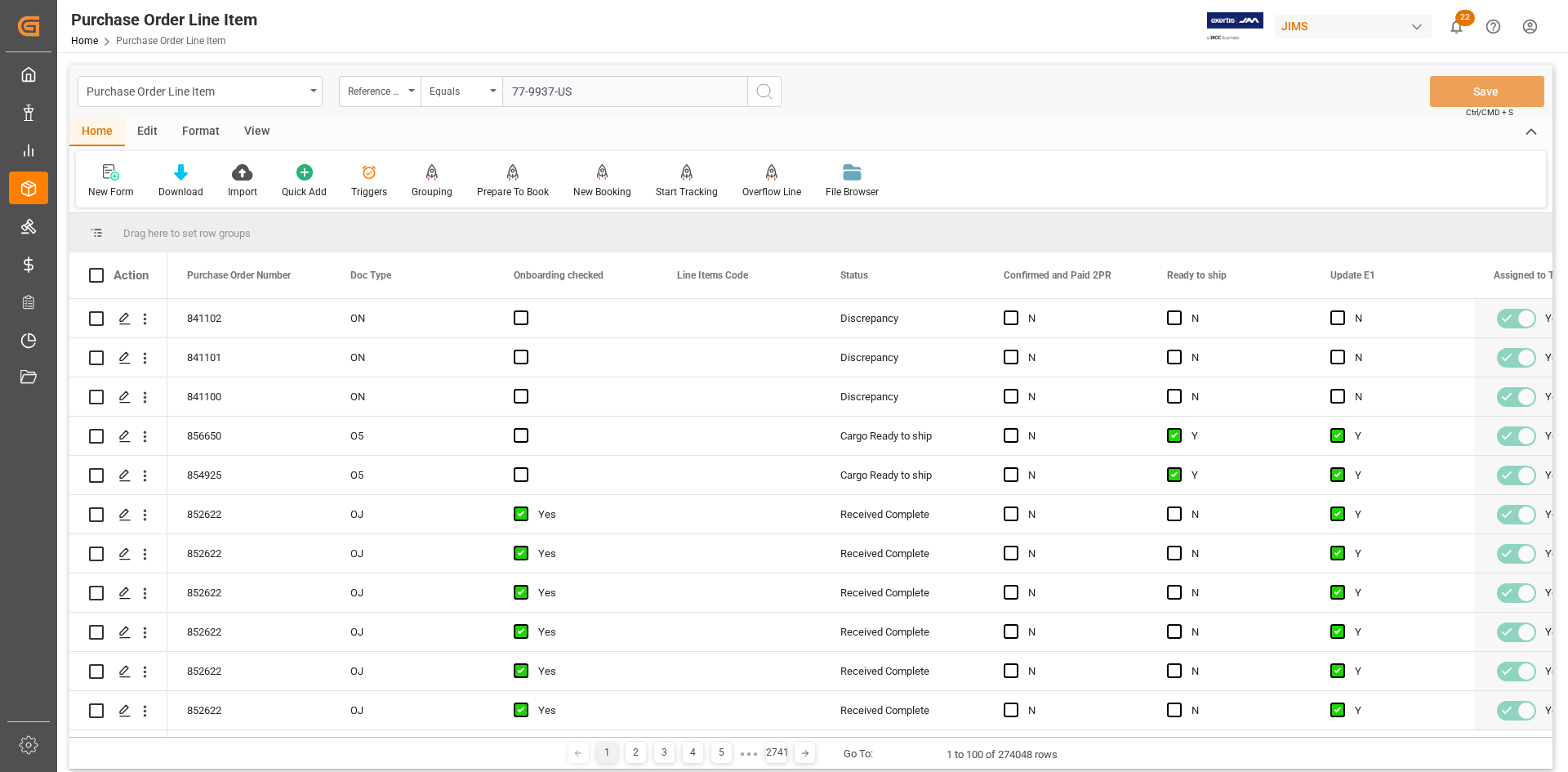 type on "77-9937-US" 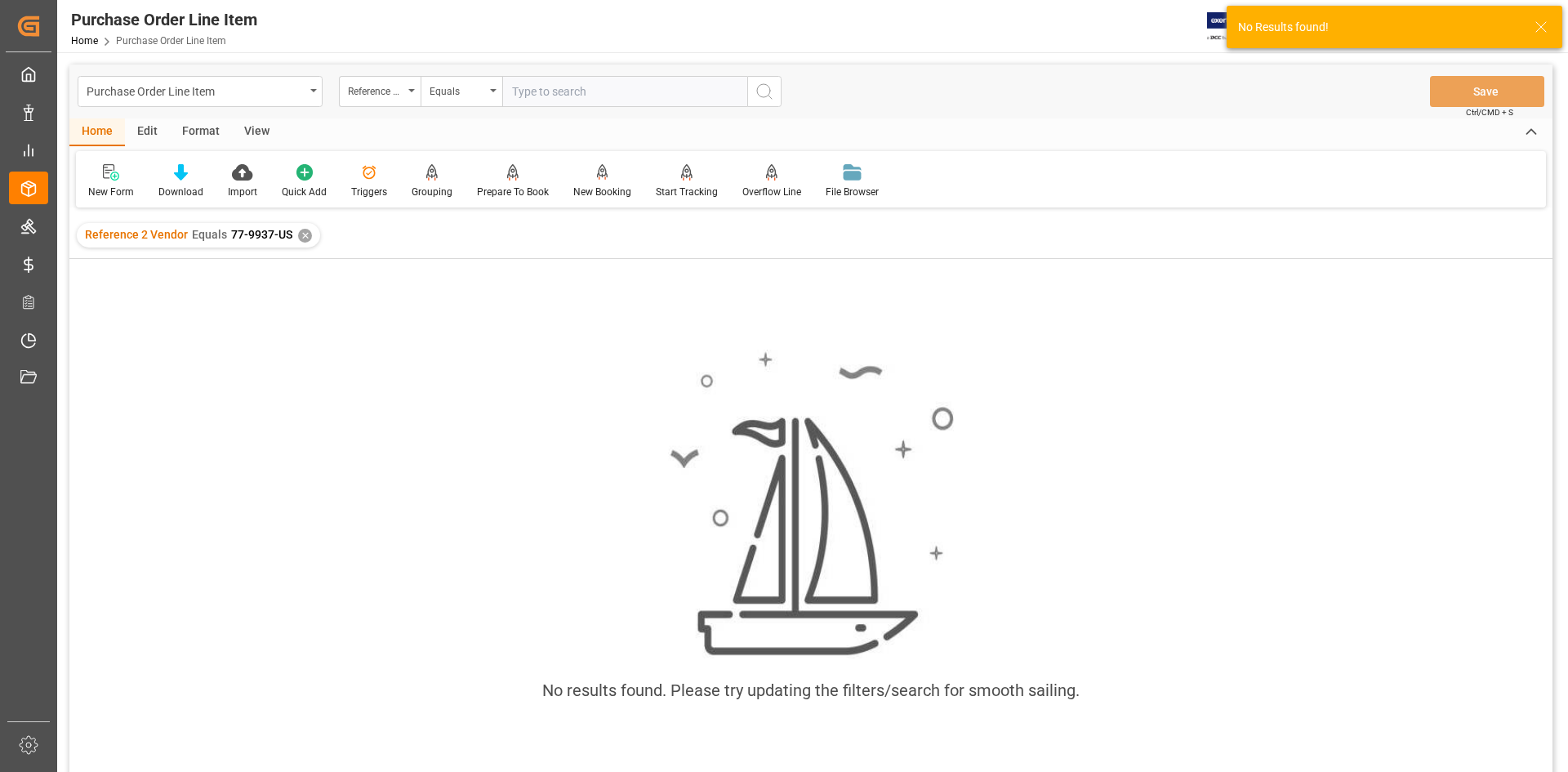 click 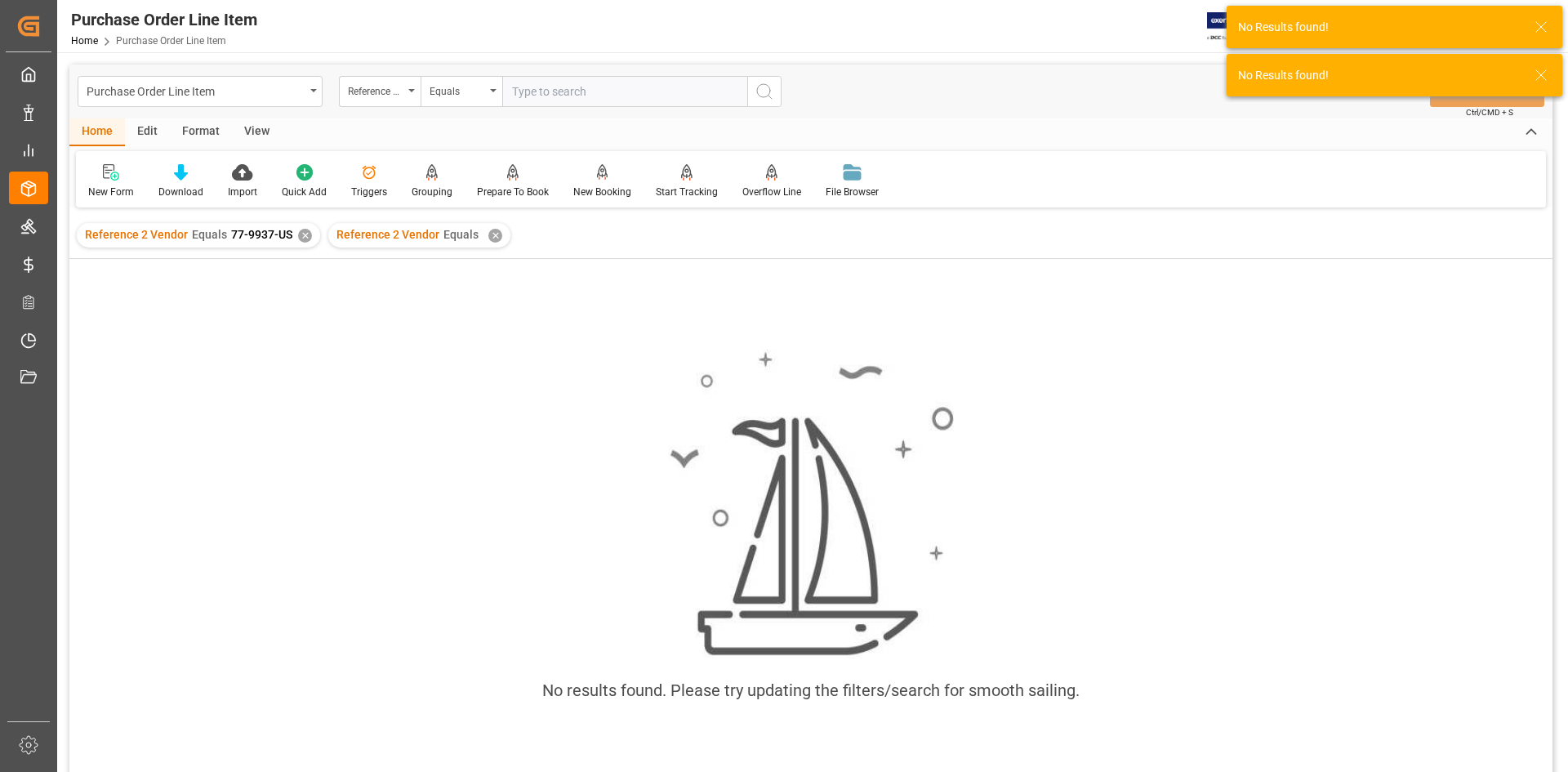 click on "✕" at bounding box center (495, 235) 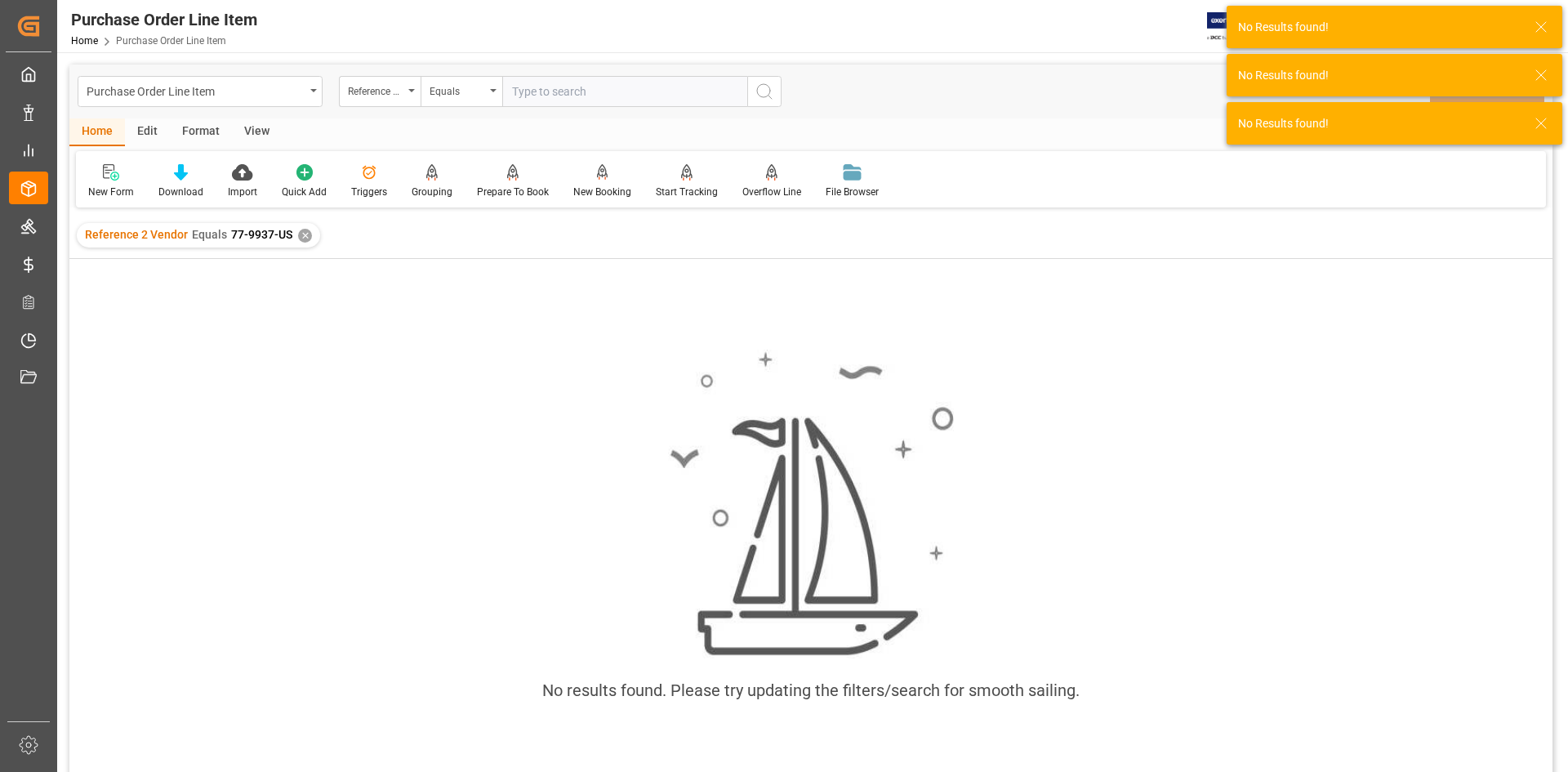 click on "✕" at bounding box center (305, 235) 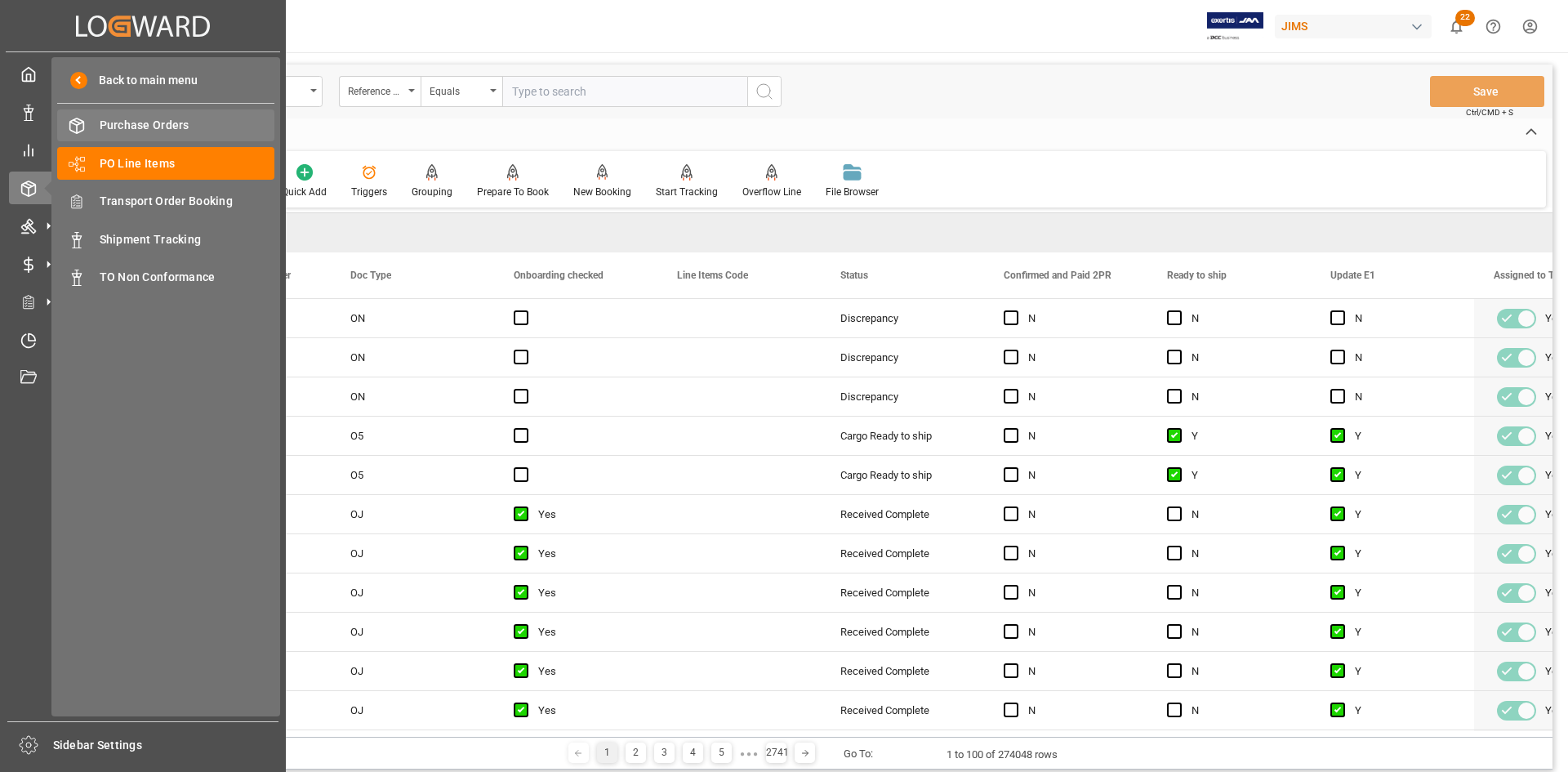 click on "Purchase Orders" at bounding box center [187, 125] 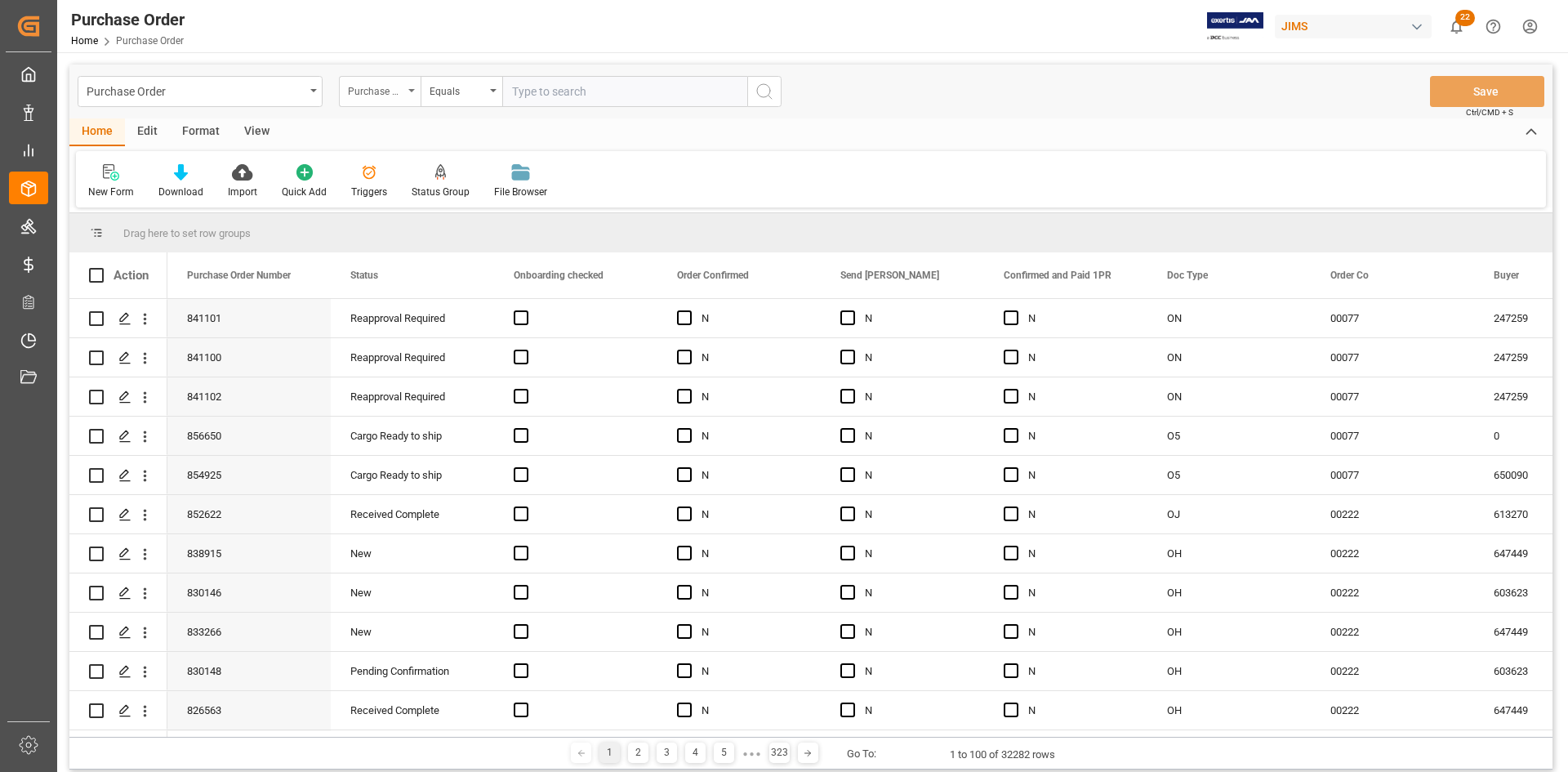 click on "Purchase Order Number" at bounding box center [380, 91] 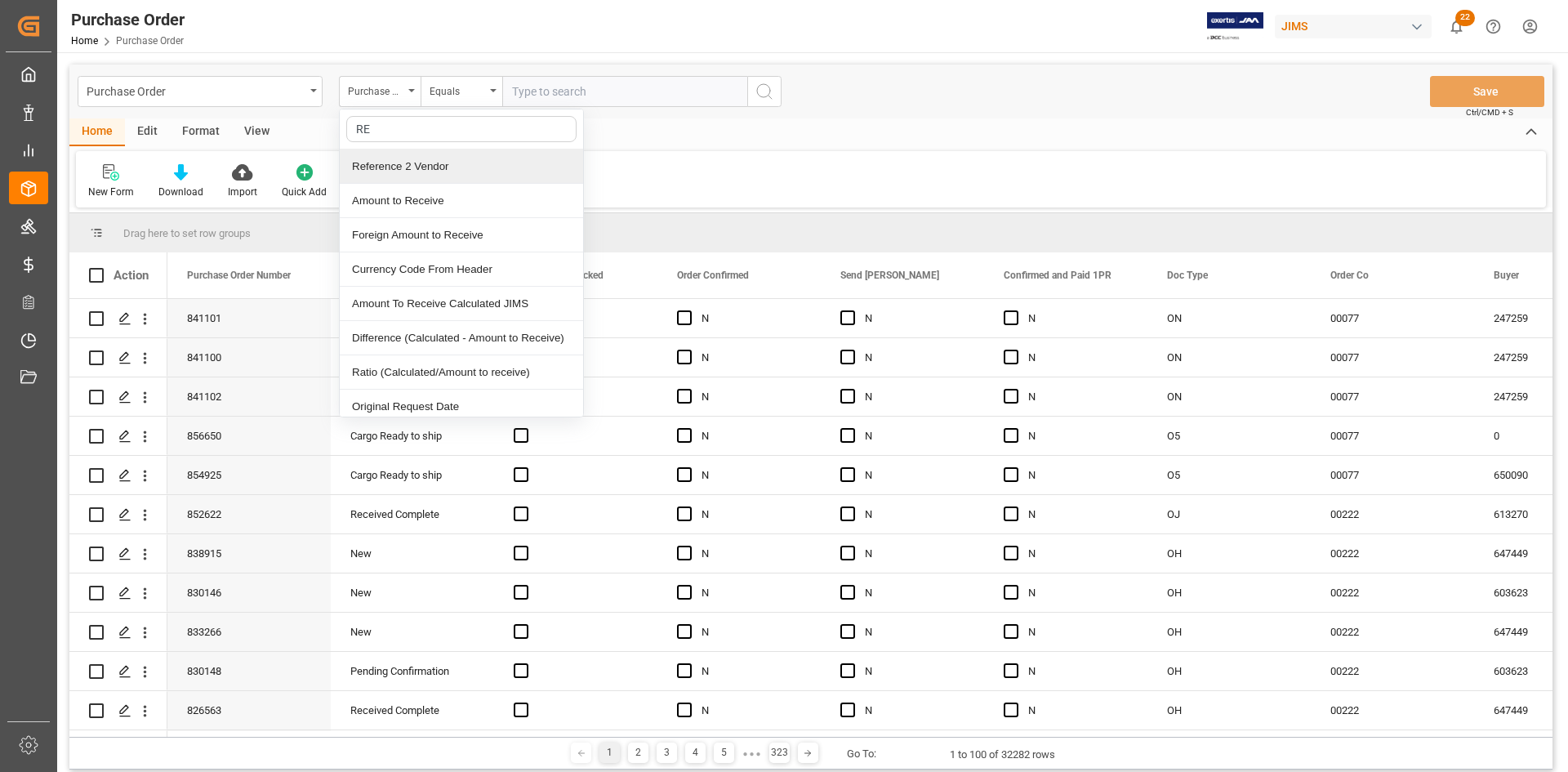 type on "REF" 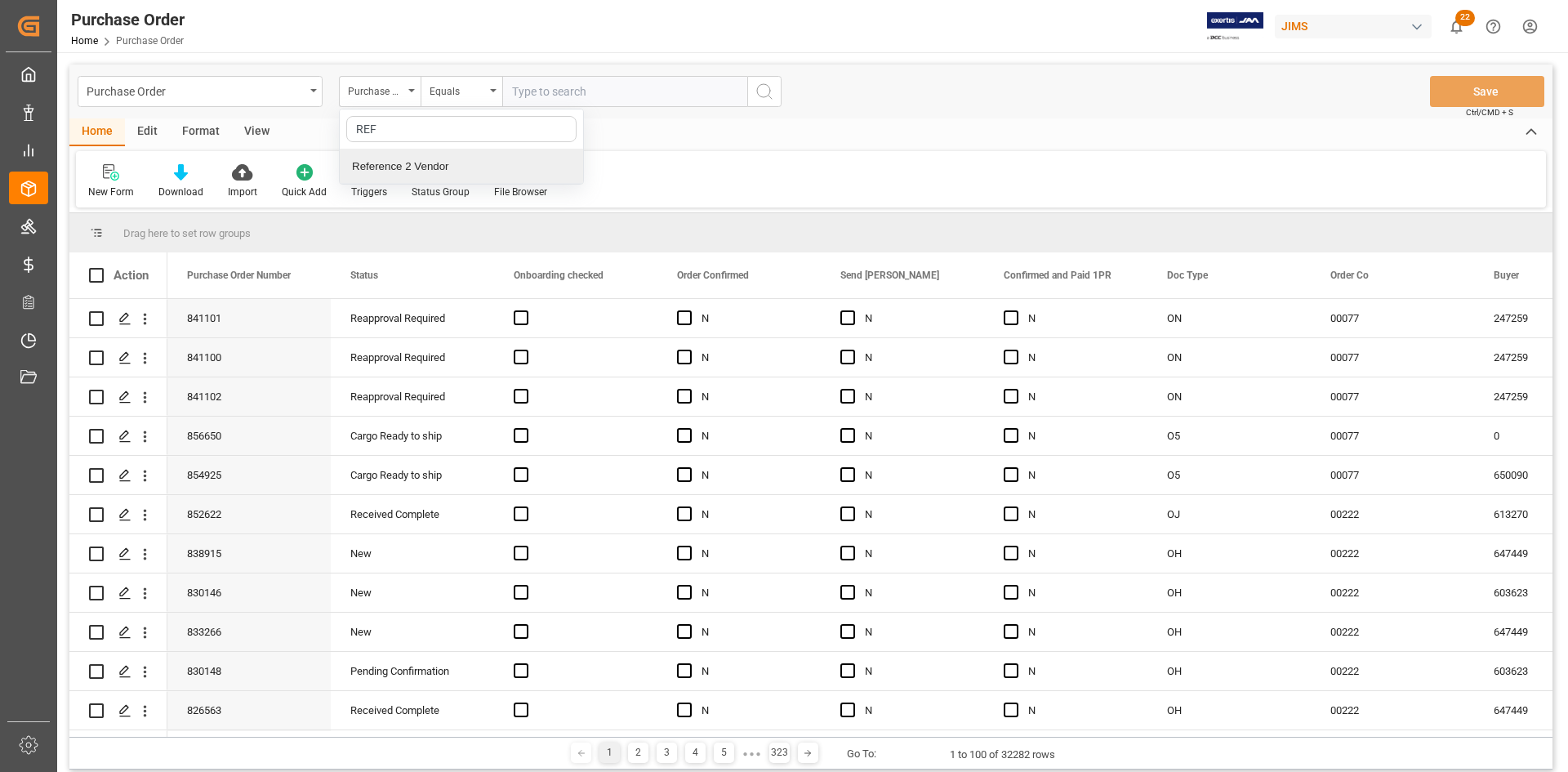 click on "Reference 2 Vendor" at bounding box center (461, 167) 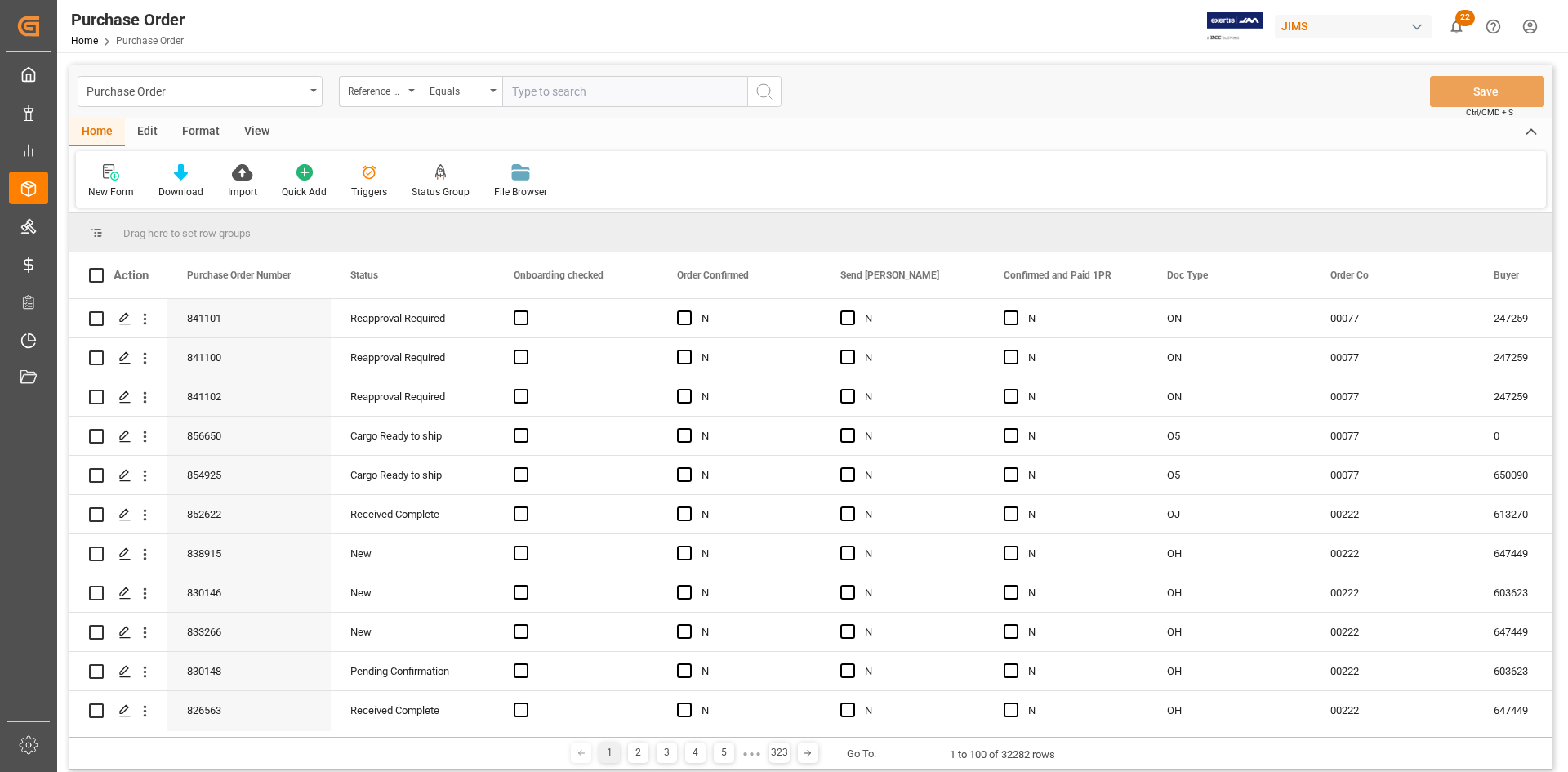 paste on "77-9937-US" 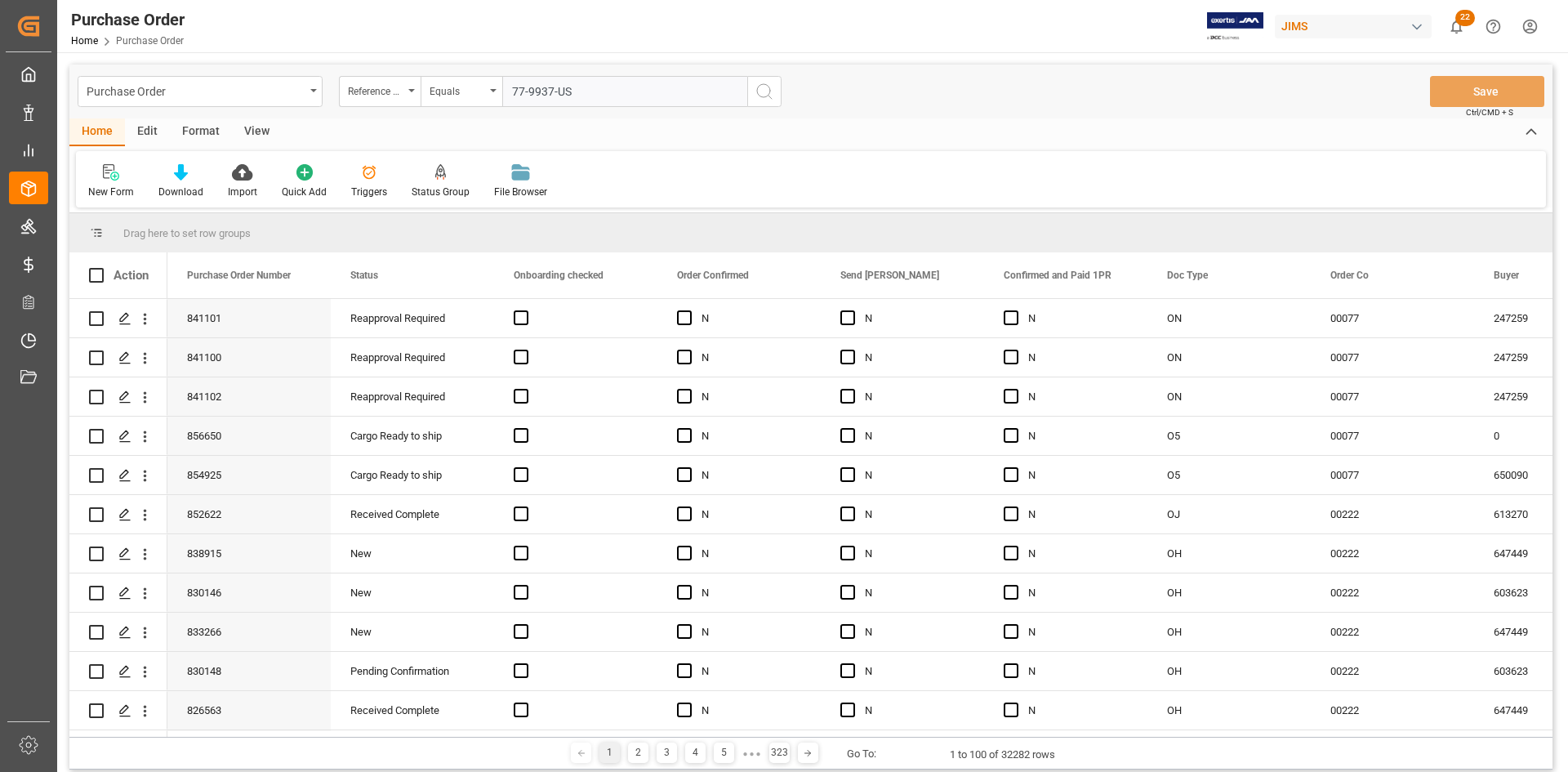 type on "77-9937-US" 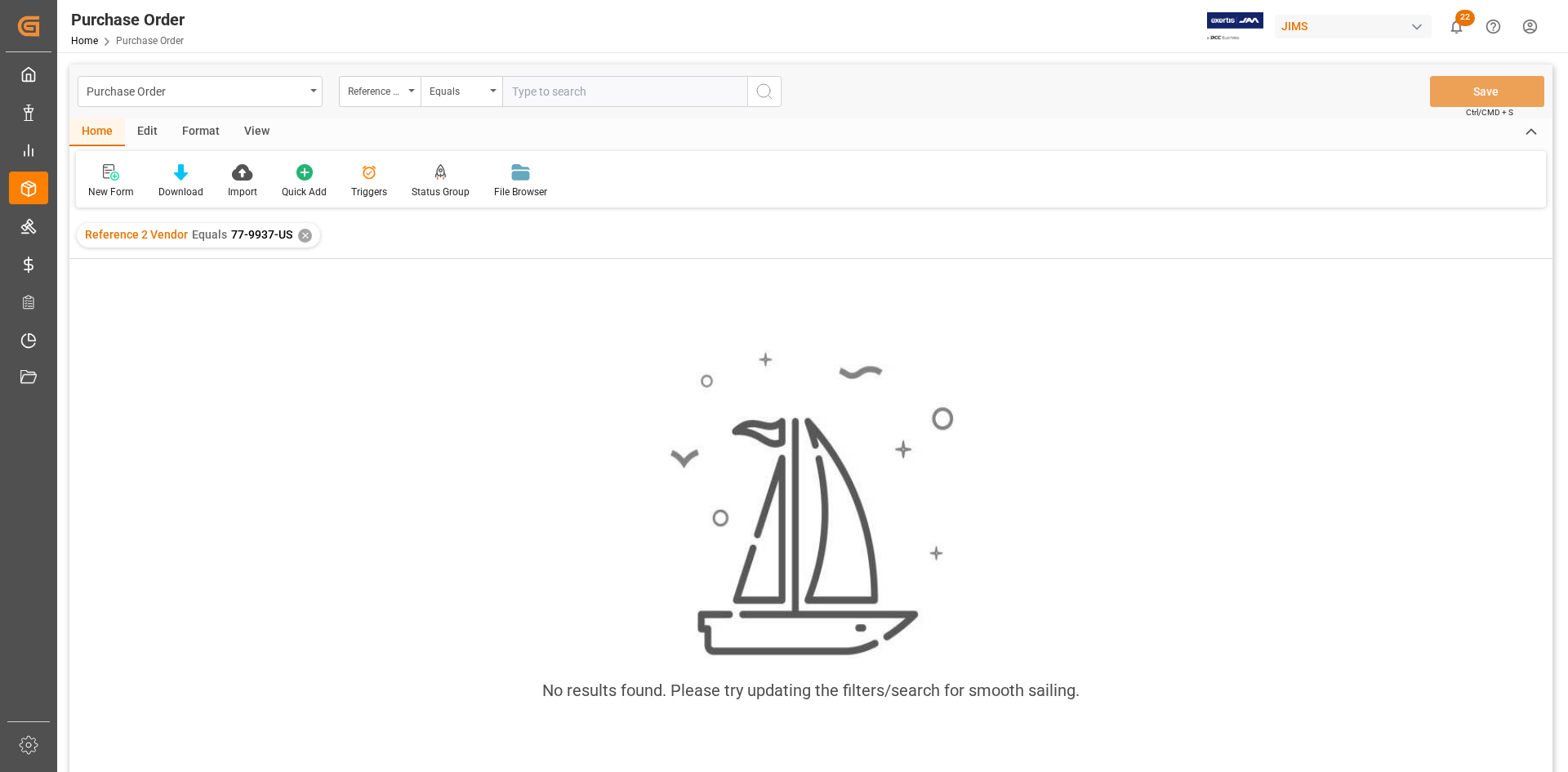 click on "✕" at bounding box center (305, 235) 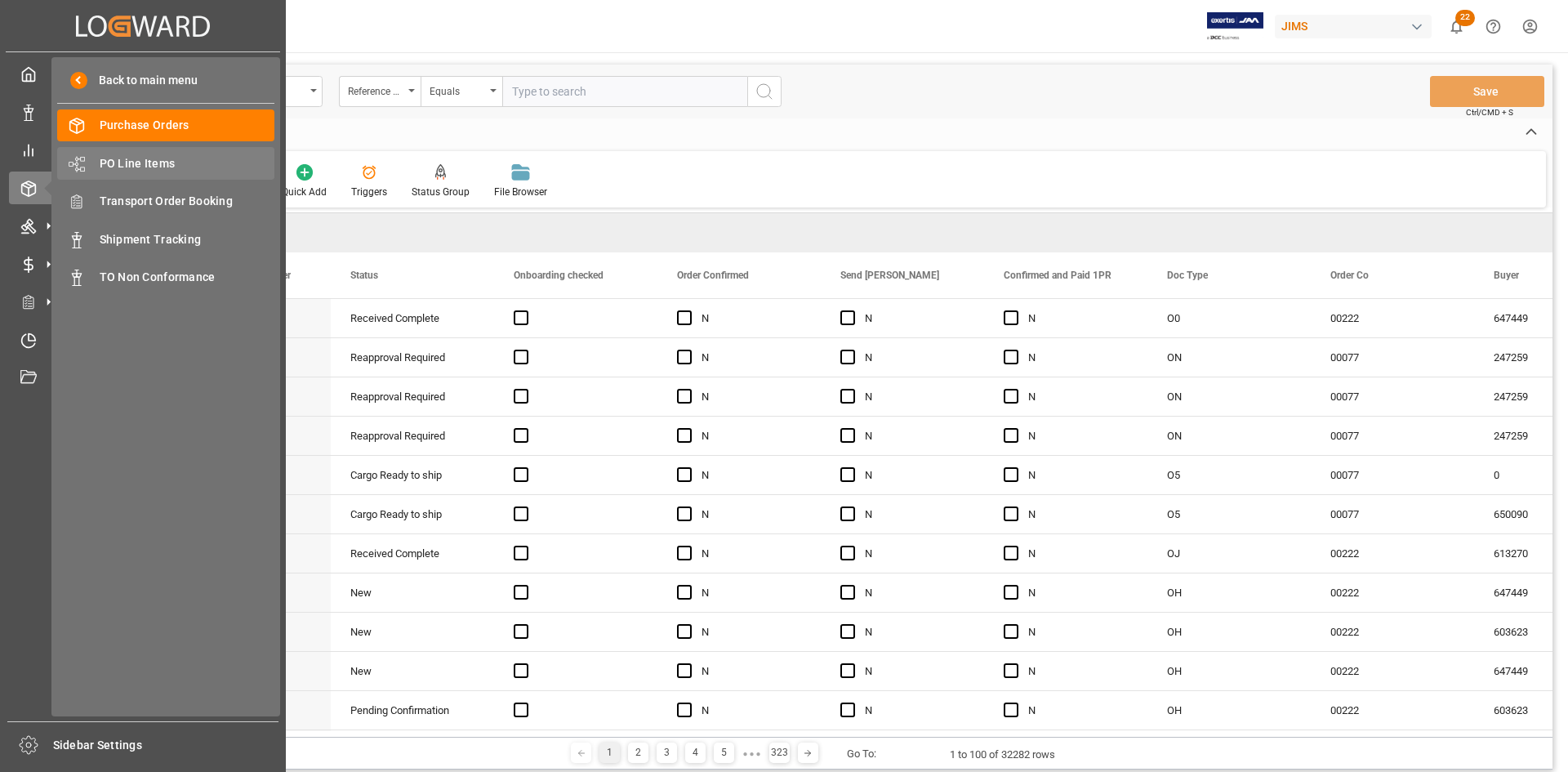 click on "PO Line Items" at bounding box center (187, 163) 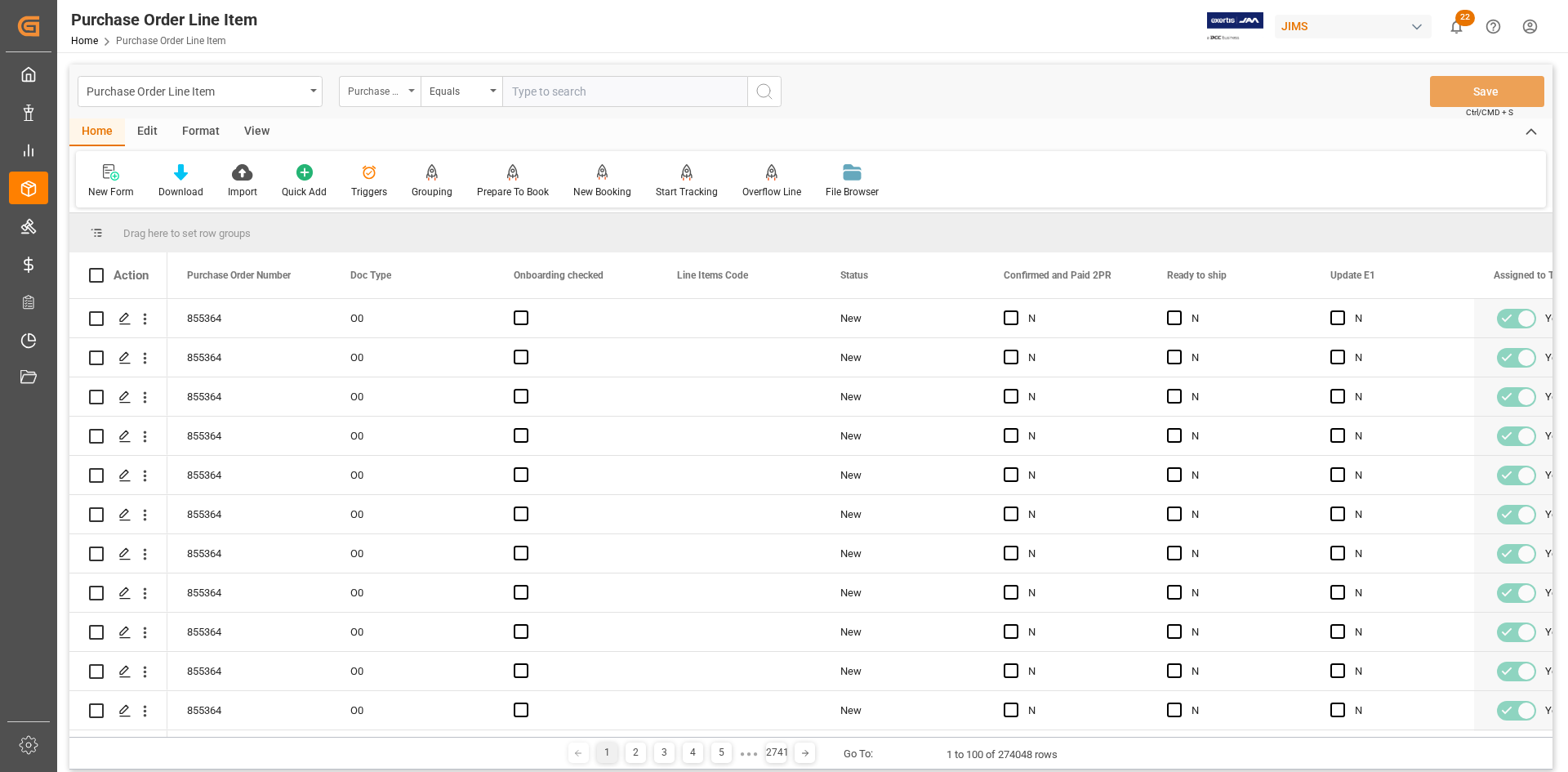 click on "Purchase Order Number" at bounding box center (380, 91) 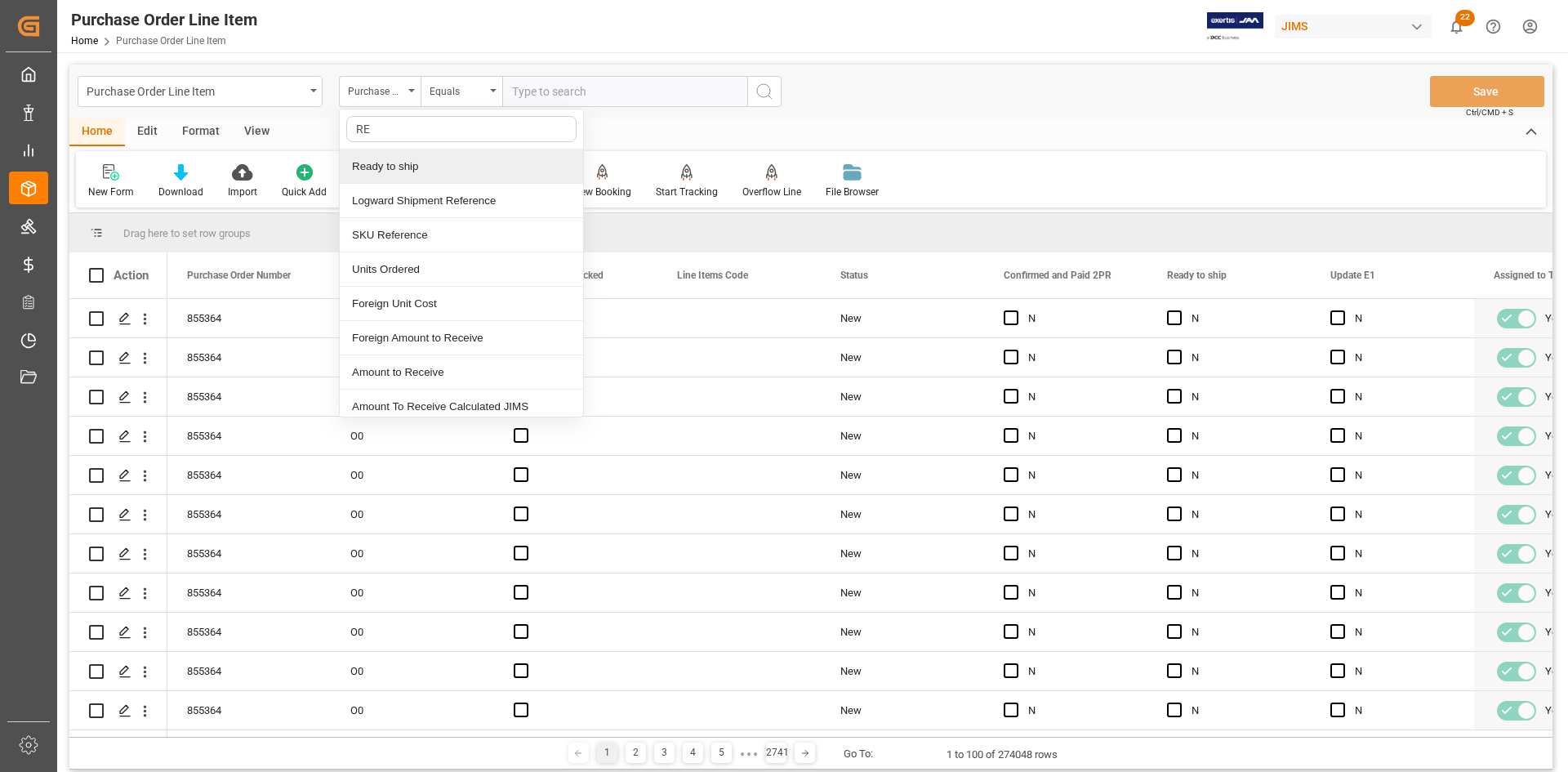 type on "REF" 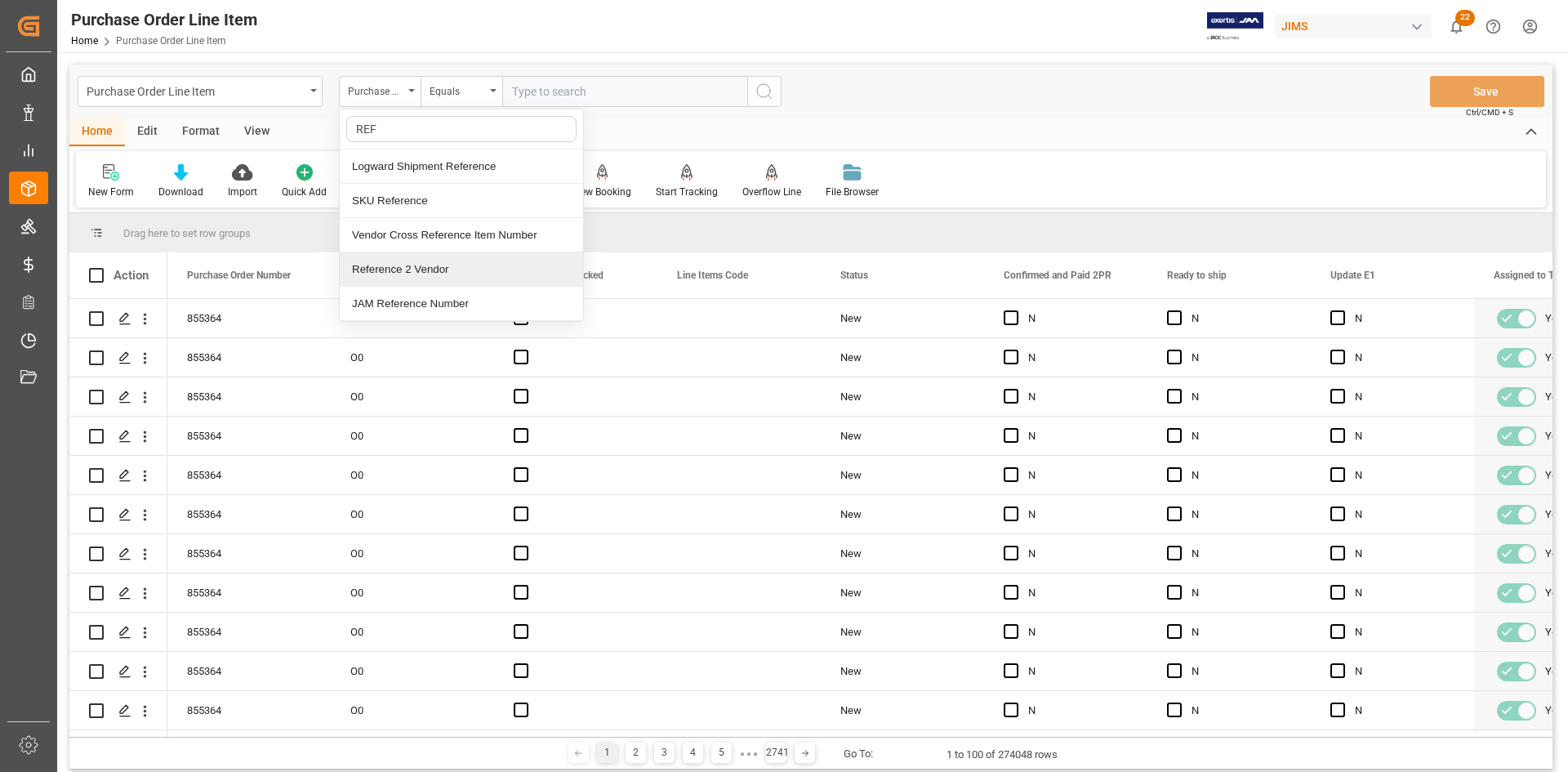click on "Reference 2 Vendor" at bounding box center (461, 270) 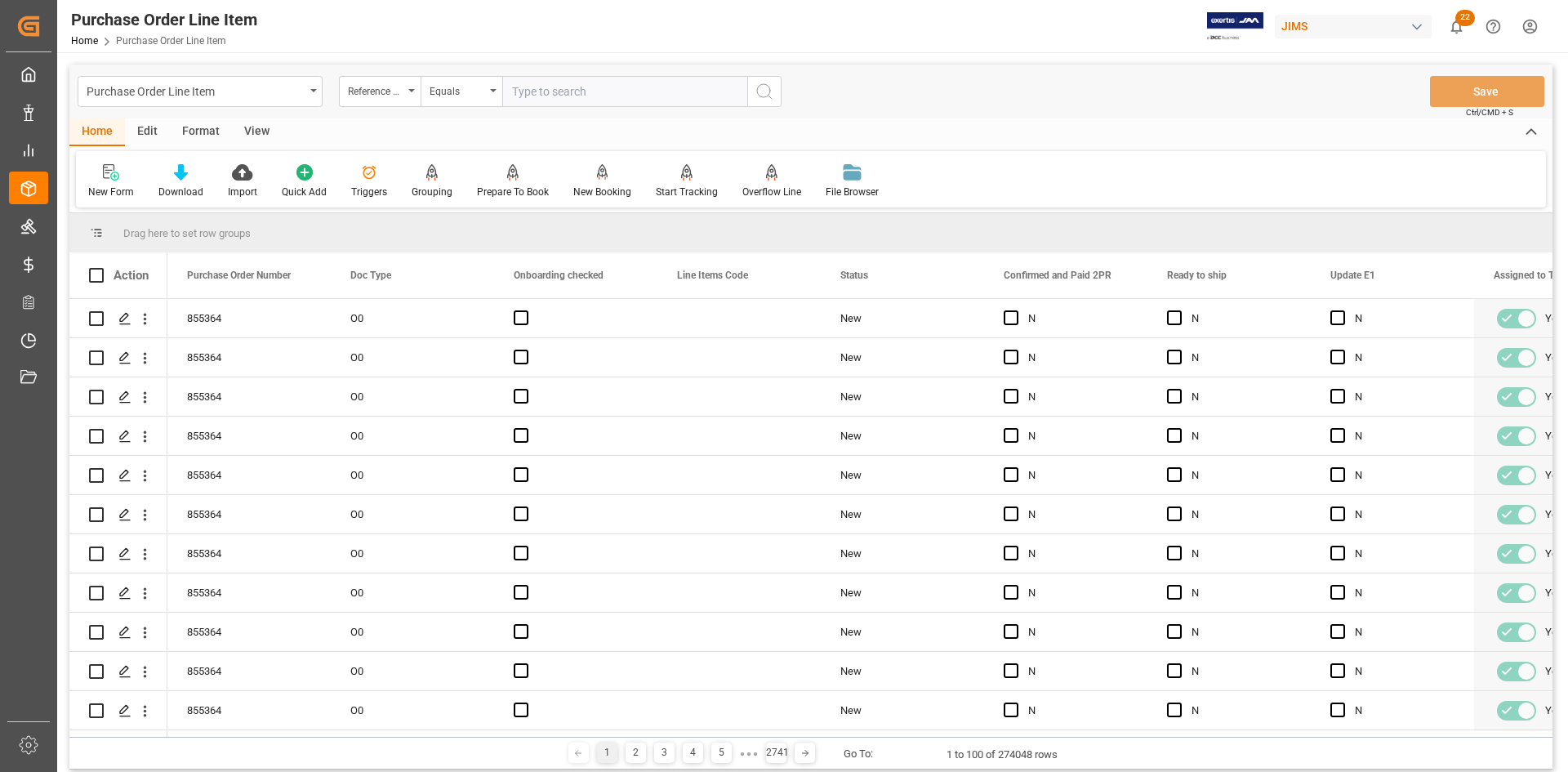 paste on "77-9937-US" 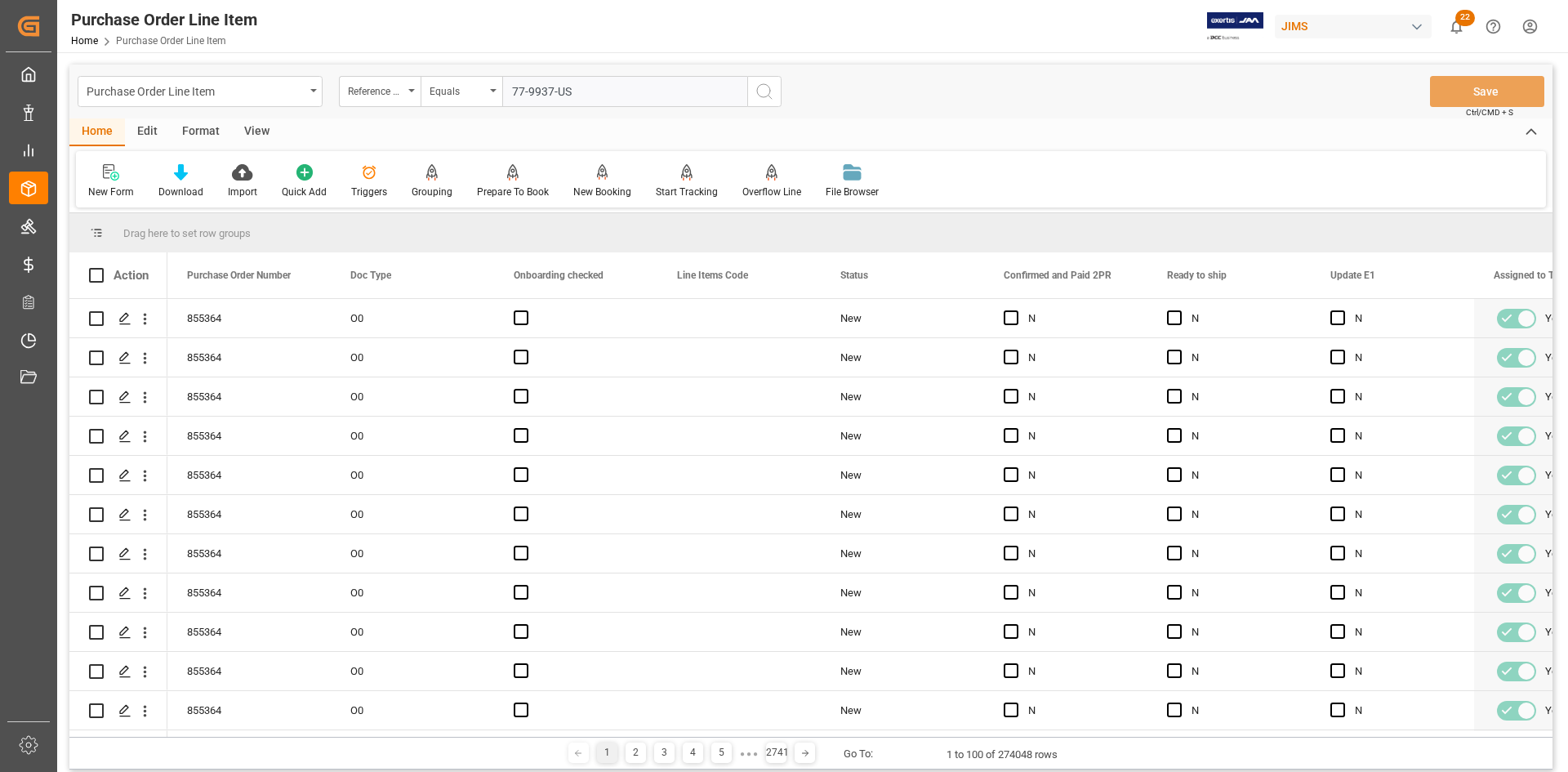 type on "77-9937-US" 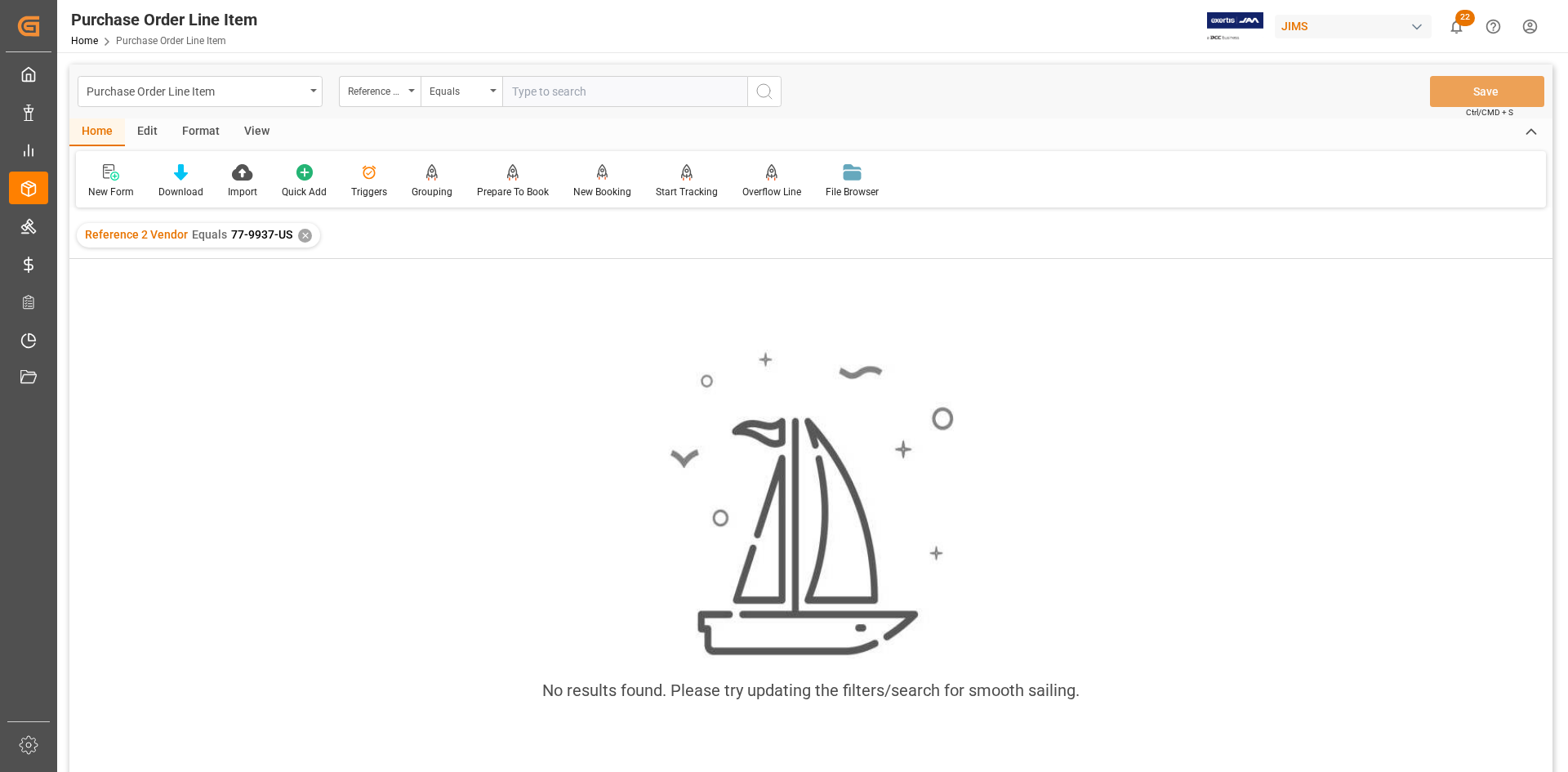 click on "✕" at bounding box center [305, 235] 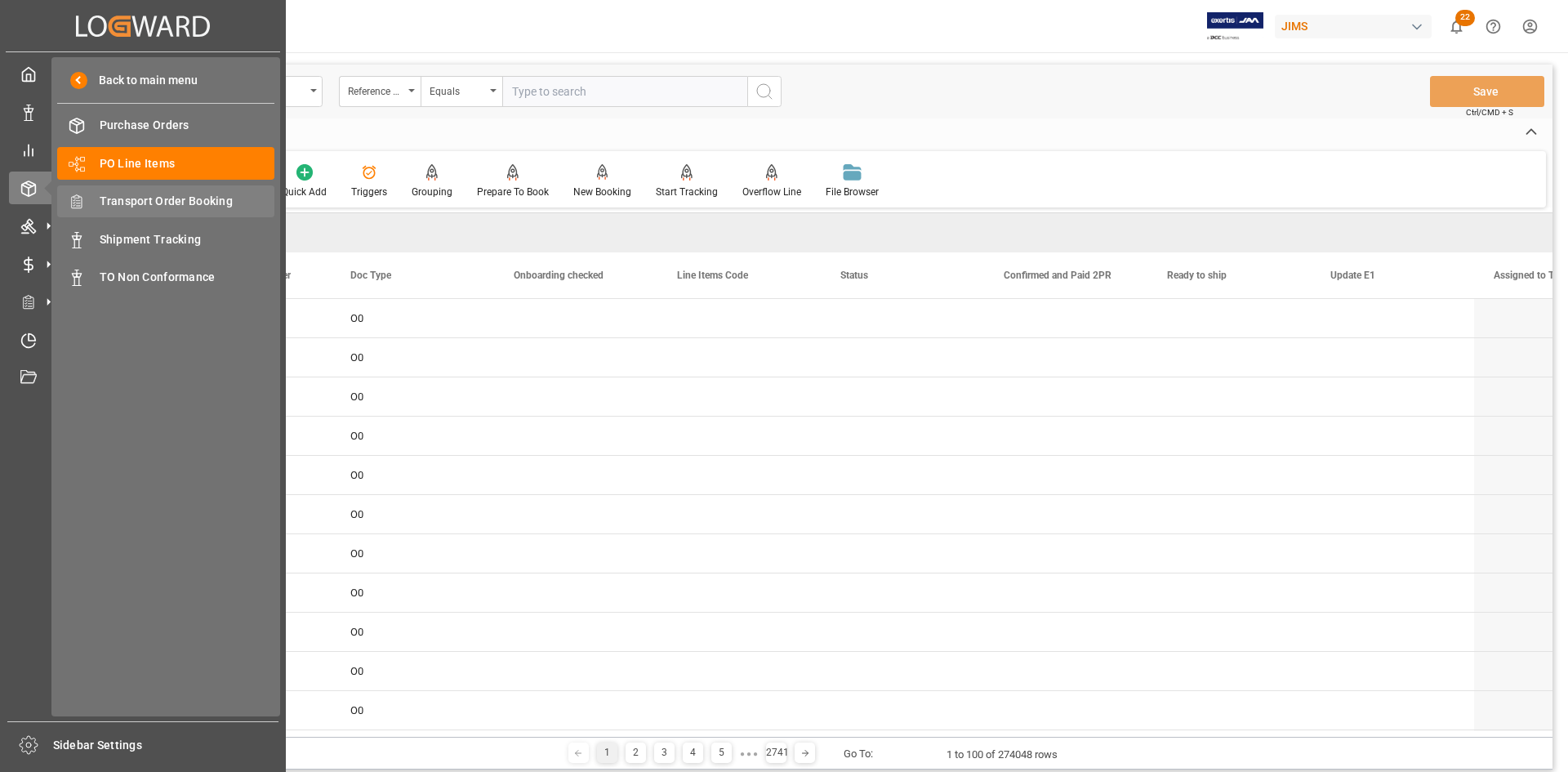 click on "Transport Order Booking" at bounding box center (187, 201) 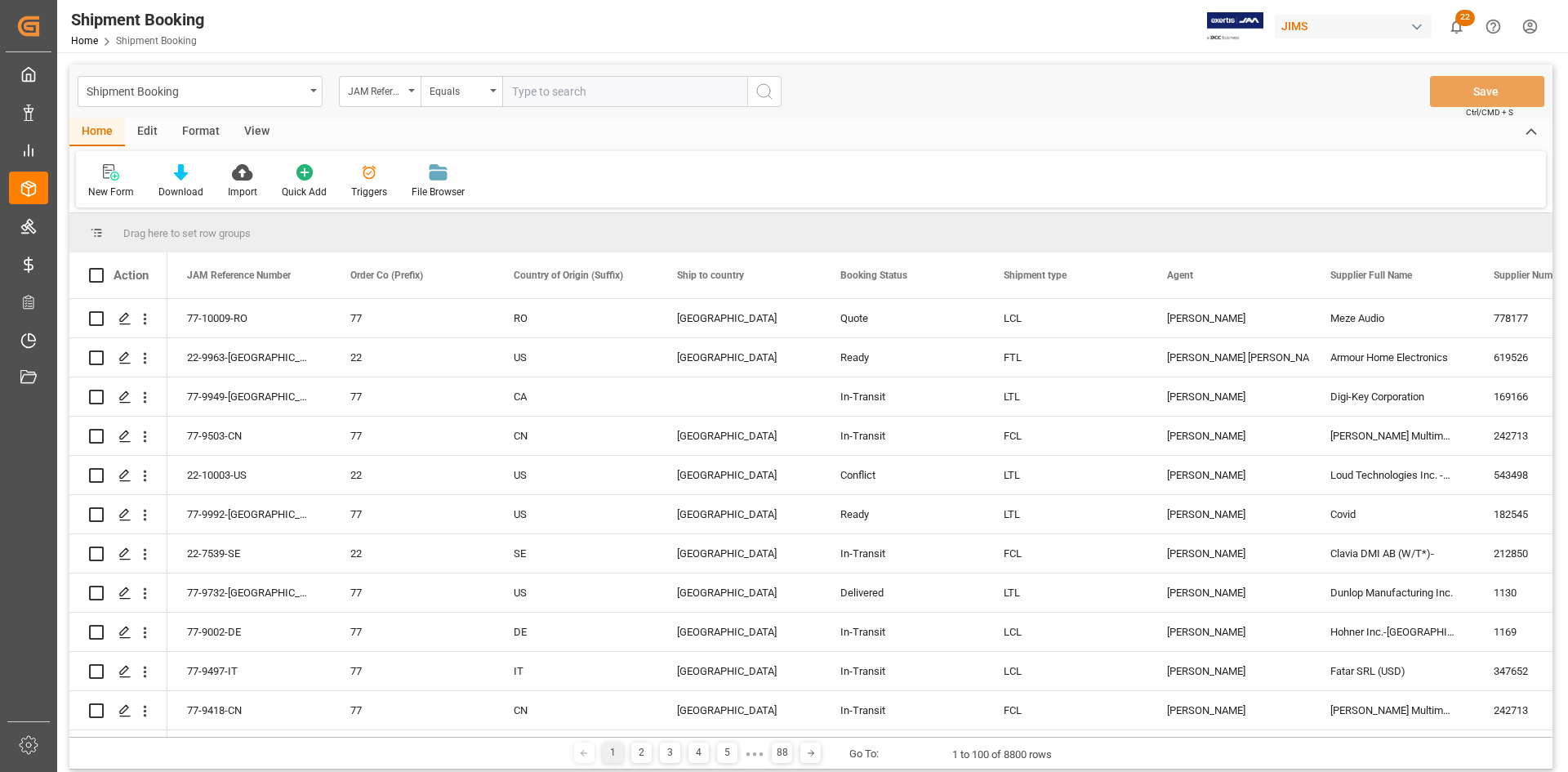 paste on "77-9937-US" 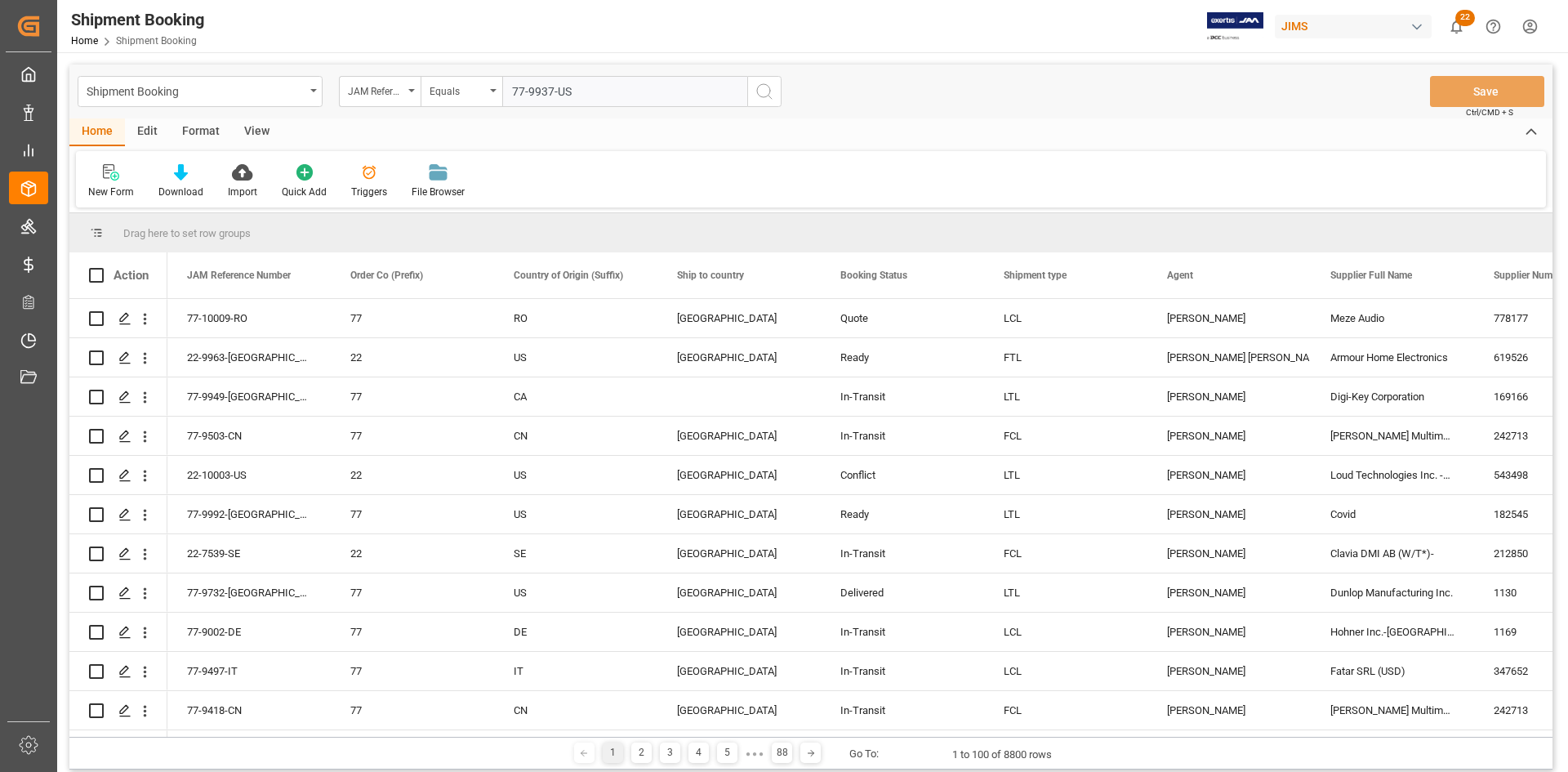 type on "77-9937-US" 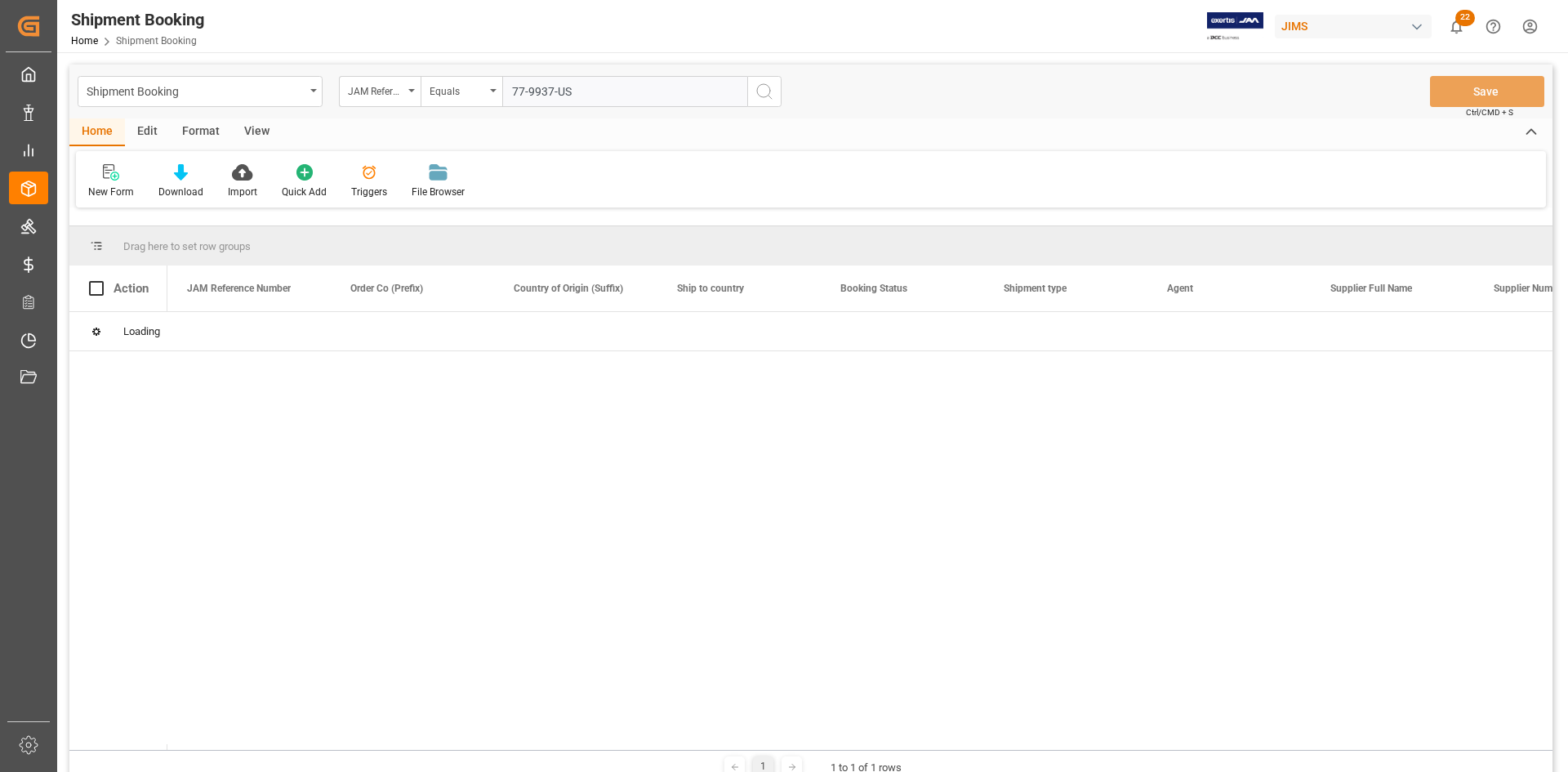 type 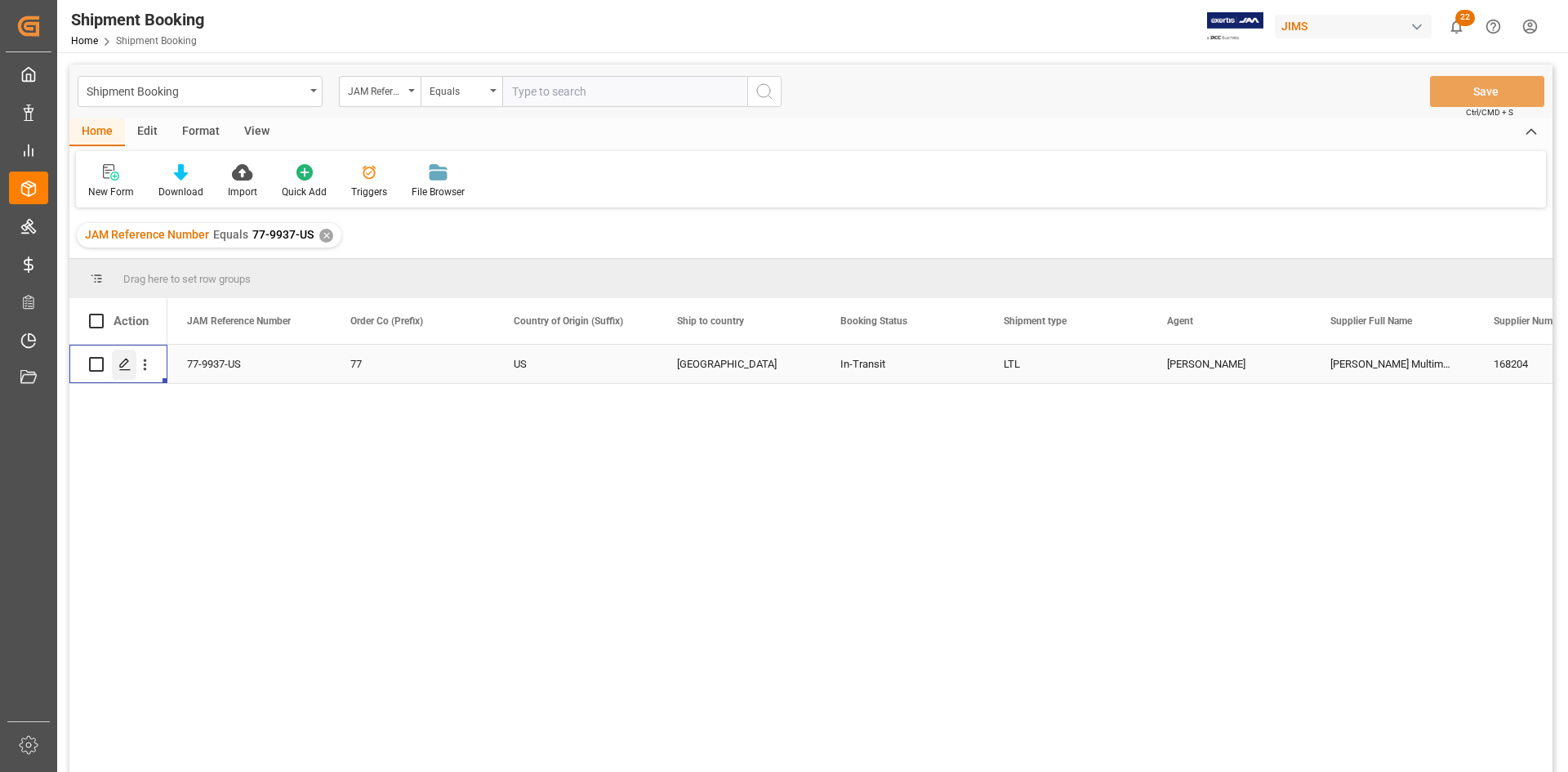 click 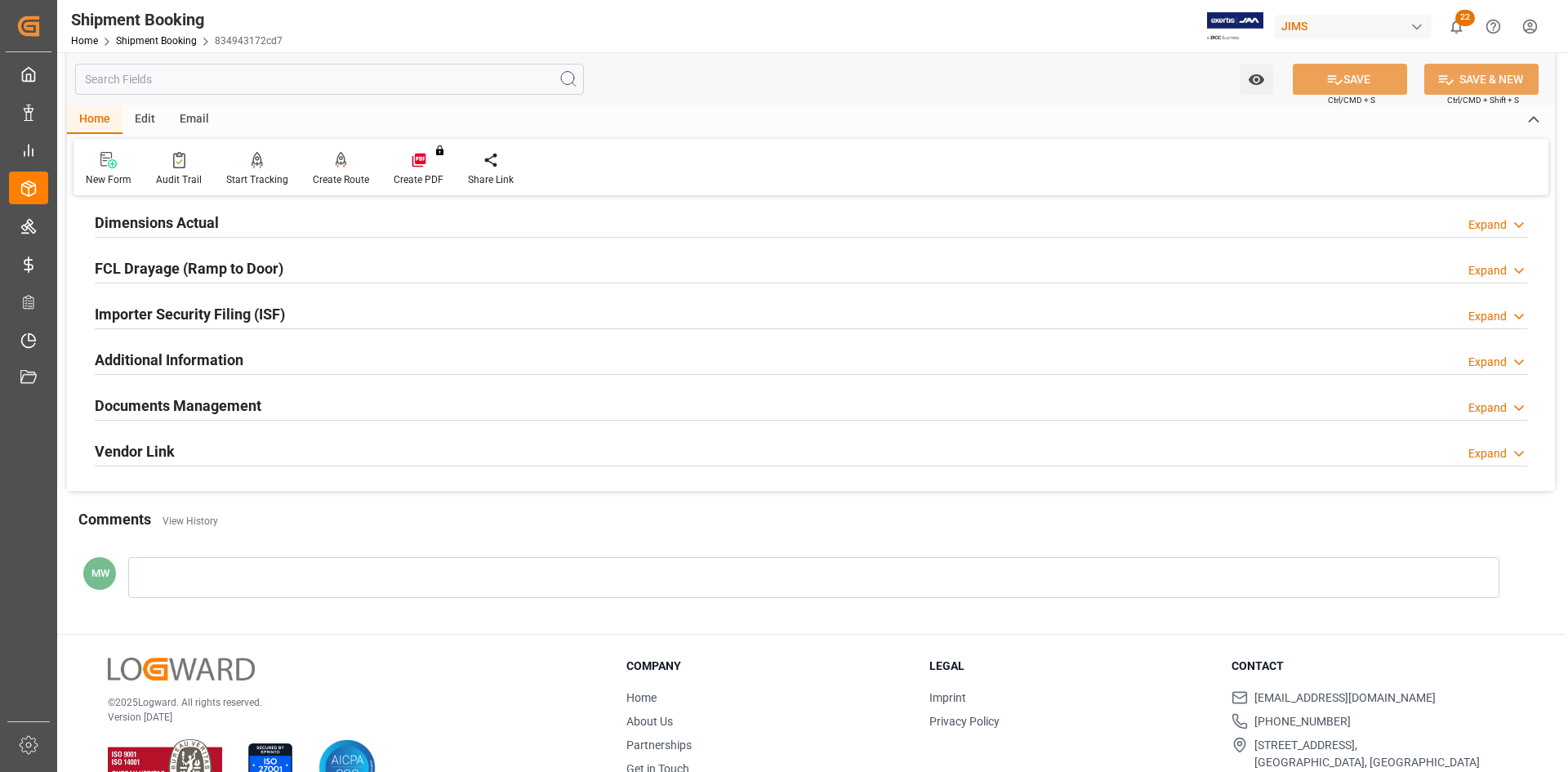 scroll, scrollTop: 408, scrollLeft: 0, axis: vertical 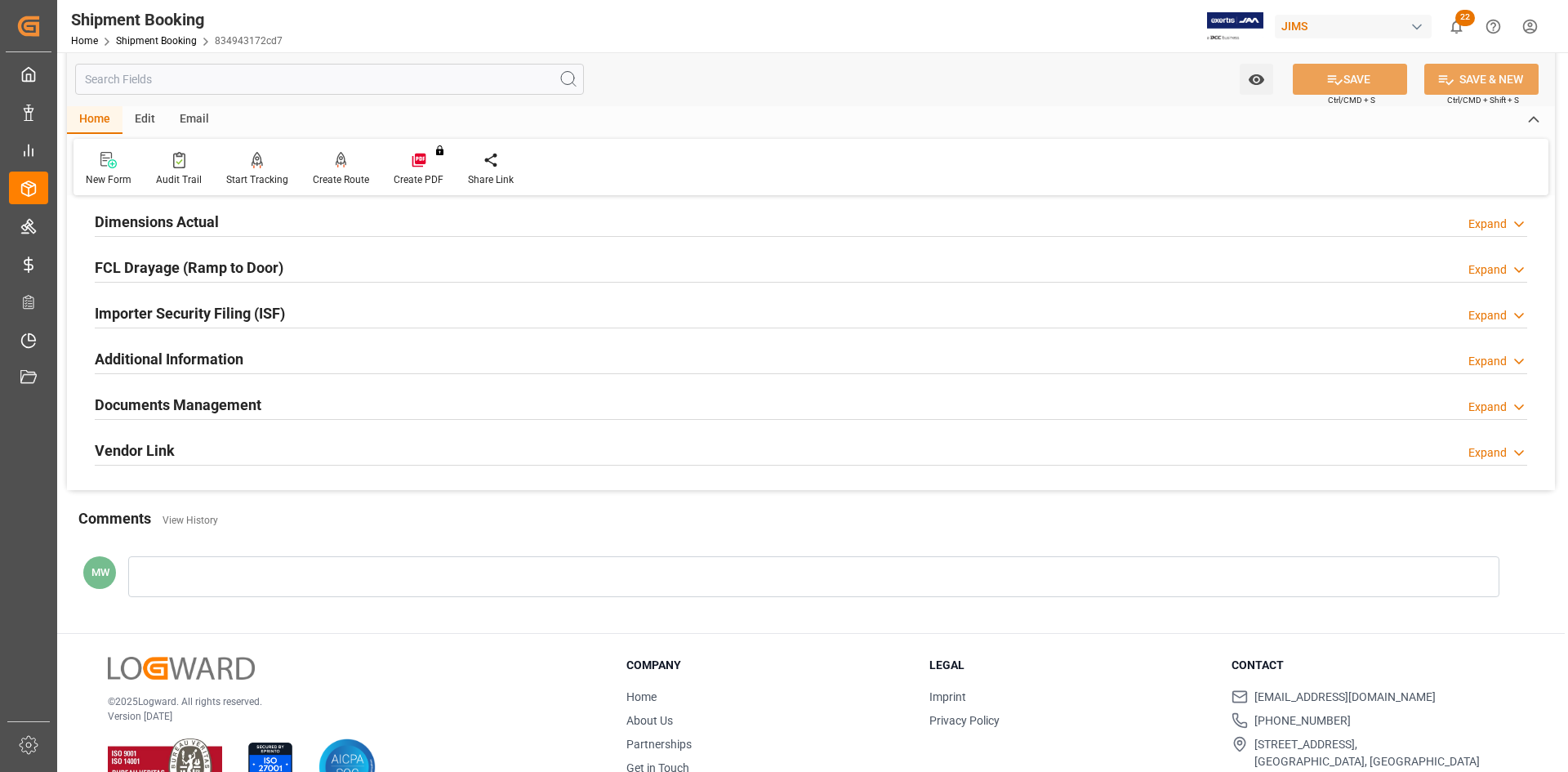click on "Documents Management" at bounding box center [178, 404] 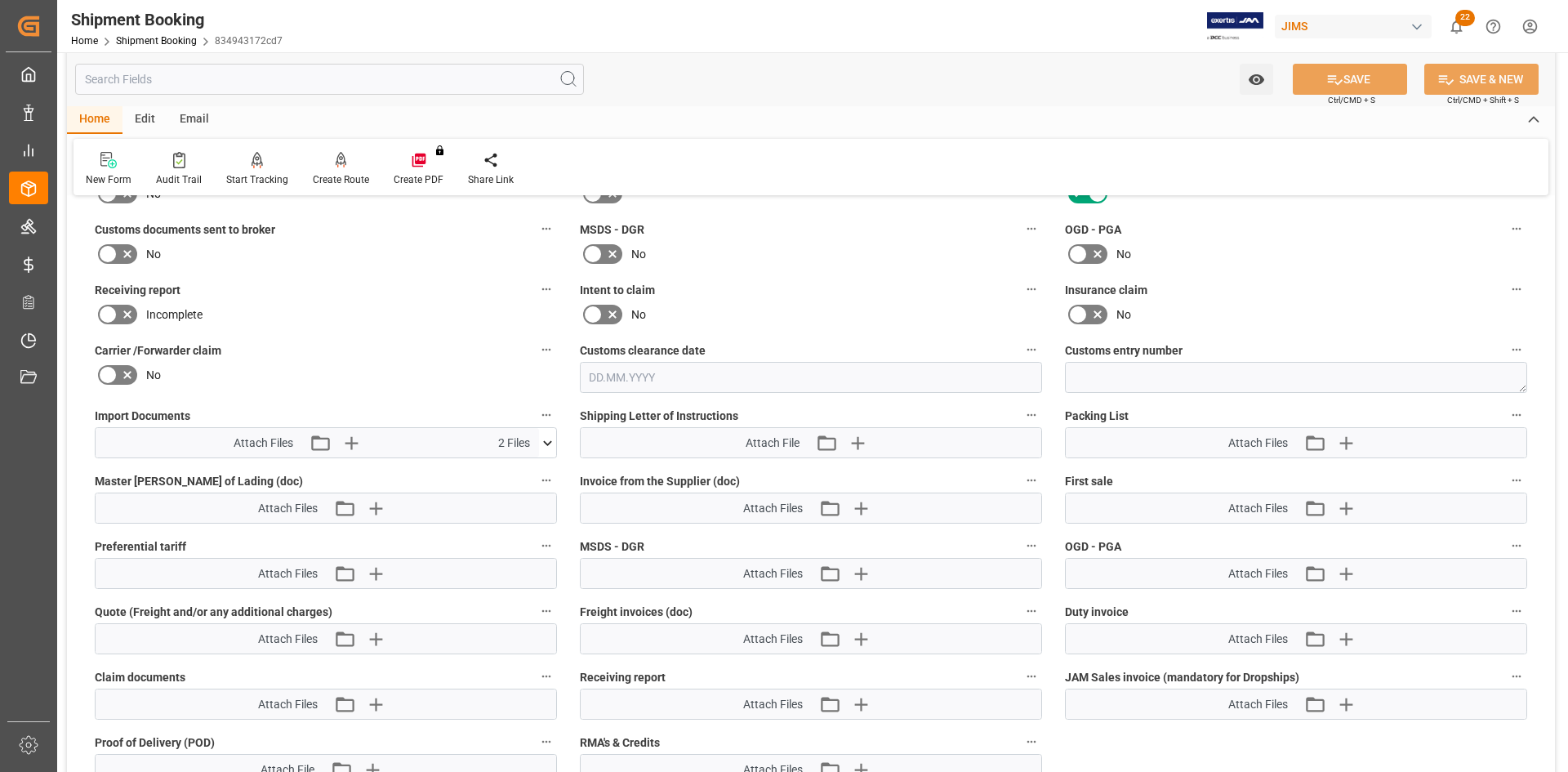 scroll, scrollTop: 735, scrollLeft: 0, axis: vertical 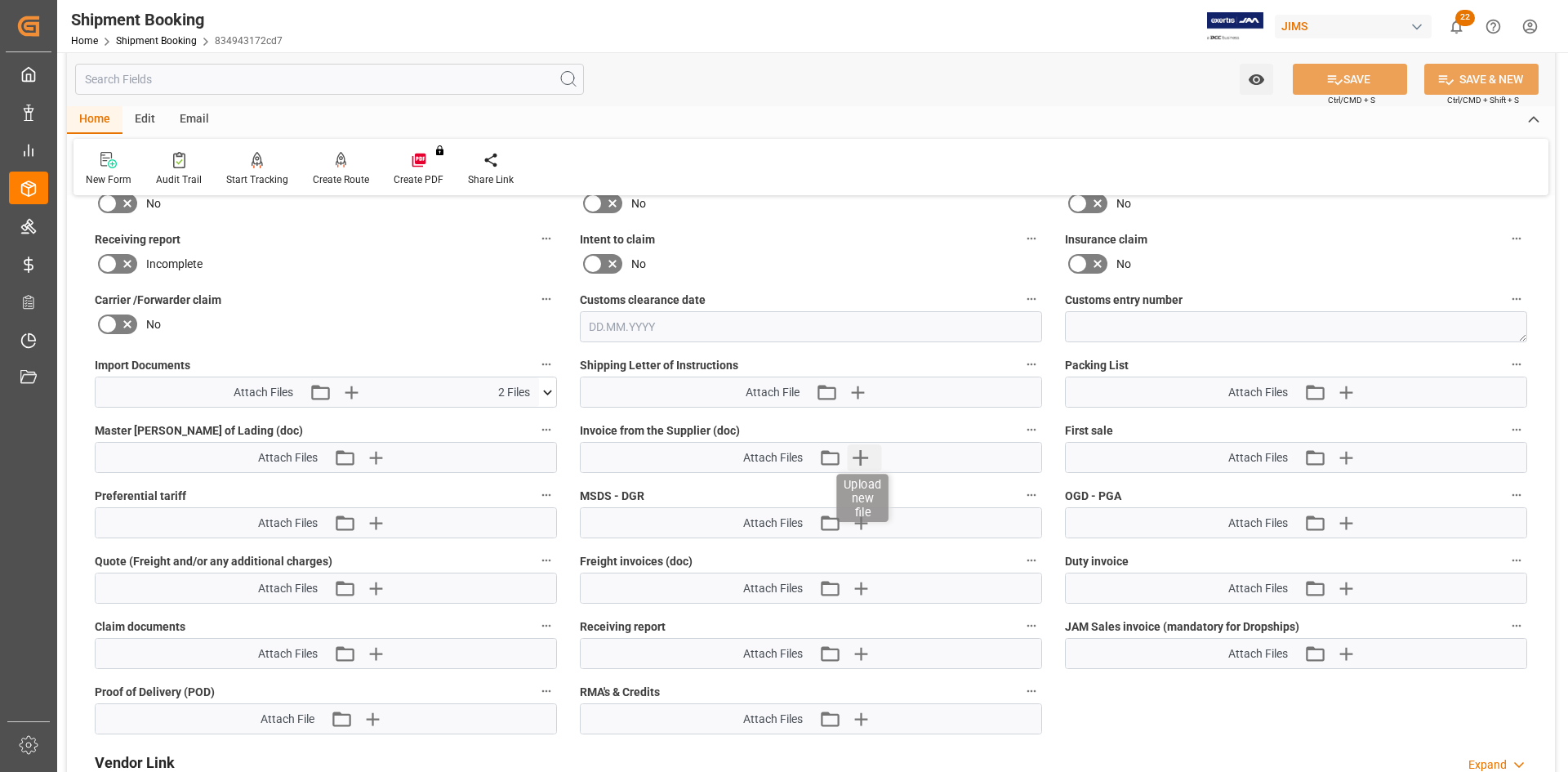 click 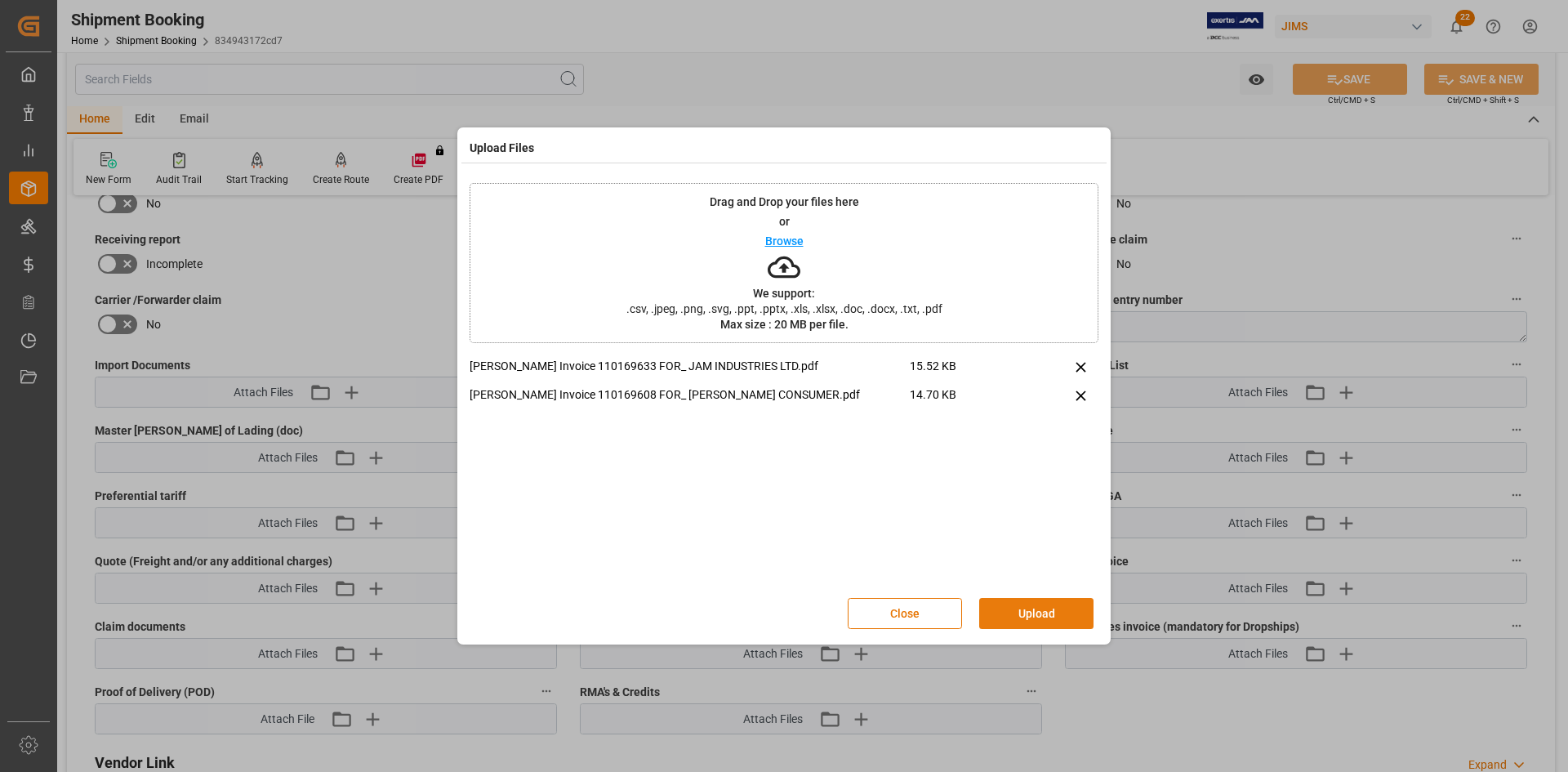 click on "Upload" at bounding box center [1036, 614] 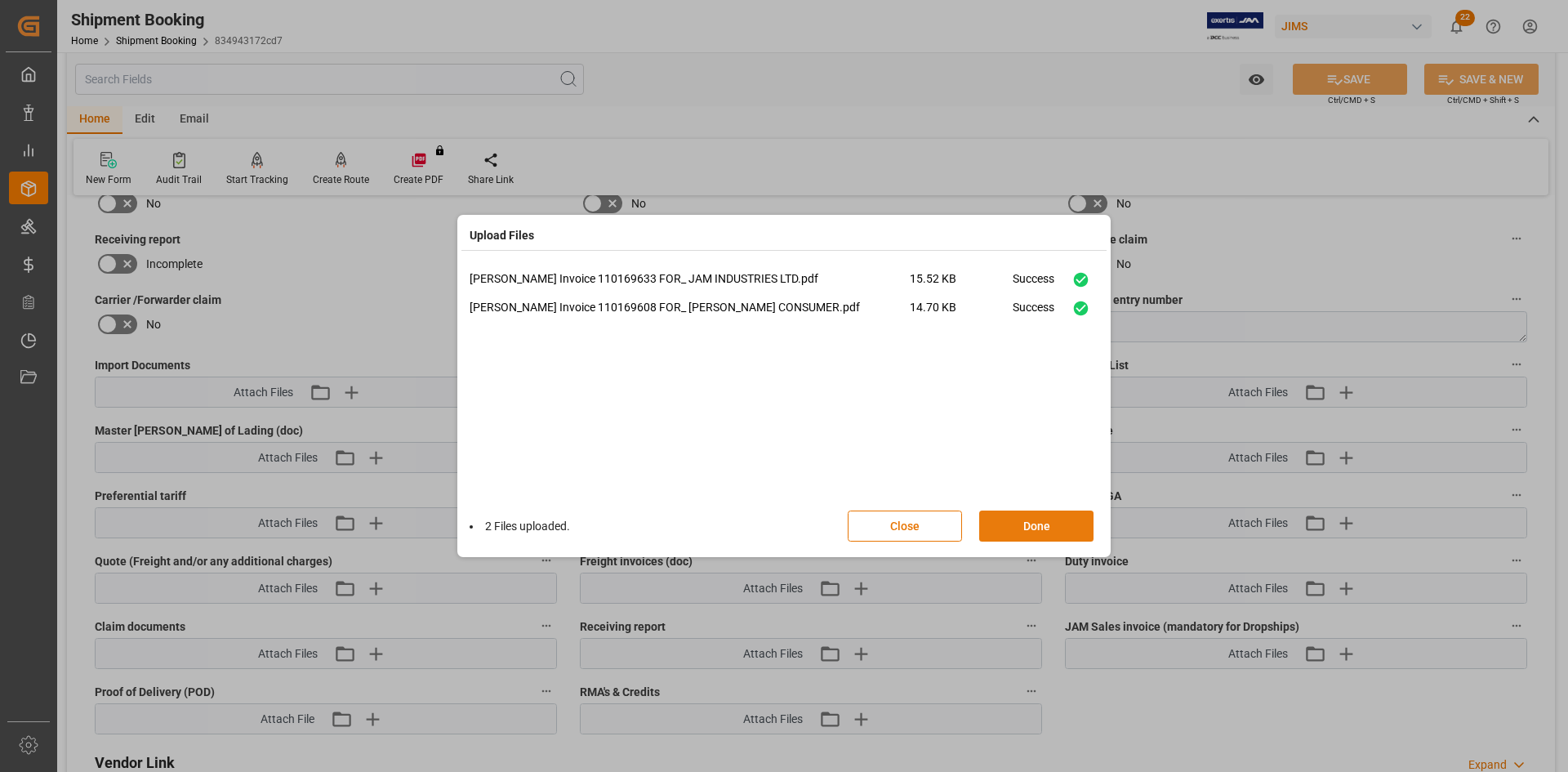 click on "Done" at bounding box center (1036, 526) 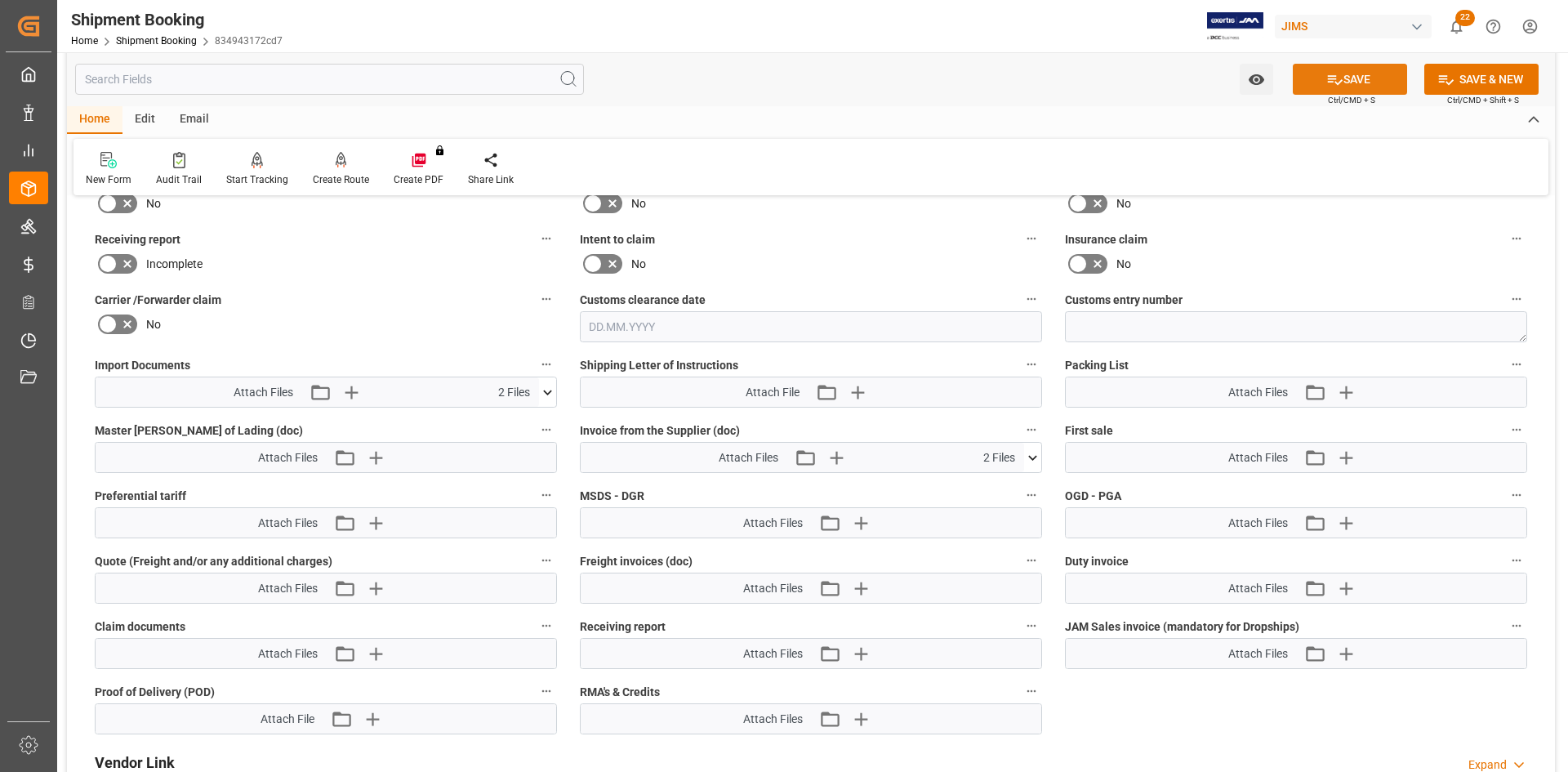 click on "SAVE" 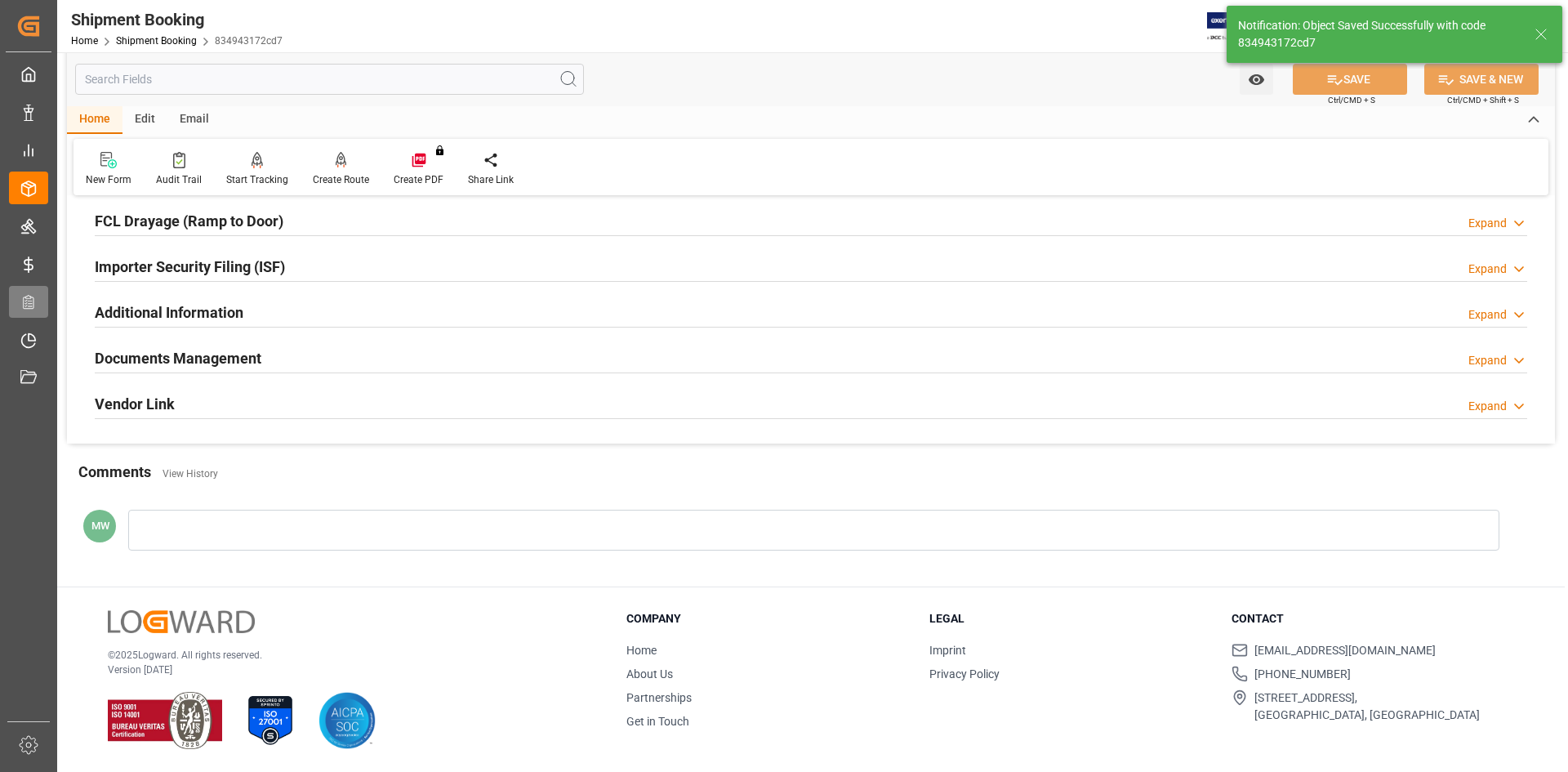scroll, scrollTop: 454, scrollLeft: 0, axis: vertical 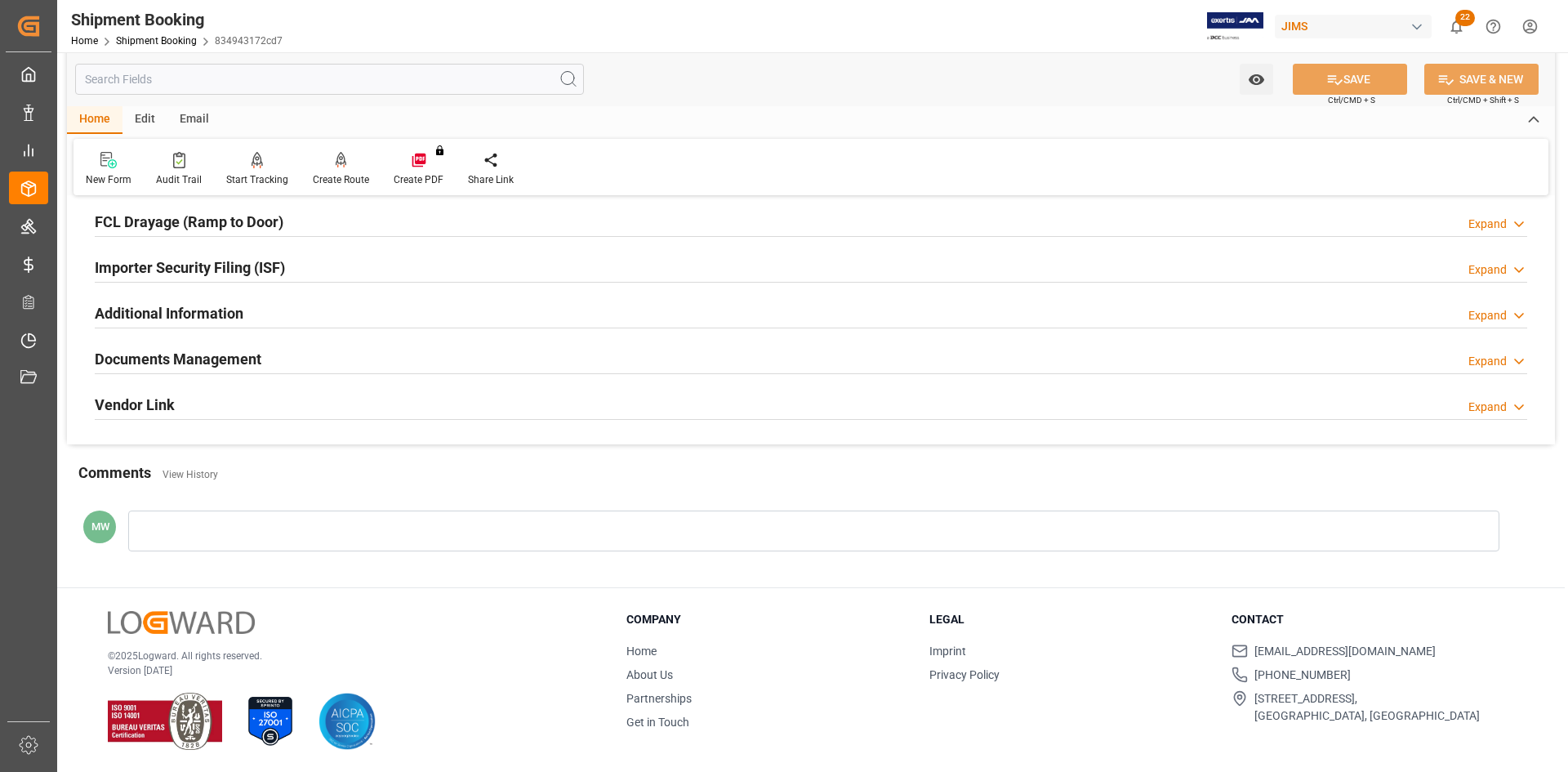 click on "Documents Management" 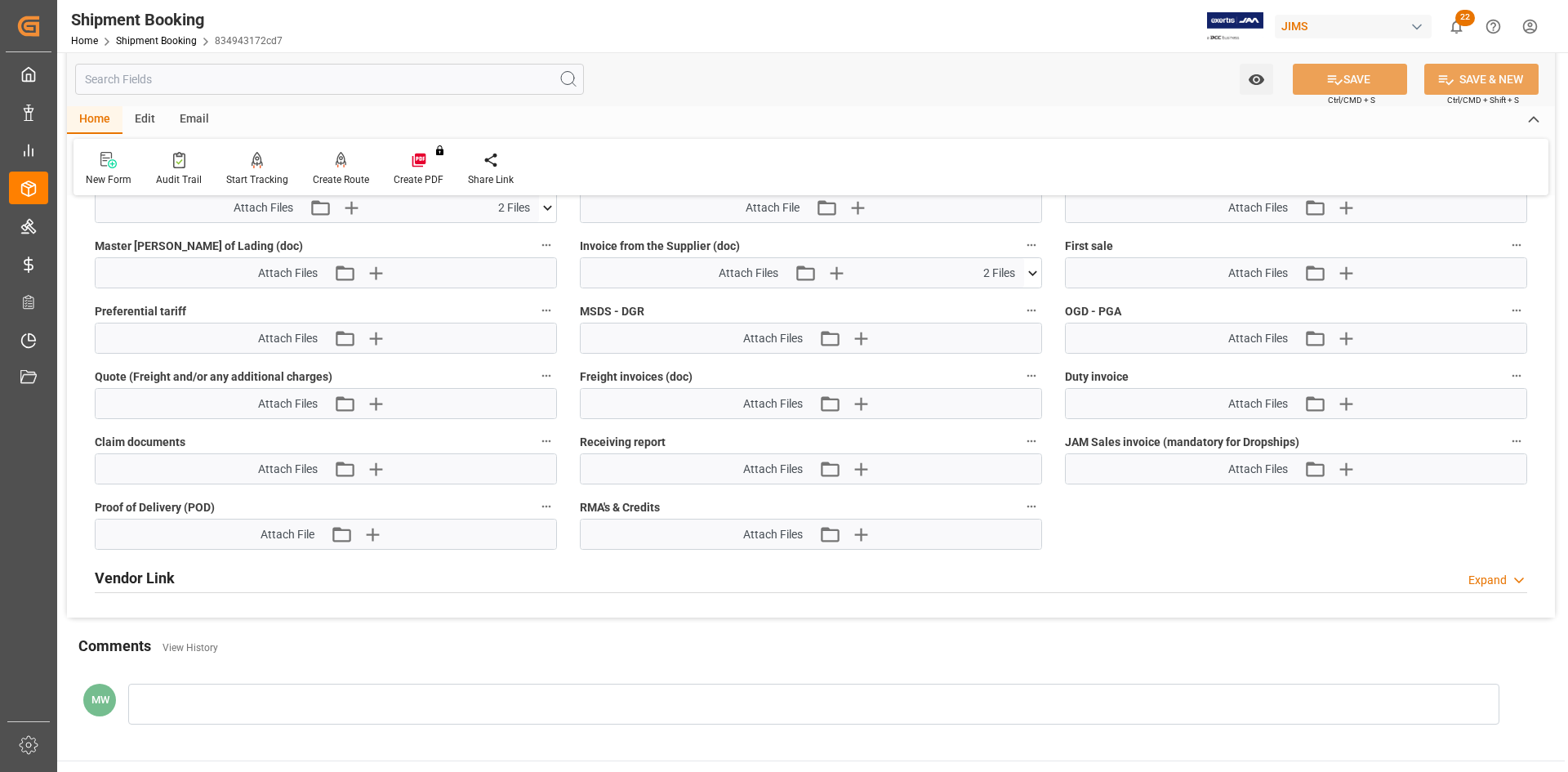 scroll, scrollTop: 817, scrollLeft: 0, axis: vertical 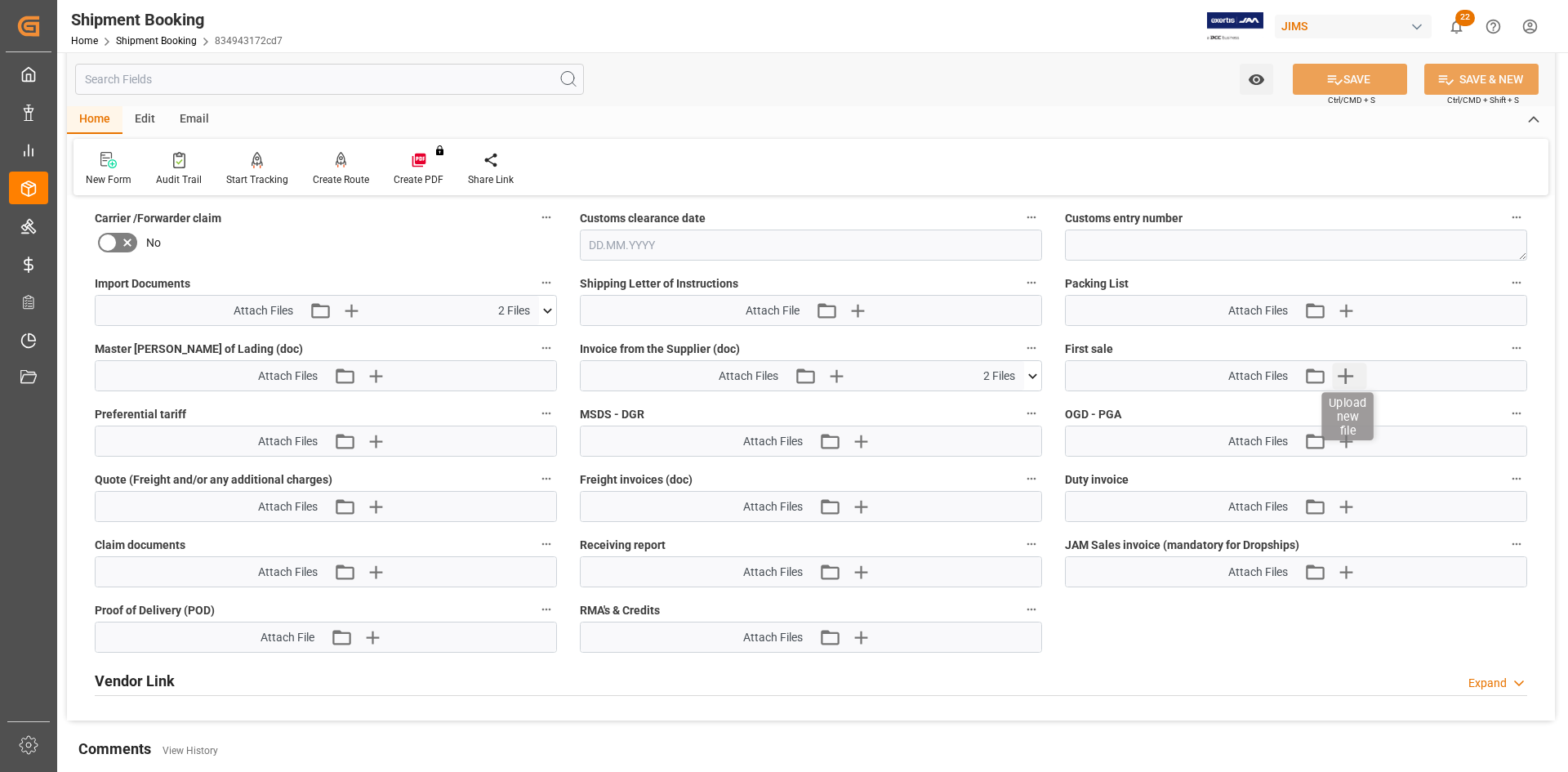 click 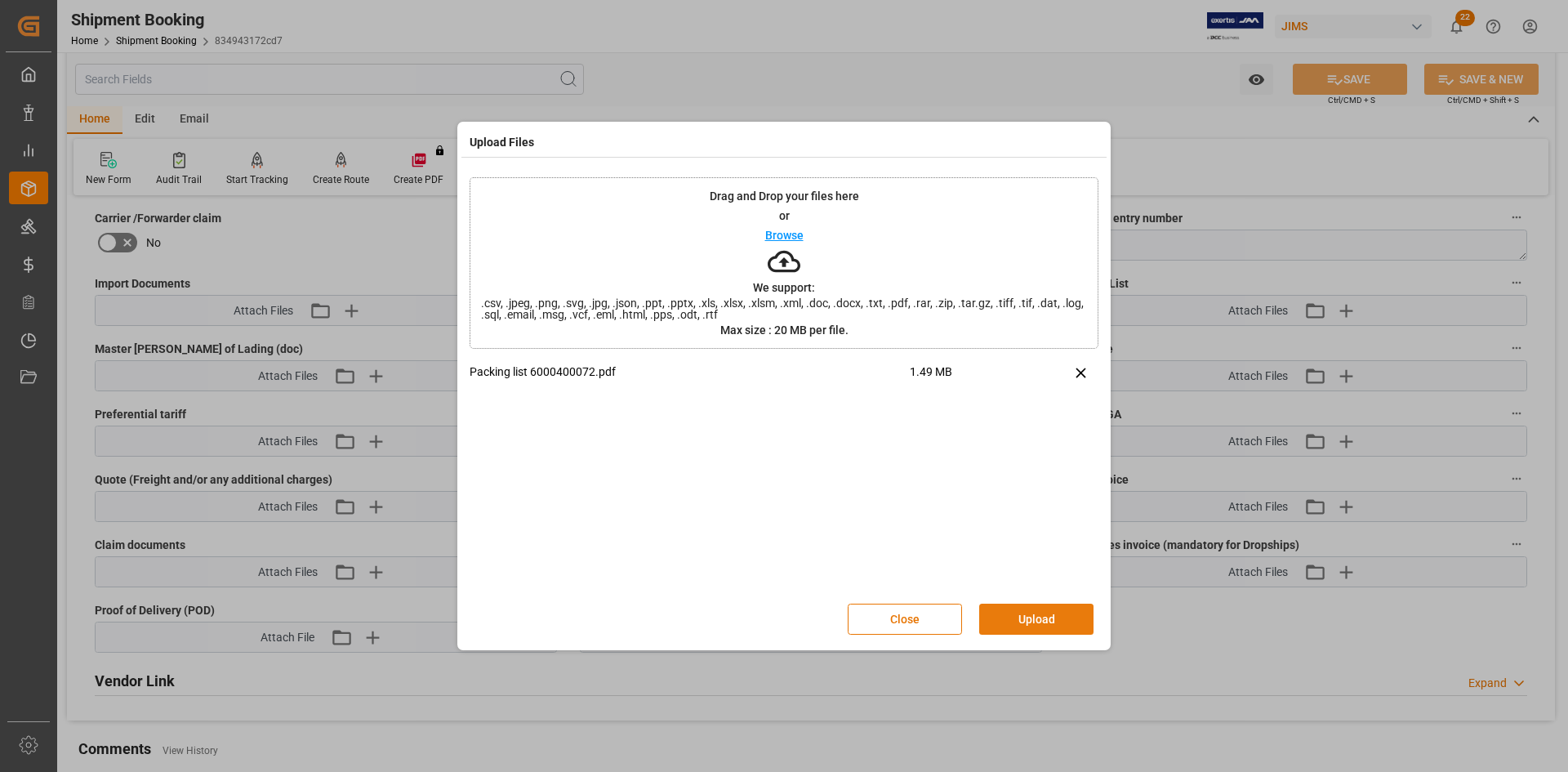 click on "Upload" 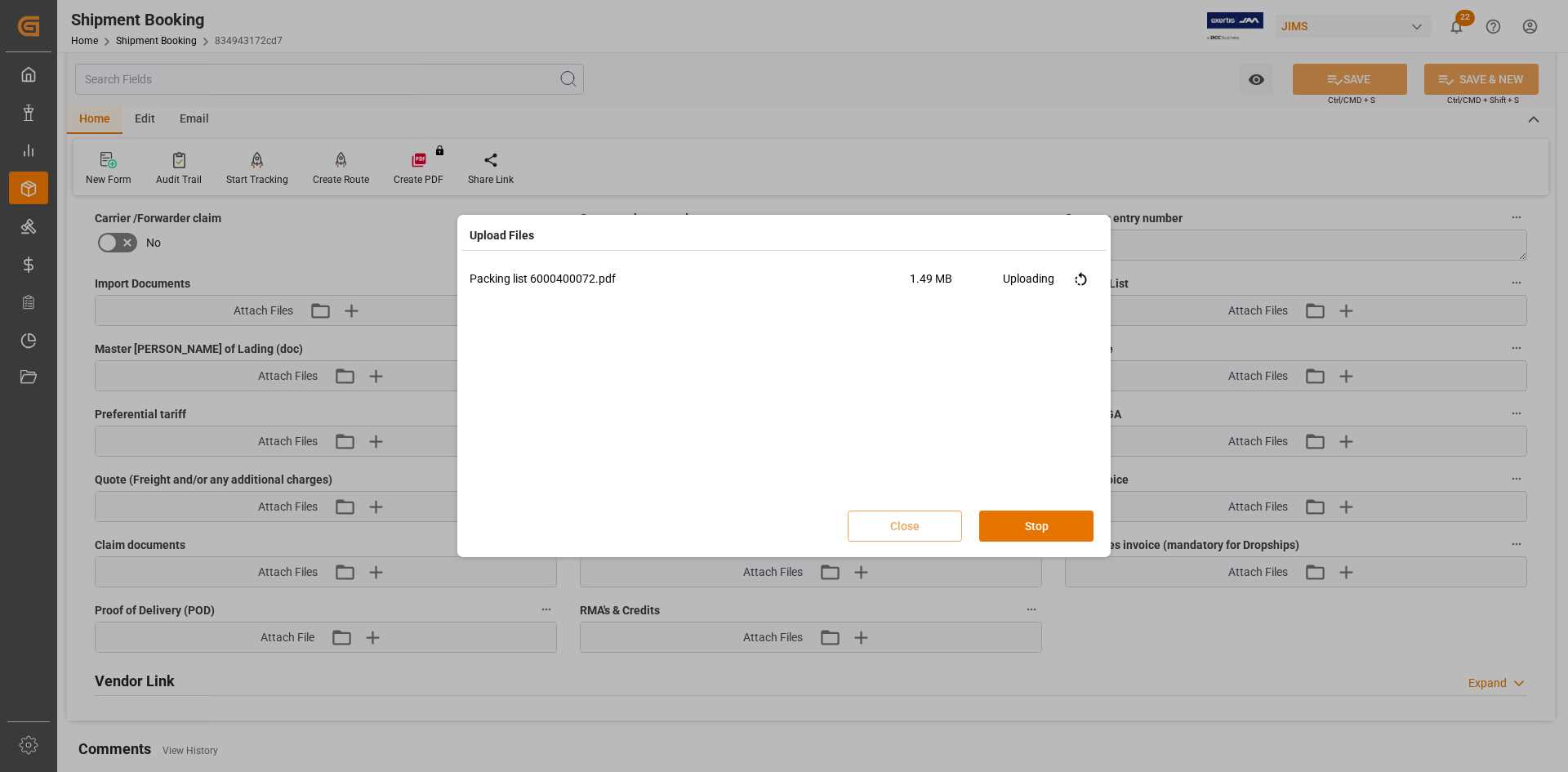 click on "Packing list 6000400072.pdf 1.49 MB Uploading" 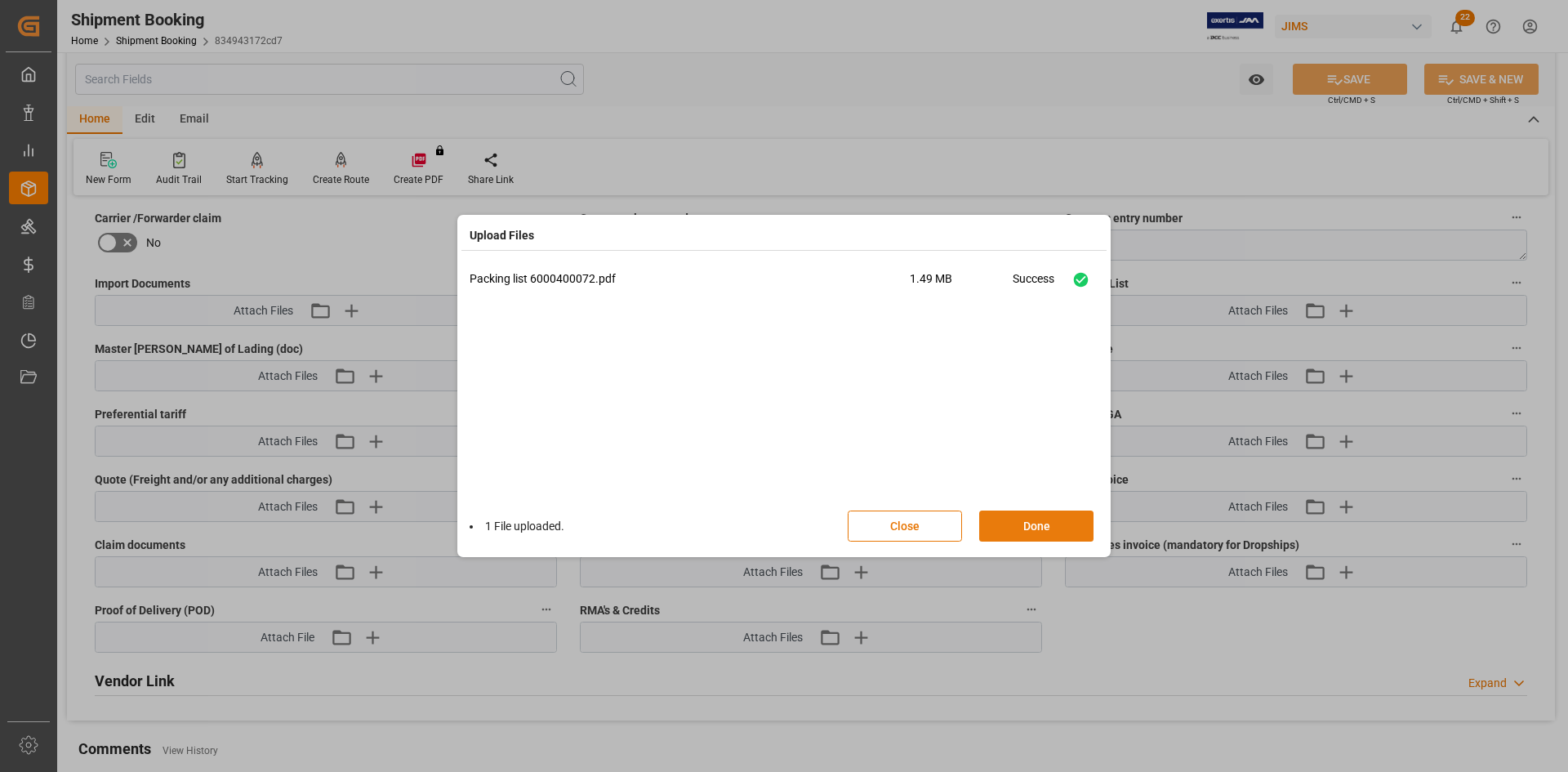 click on "Done" 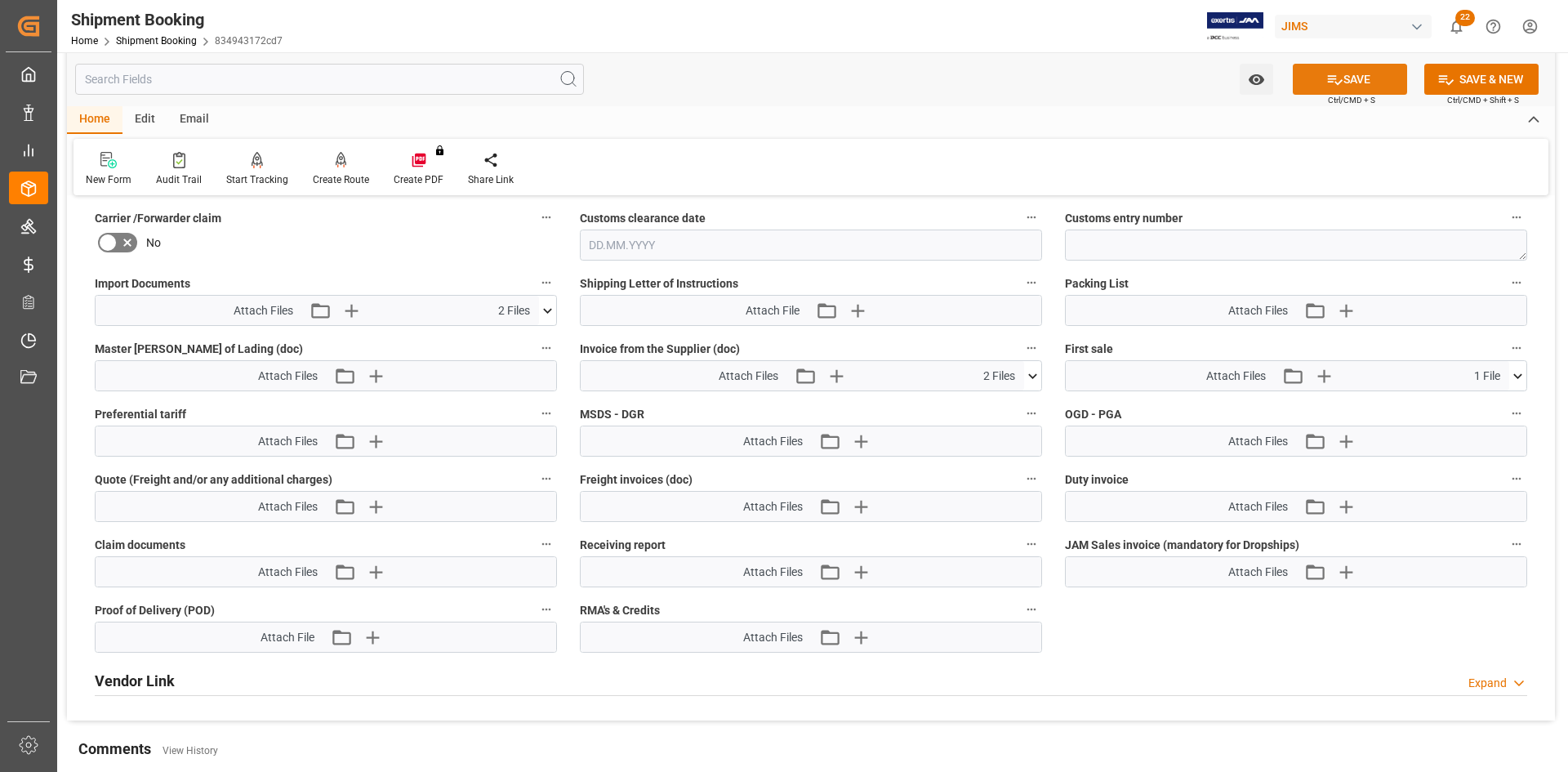 click on "SAVE" 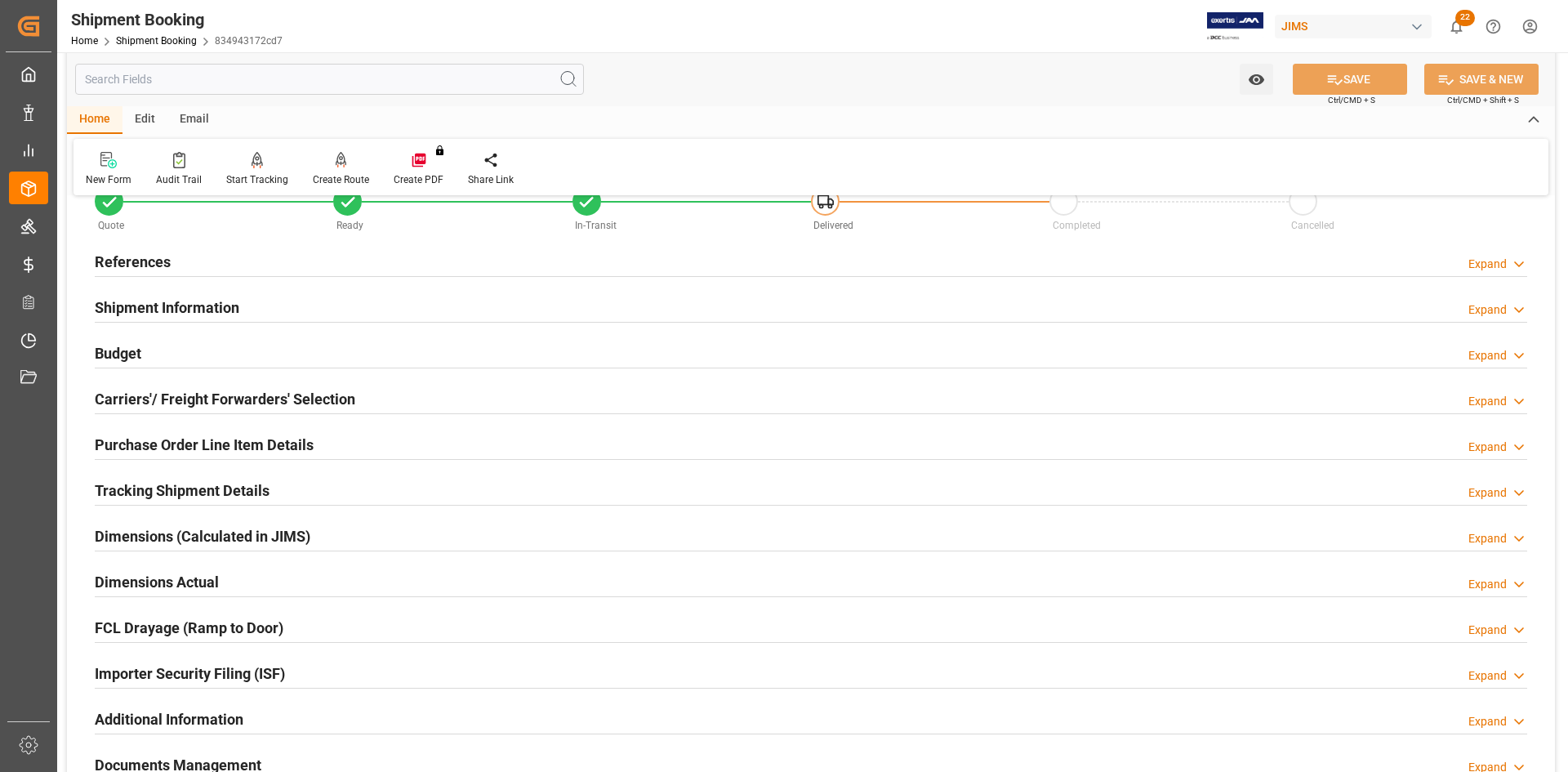 scroll, scrollTop: 0, scrollLeft: 0, axis: both 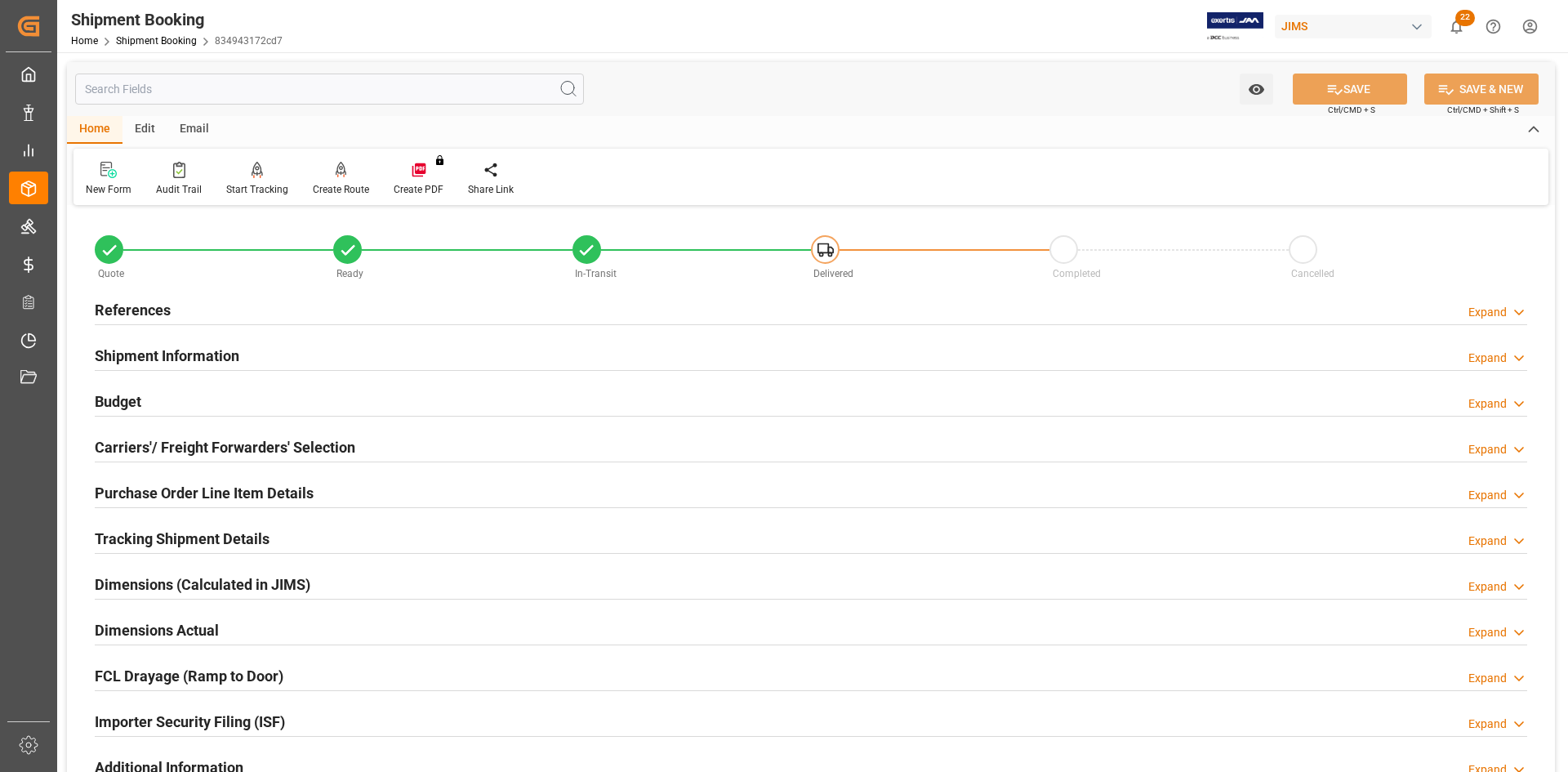 click on "References" 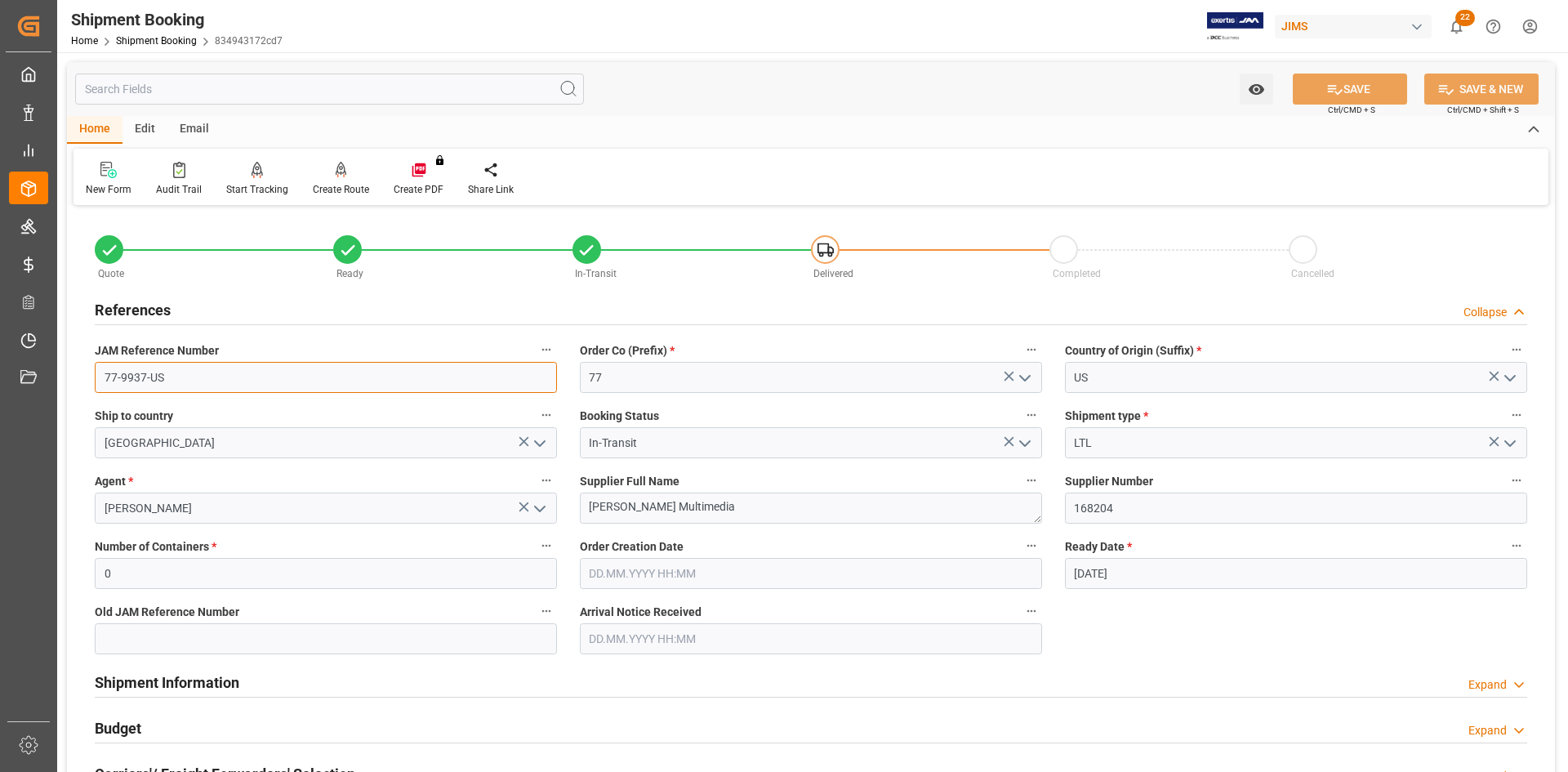 drag, startPoint x: 163, startPoint y: 377, endPoint x: 87, endPoint y: 381, distance: 76.10519 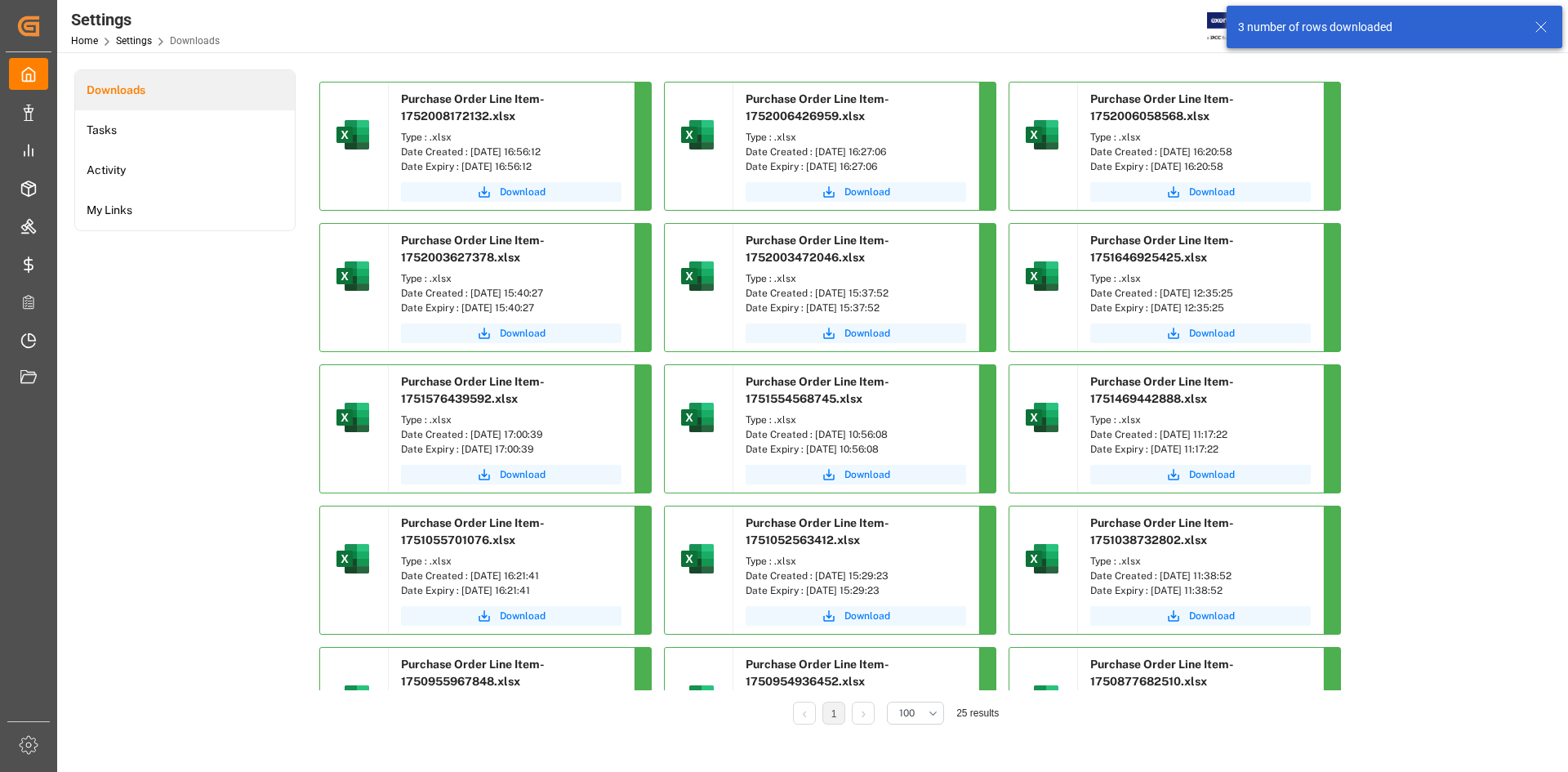 scroll, scrollTop: 0, scrollLeft: 0, axis: both 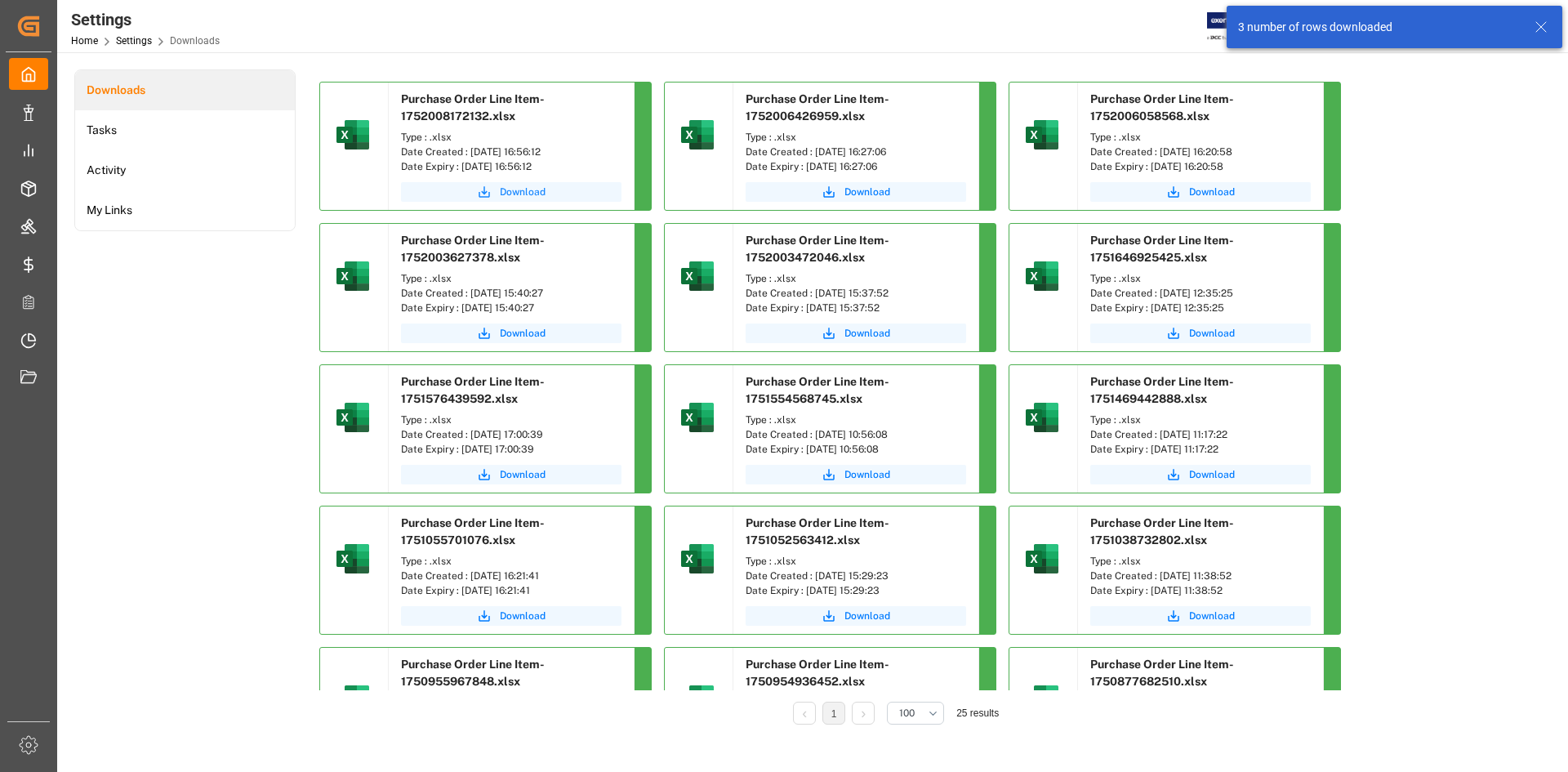 click 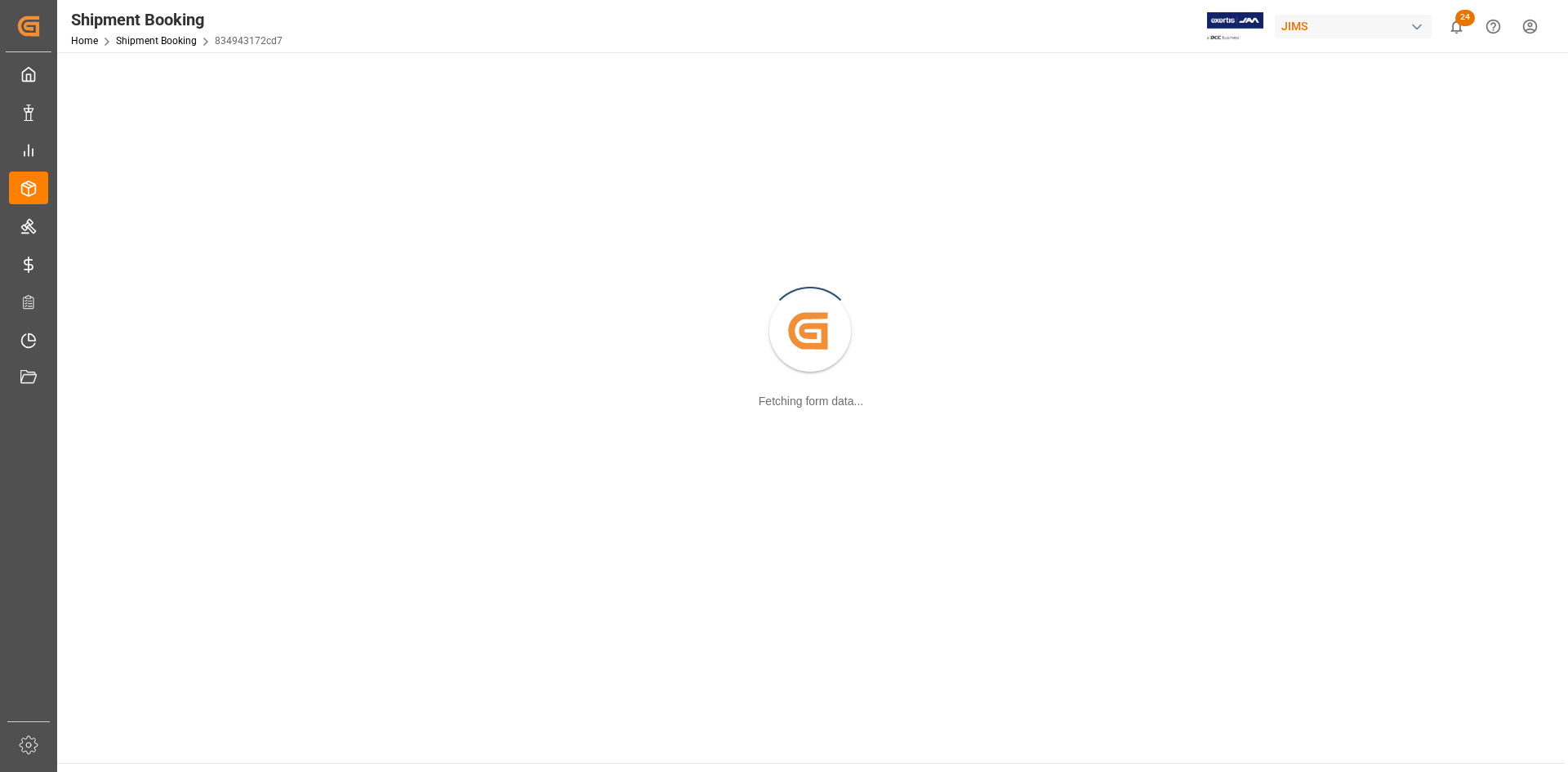 scroll, scrollTop: 0, scrollLeft: 0, axis: both 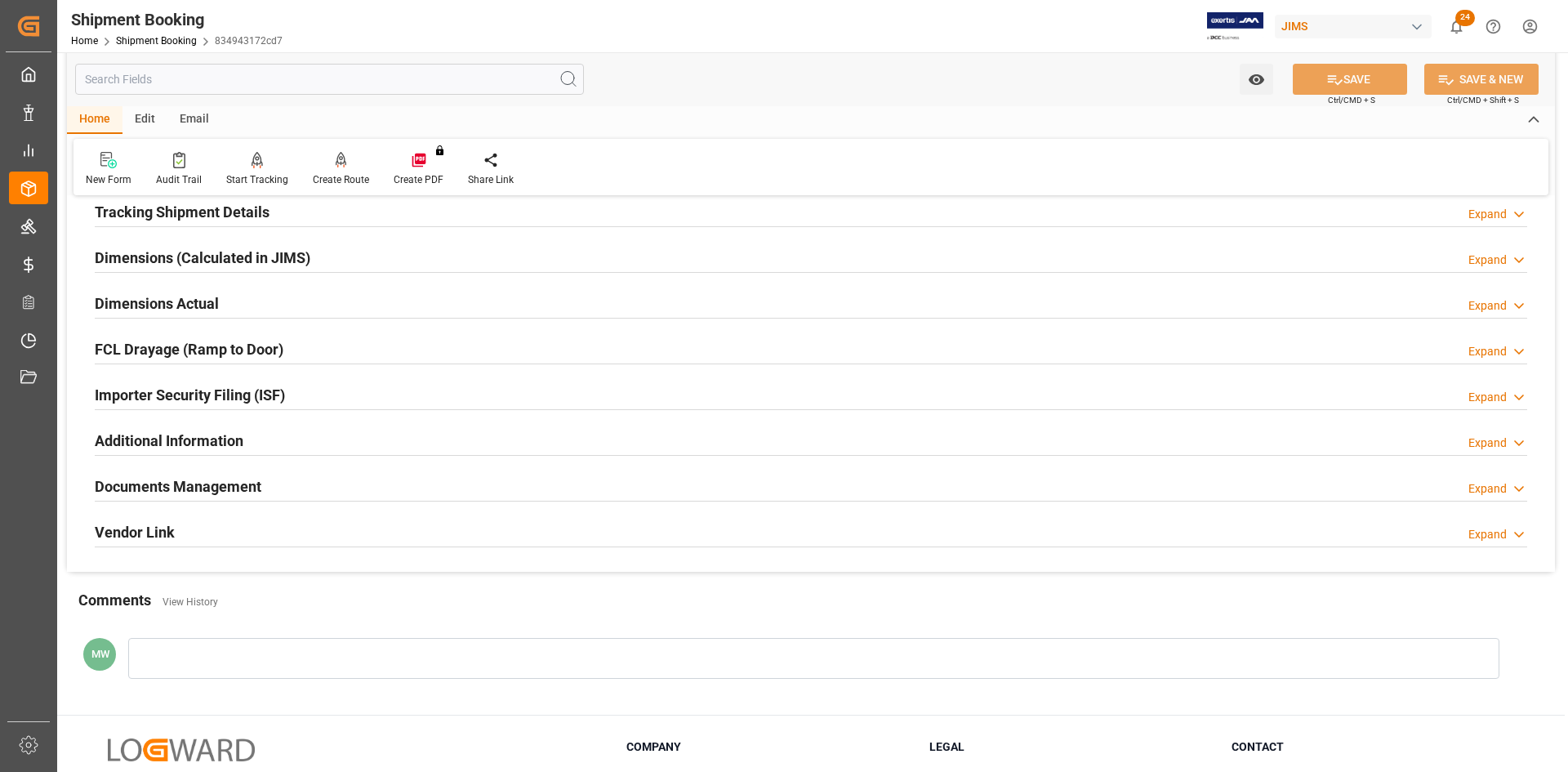 click on "Documents Management" at bounding box center (178, 486) 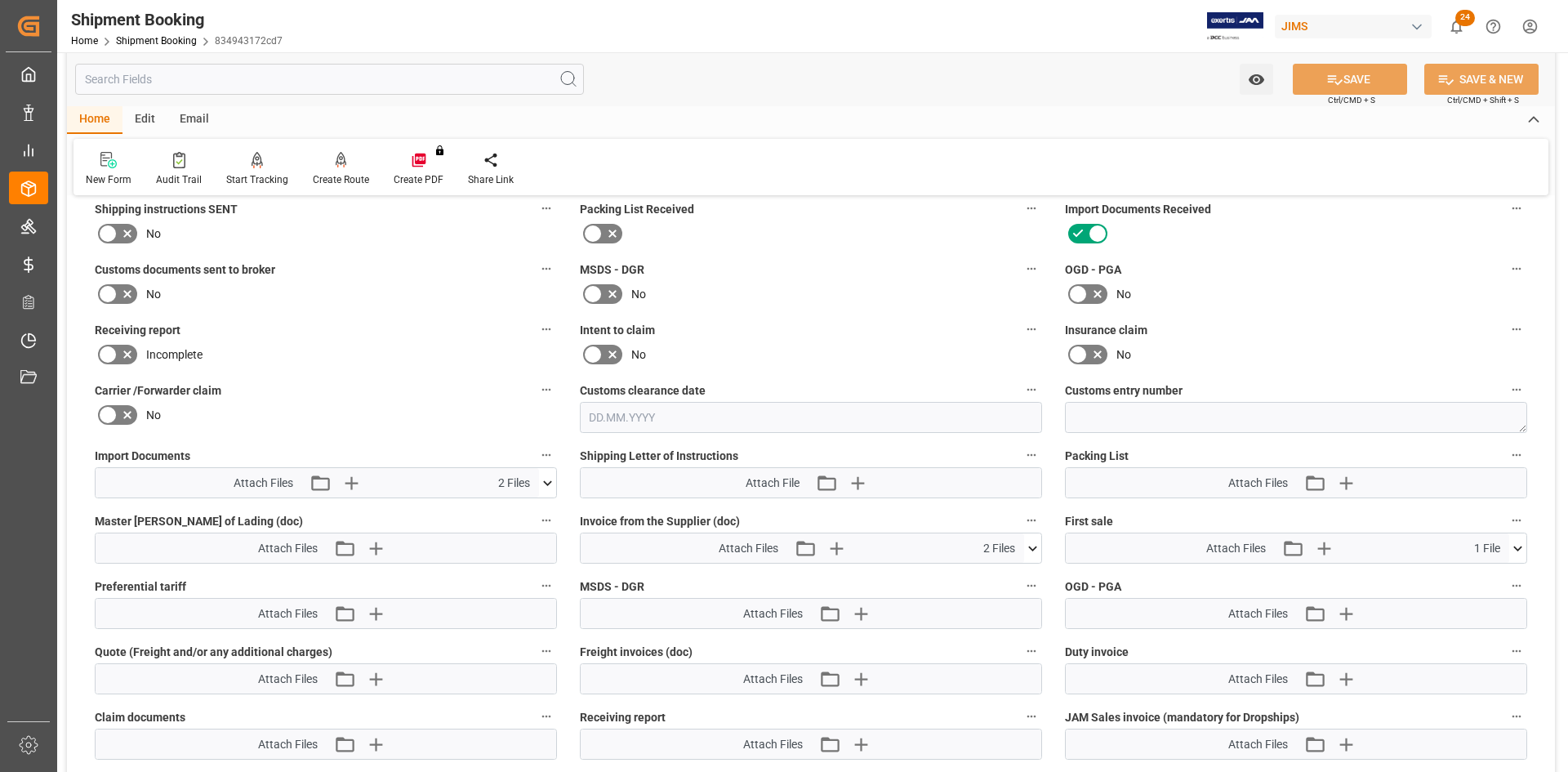 scroll, scrollTop: 654, scrollLeft: 0, axis: vertical 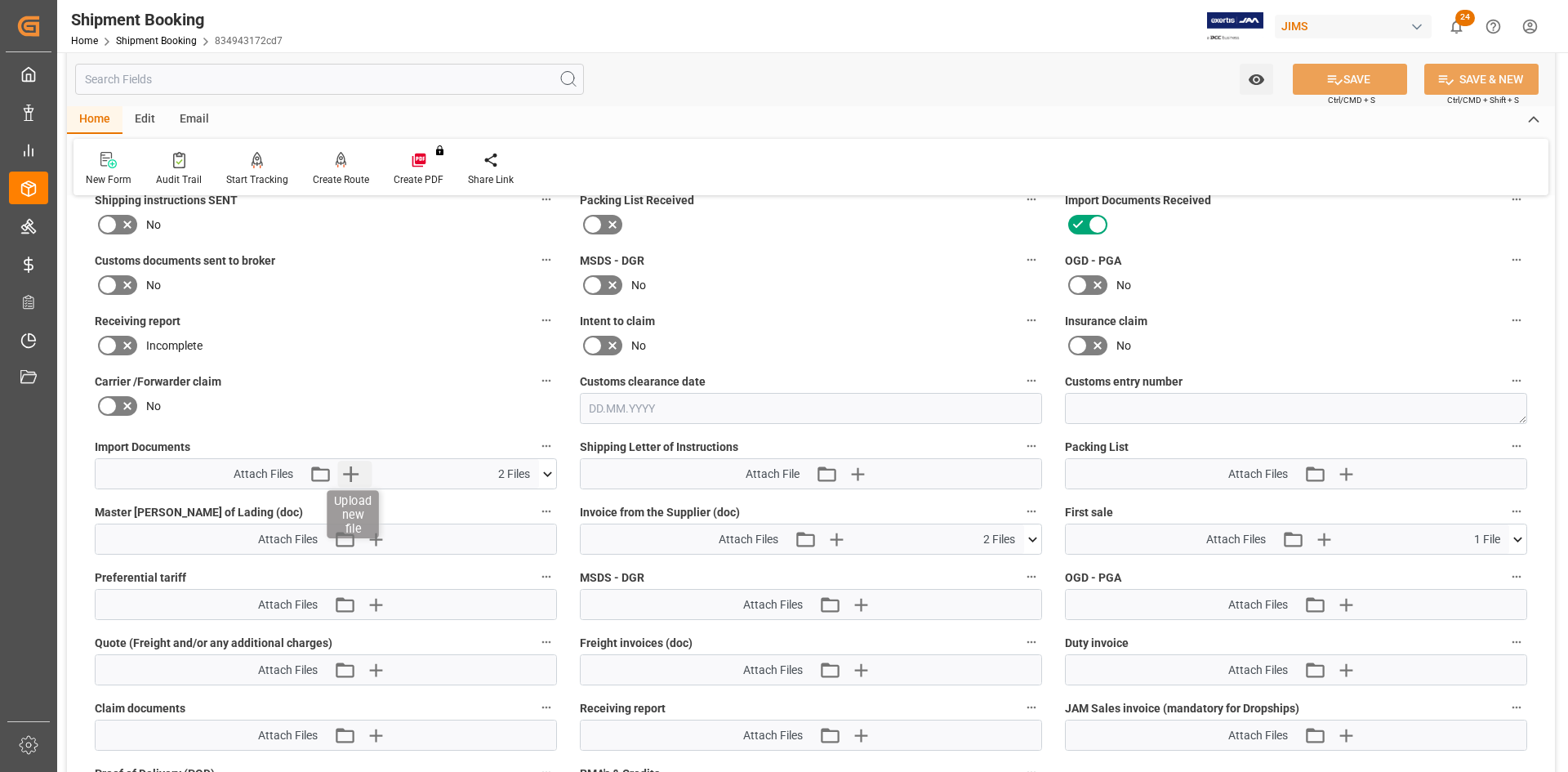 click 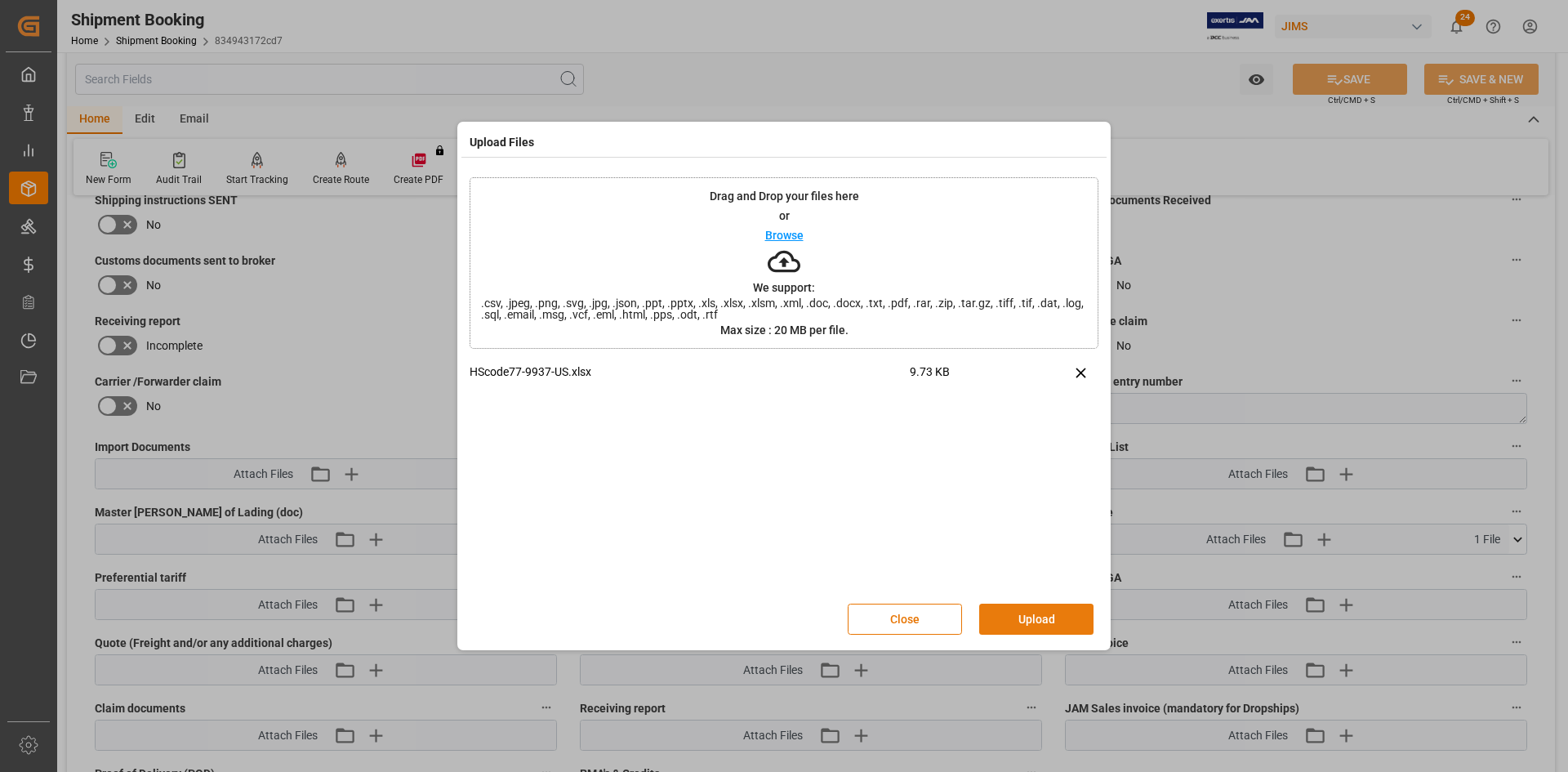 click on "Upload" at bounding box center [1036, 619] 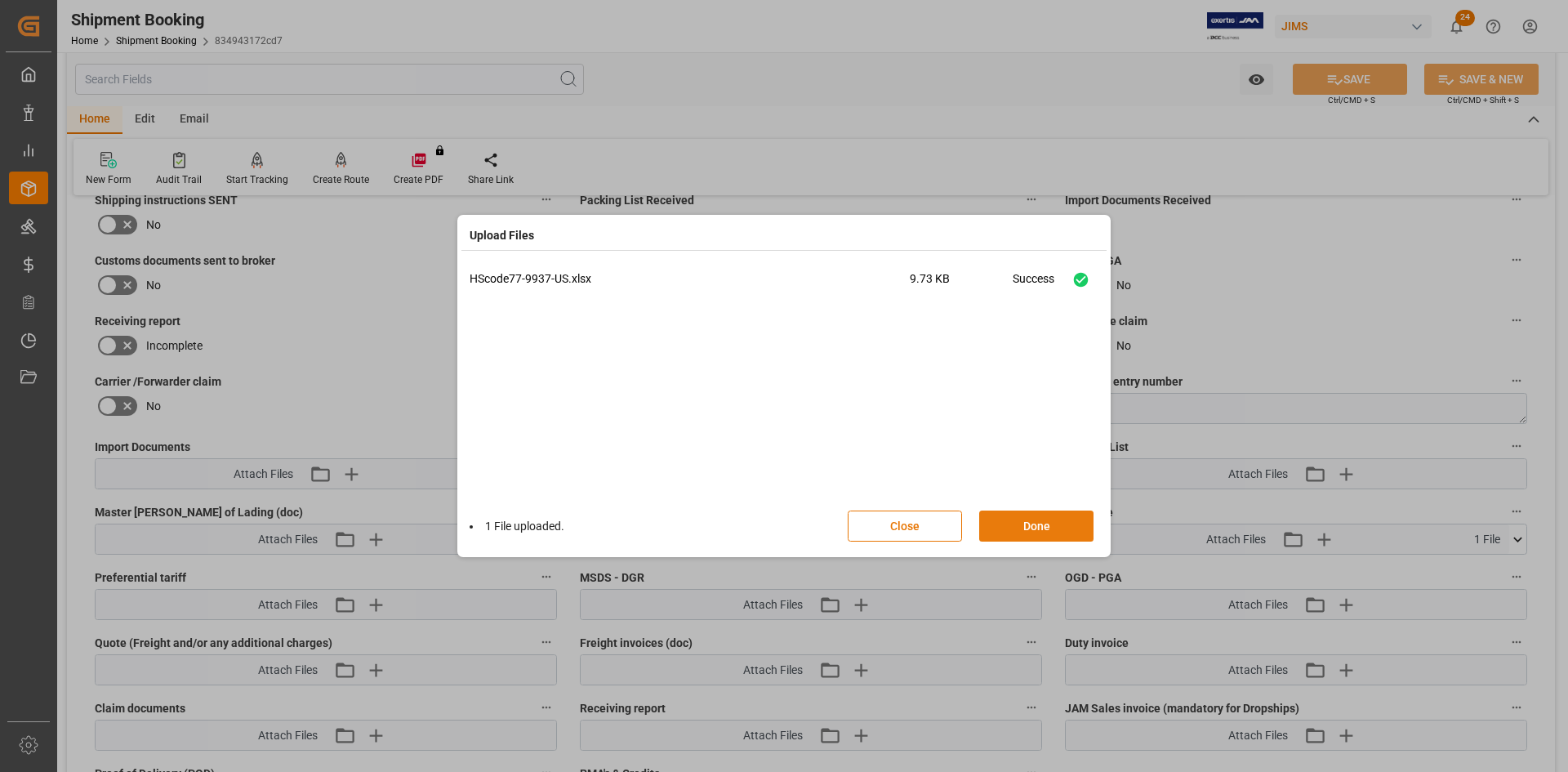click on "Done" at bounding box center [1036, 526] 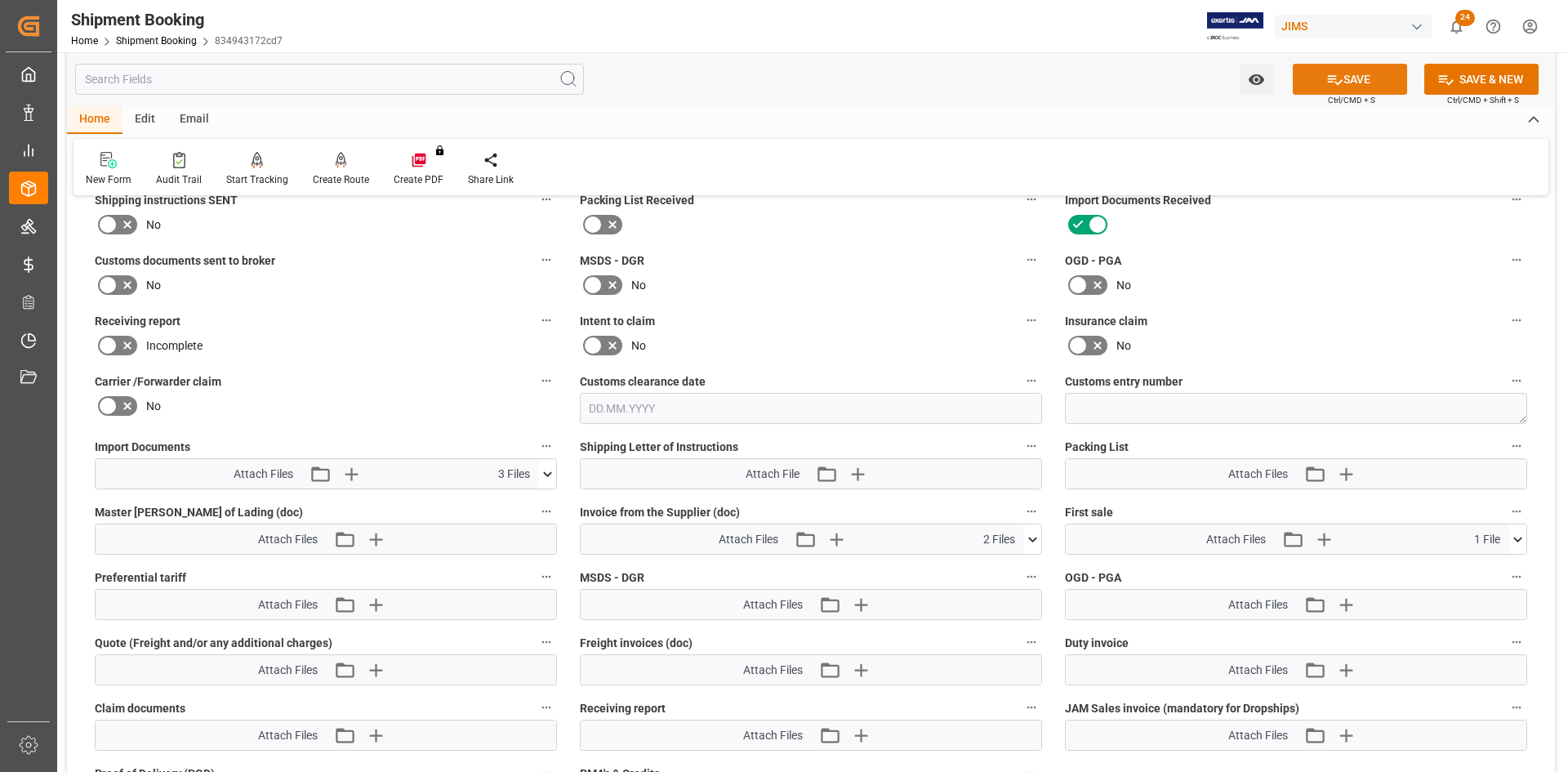 click on "SAVE" at bounding box center (1350, 79) 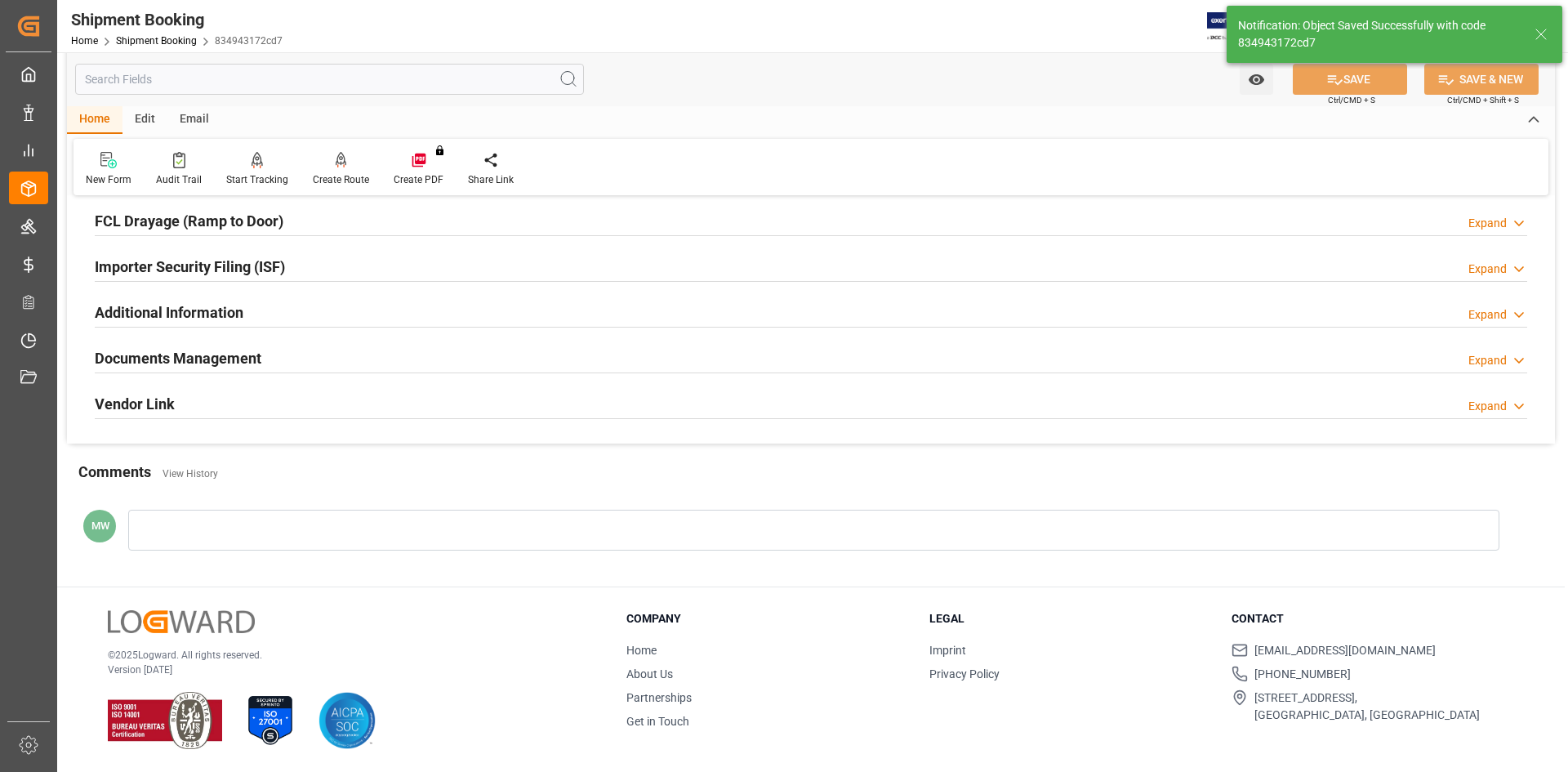 scroll, scrollTop: 454, scrollLeft: 0, axis: vertical 